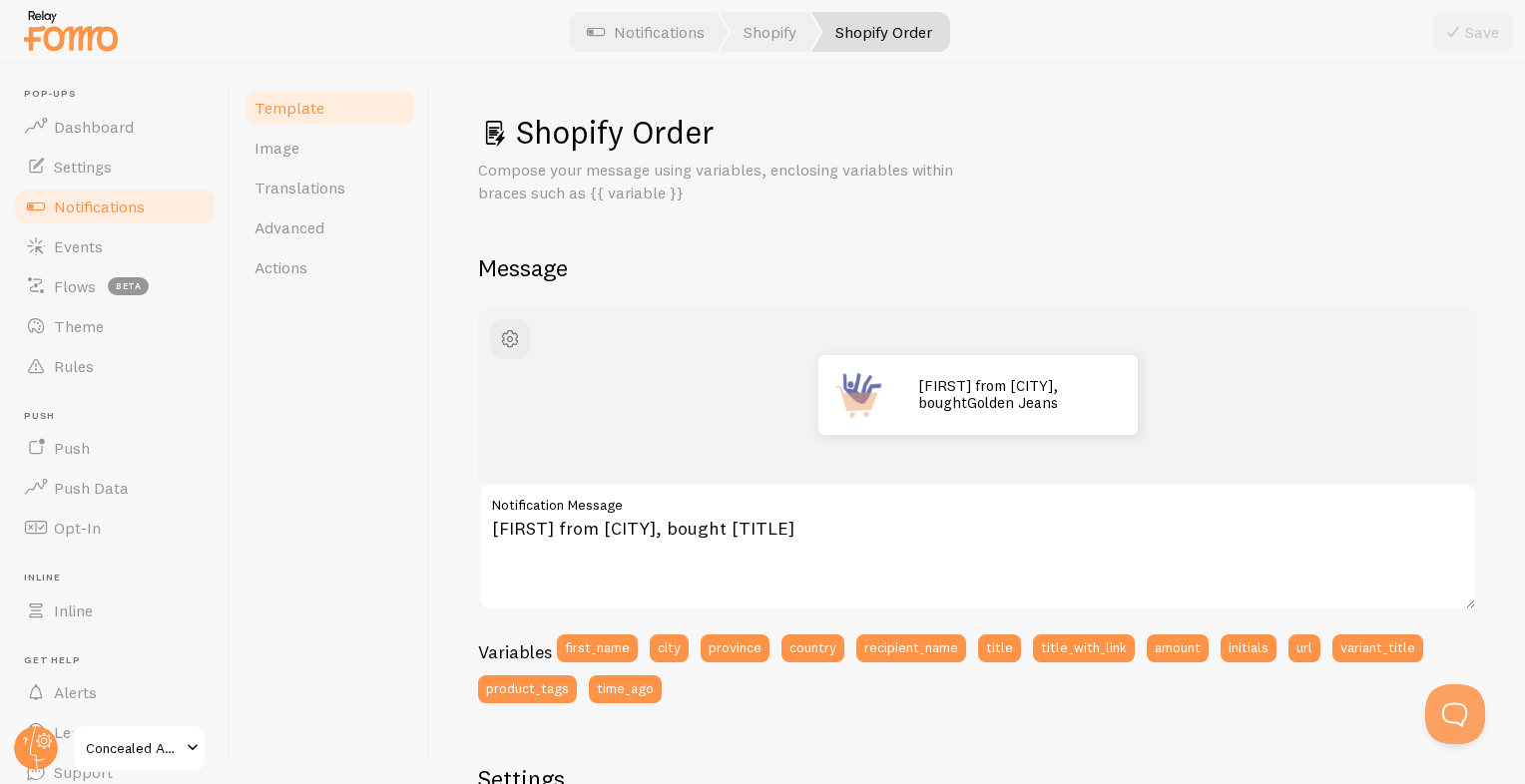 scroll, scrollTop: 0, scrollLeft: 0, axis: both 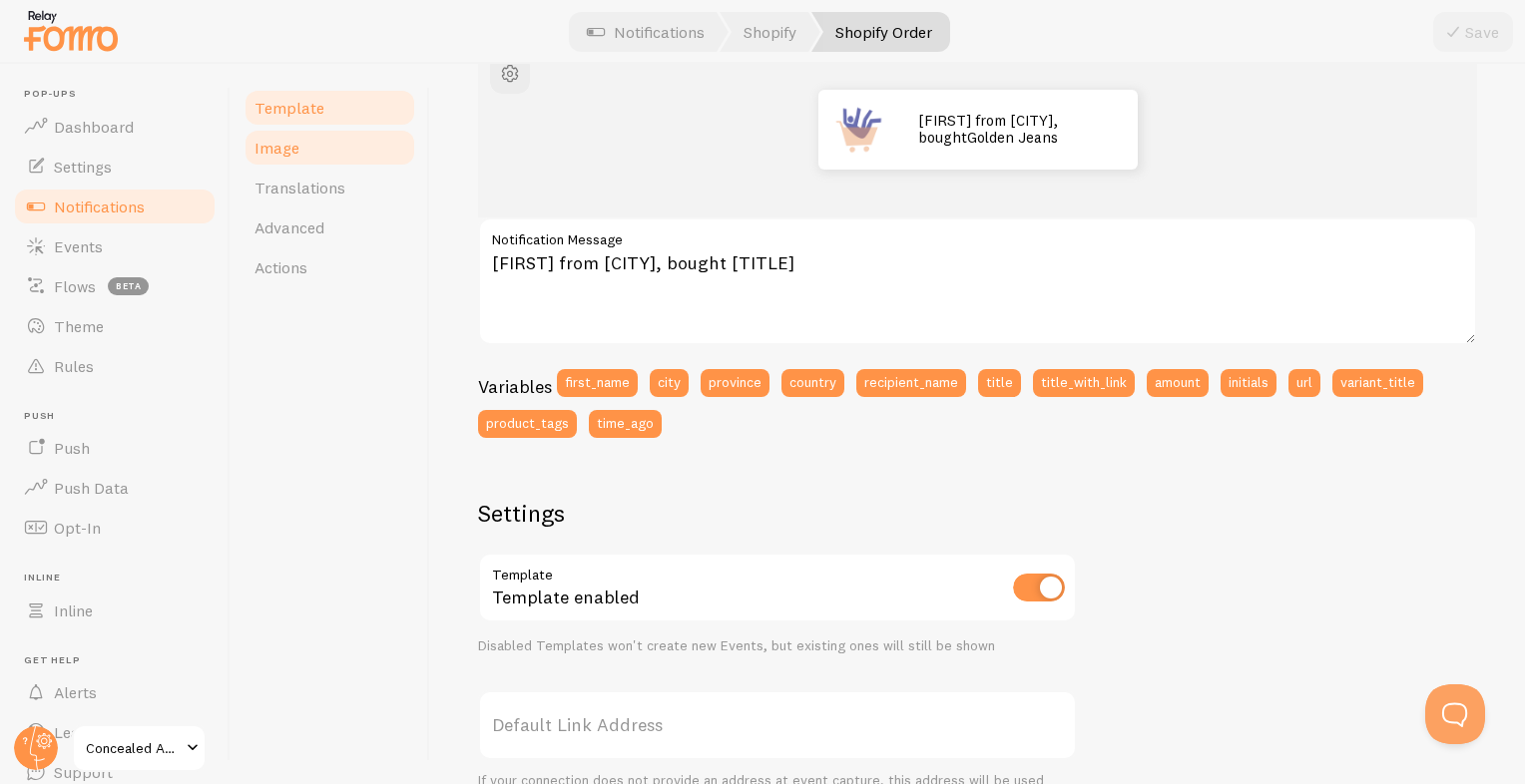 click on "Image" at bounding box center [276, 148] 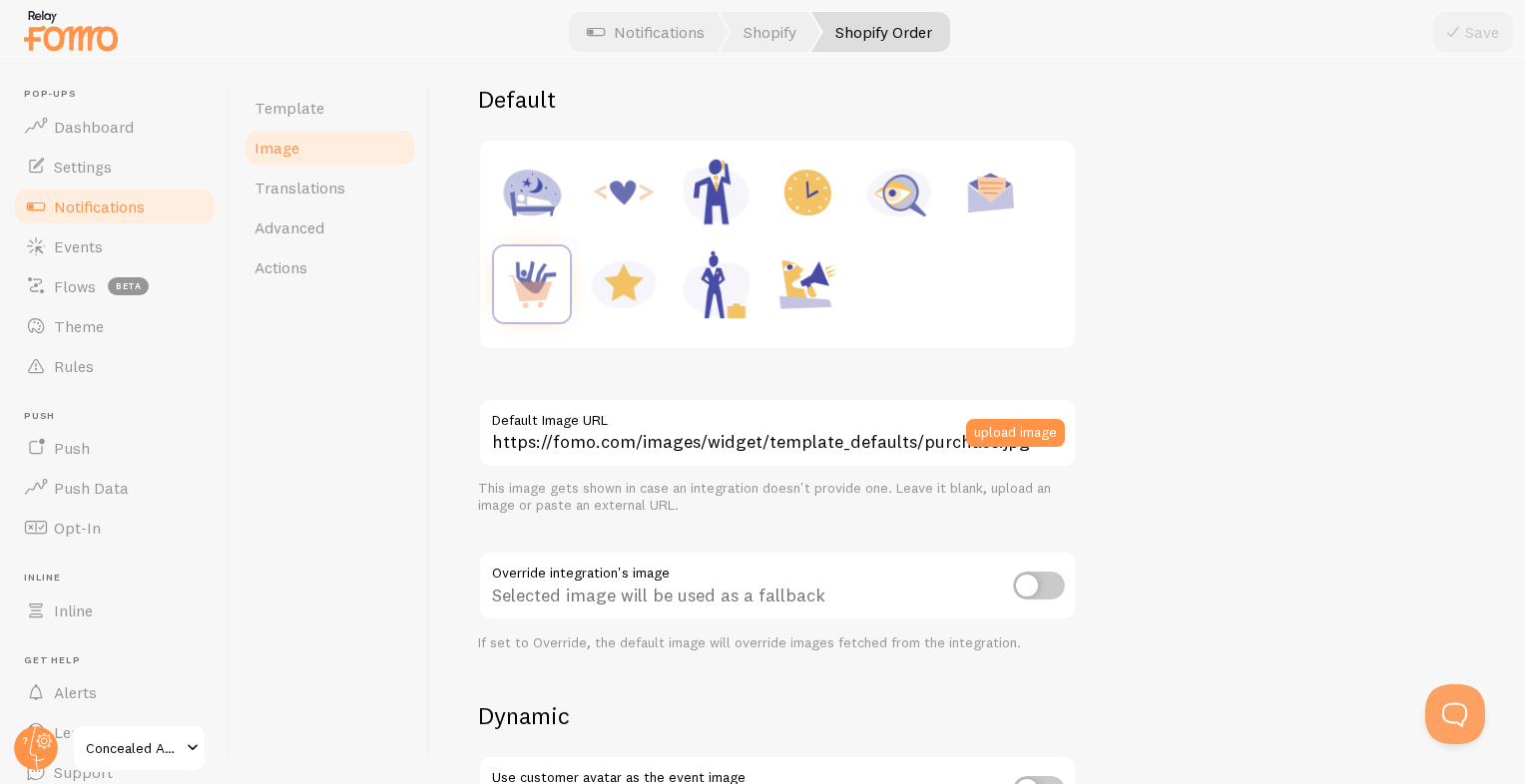 scroll, scrollTop: 266, scrollLeft: 0, axis: vertical 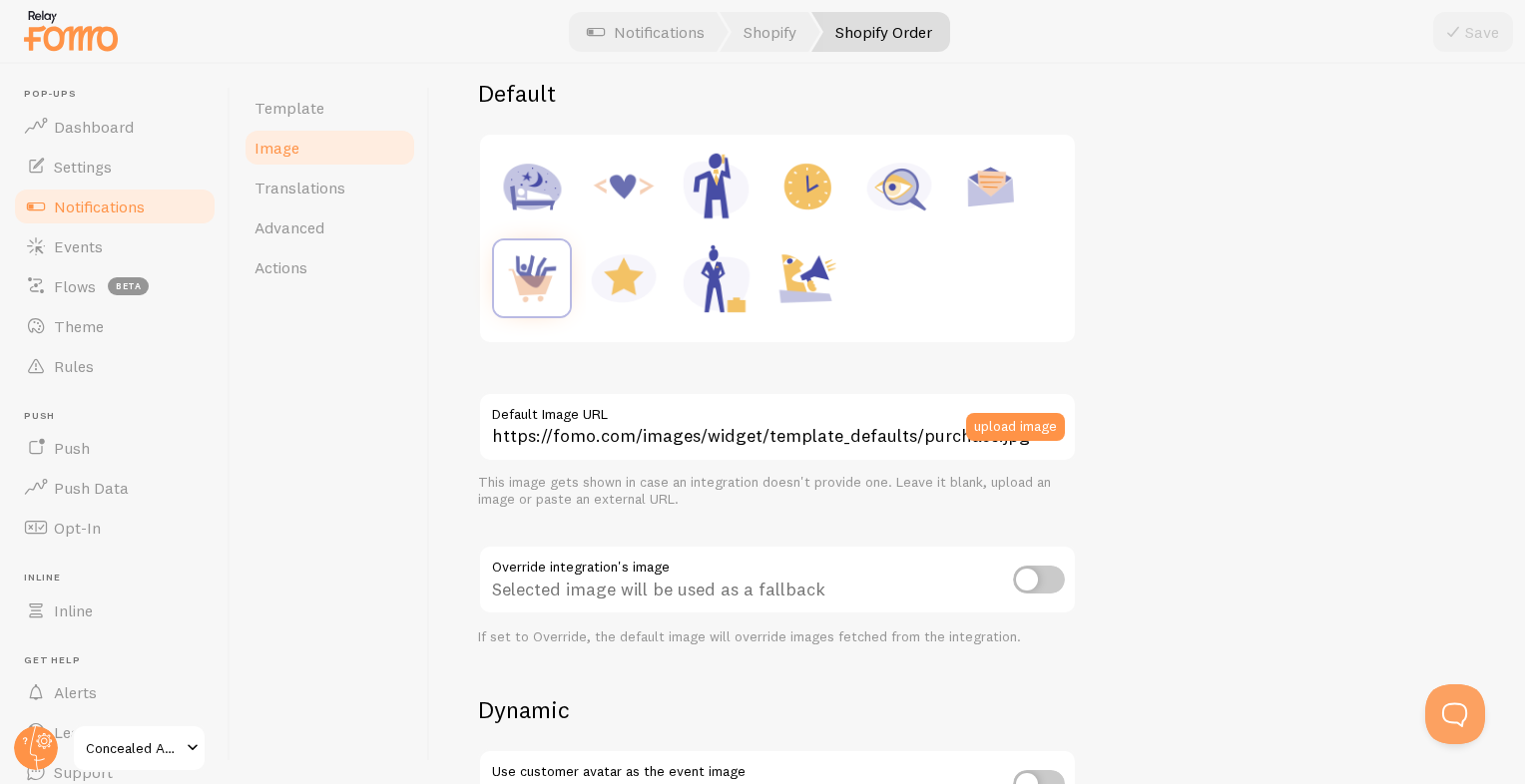 click at bounding box center [1039, 580] 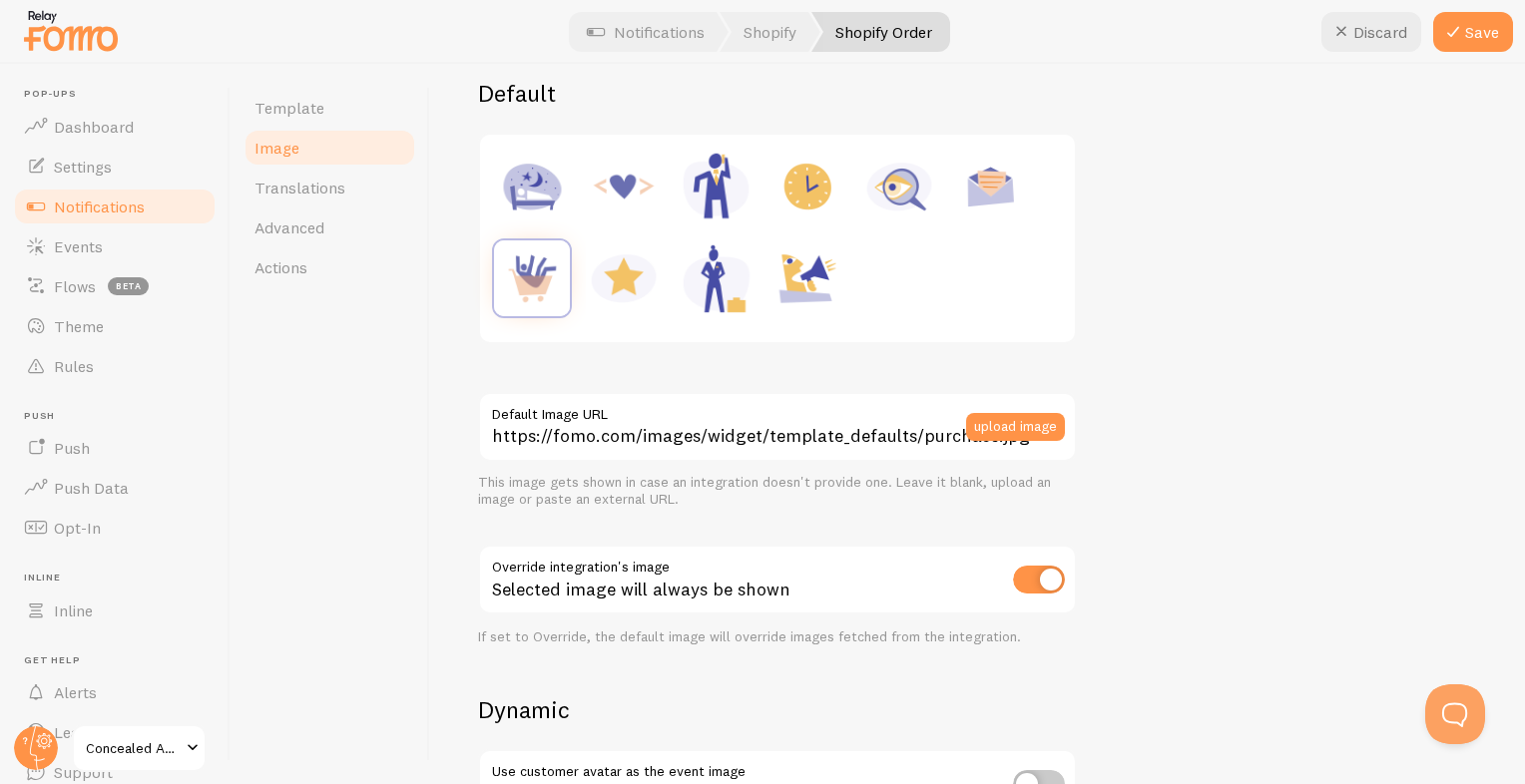 click at bounding box center [1039, 580] 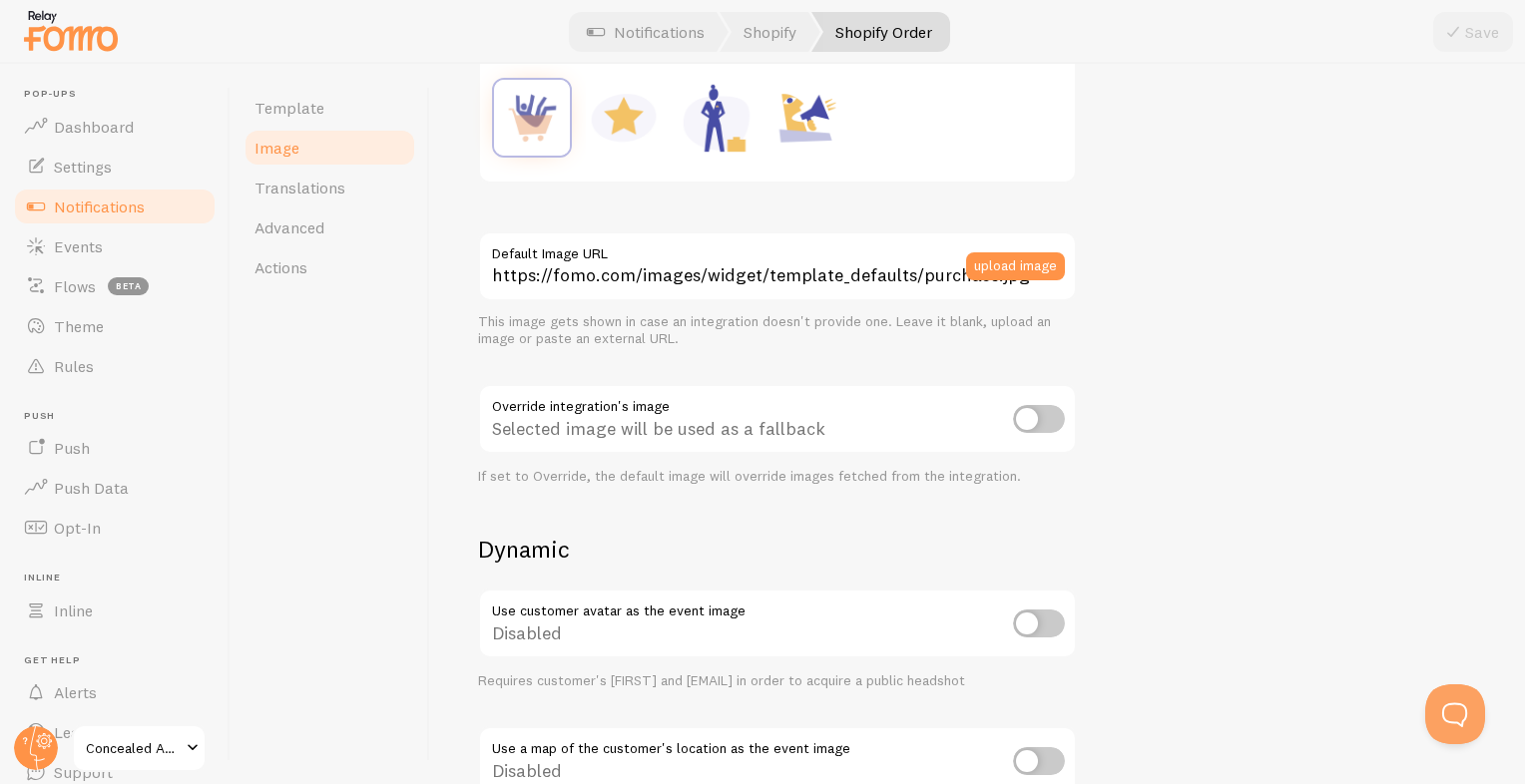 scroll, scrollTop: 665, scrollLeft: 0, axis: vertical 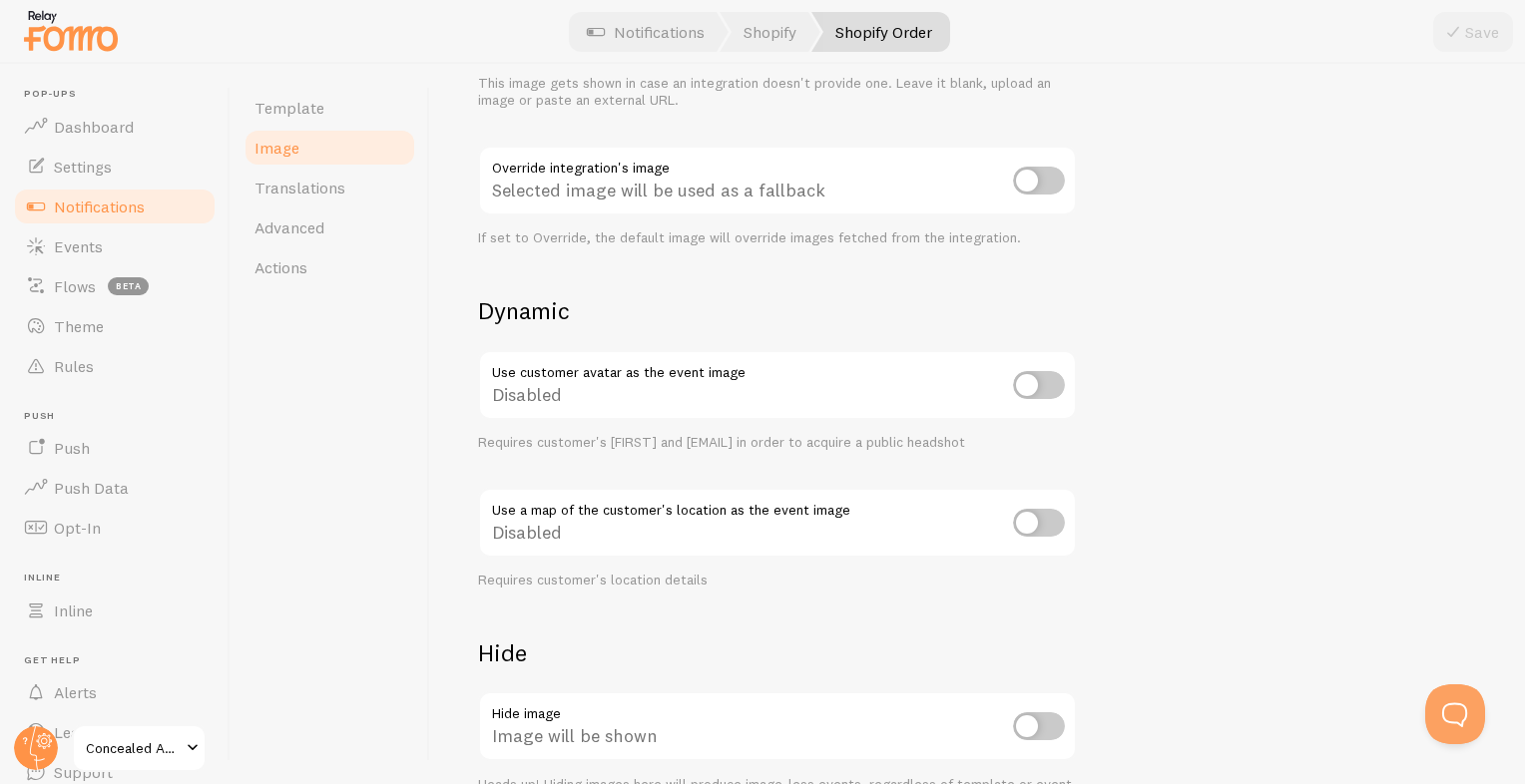 click at bounding box center (1039, 523) 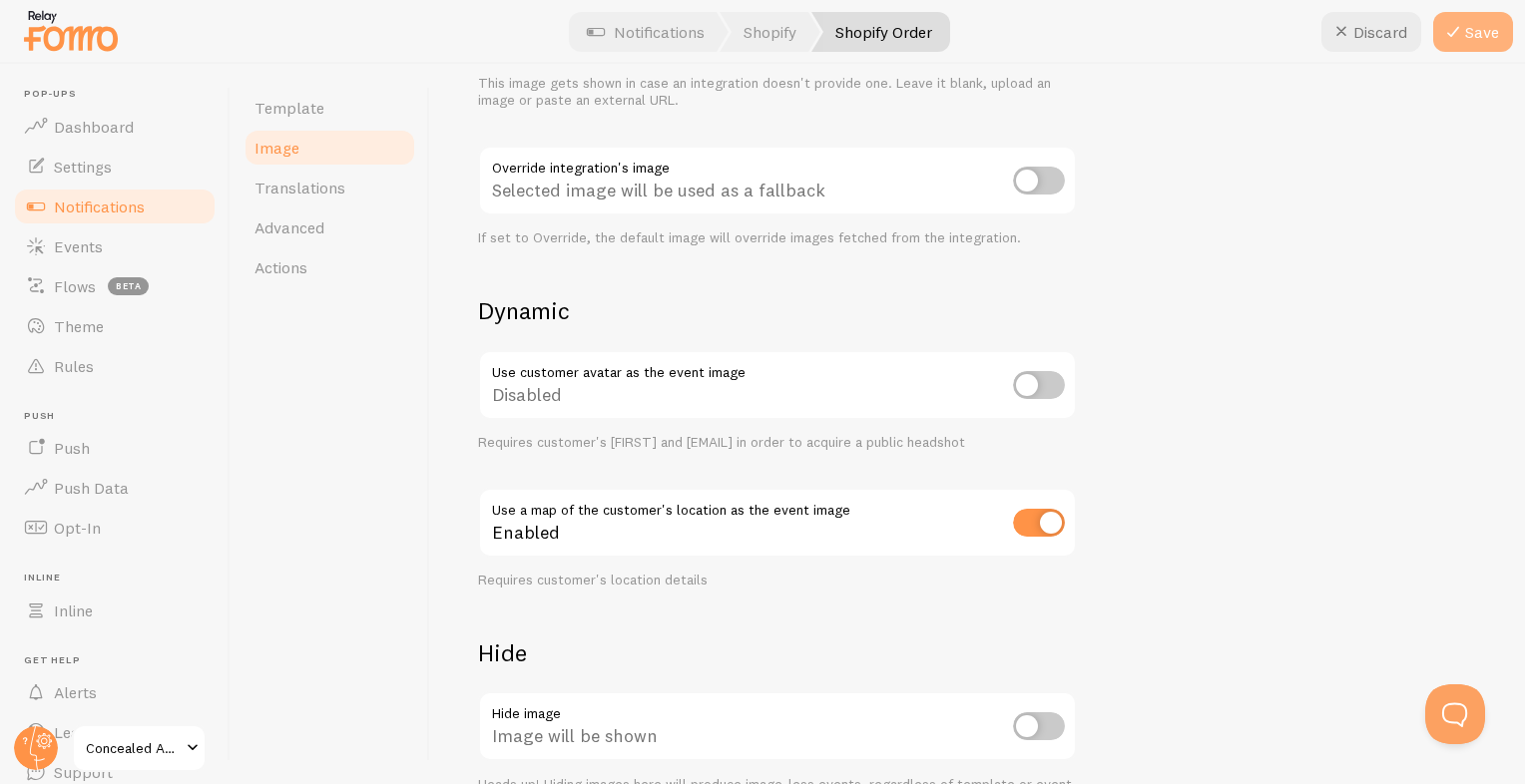 click at bounding box center (1453, 32) 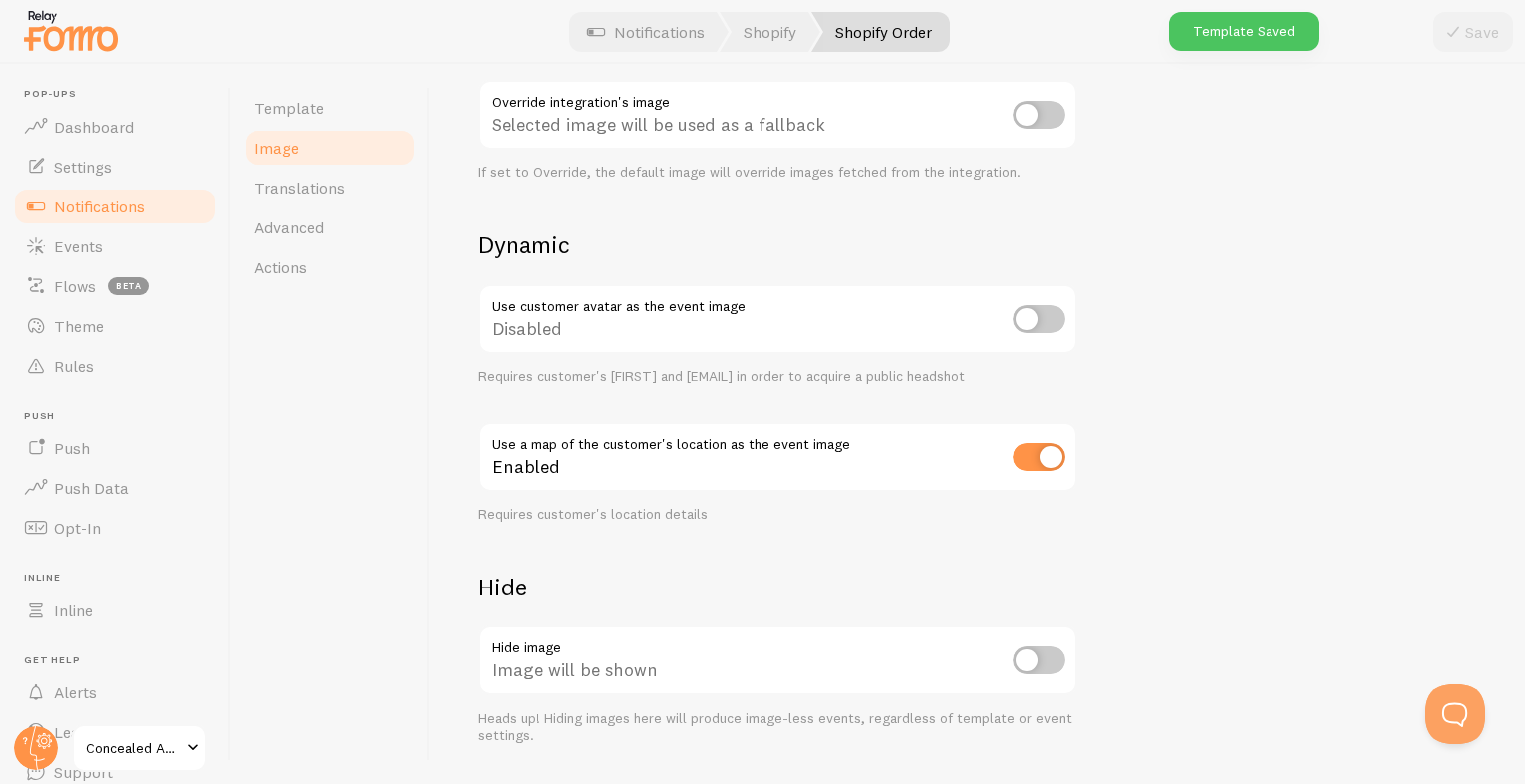 scroll, scrollTop: 784, scrollLeft: 0, axis: vertical 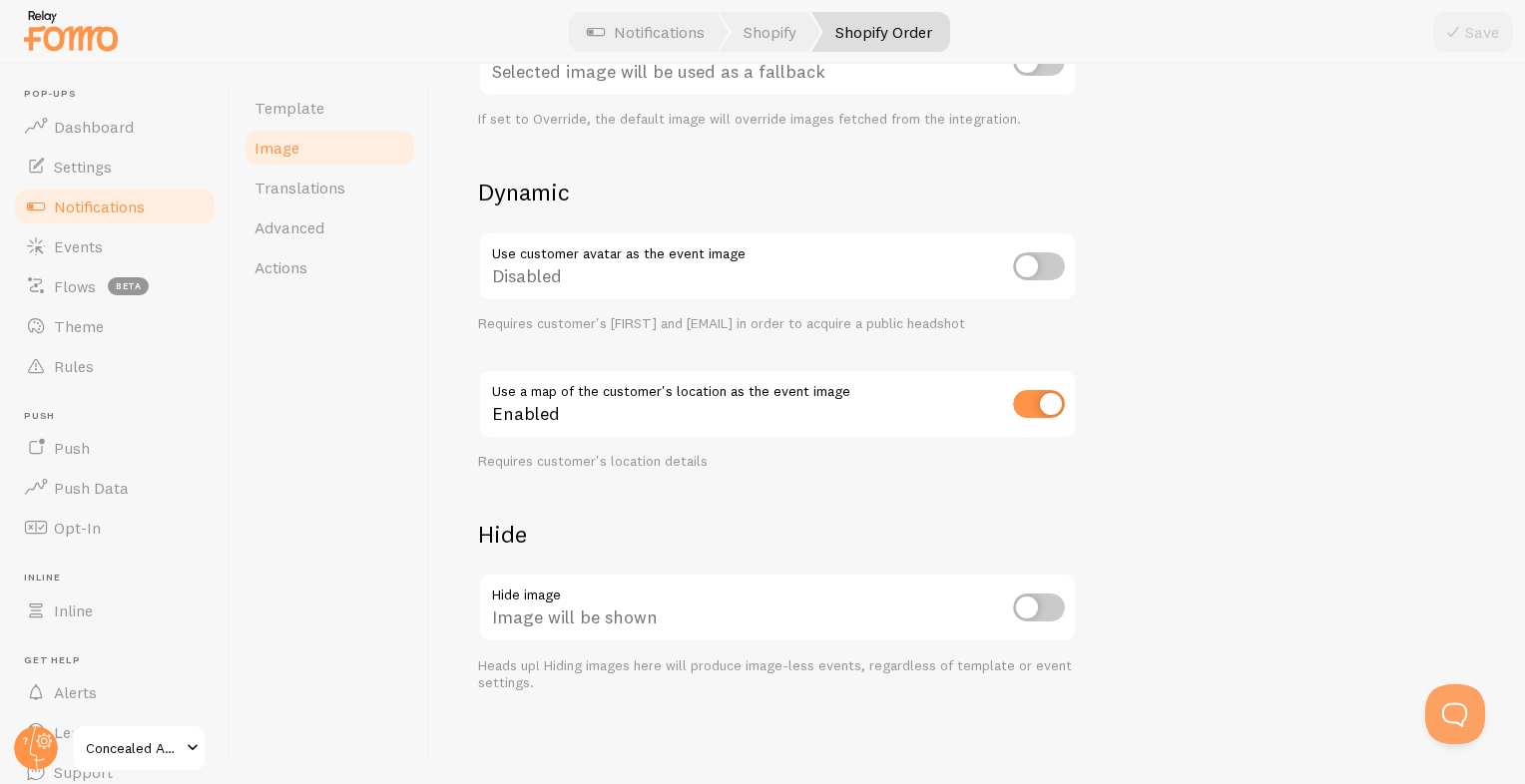 click on "Image will be shown" at bounding box center (777, 608) 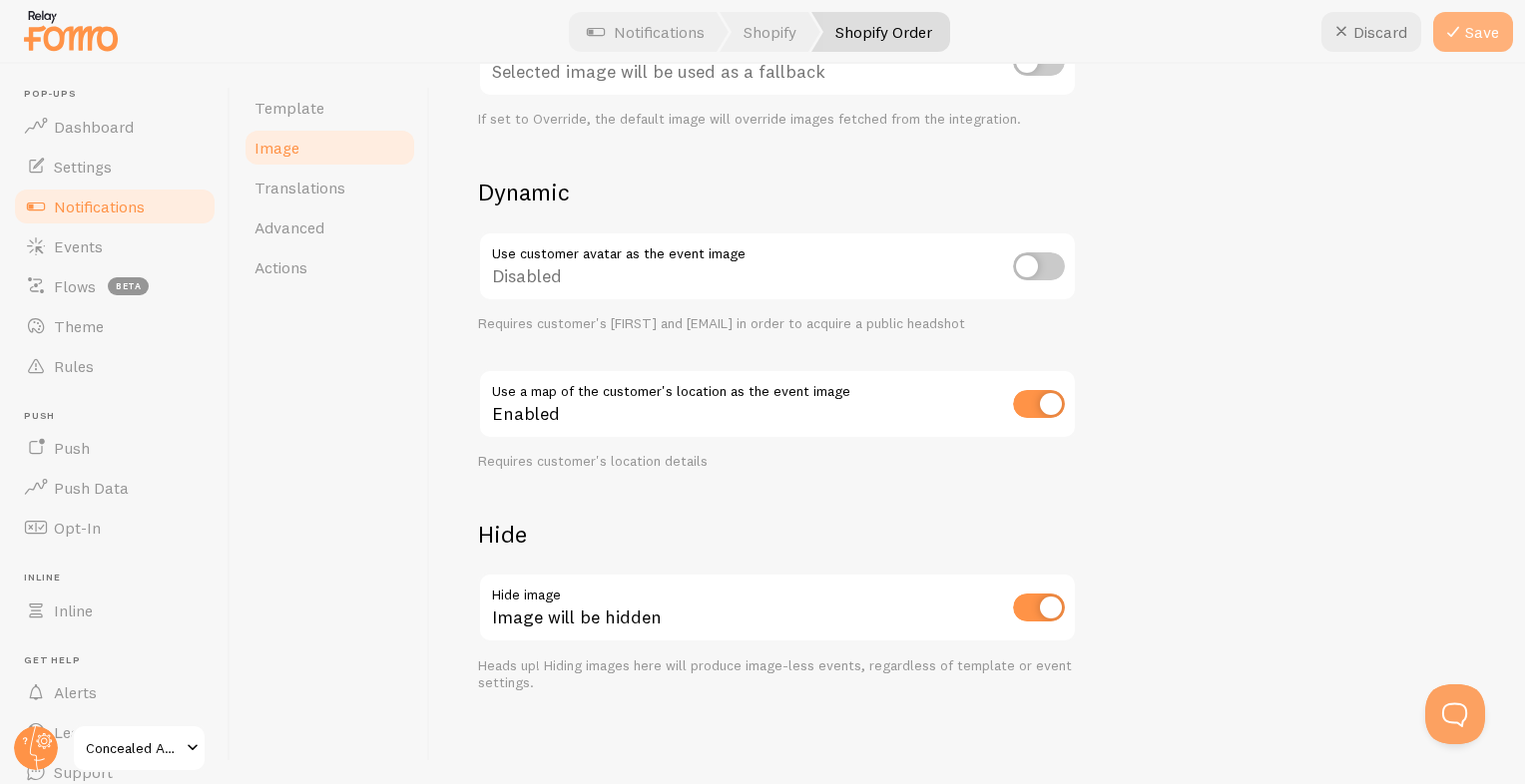 click on "Save" at bounding box center [1473, 32] 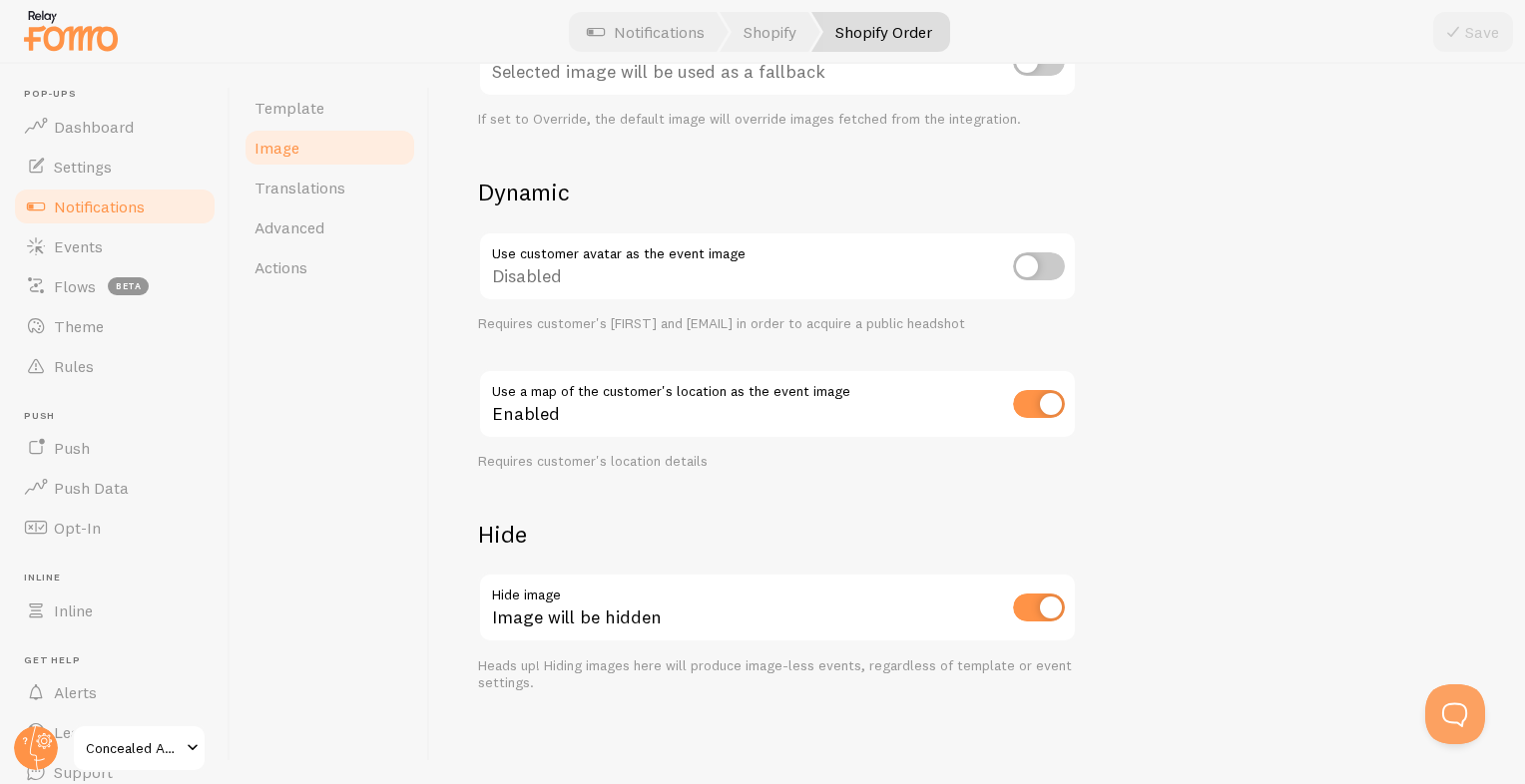 click at bounding box center (1039, 607) 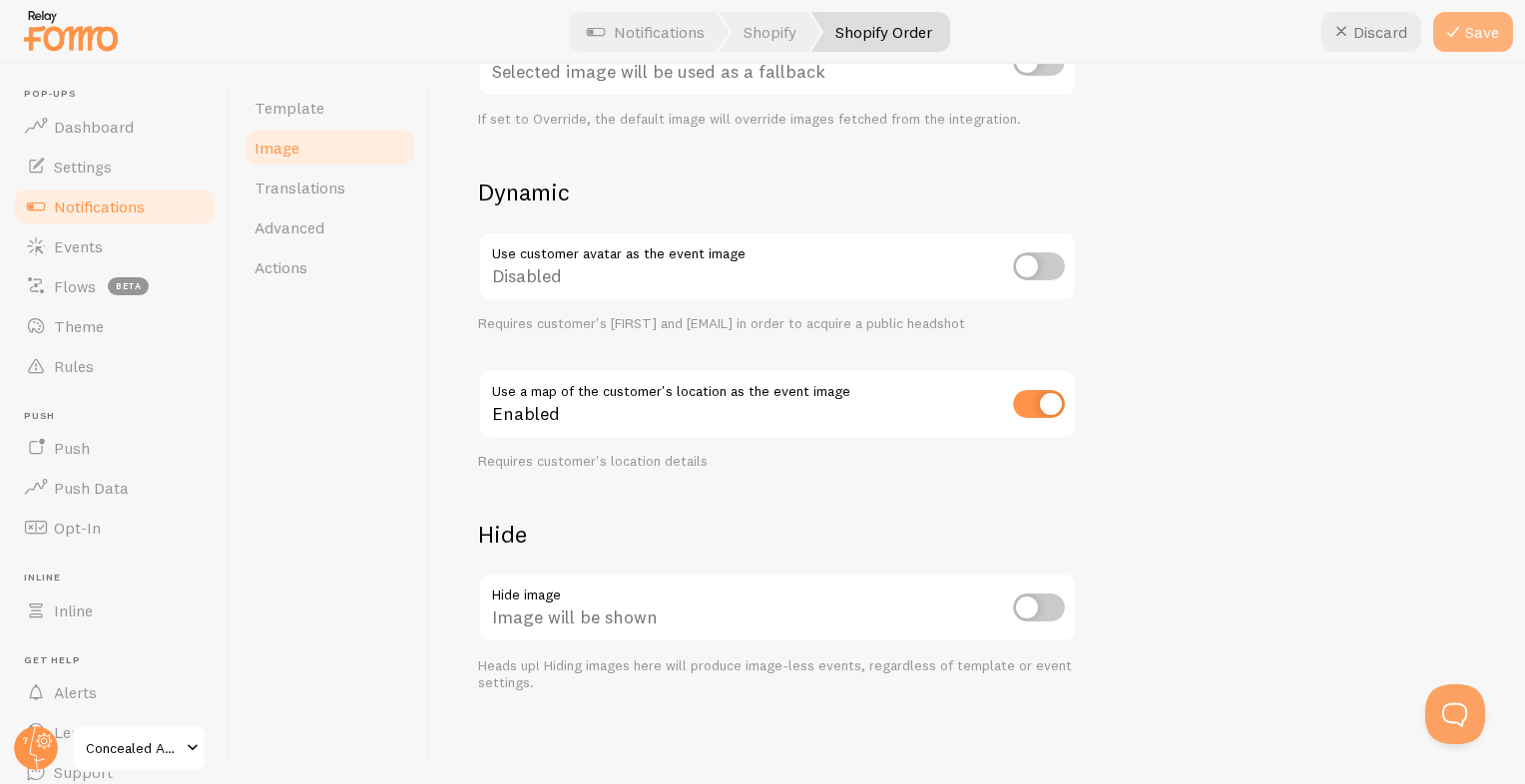 click at bounding box center [1453, 32] 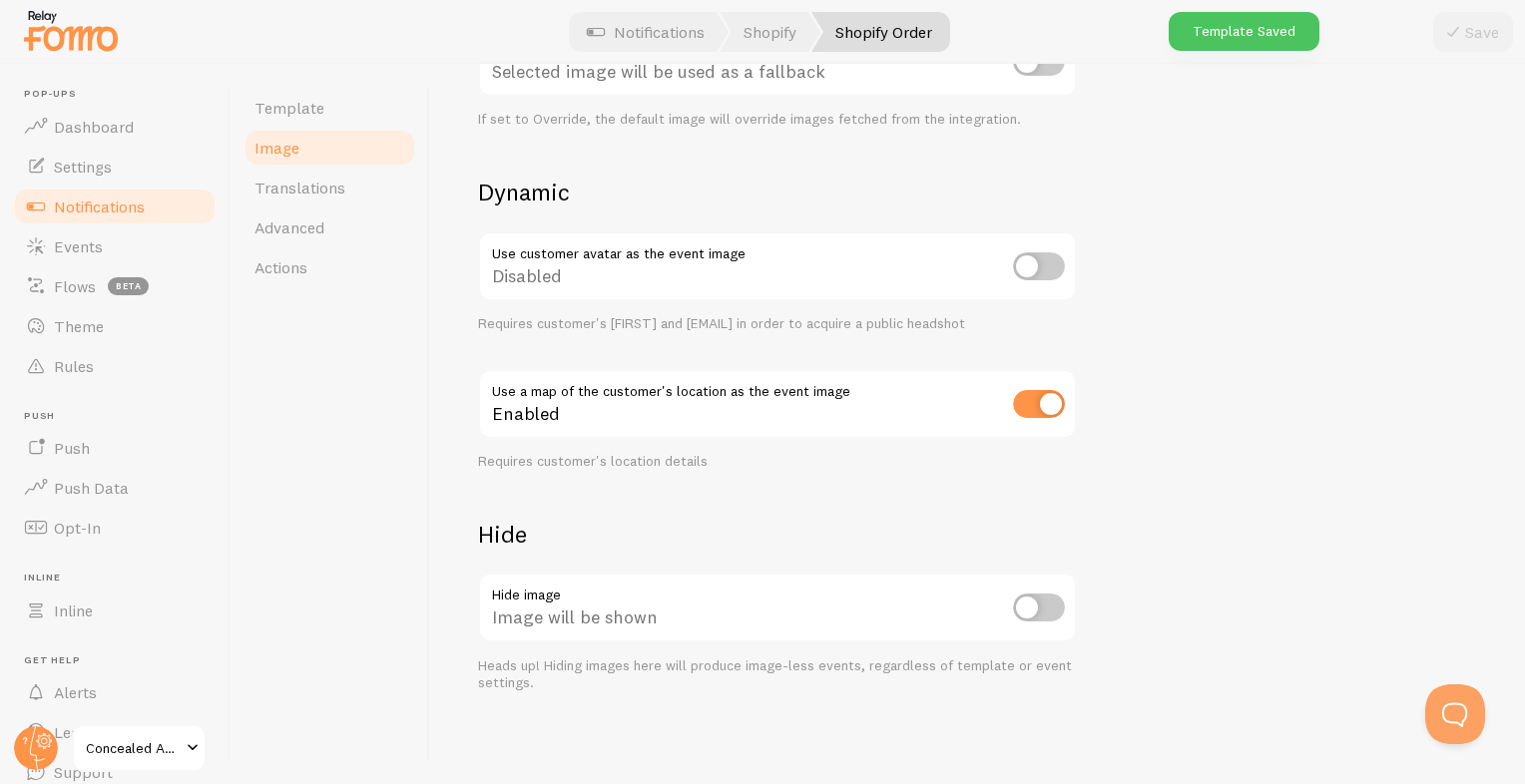 click at bounding box center (1039, 404) 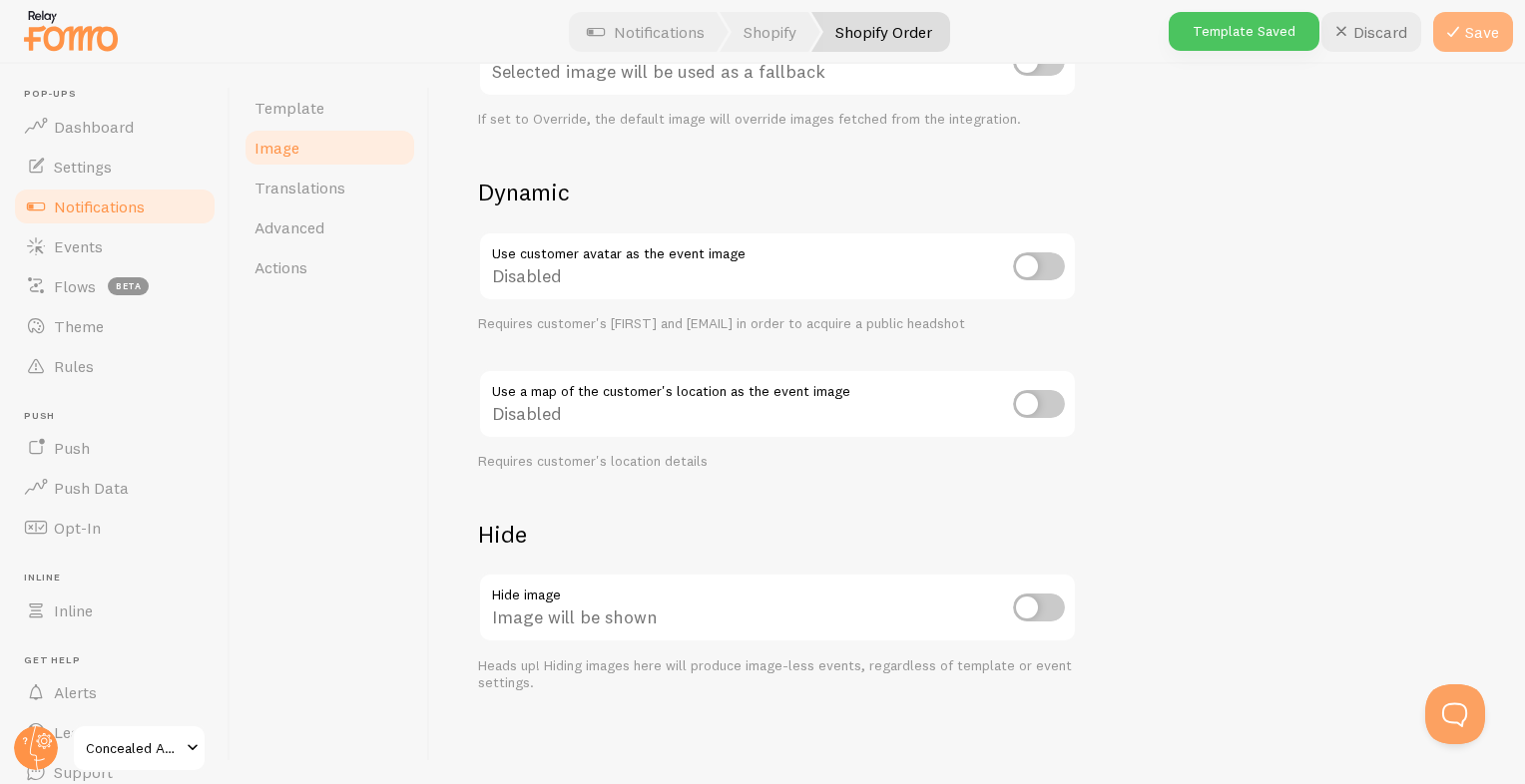 click at bounding box center [1453, 32] 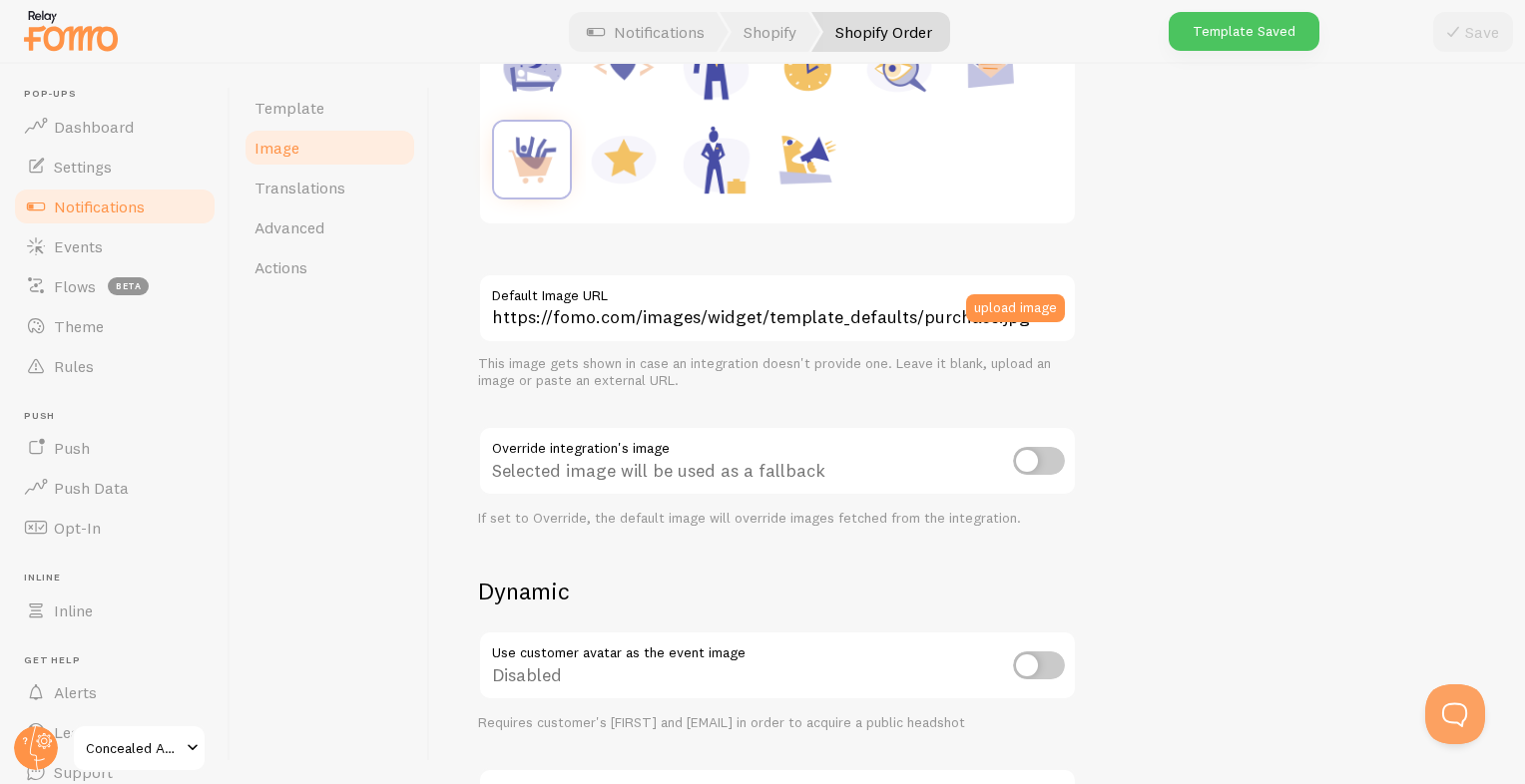 scroll, scrollTop: 0, scrollLeft: 0, axis: both 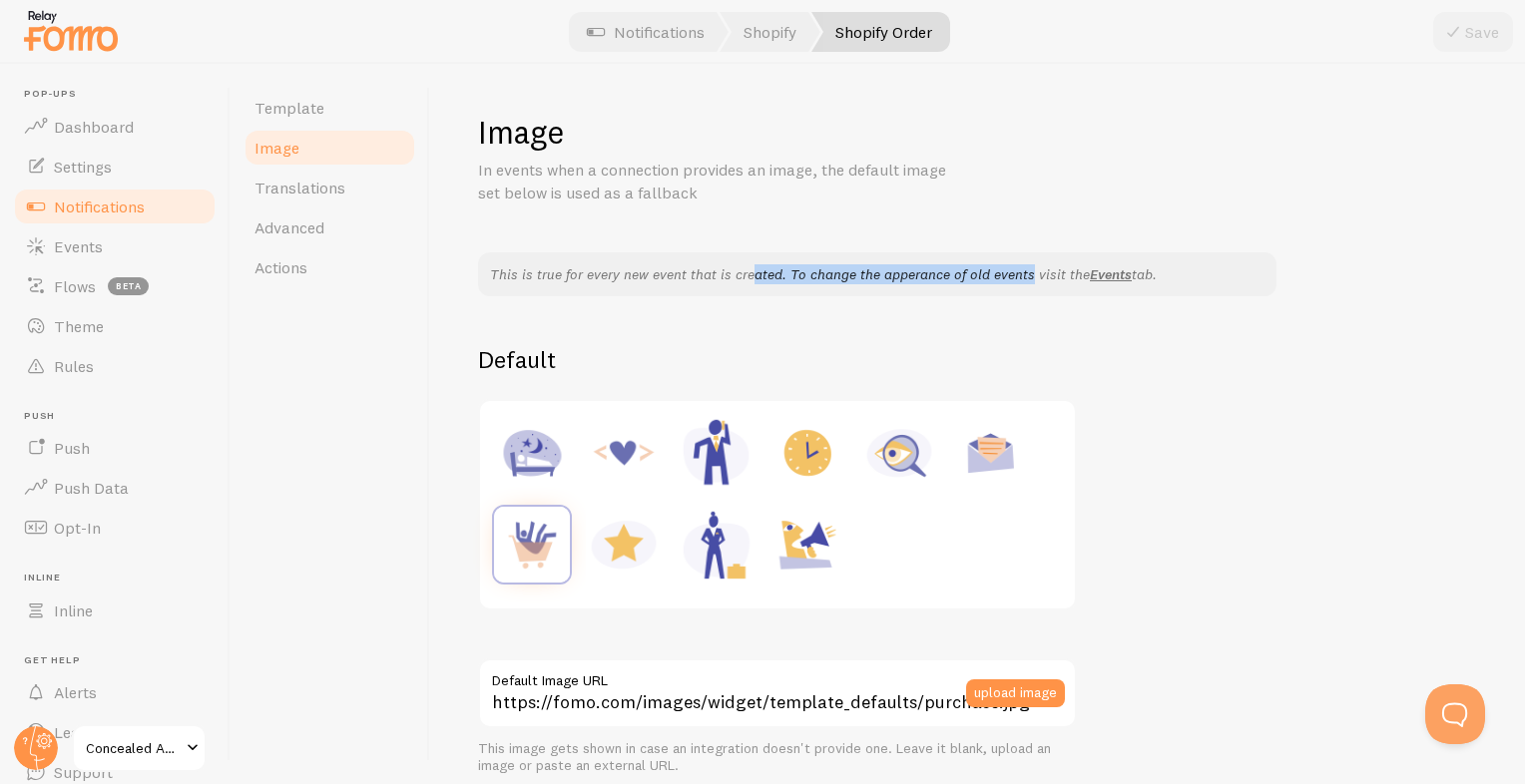 drag, startPoint x: 676, startPoint y: 278, endPoint x: 955, endPoint y: 276, distance: 279.00717 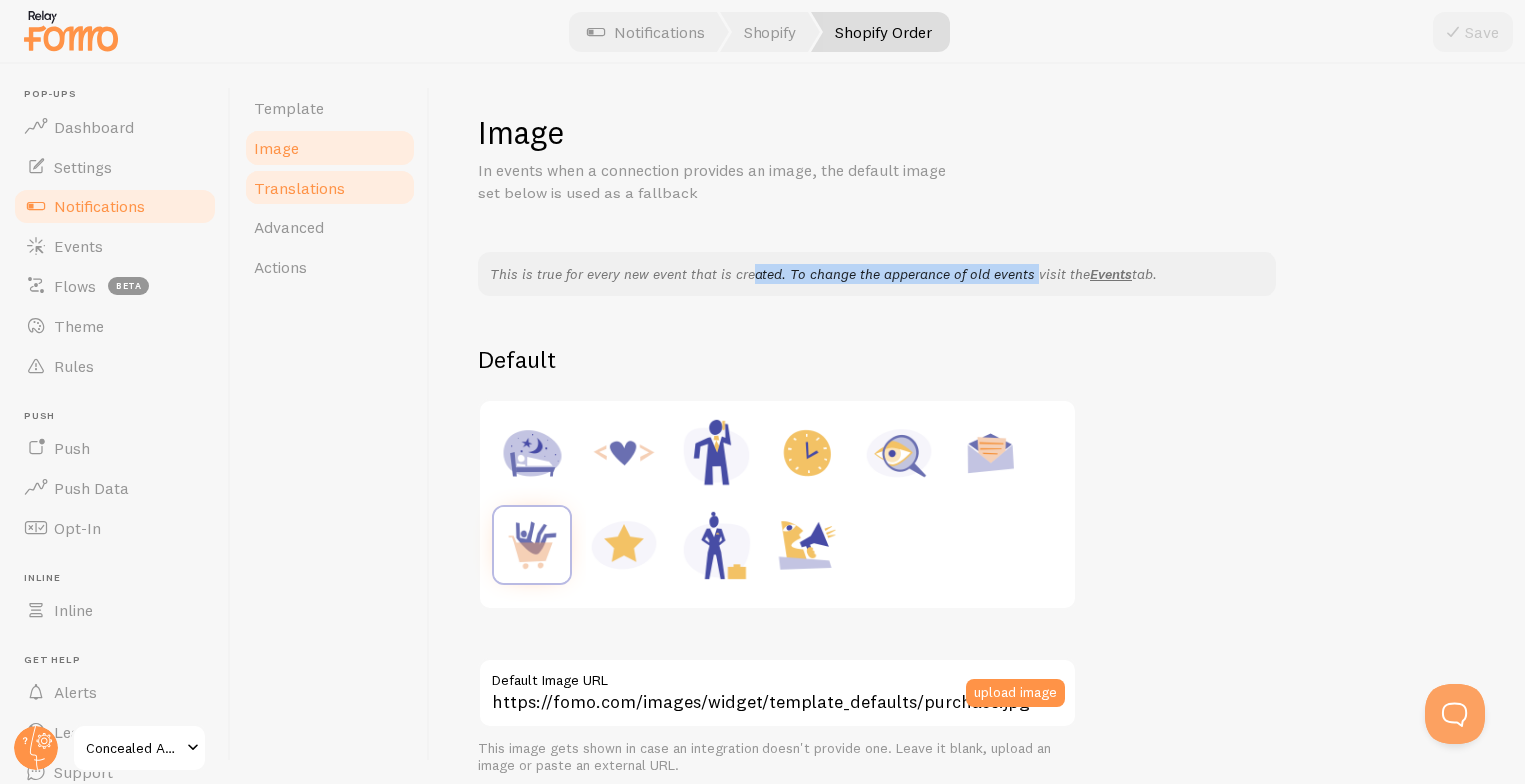 click on "Translations" at bounding box center [299, 188] 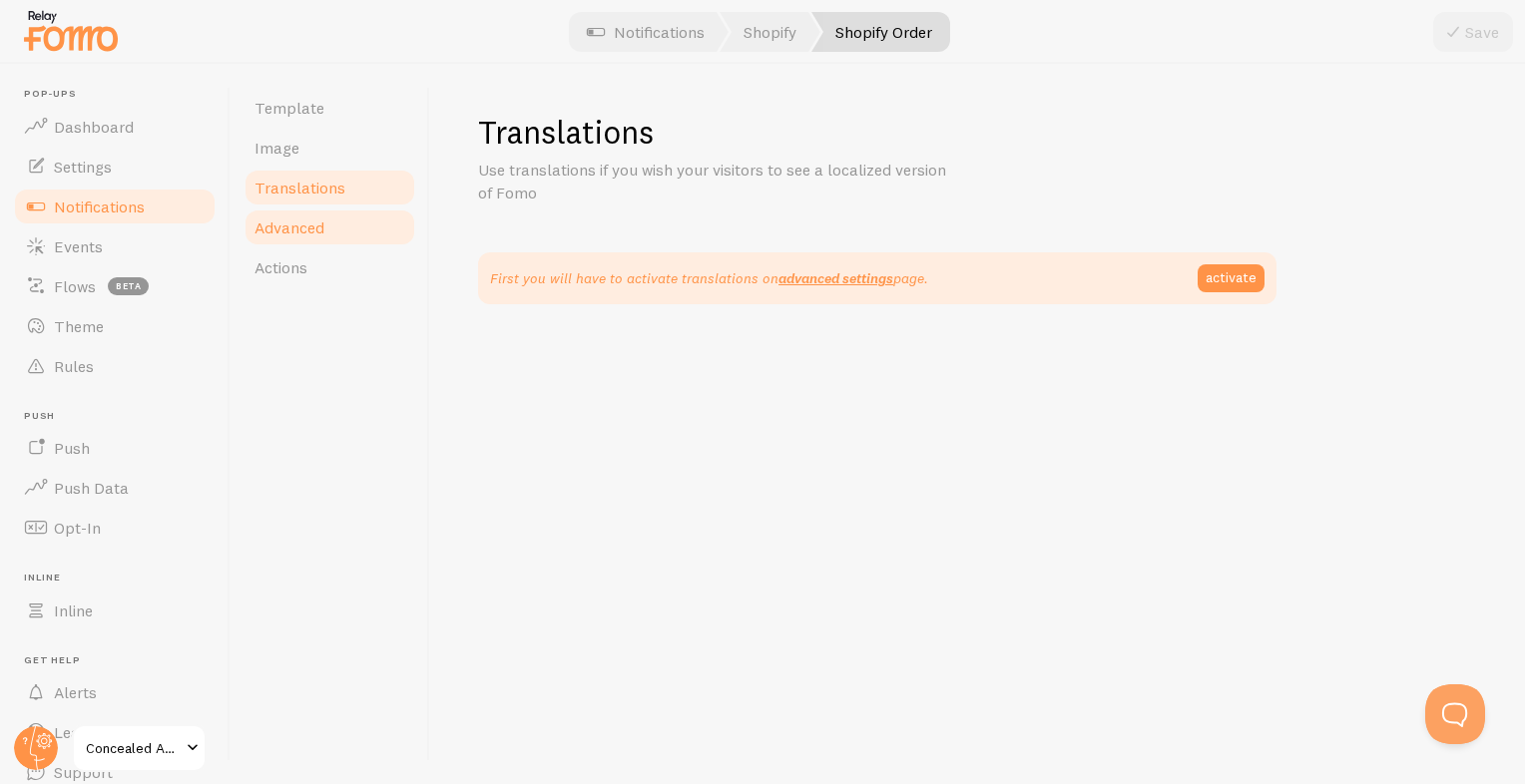 click on "Advanced" at bounding box center [289, 227] 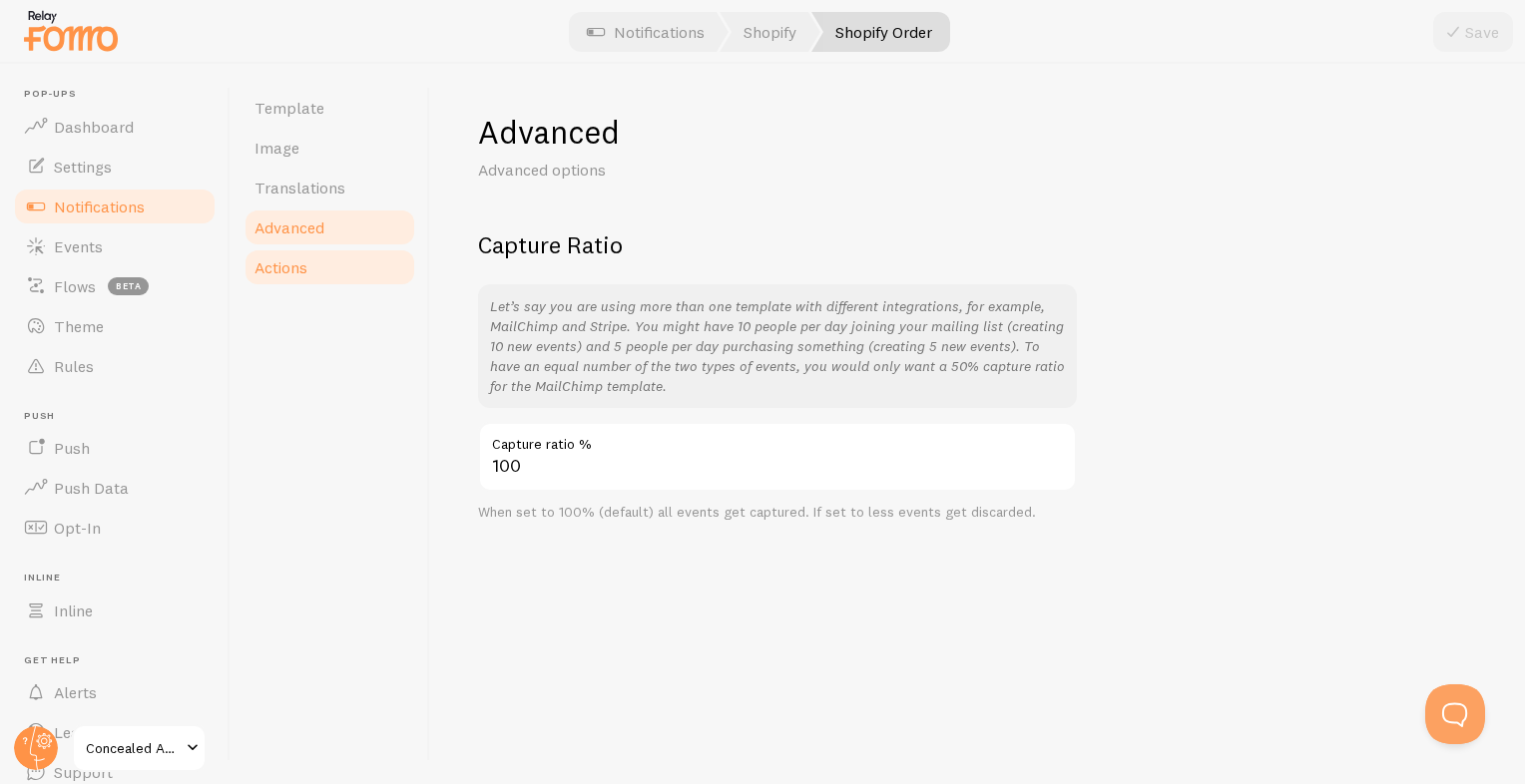 click on "Actions" at bounding box center (280, 267) 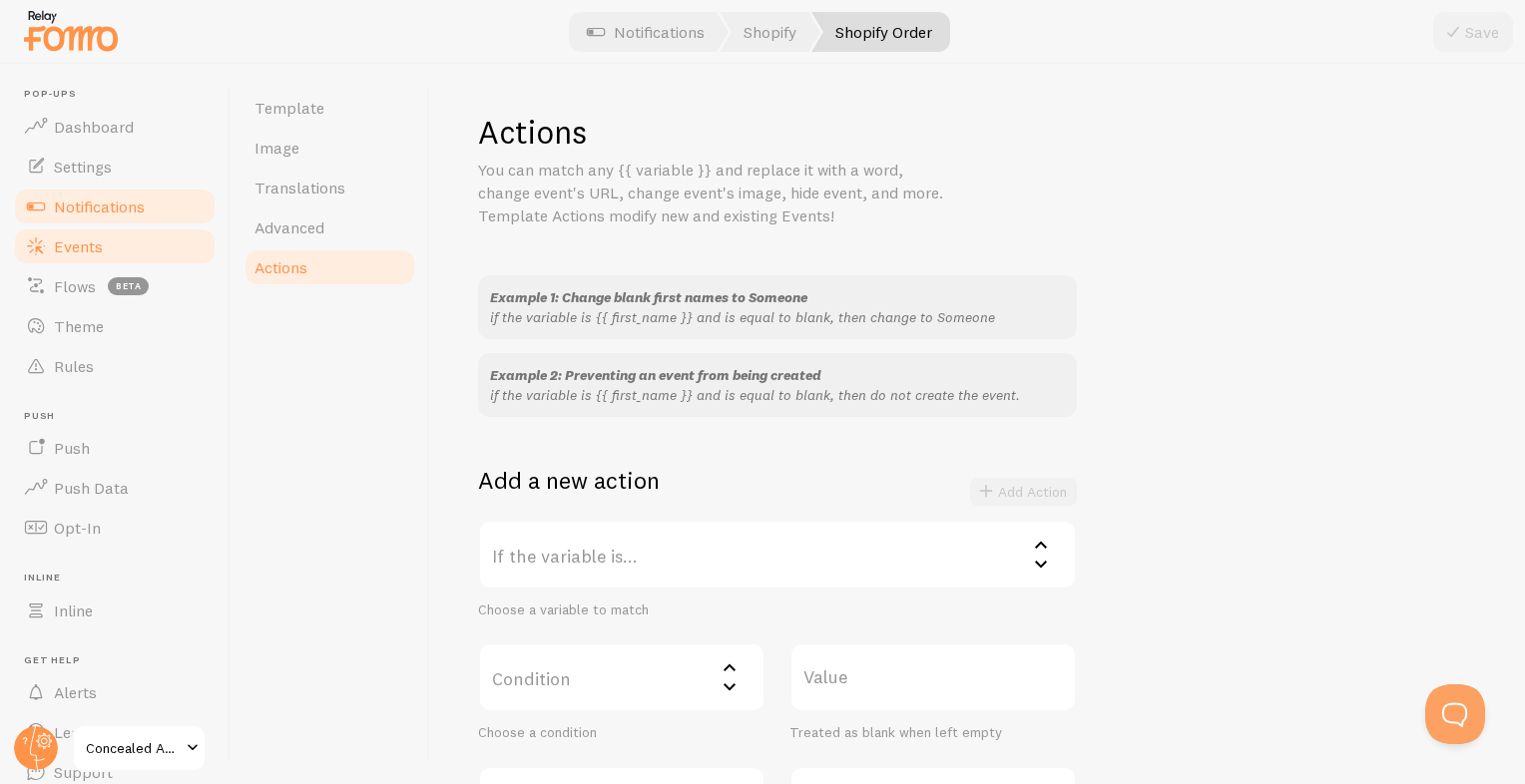 click on "Events" at bounding box center [115, 246] 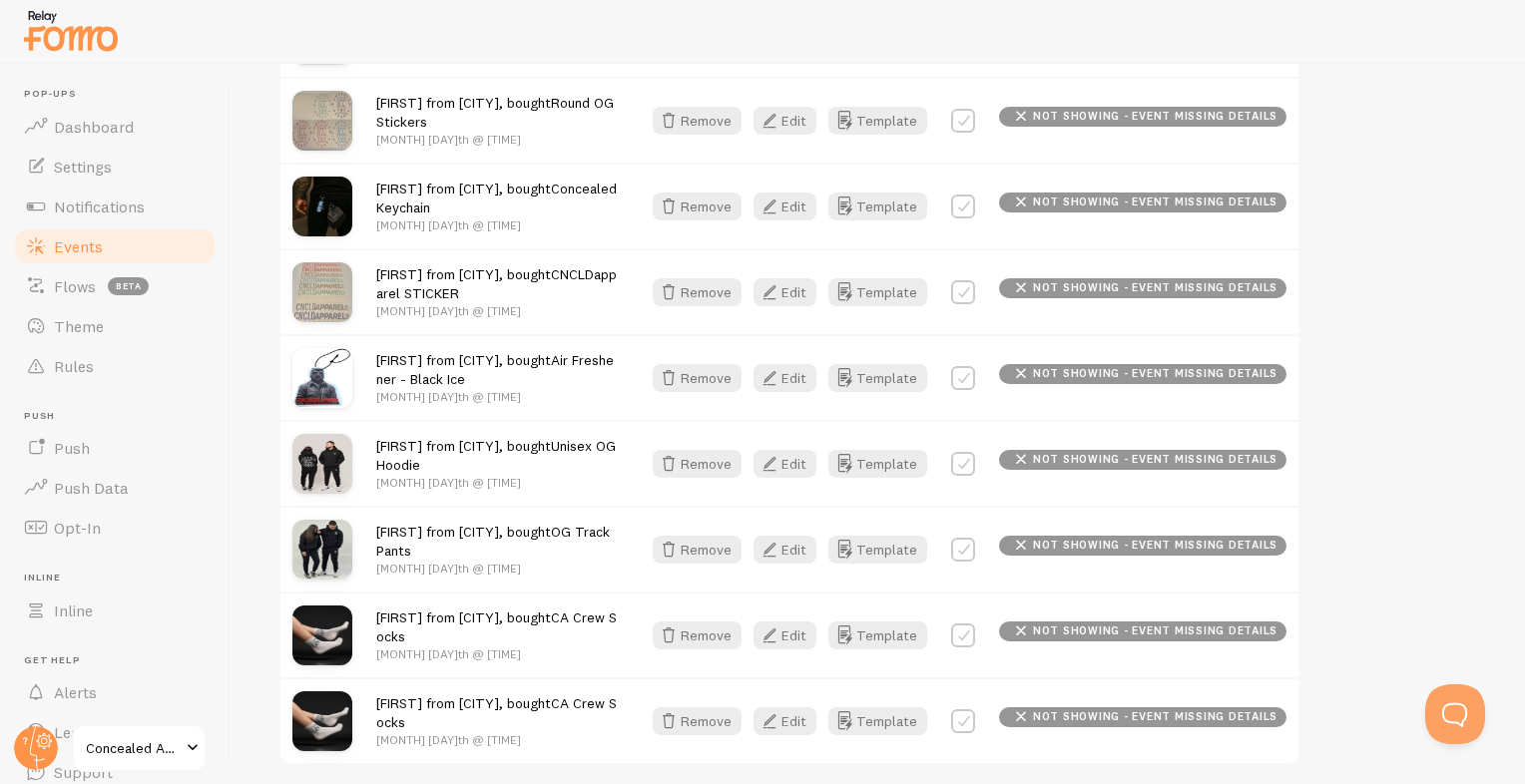 scroll, scrollTop: 2192, scrollLeft: 0, axis: vertical 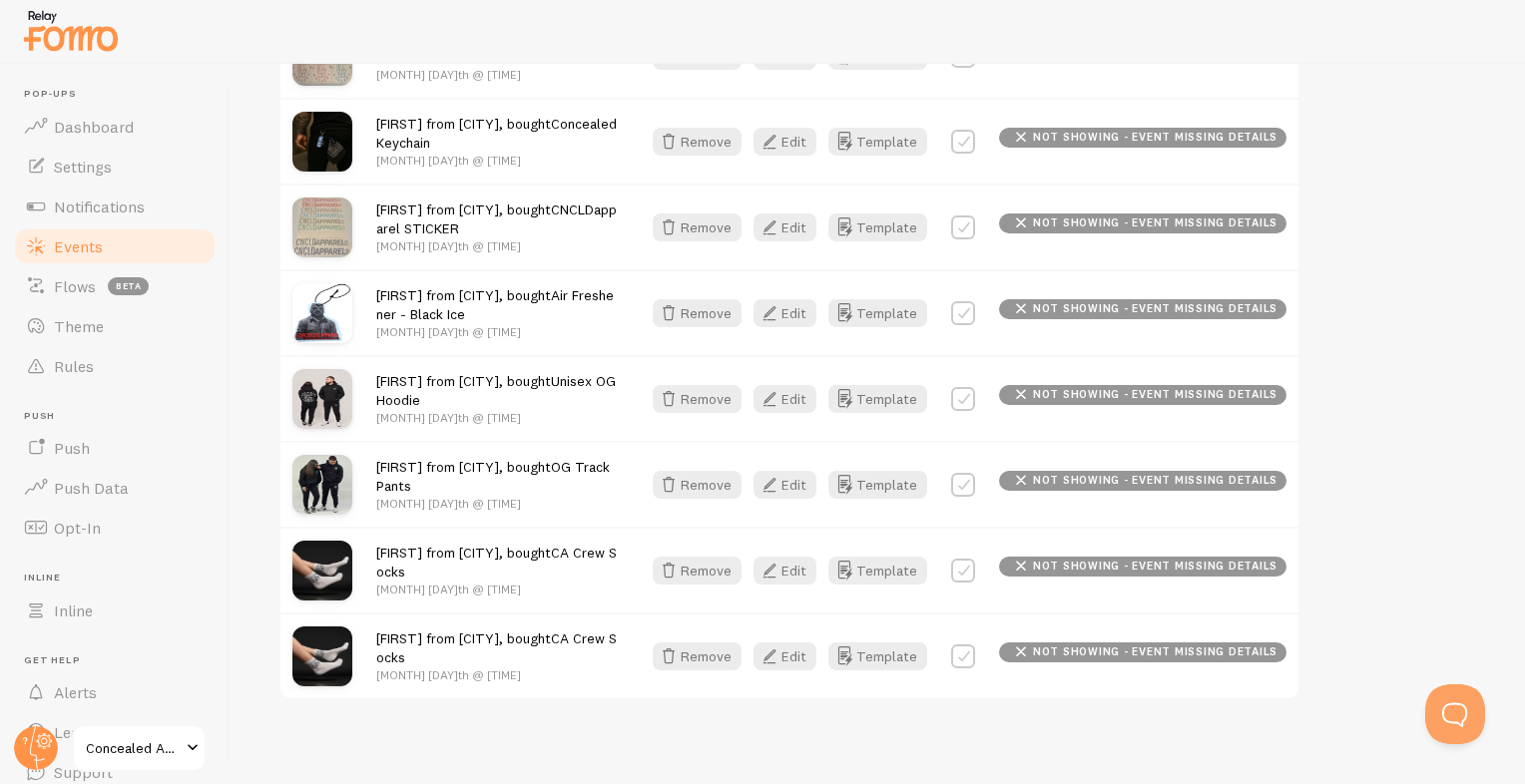 click at bounding box center [963, 399] 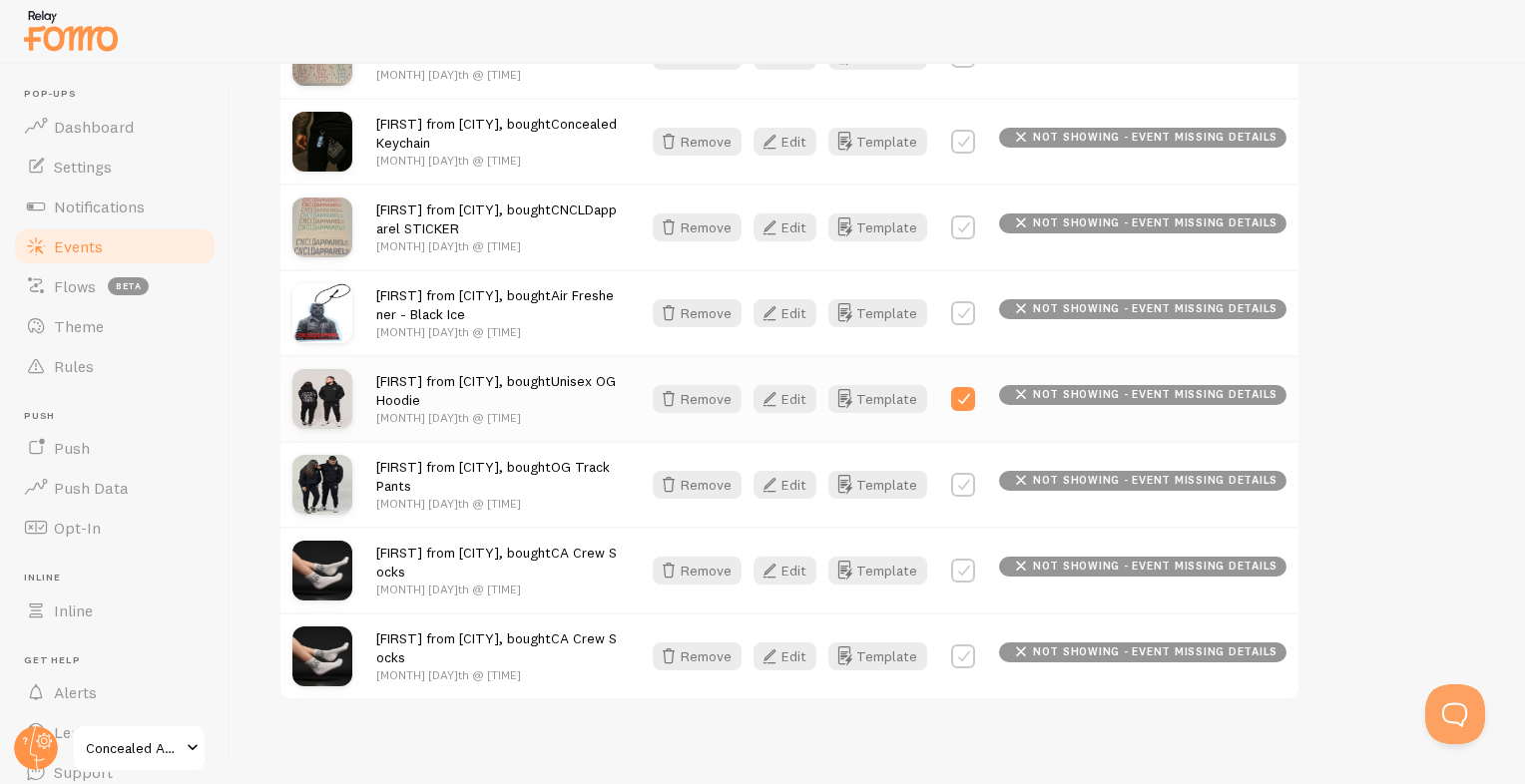 click at bounding box center (963, 399) 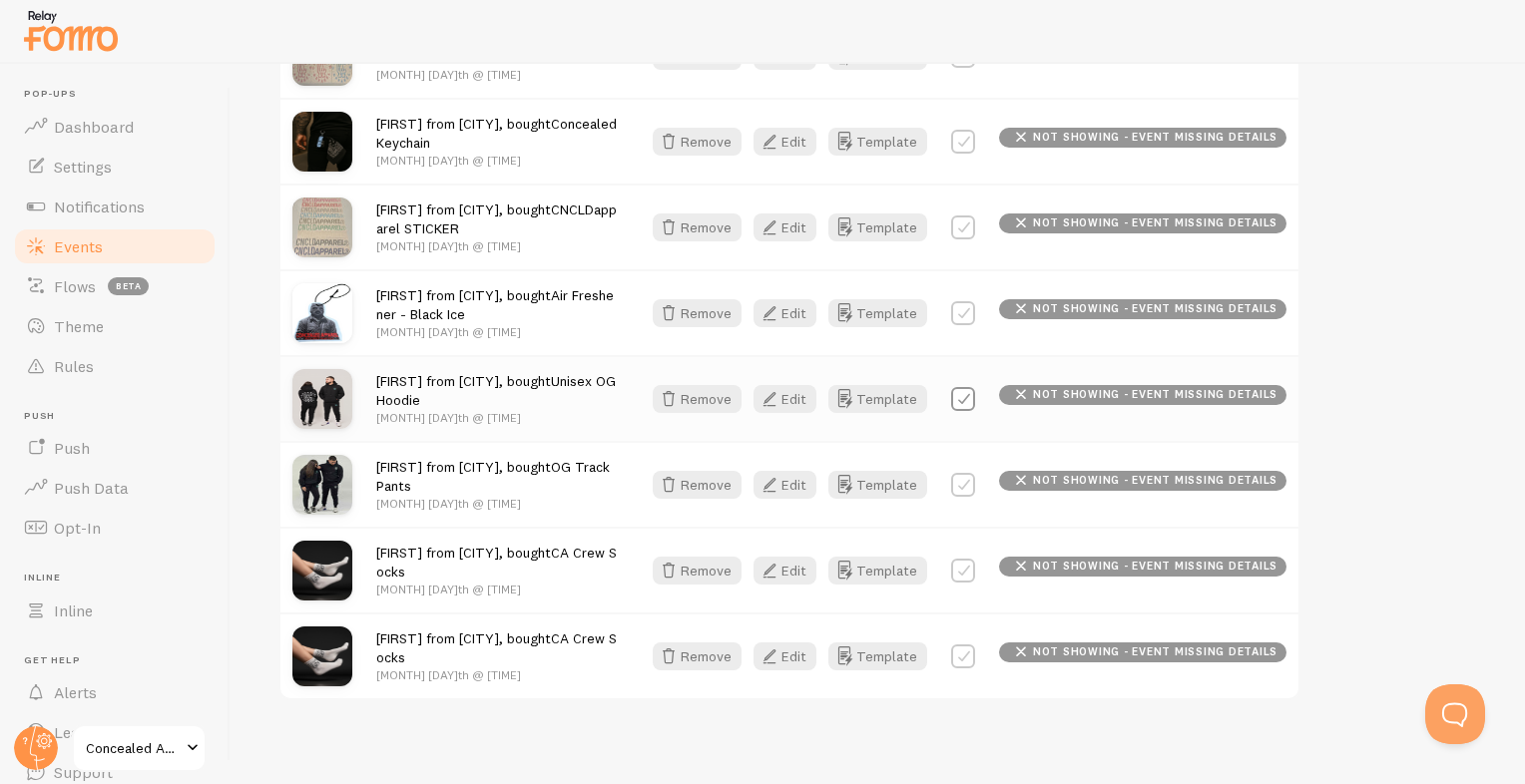 checkbox on "false" 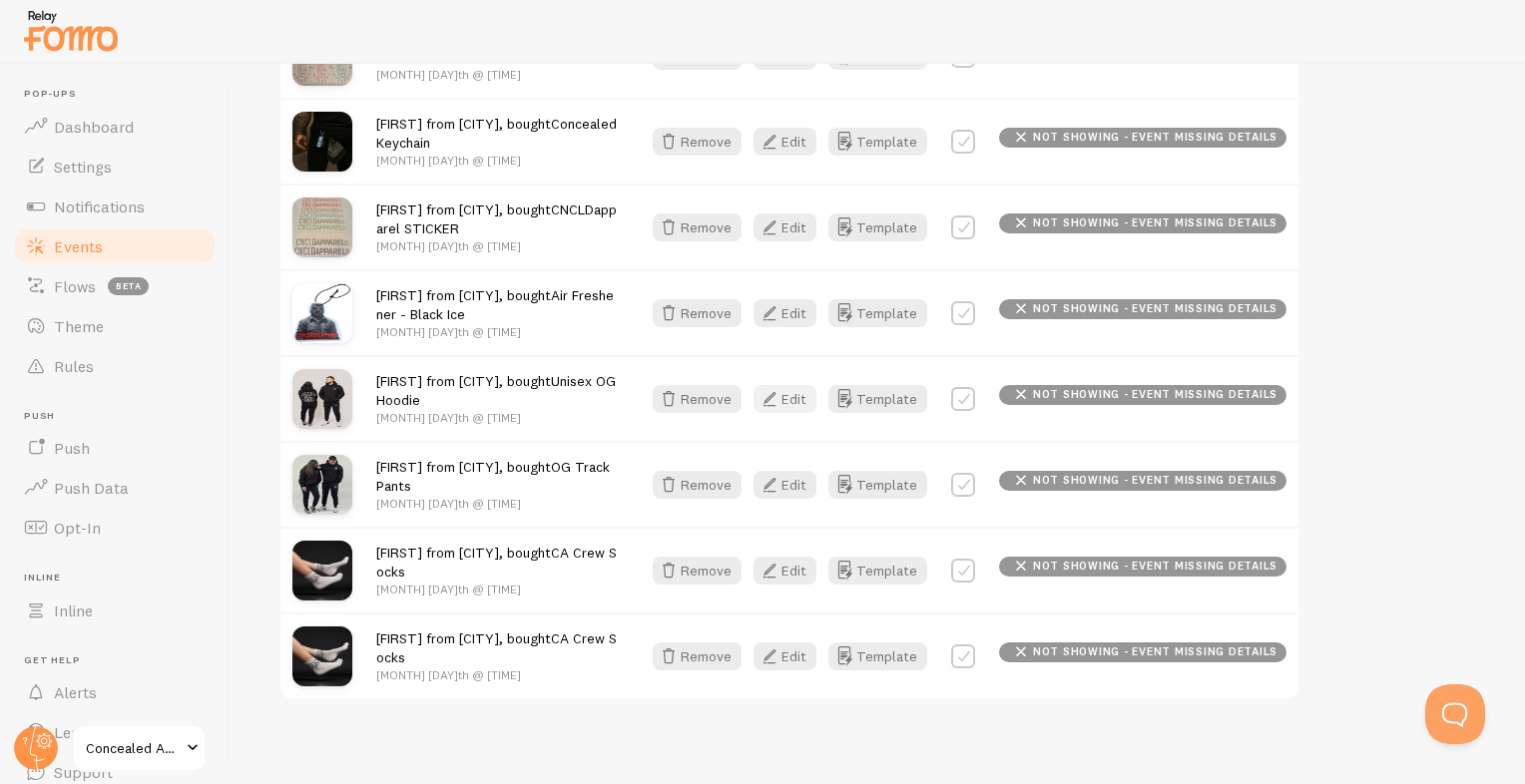 click on "Edit" at bounding box center (784, 399) 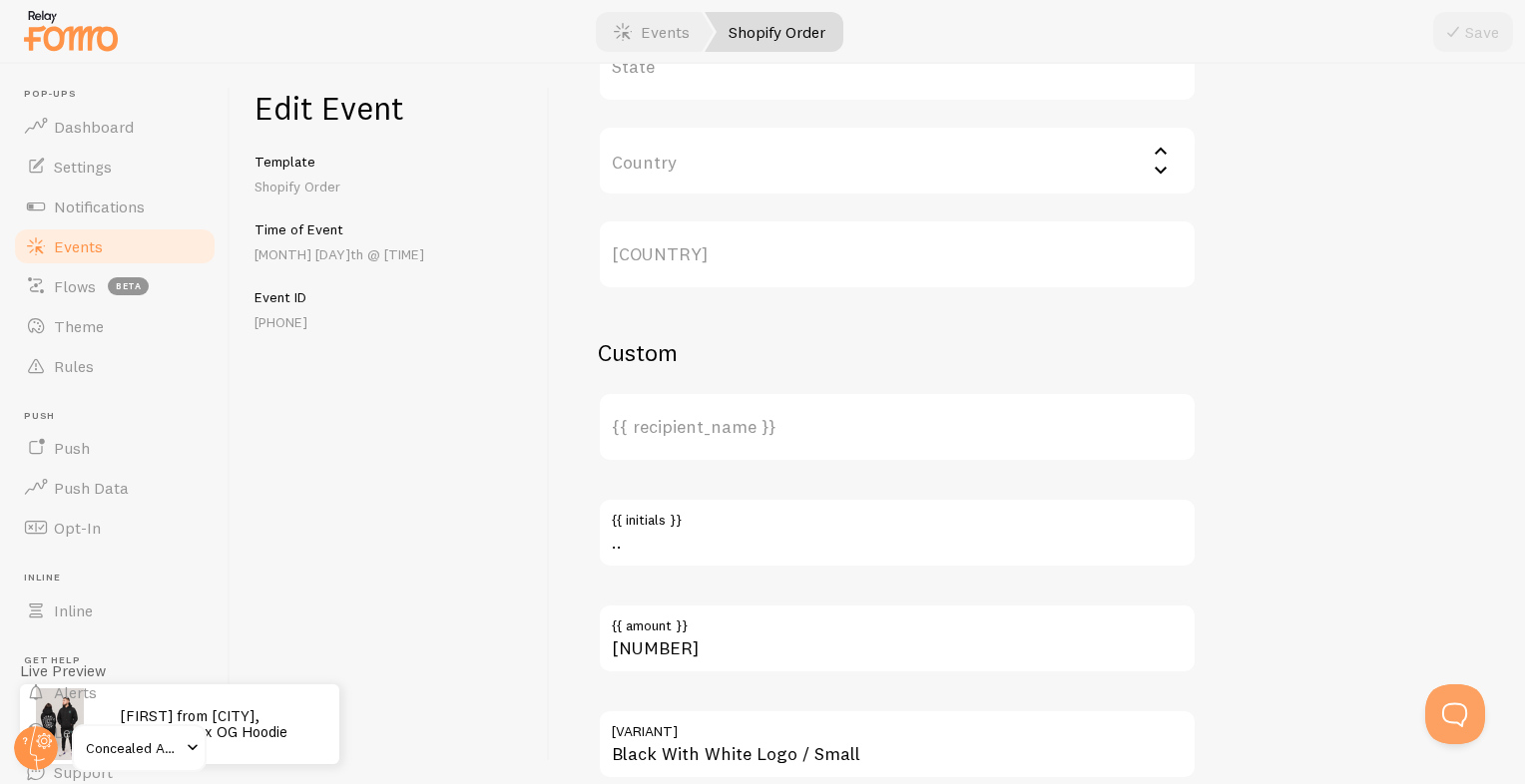 scroll, scrollTop: 1260, scrollLeft: 0, axis: vertical 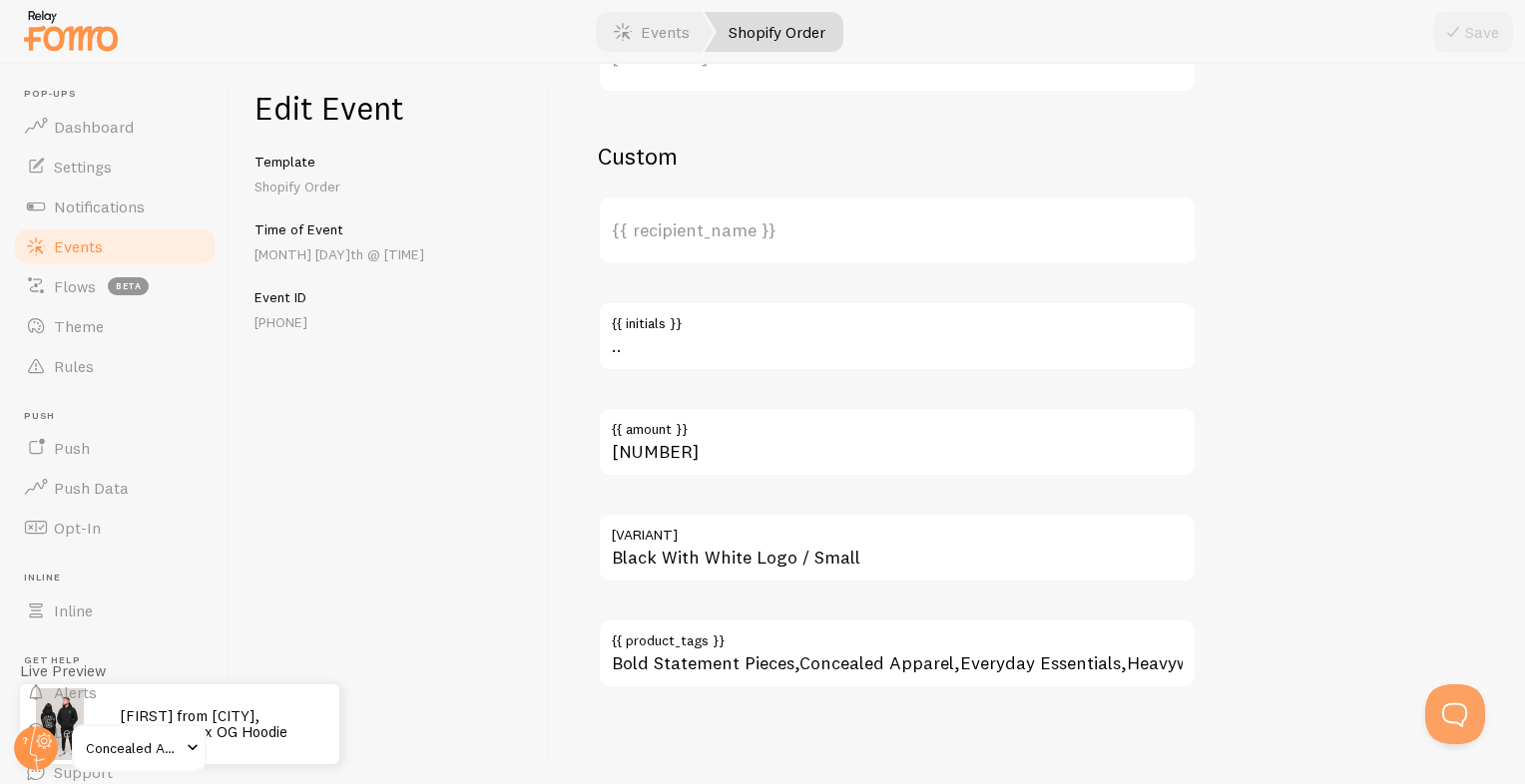 click on "{{ recipient_name }}" at bounding box center (897, 230) 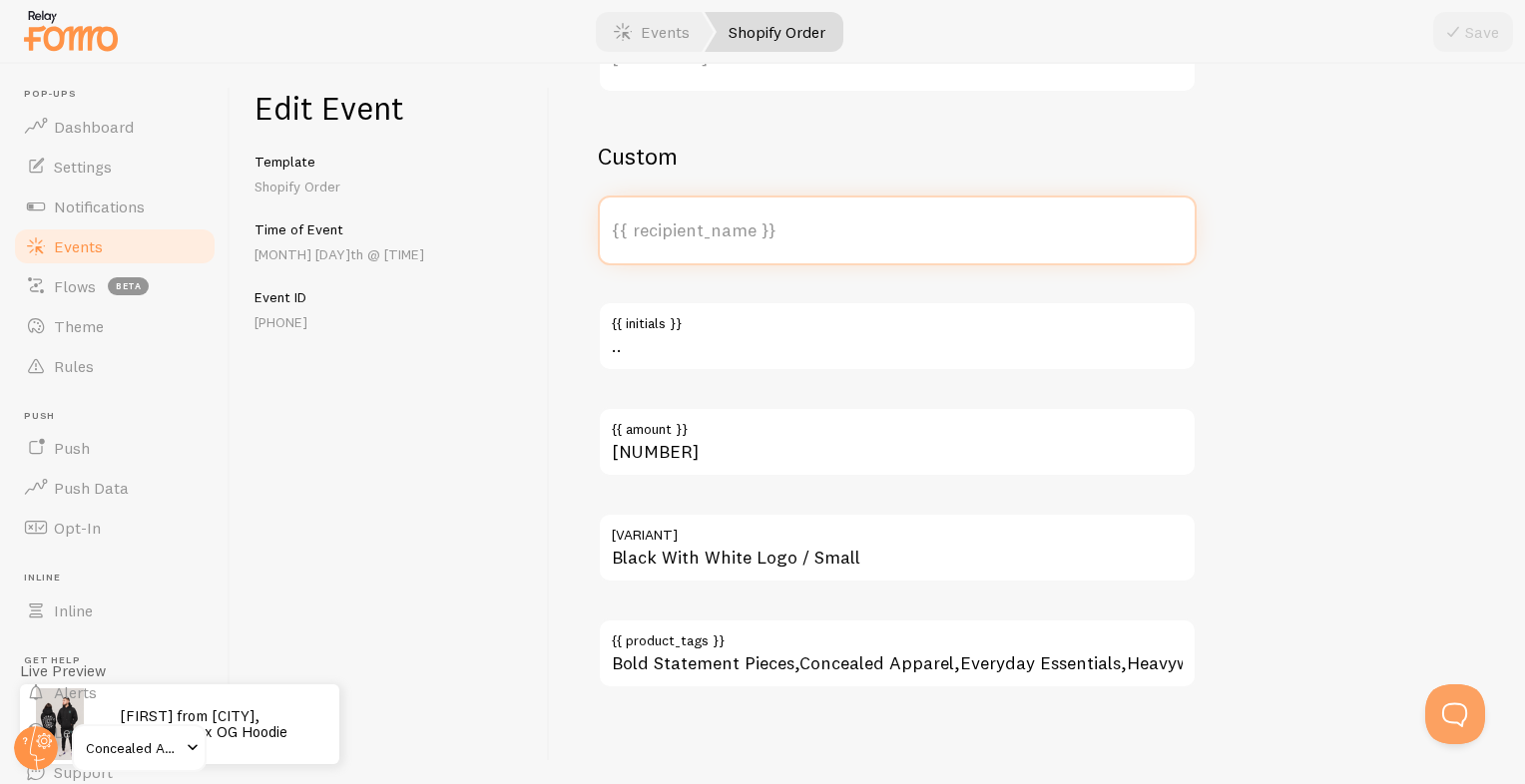 click on "{{ recipient_name }}" at bounding box center (897, 230) 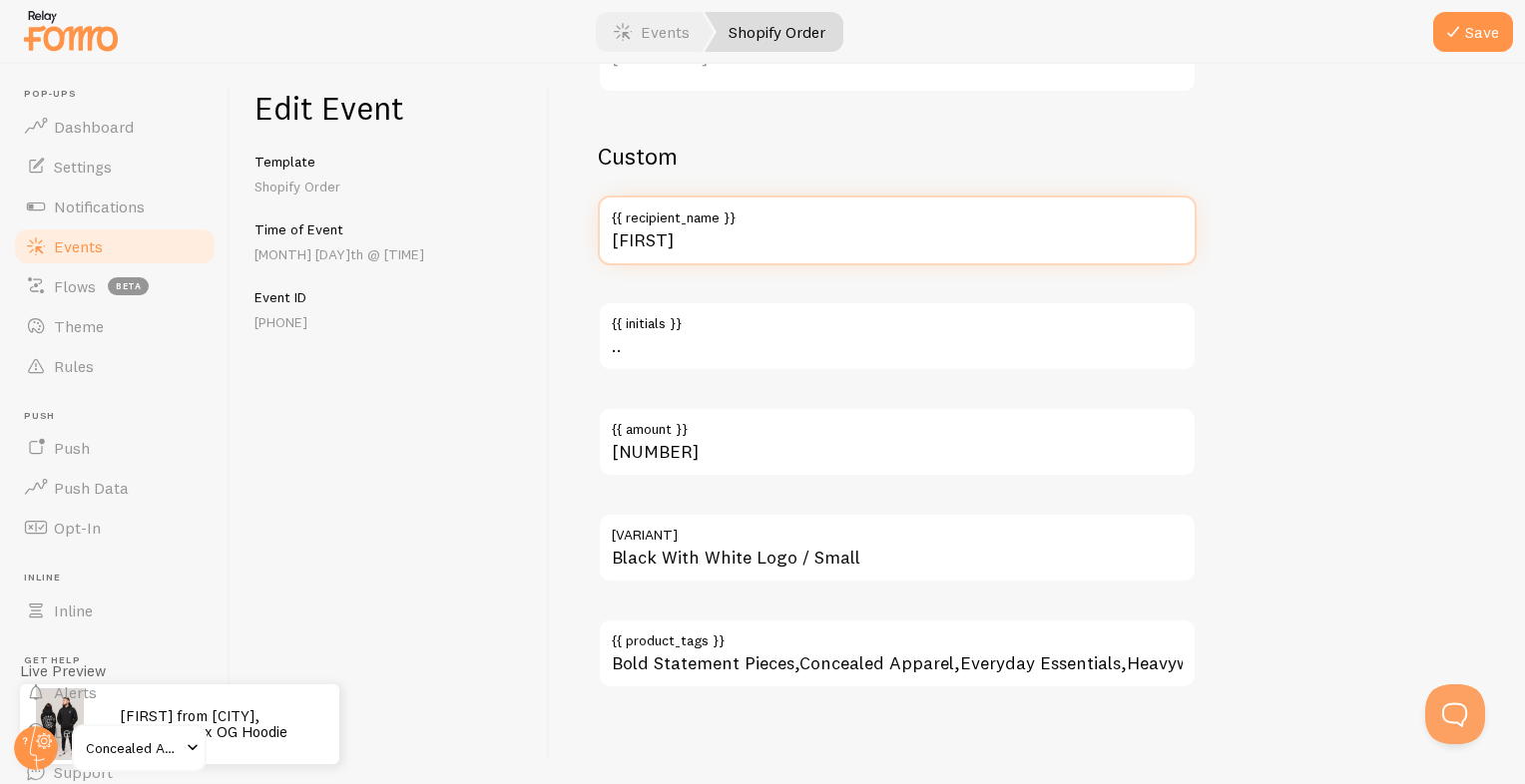 type on "chris" 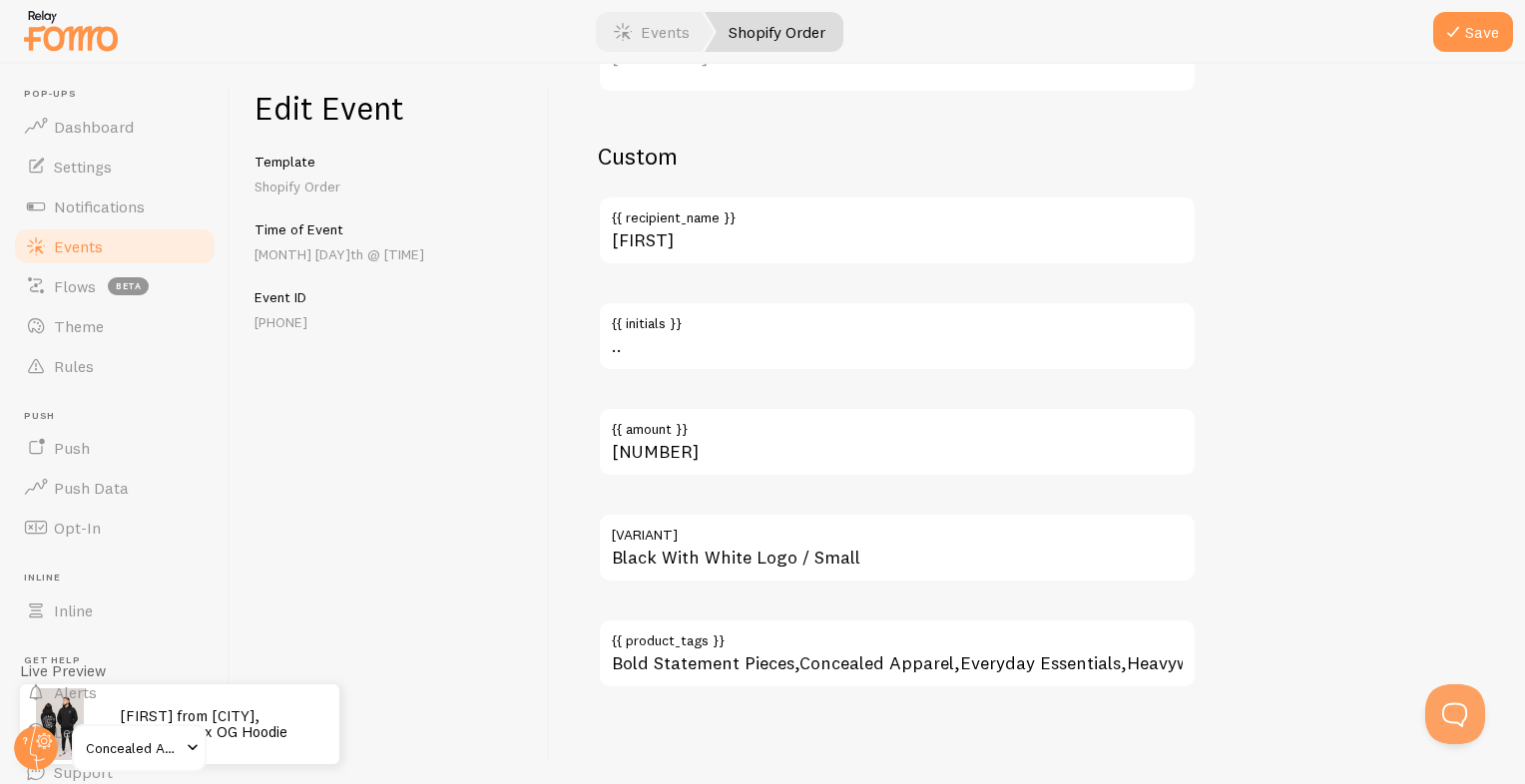 click at bounding box center (762, 32) 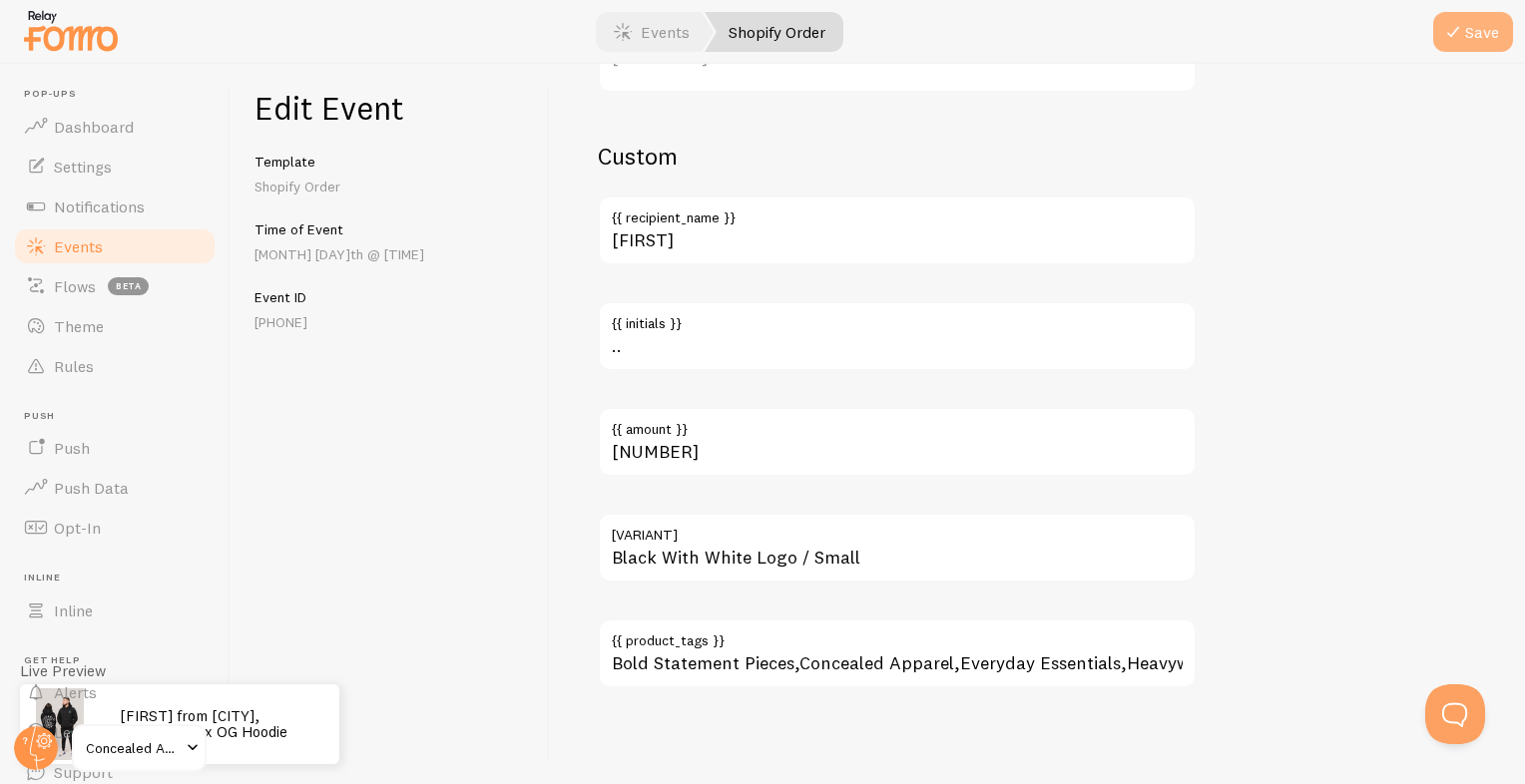 click at bounding box center [1453, 32] 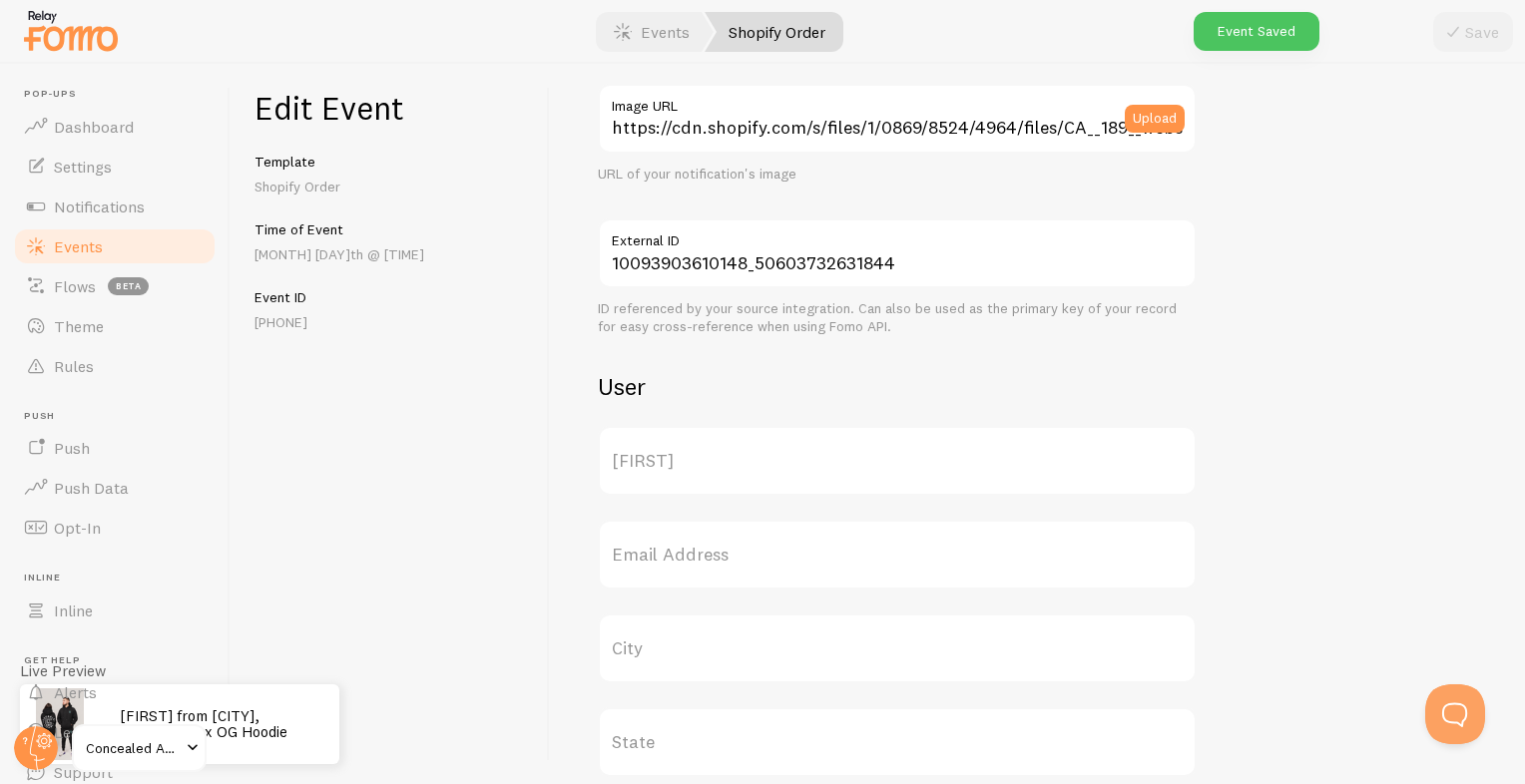scroll, scrollTop: 594, scrollLeft: 0, axis: vertical 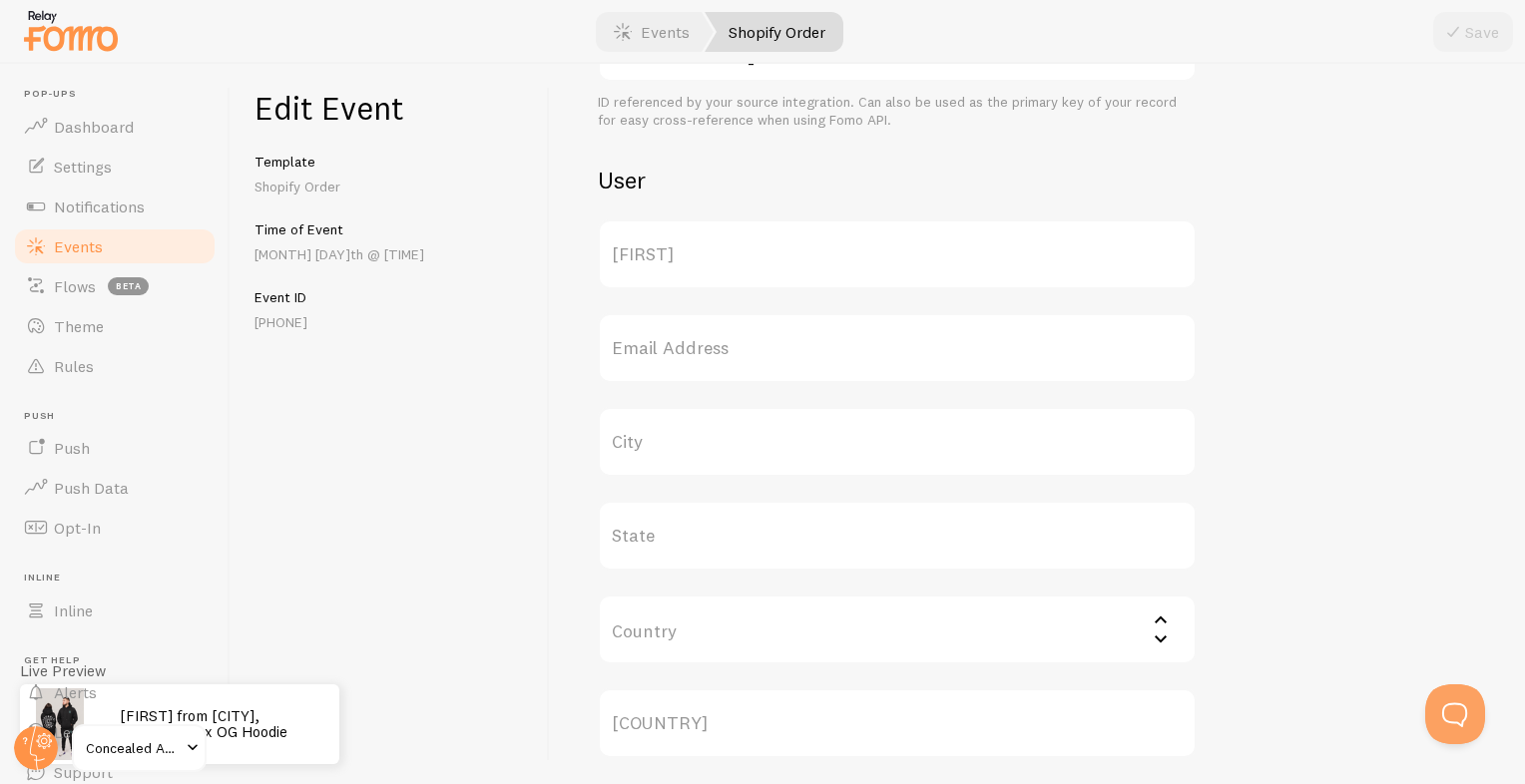click on "City" at bounding box center (897, 442) 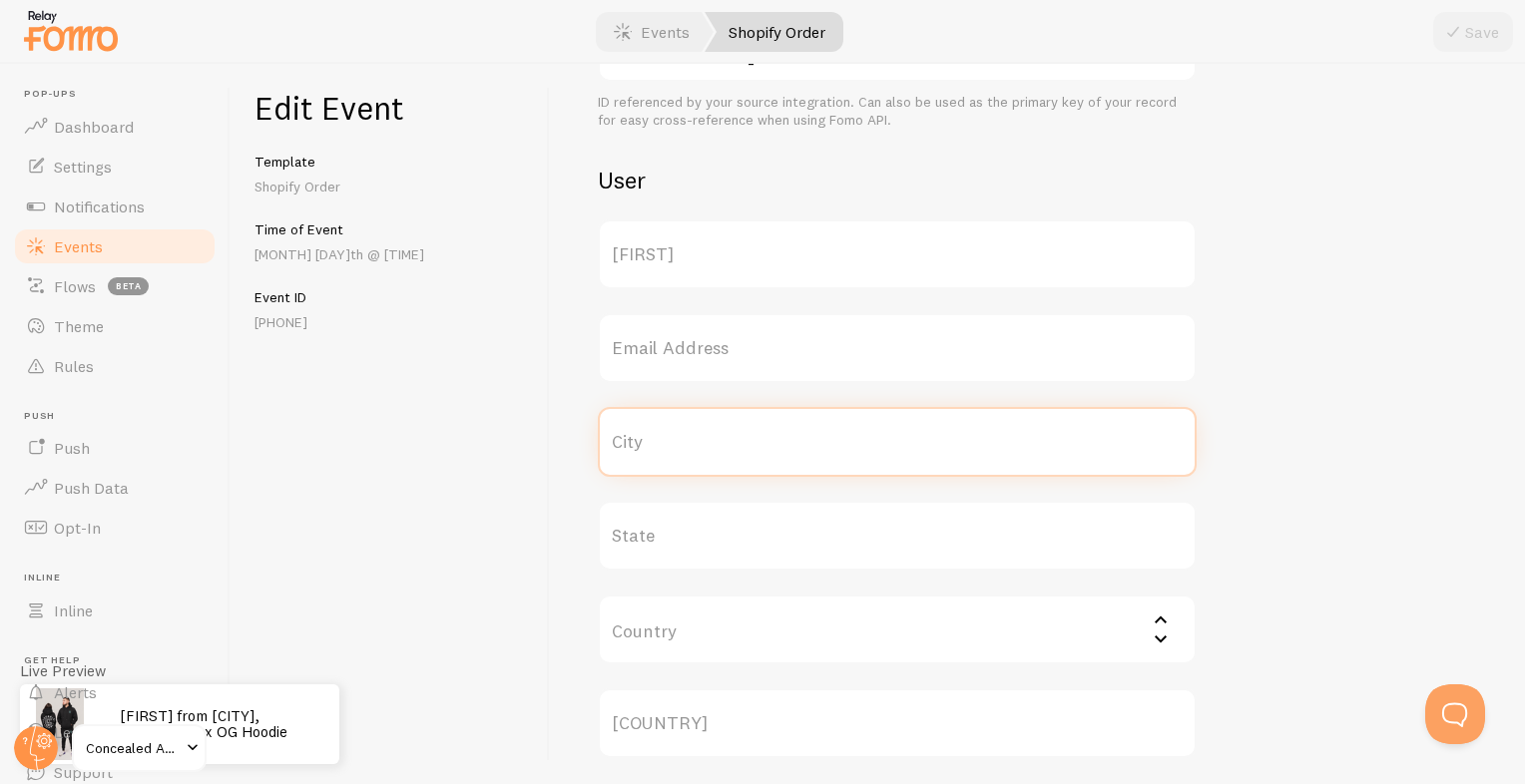 click on "City" at bounding box center (897, 442) 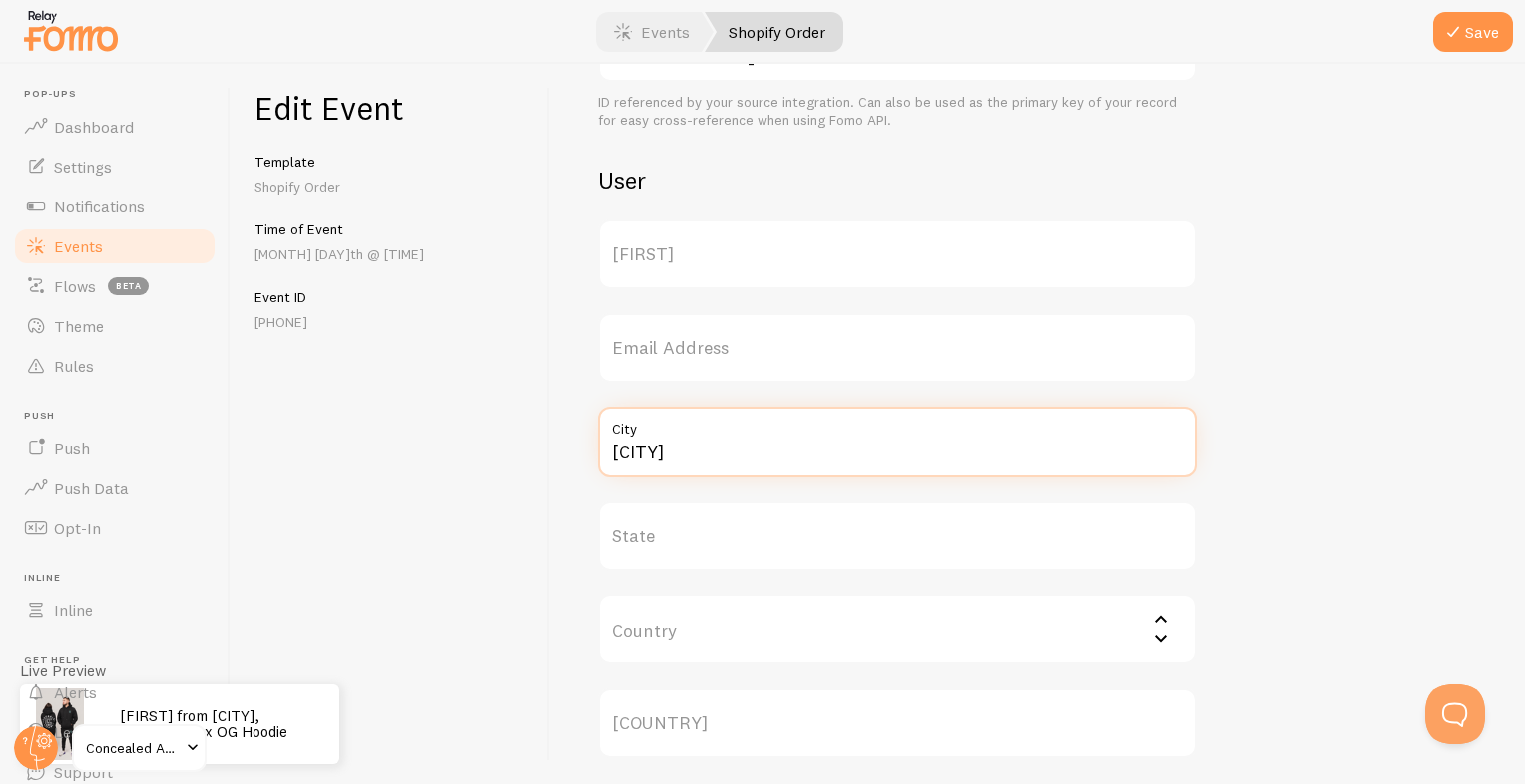 type on "Melbourne" 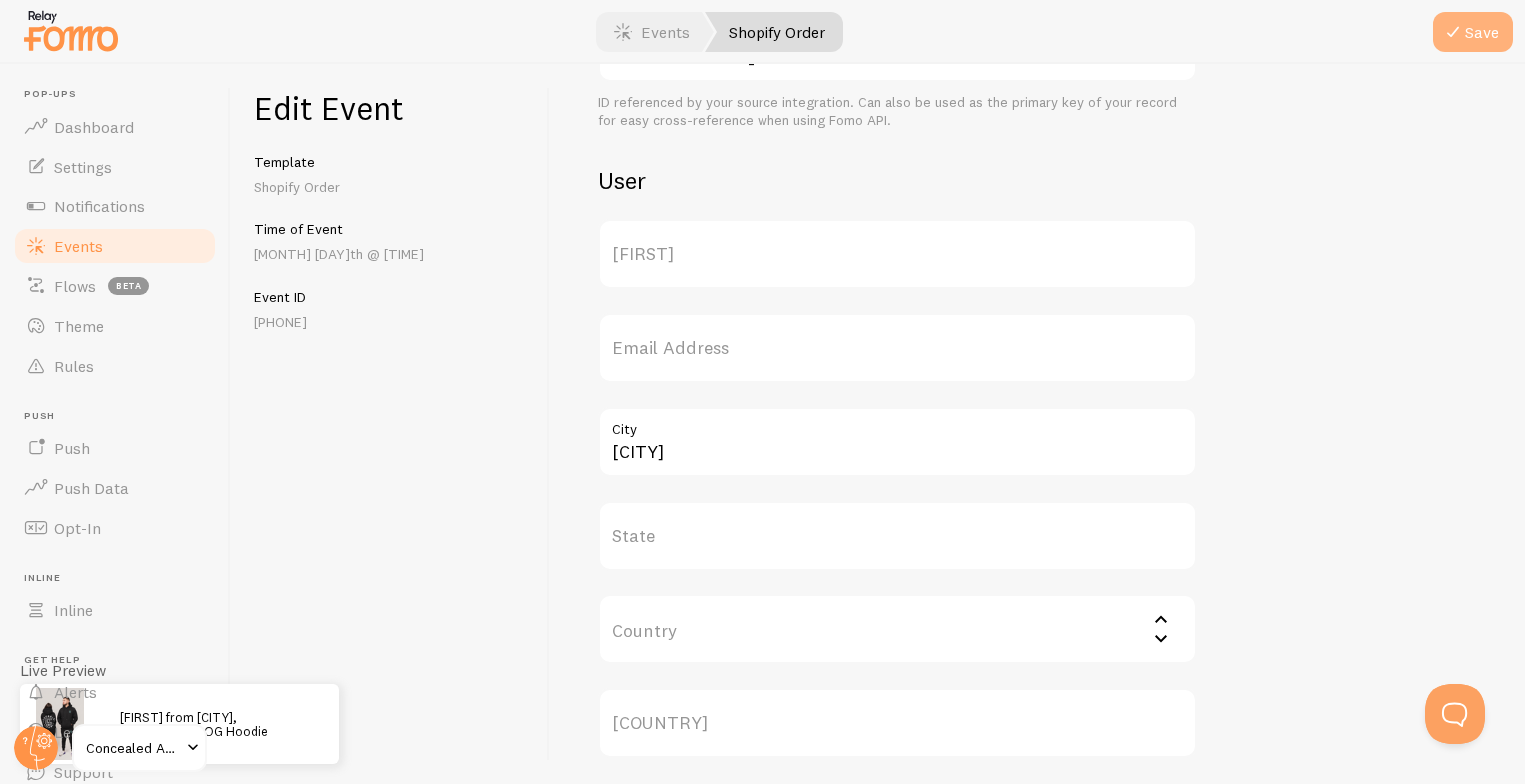 click at bounding box center [1453, 32] 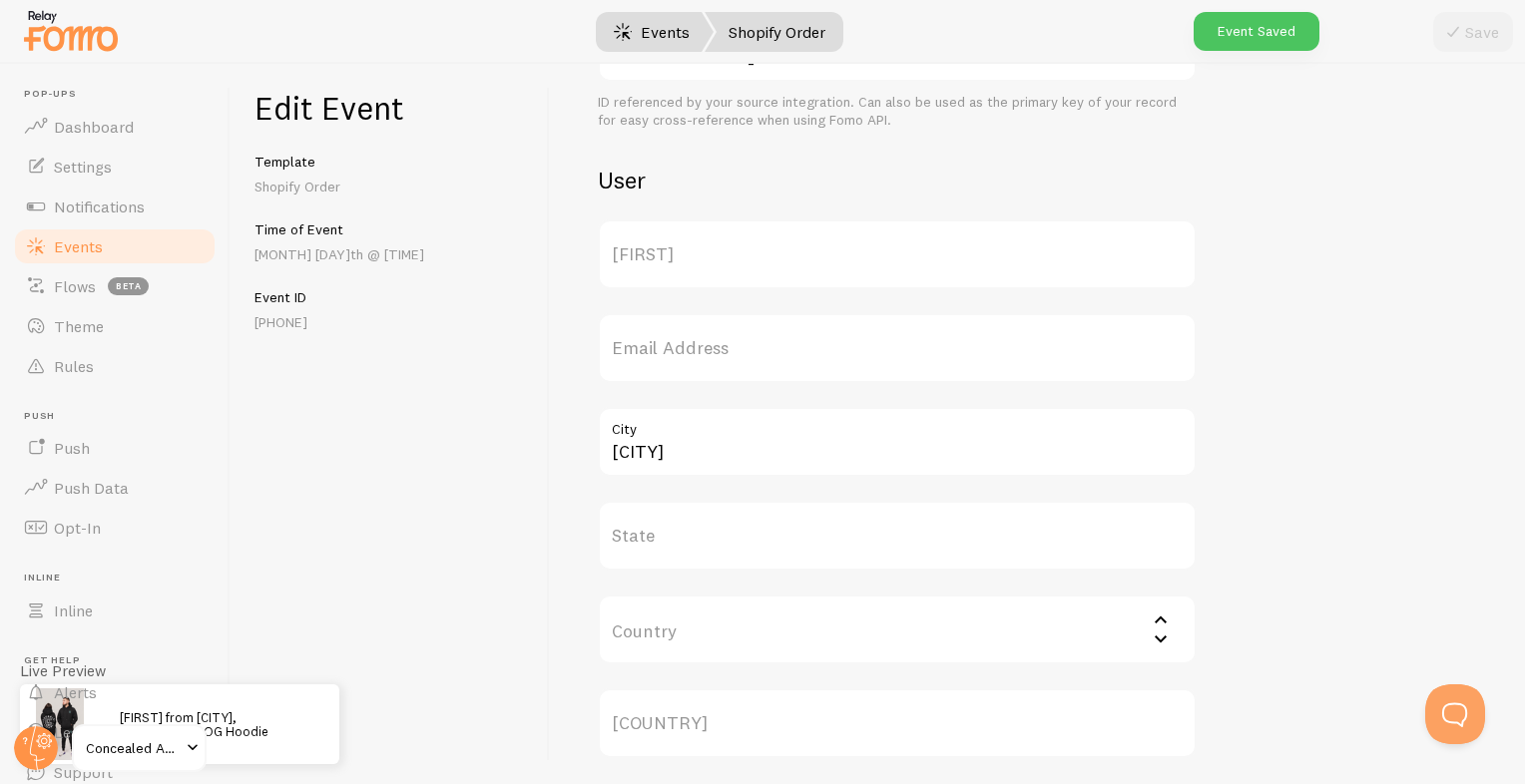 click on "Events" at bounding box center (652, 32) 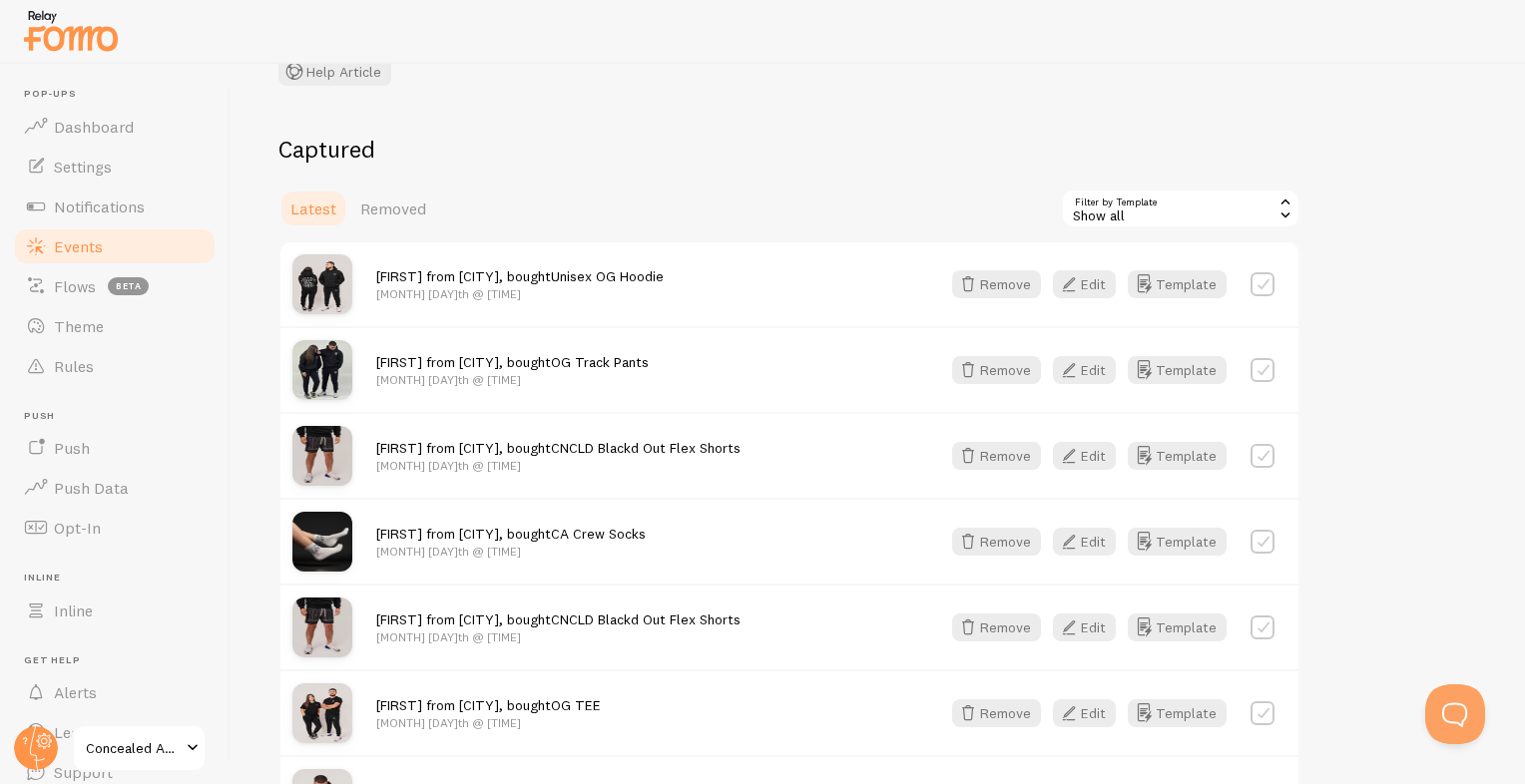 scroll, scrollTop: 197, scrollLeft: 0, axis: vertical 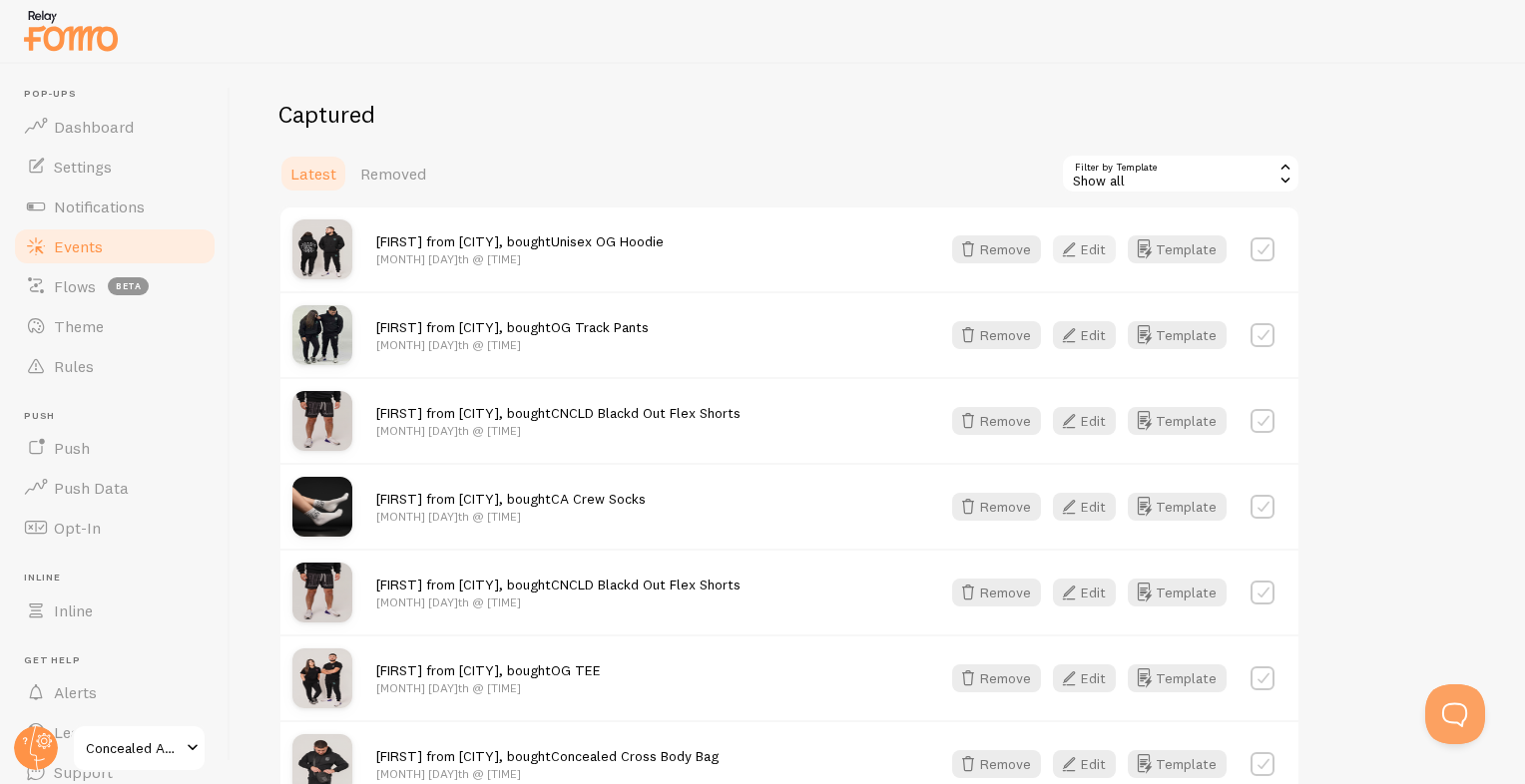 click on "Edit" at bounding box center (1084, 249) 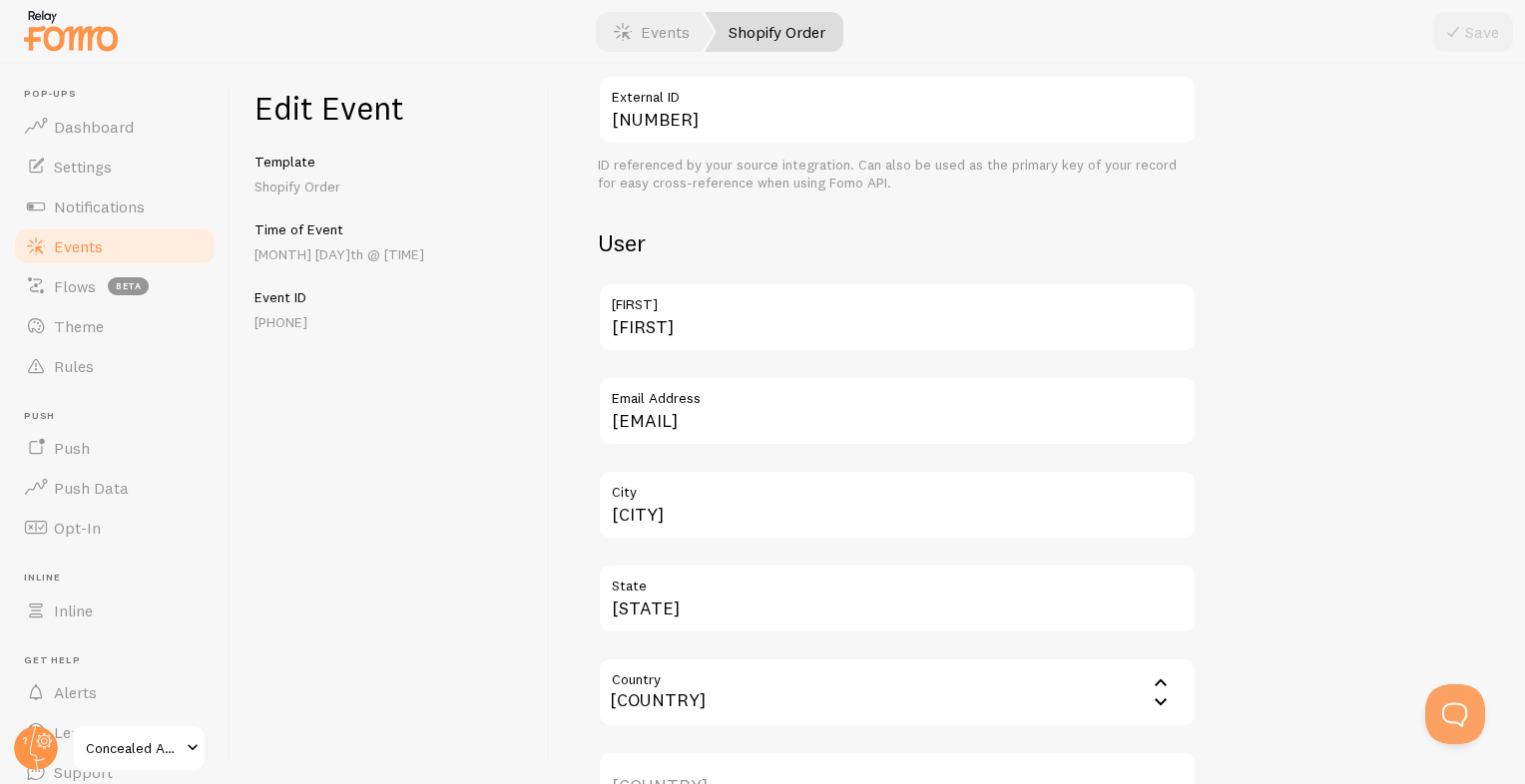 scroll, scrollTop: 664, scrollLeft: 0, axis: vertical 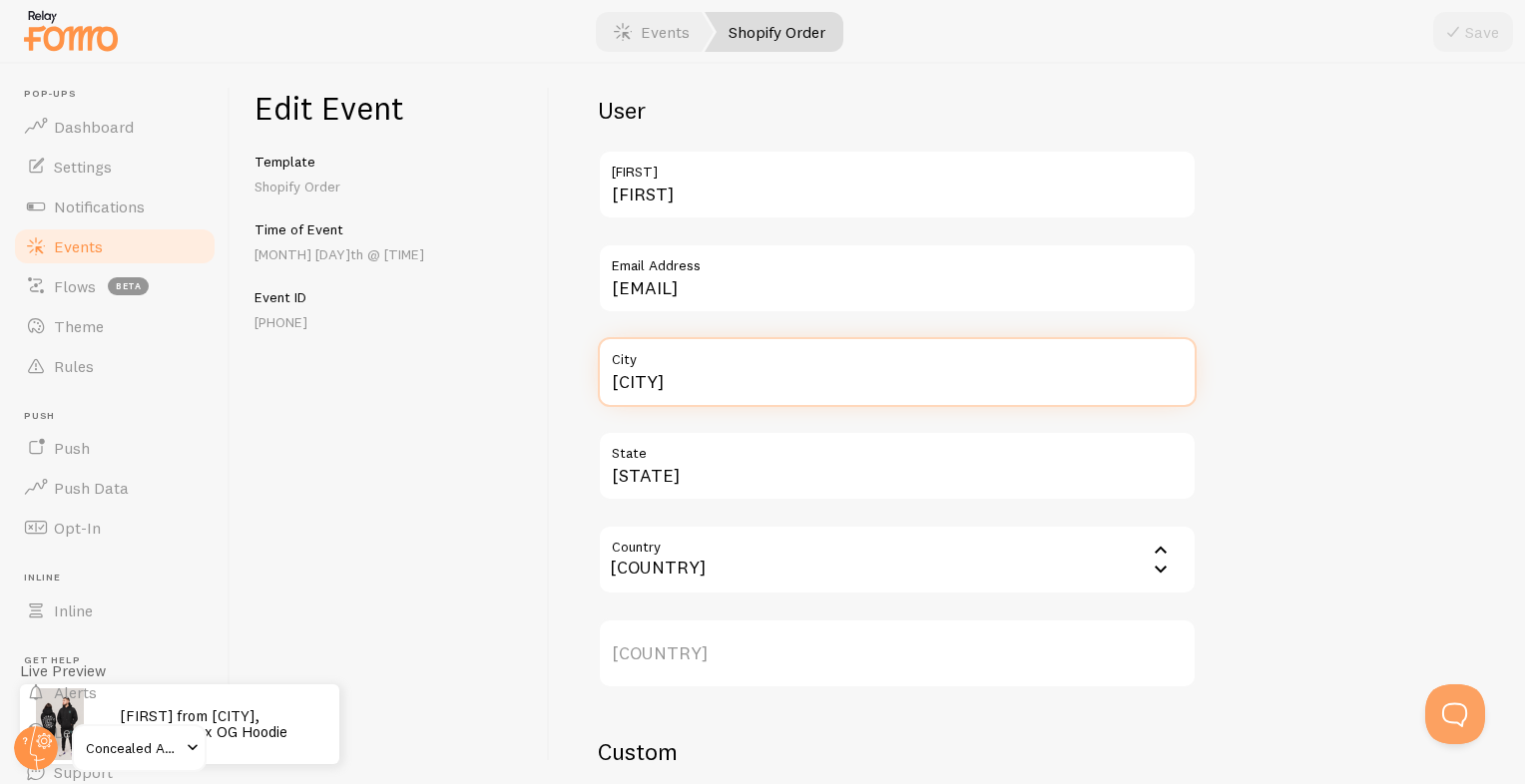 drag, startPoint x: 620, startPoint y: 407, endPoint x: 578, endPoint y: 407, distance: 42 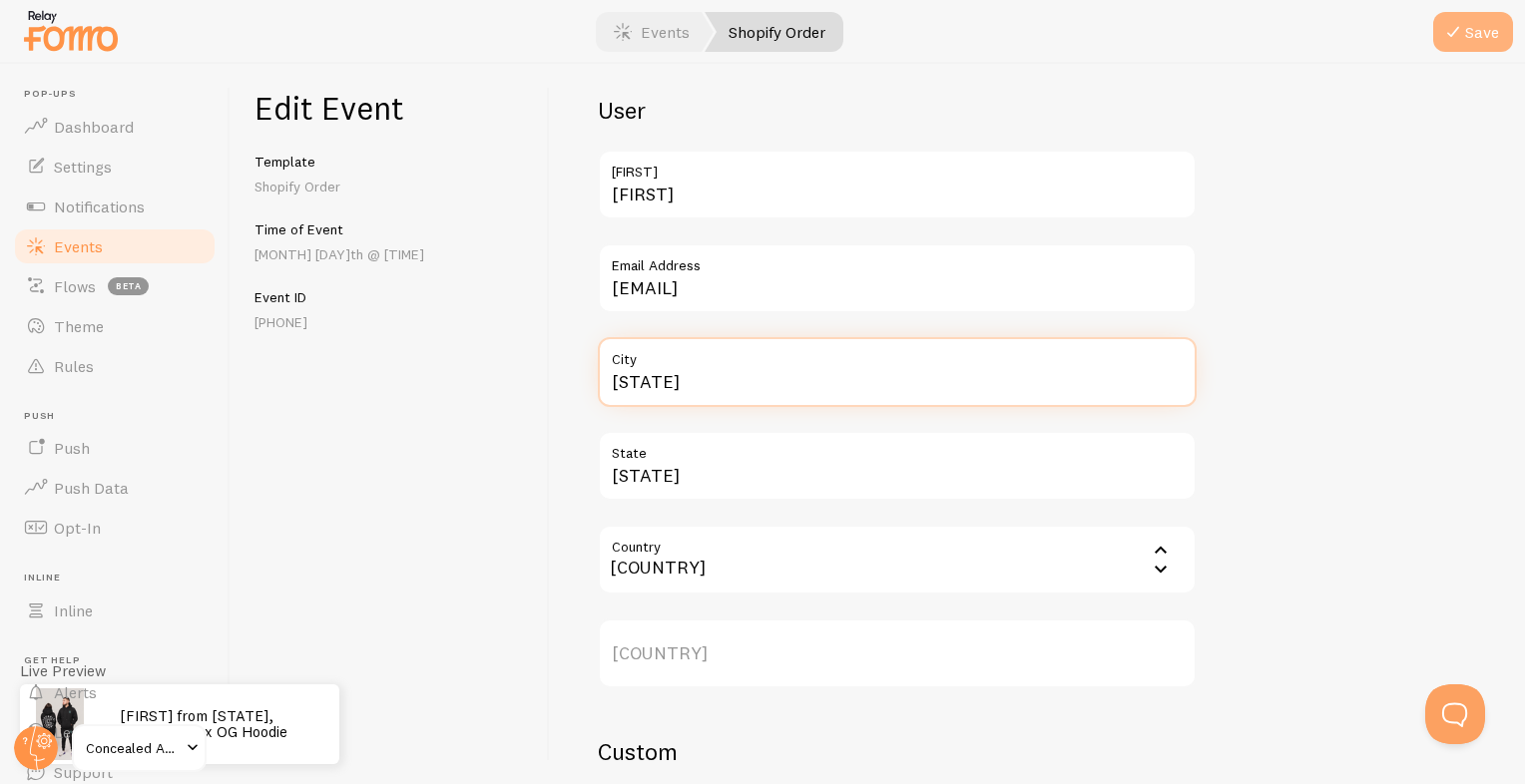 type on "Victoria" 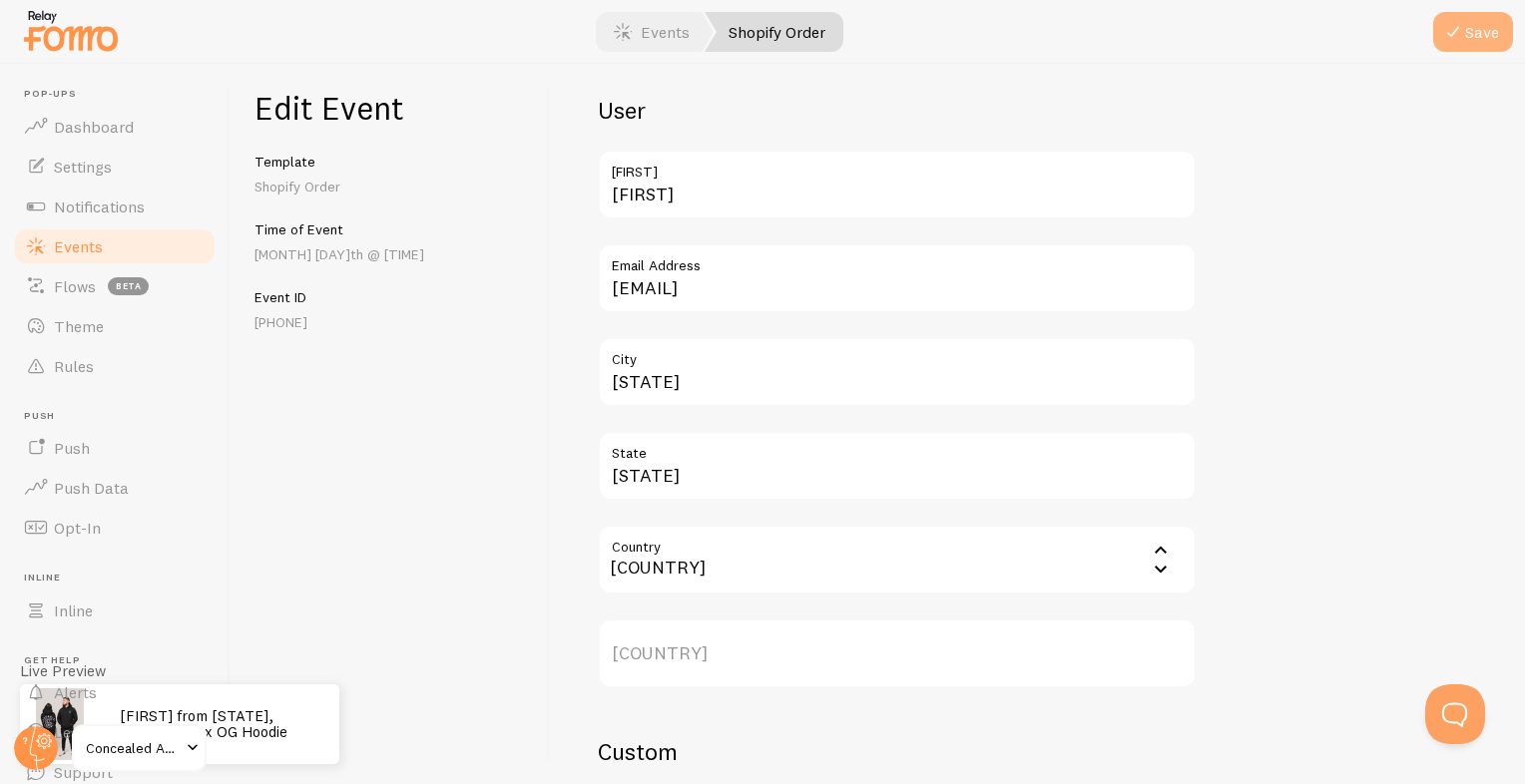 click on "Save" at bounding box center [1473, 32] 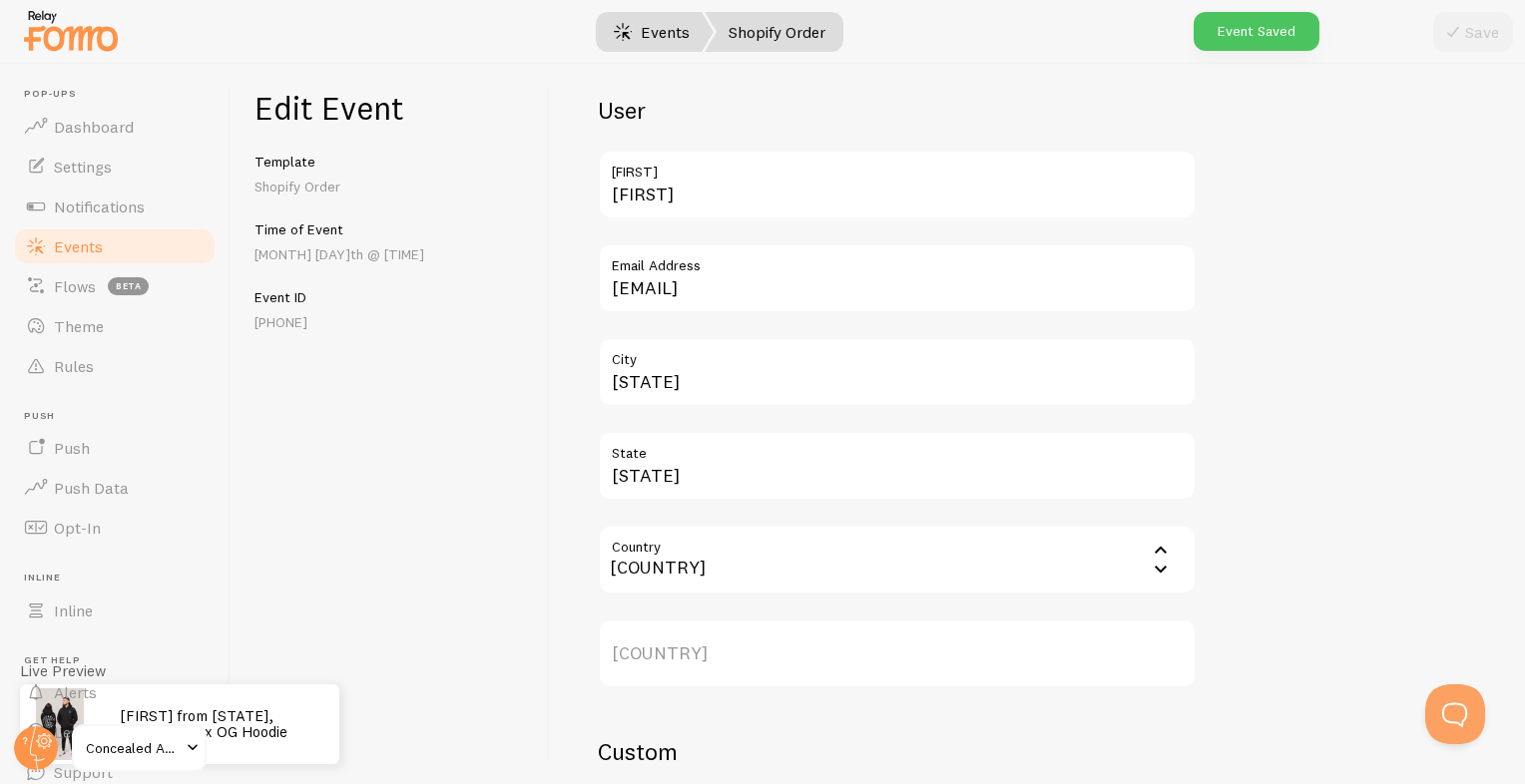 click on "Events" at bounding box center [652, 32] 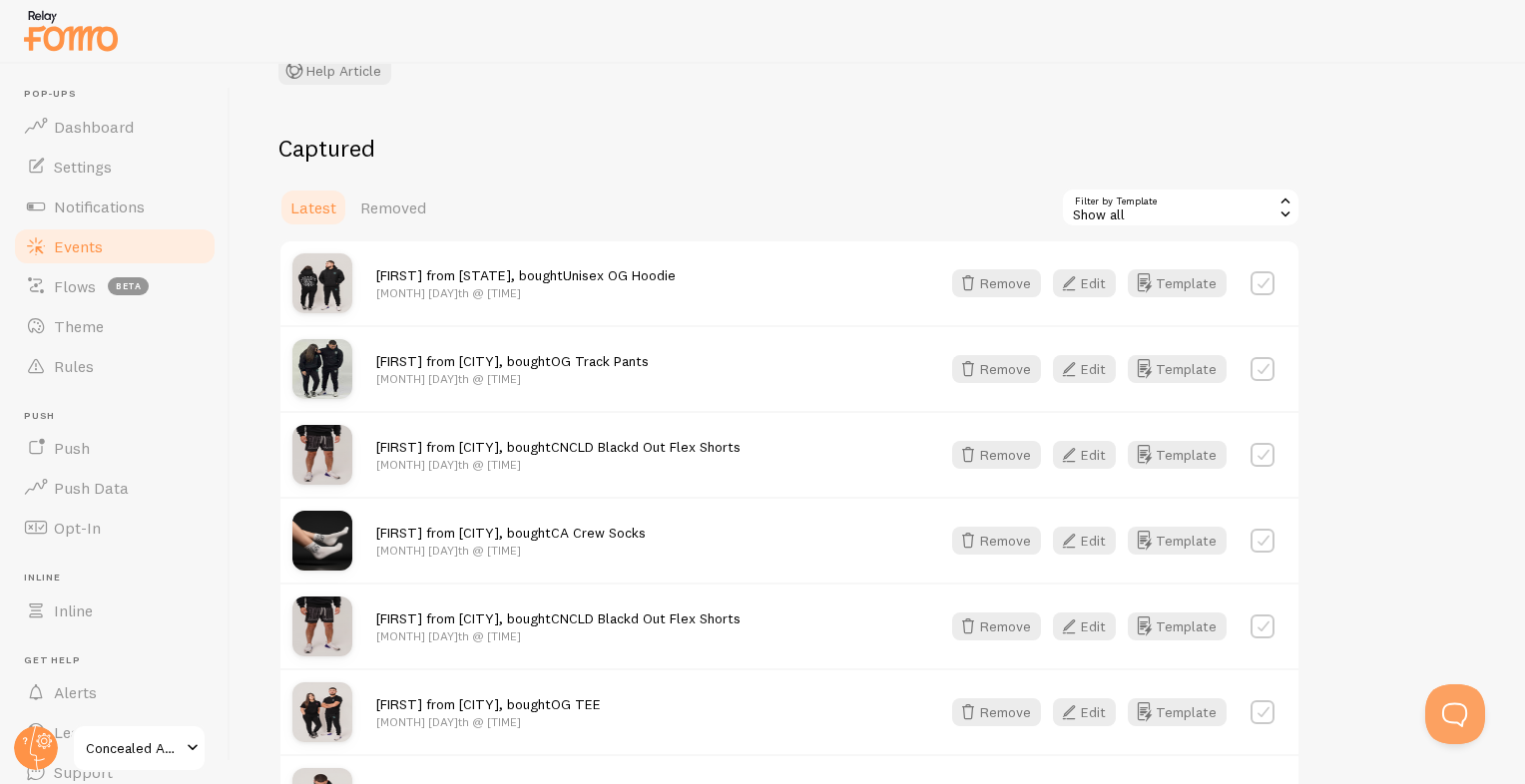 scroll, scrollTop: 133, scrollLeft: 0, axis: vertical 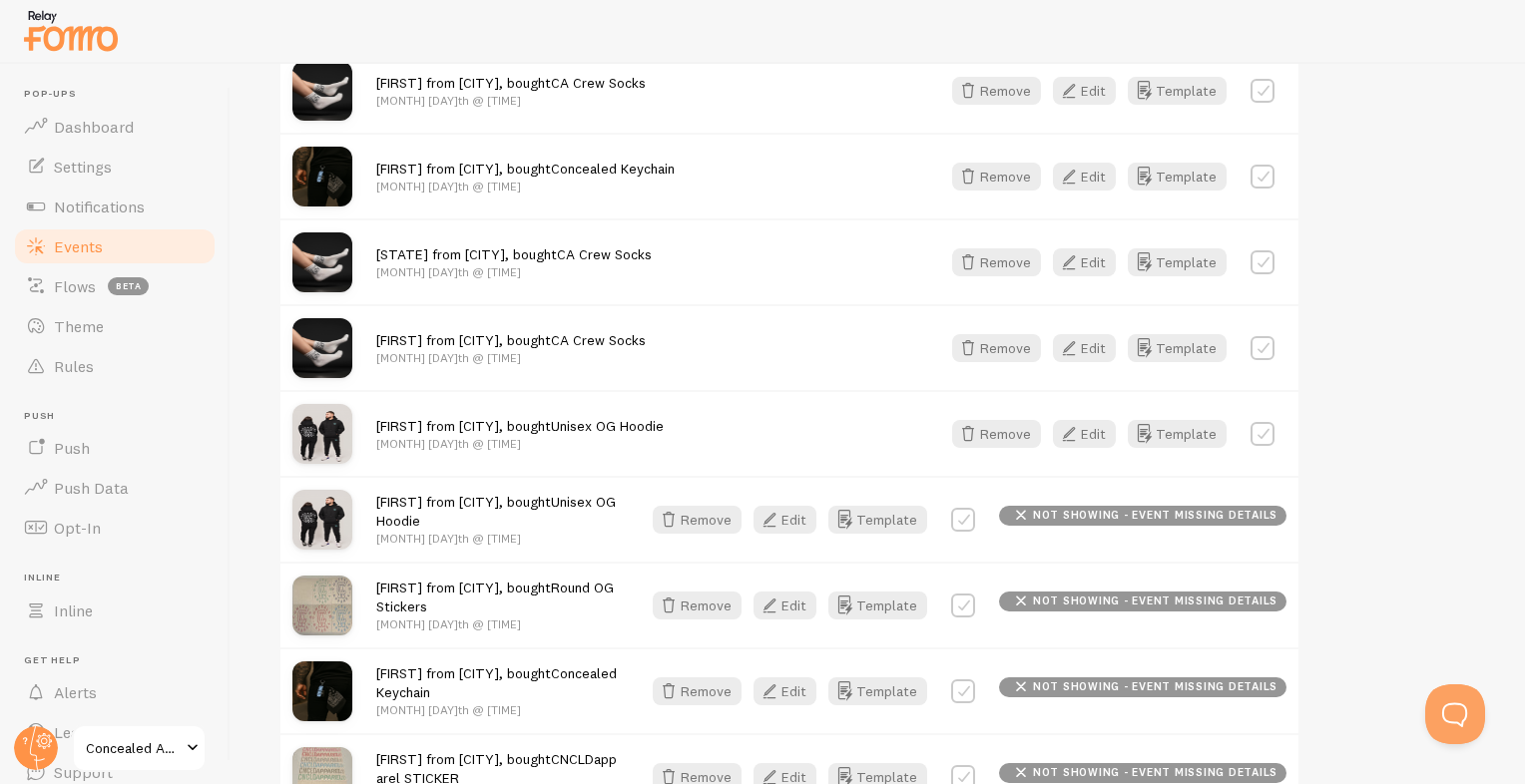 click at bounding box center (1263, 434) 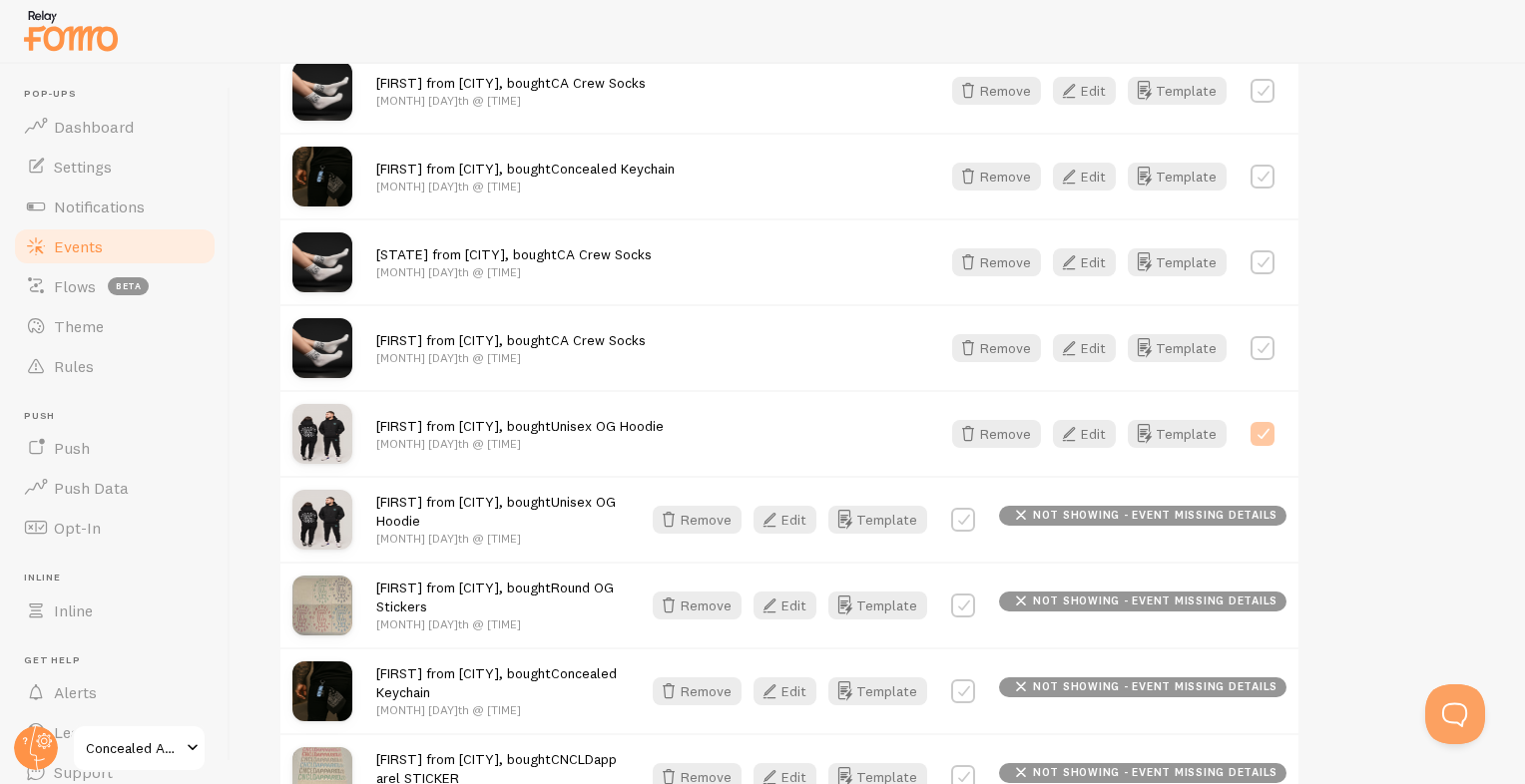 checkbox on "true" 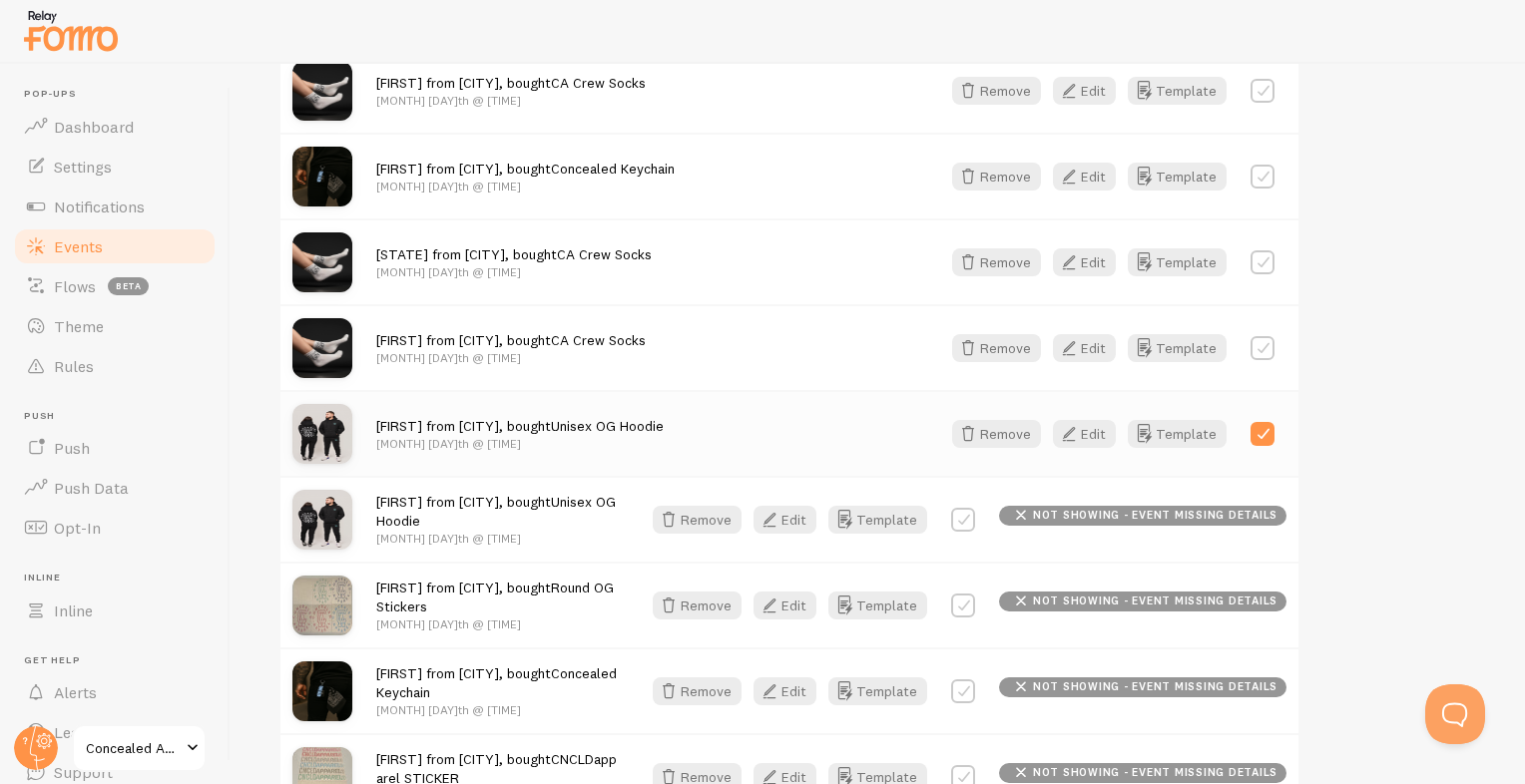 click at bounding box center (1263, 348) 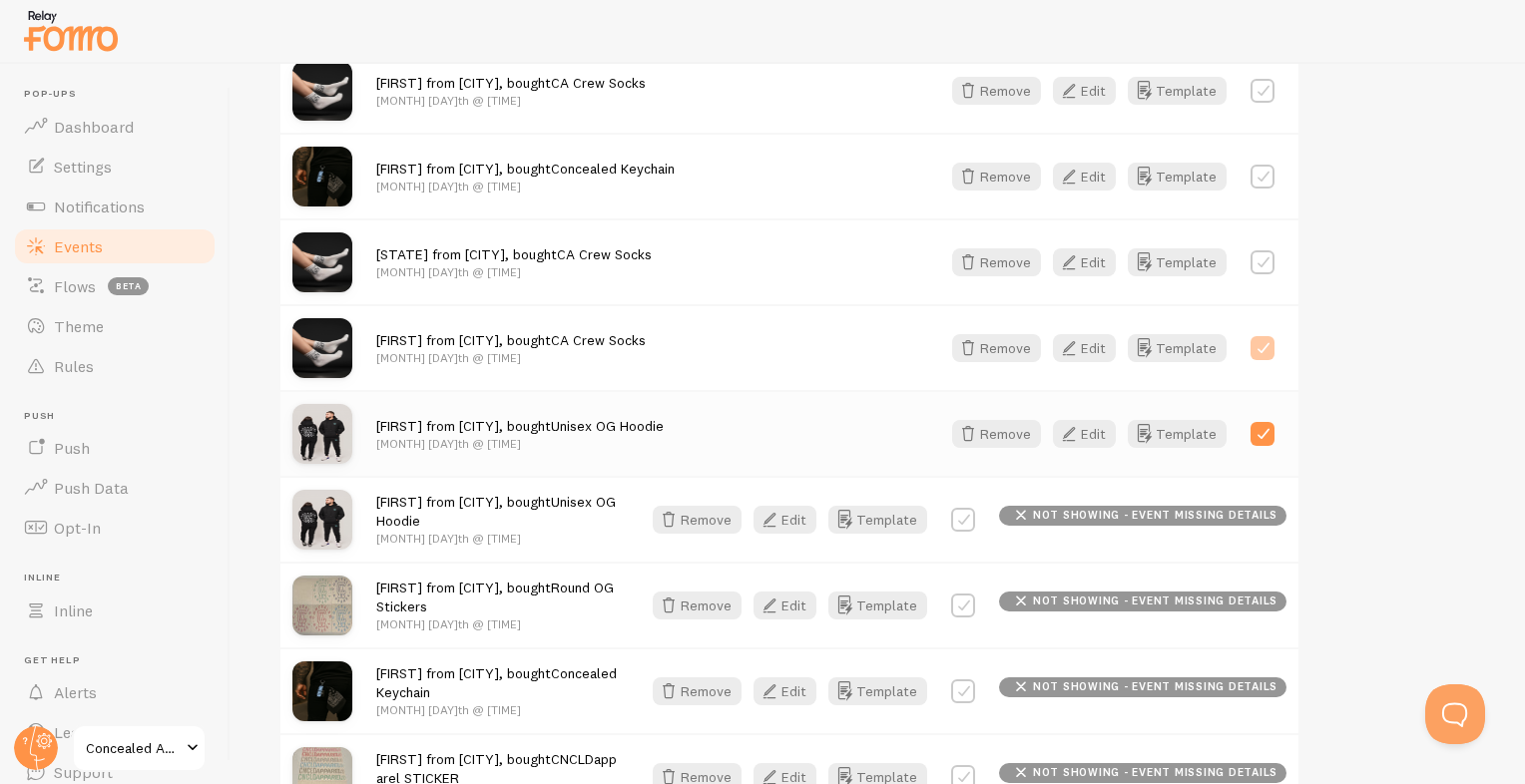 checkbox on "true" 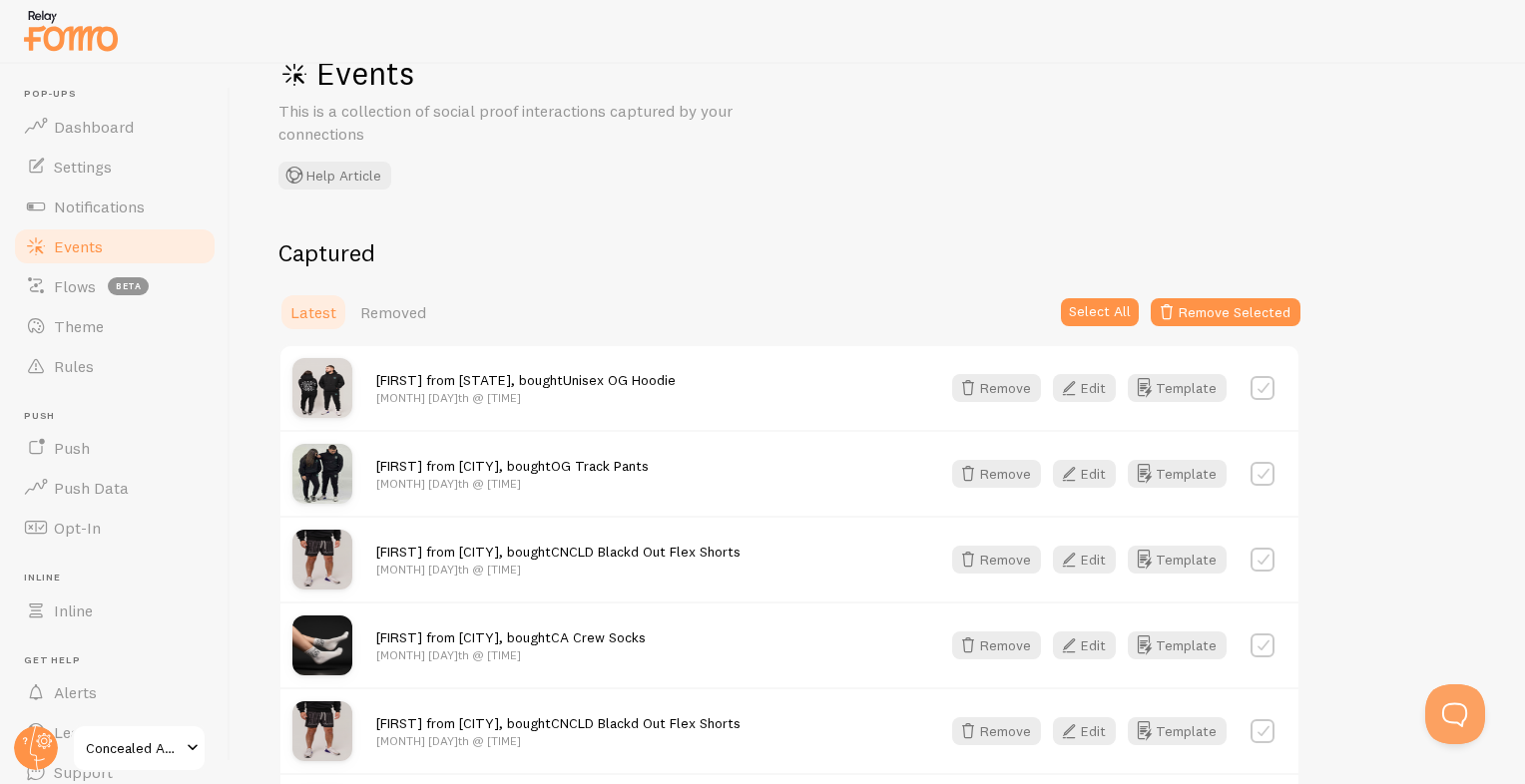 scroll, scrollTop: 0, scrollLeft: 0, axis: both 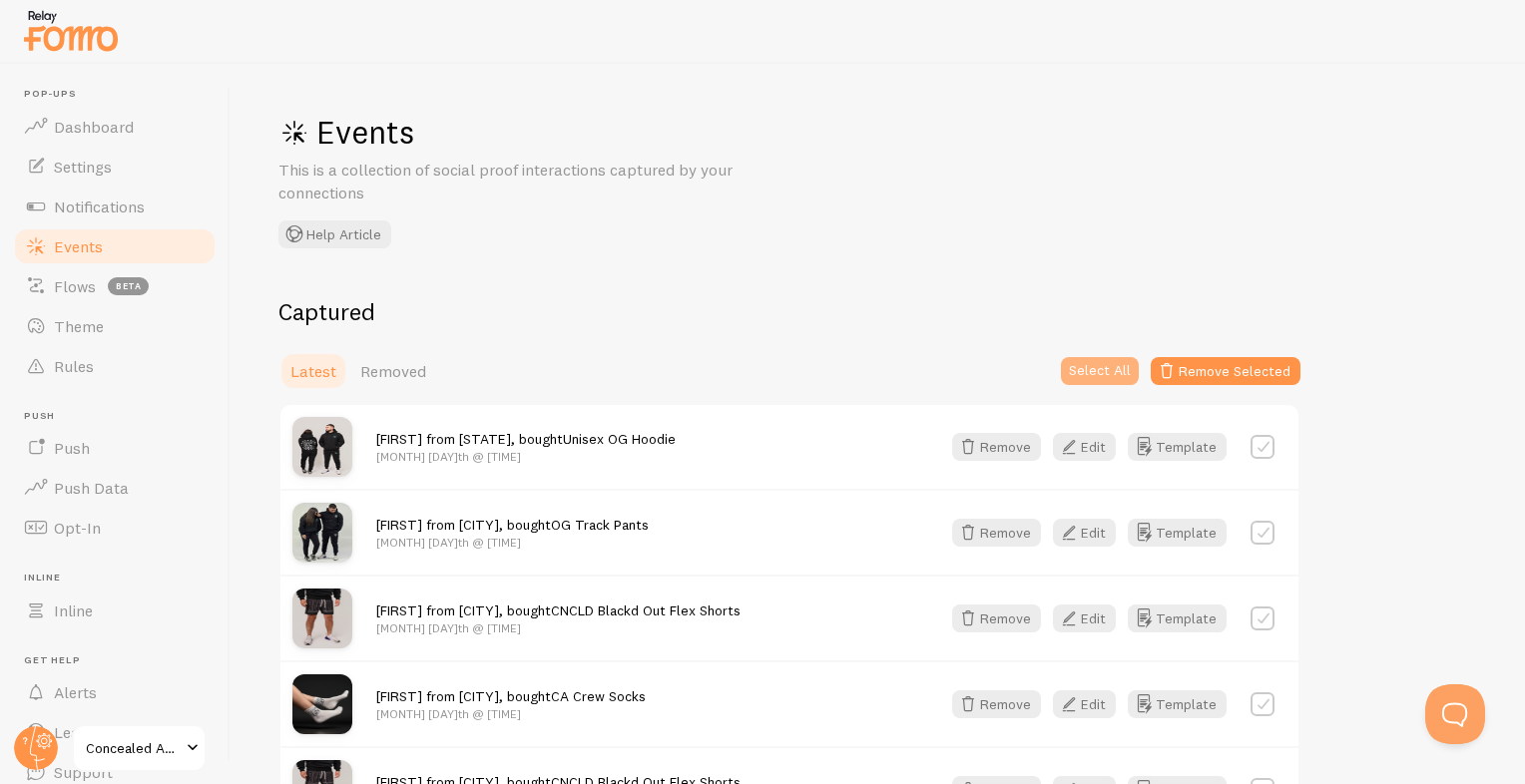 click on "Select All" at bounding box center (1100, 371) 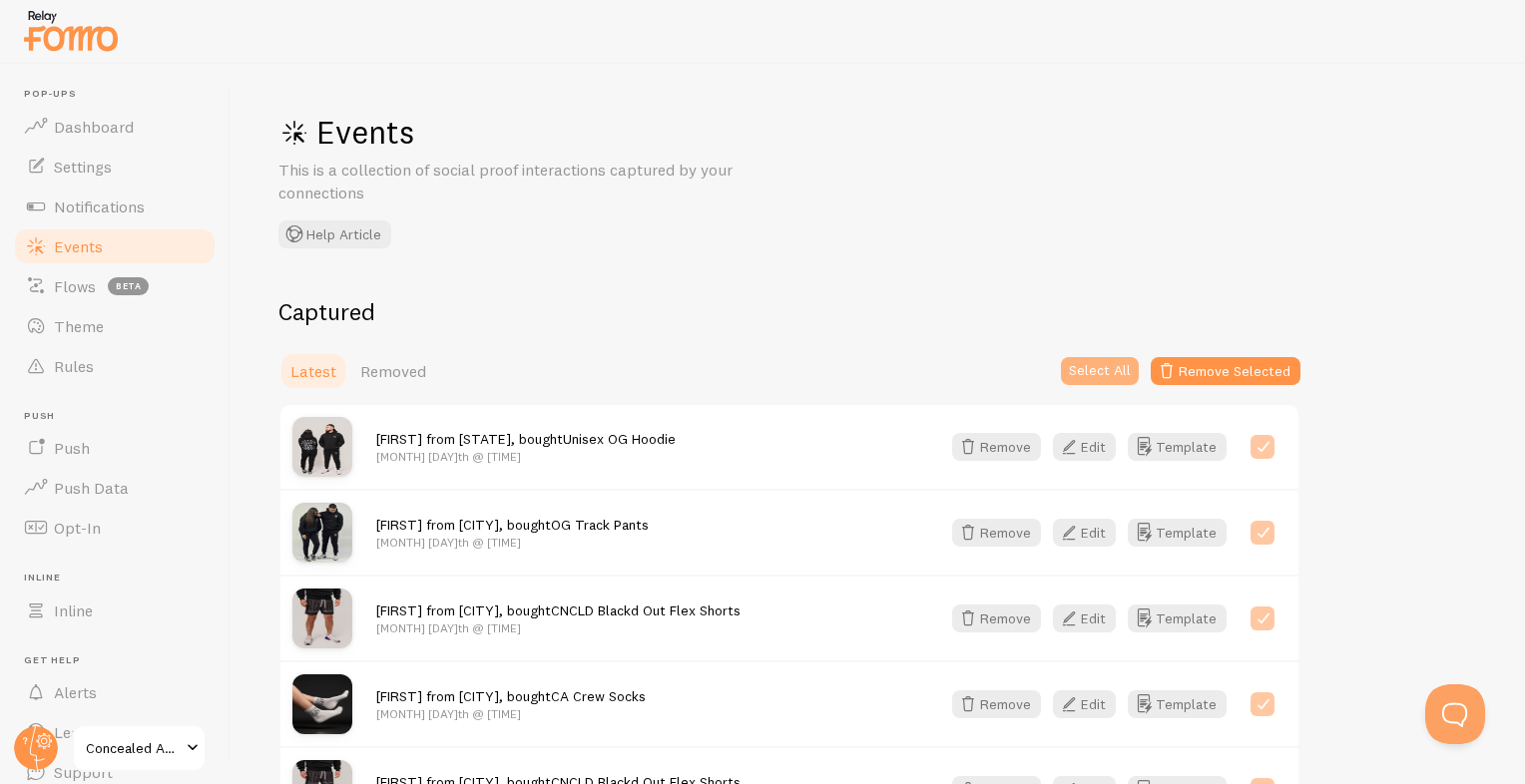 checkbox on "true" 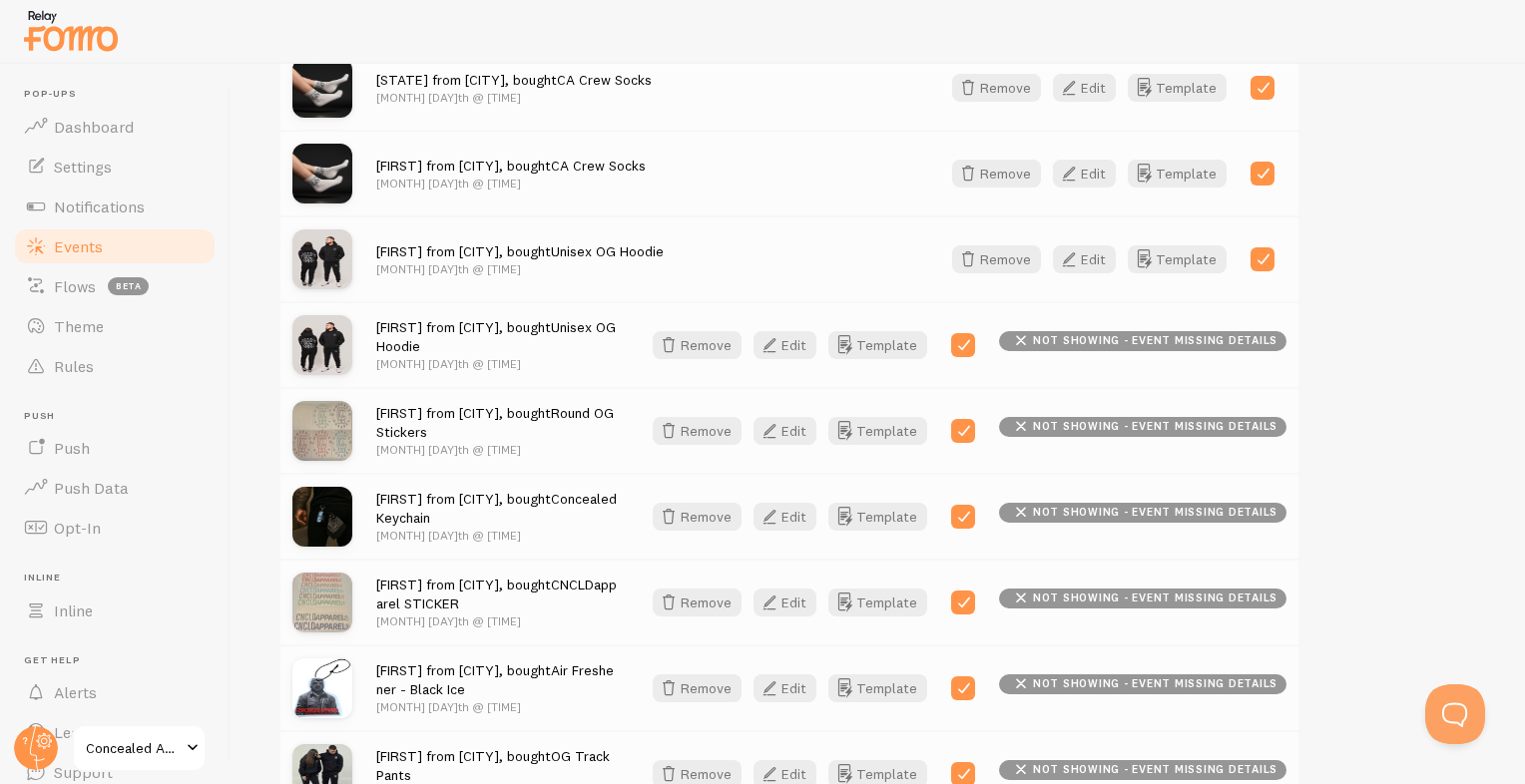 scroll, scrollTop: 2192, scrollLeft: 0, axis: vertical 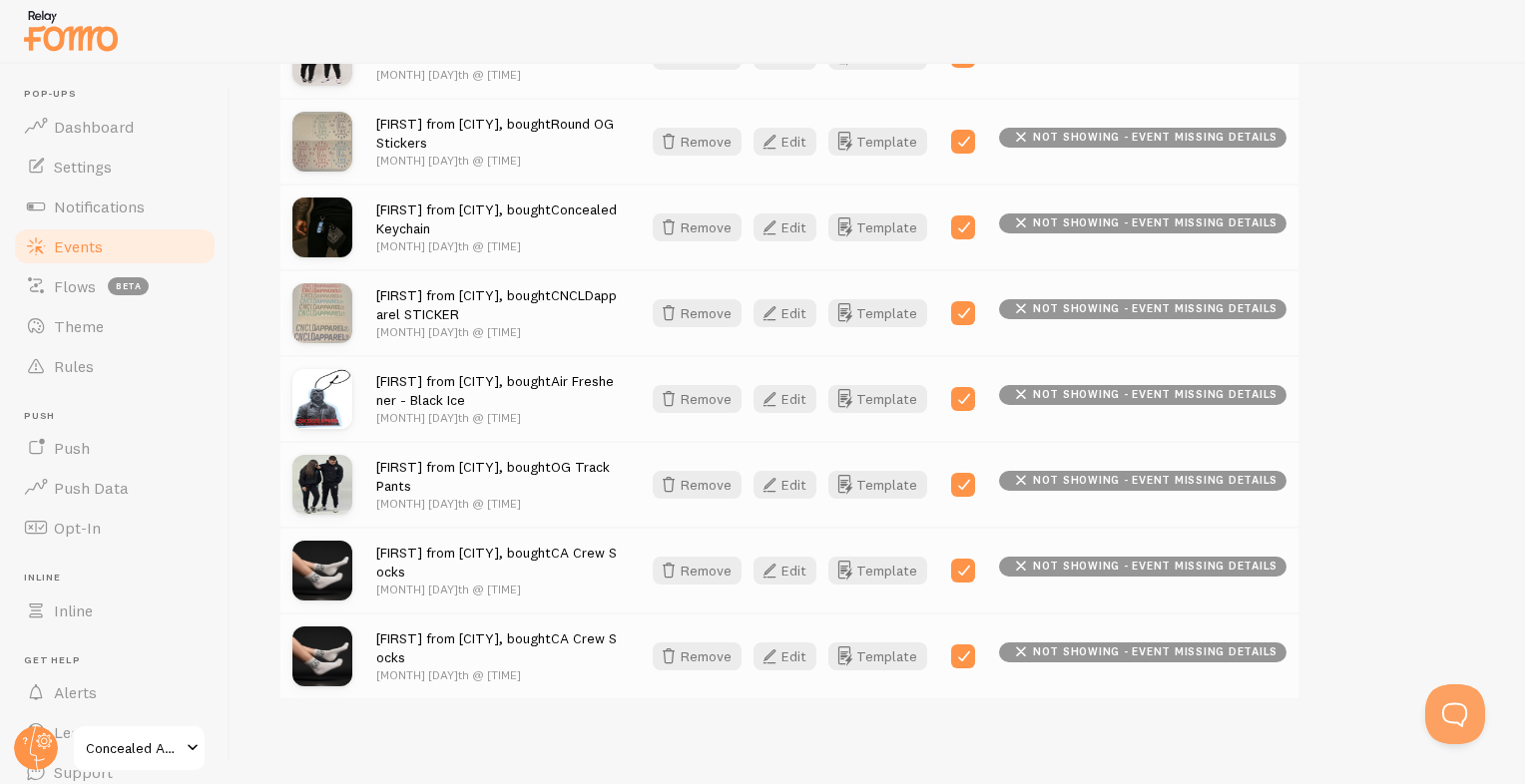 click on "Events
This is a collection of social proof interactions captured by
your connections
Help Article      Captured
Latest
Removed
Select None     Remove Selected            Chantelle from Victoria, bought  Unisex OG Hoodie
Jul 23rd @ 7:37pm
Remove     Edit     Template              Chantelle from Wallan, bought  OG Track Pants
Jul 23rd @ 7:37pm
Remove     Edit     Template              Chantelle from Wallan, bought  CNCLD Blackd Out Flex Shorts
Jul 23rd @ 7:37pm
Remove     Edit     Template              Chantelle from Wallan, bought  CA Crew Socks
Jul 23rd @ 7:37pm
Remove     Edit     Template" at bounding box center [877, 424] 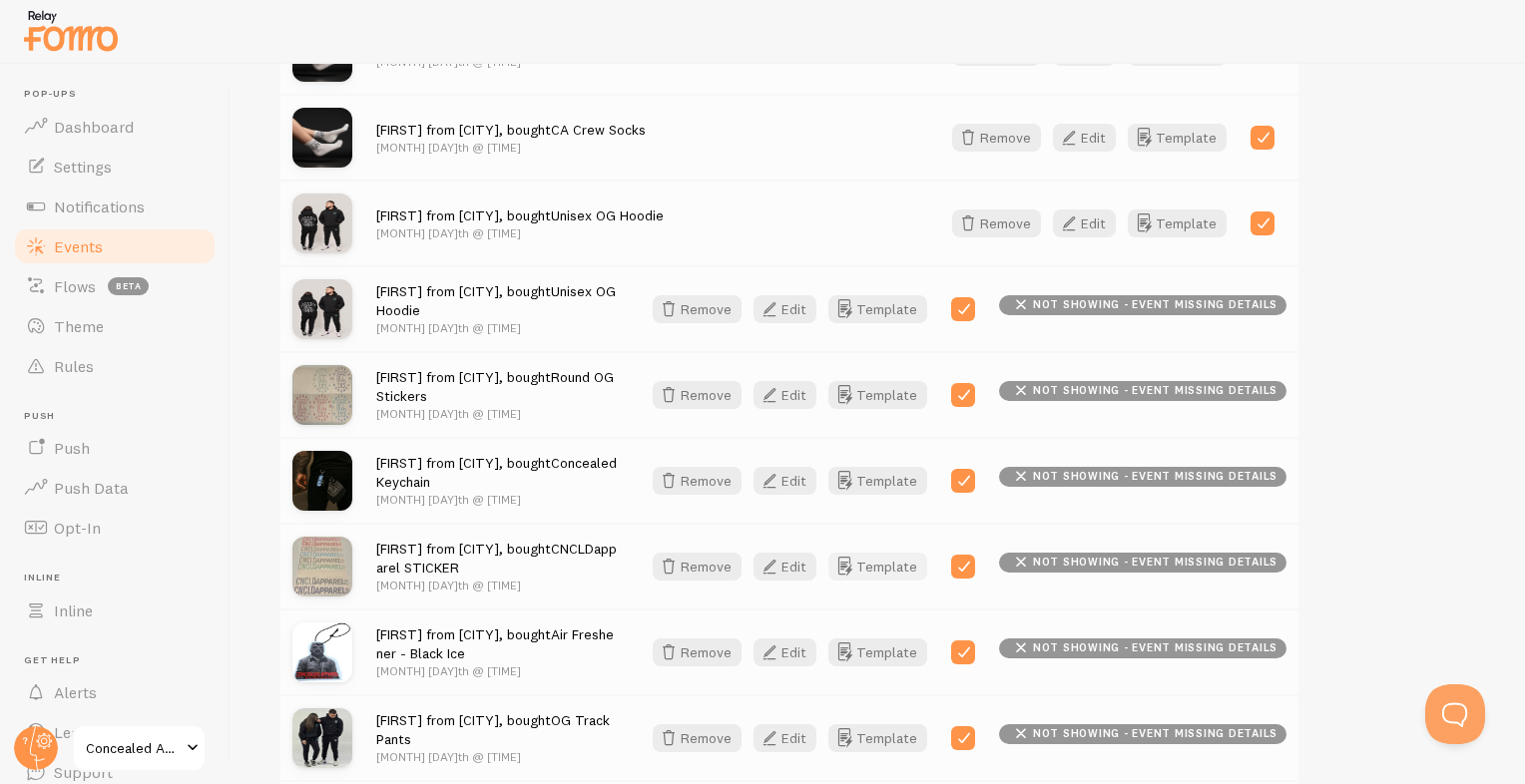 scroll, scrollTop: 1927, scrollLeft: 0, axis: vertical 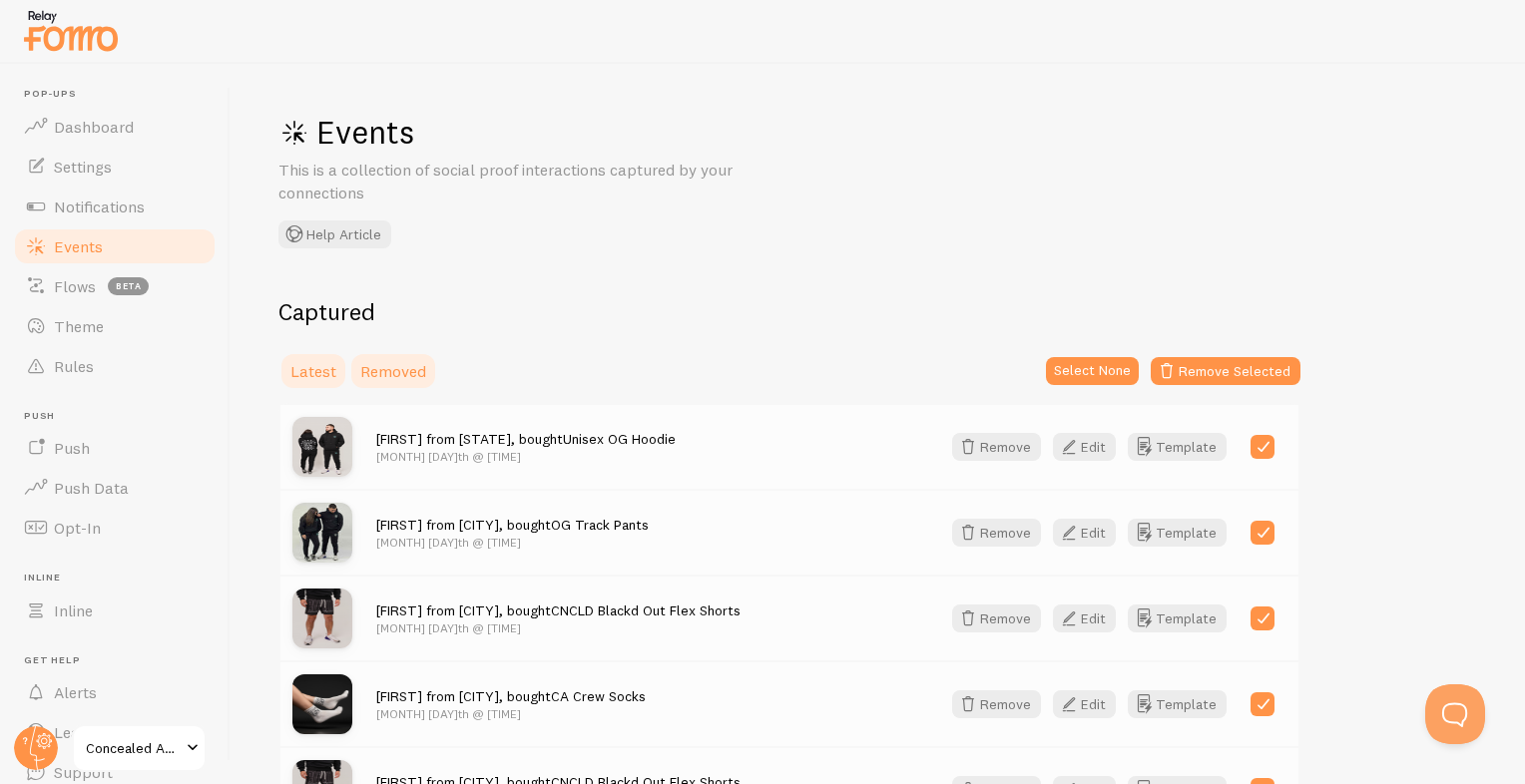 click on "Removed" at bounding box center [393, 371] 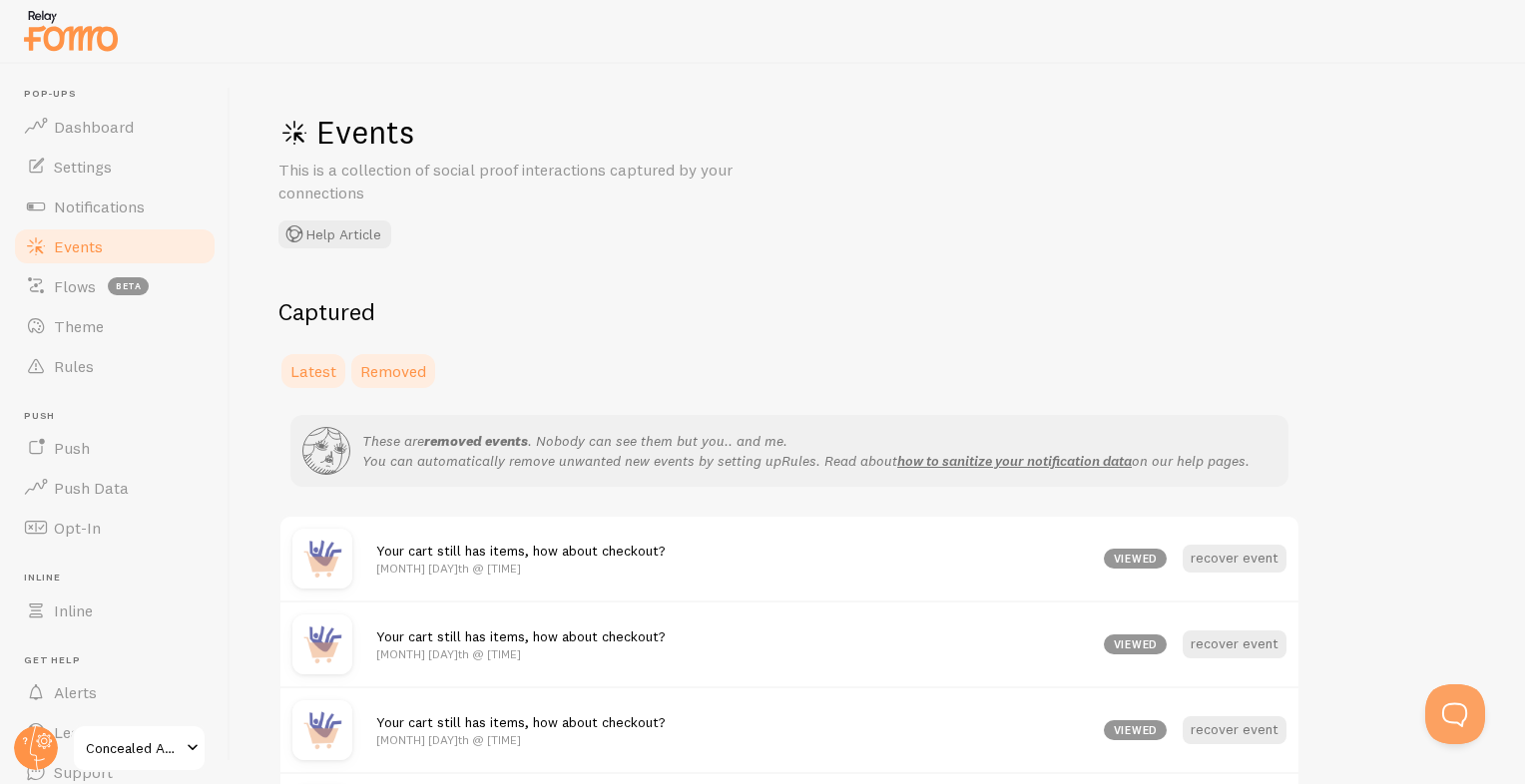 click on "Latest" at bounding box center (313, 371) 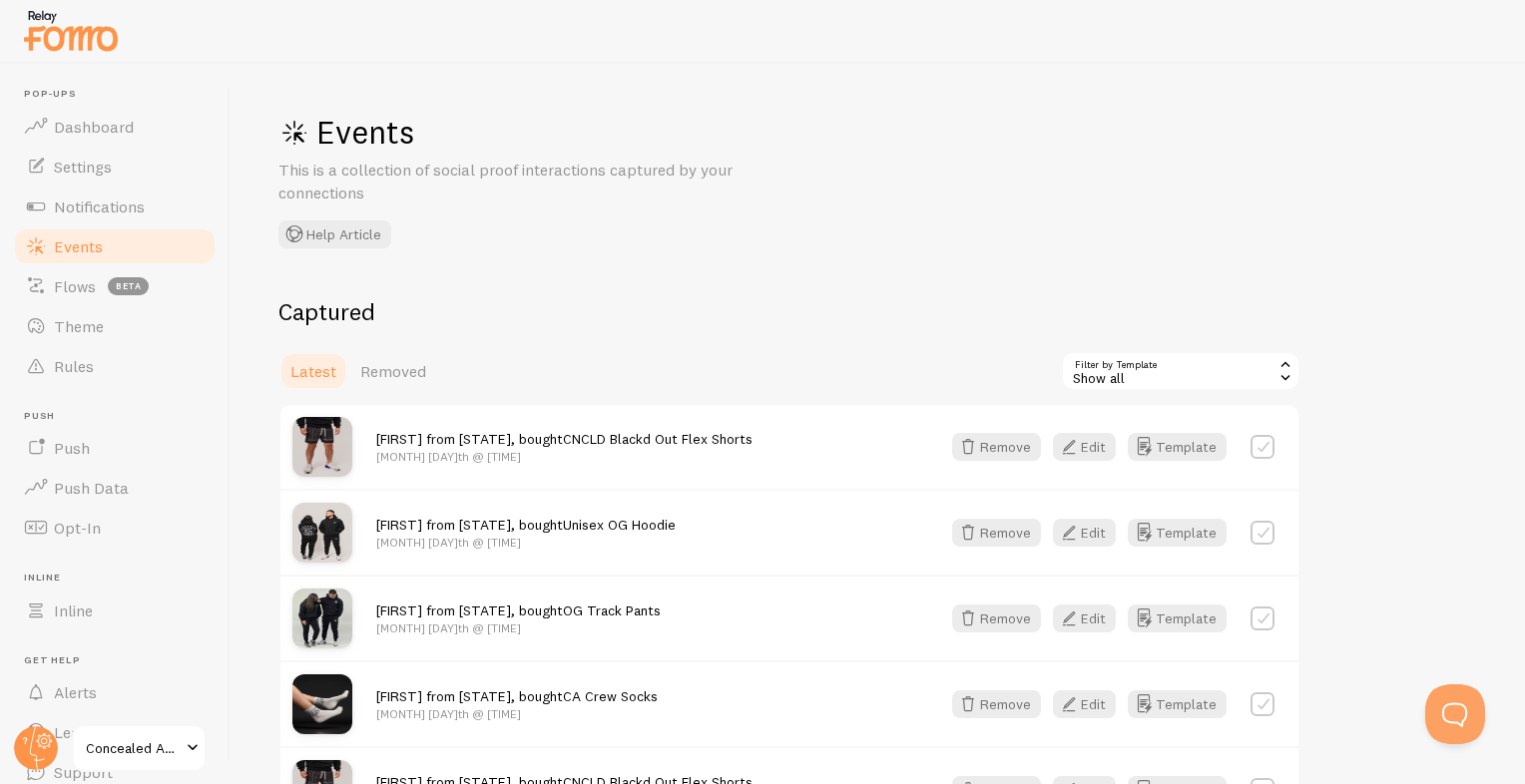 scroll, scrollTop: 133, scrollLeft: 0, axis: vertical 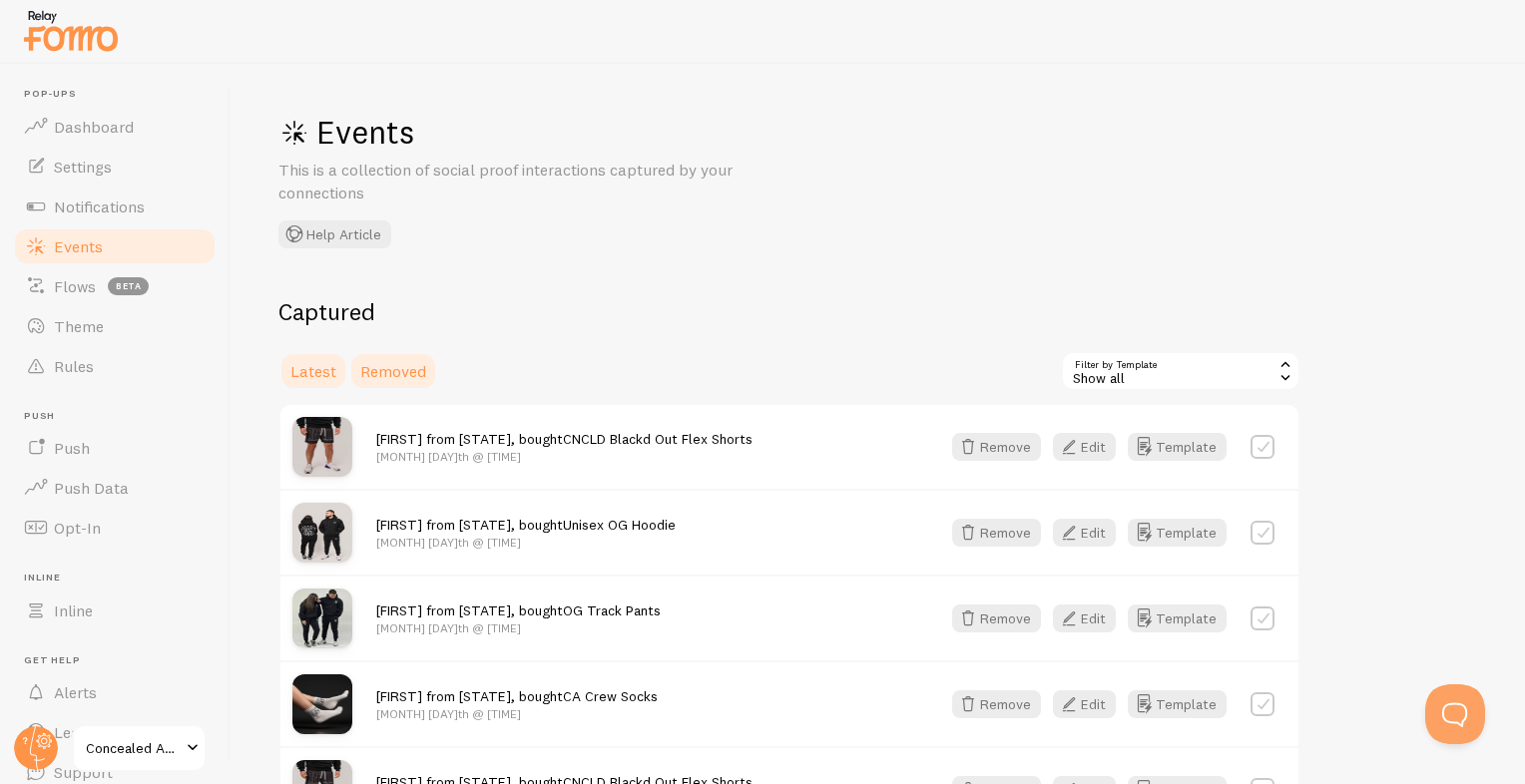 click on "Removed" at bounding box center (393, 371) 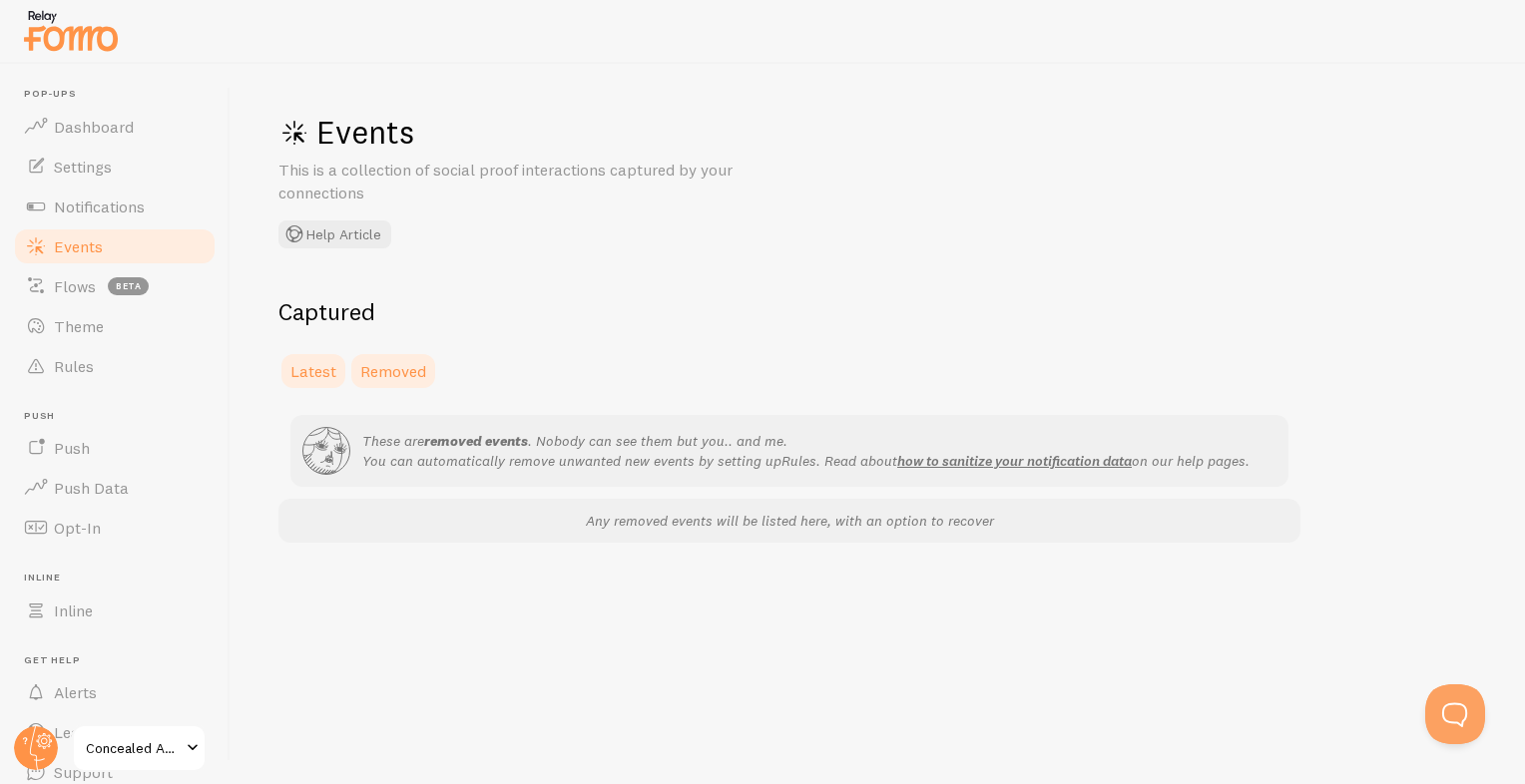 click on "Latest" at bounding box center [313, 371] 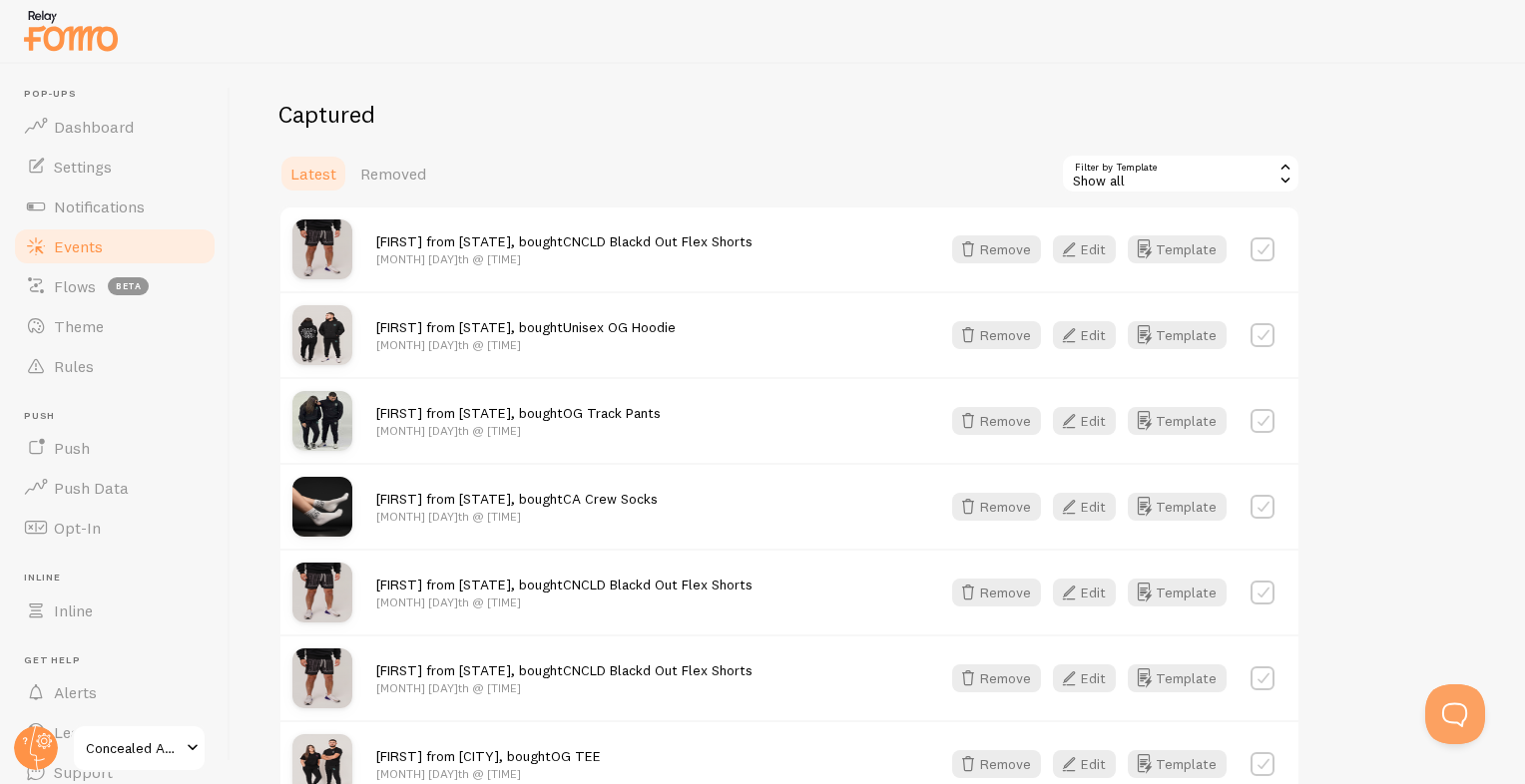 scroll, scrollTop: 0, scrollLeft: 0, axis: both 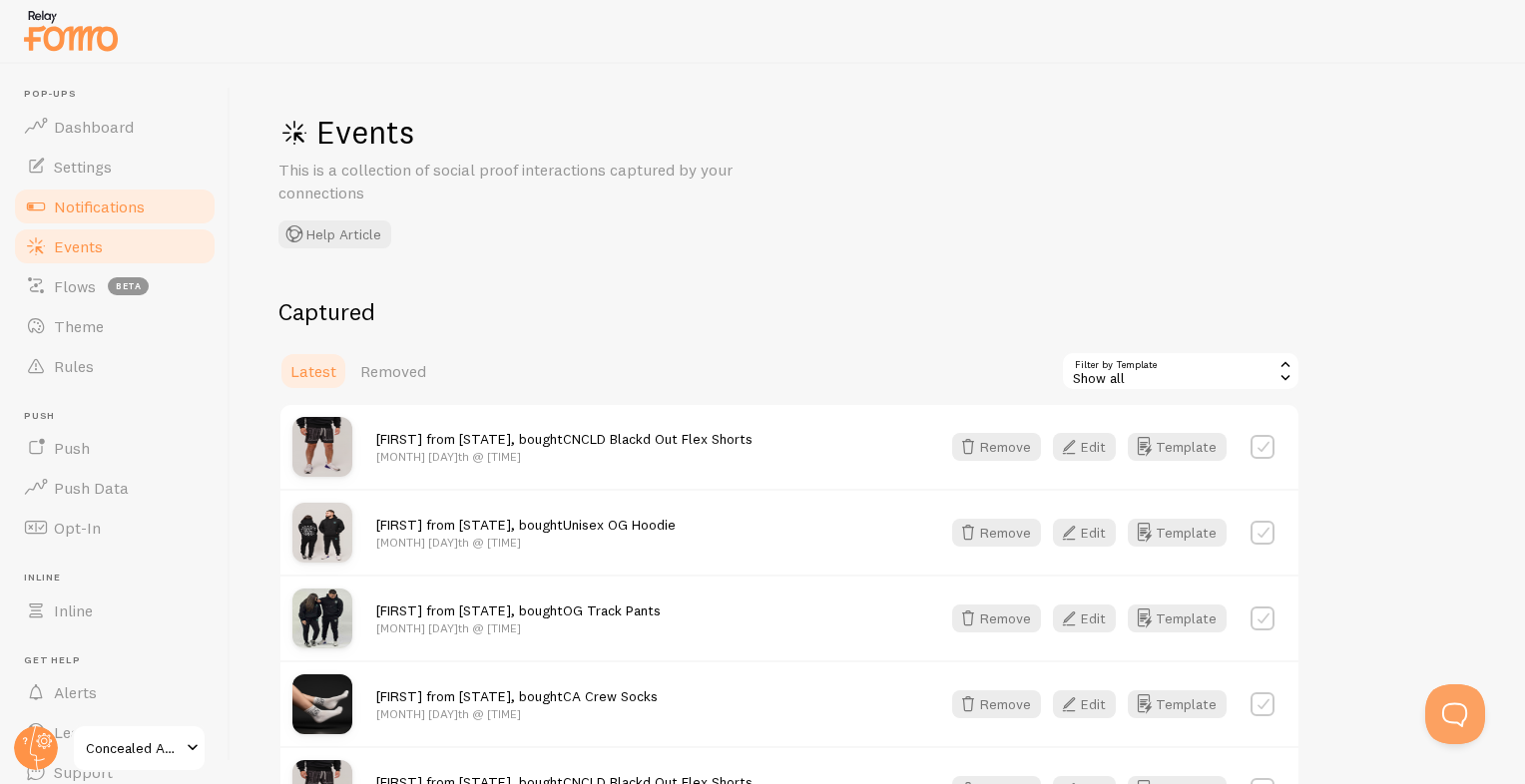 click on "Notifications" at bounding box center [99, 206] 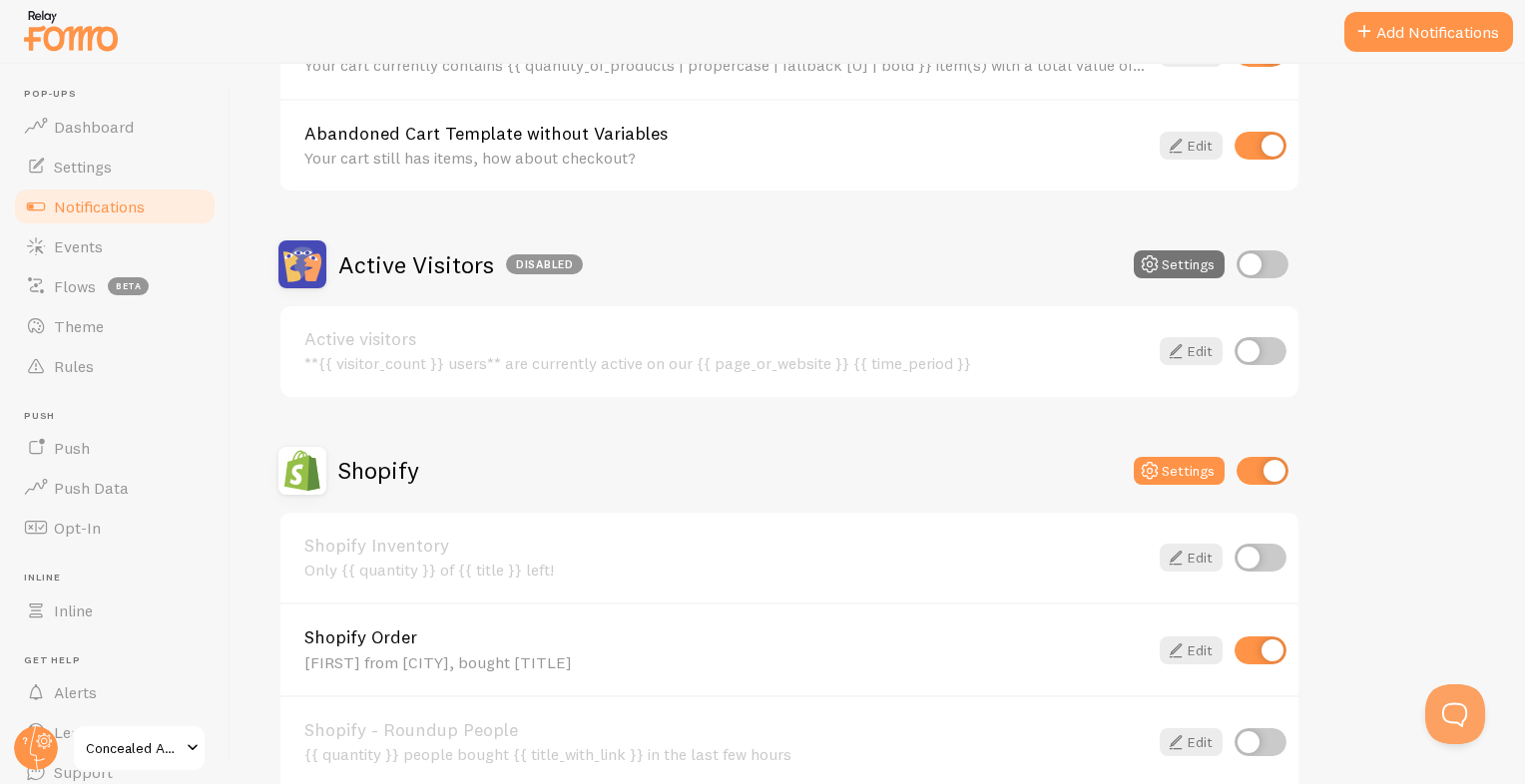 scroll, scrollTop: 532, scrollLeft: 0, axis: vertical 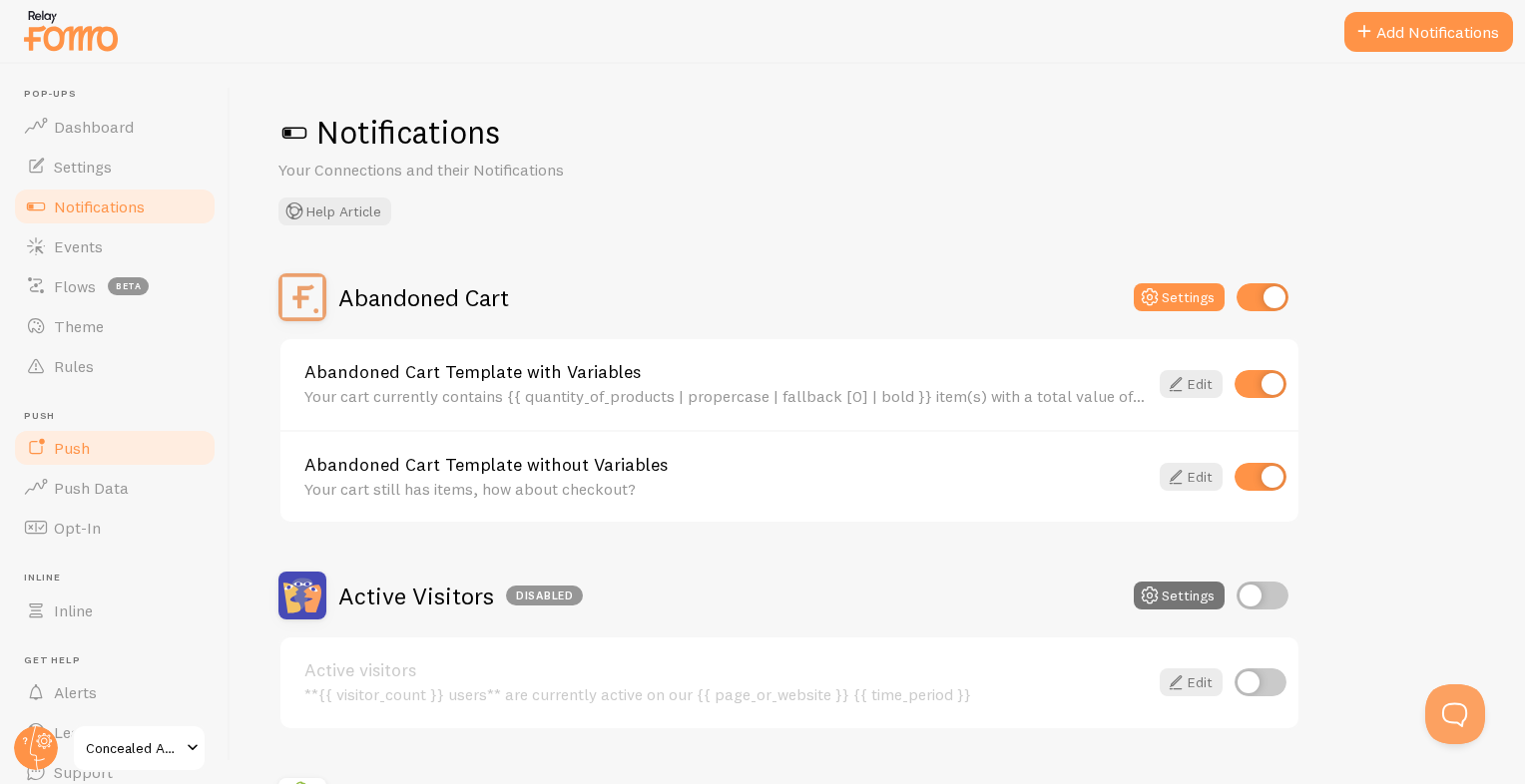 click on "Push" at bounding box center [72, 448] 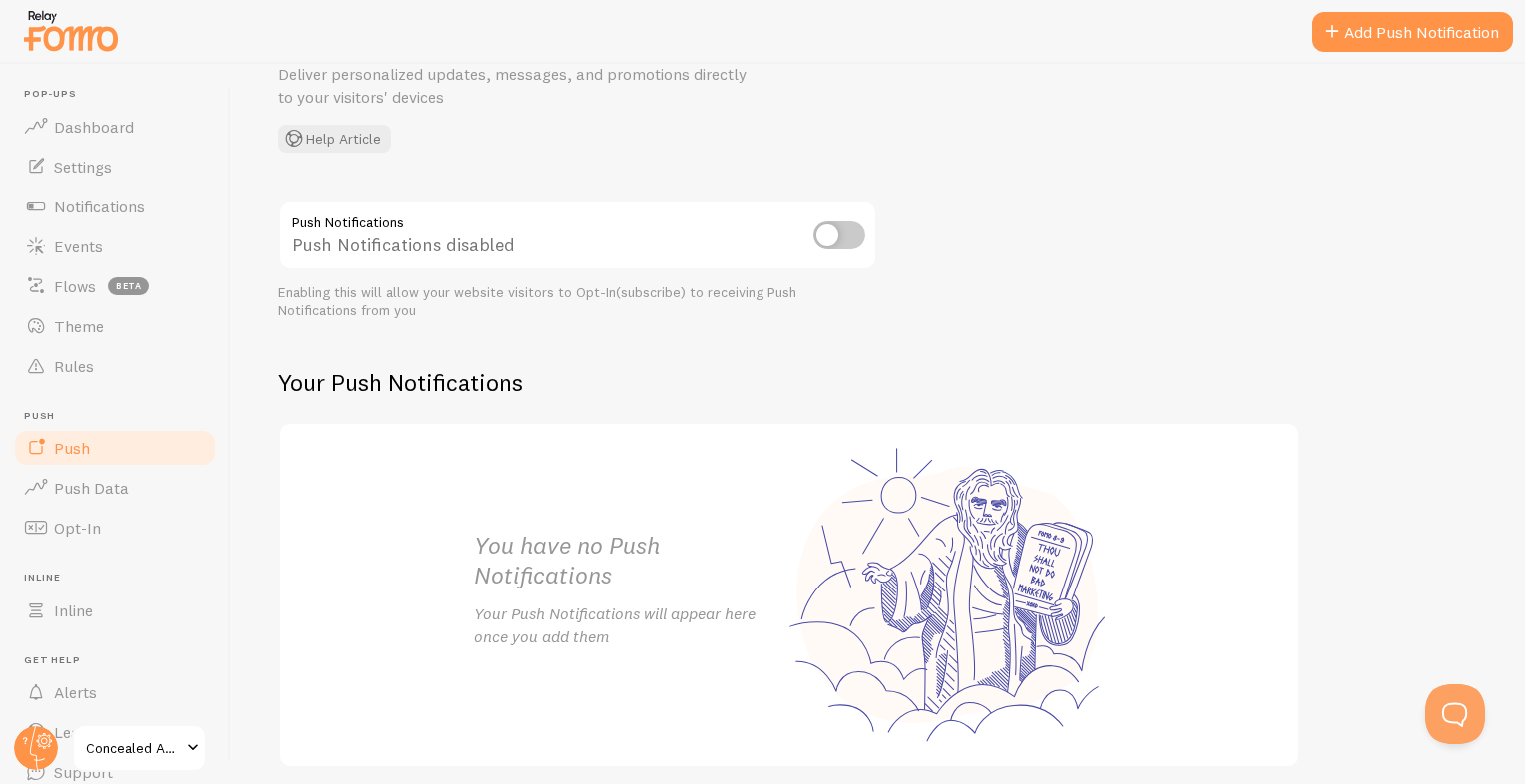 scroll, scrollTop: 196, scrollLeft: 0, axis: vertical 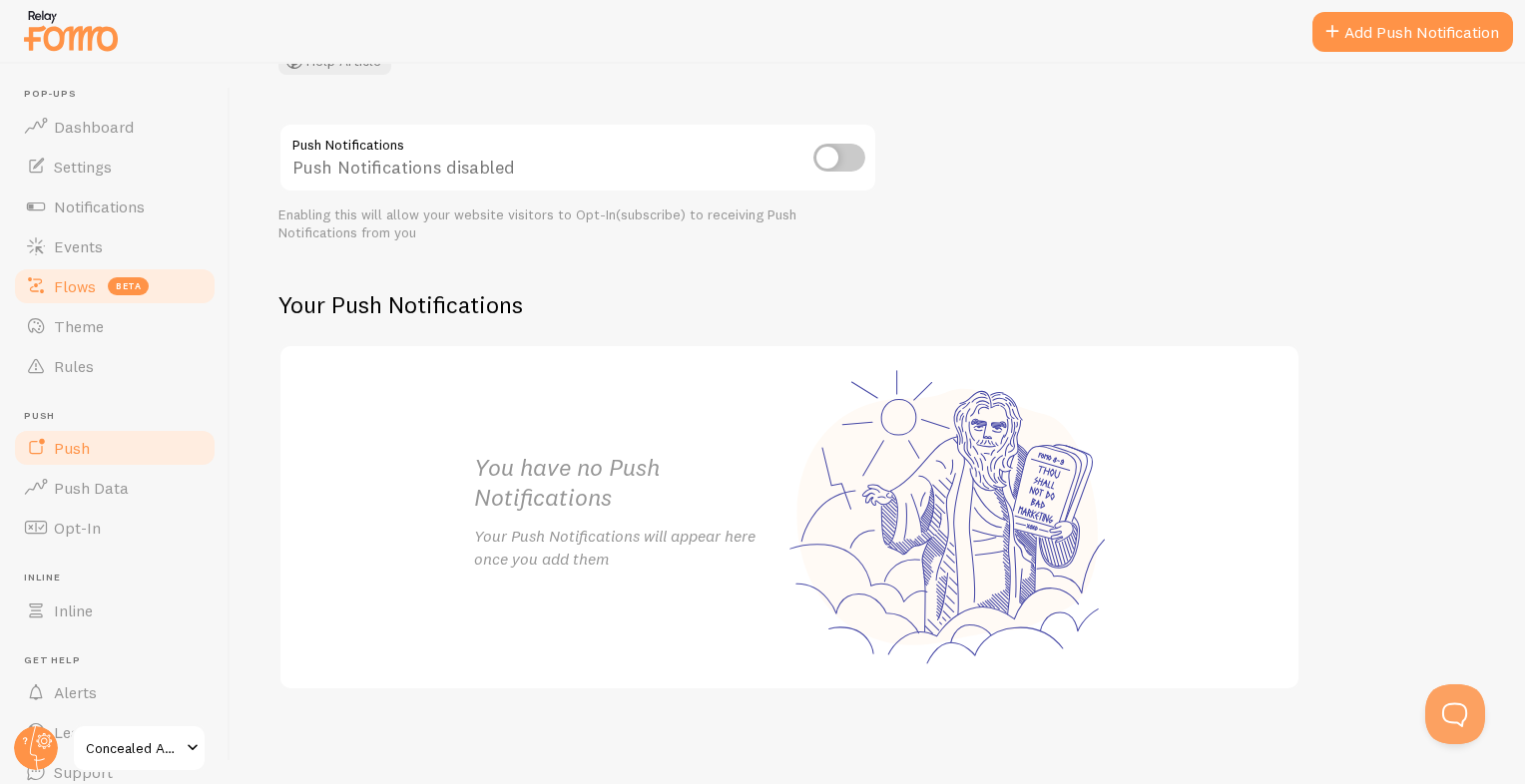 click on "Flows" at bounding box center [75, 286] 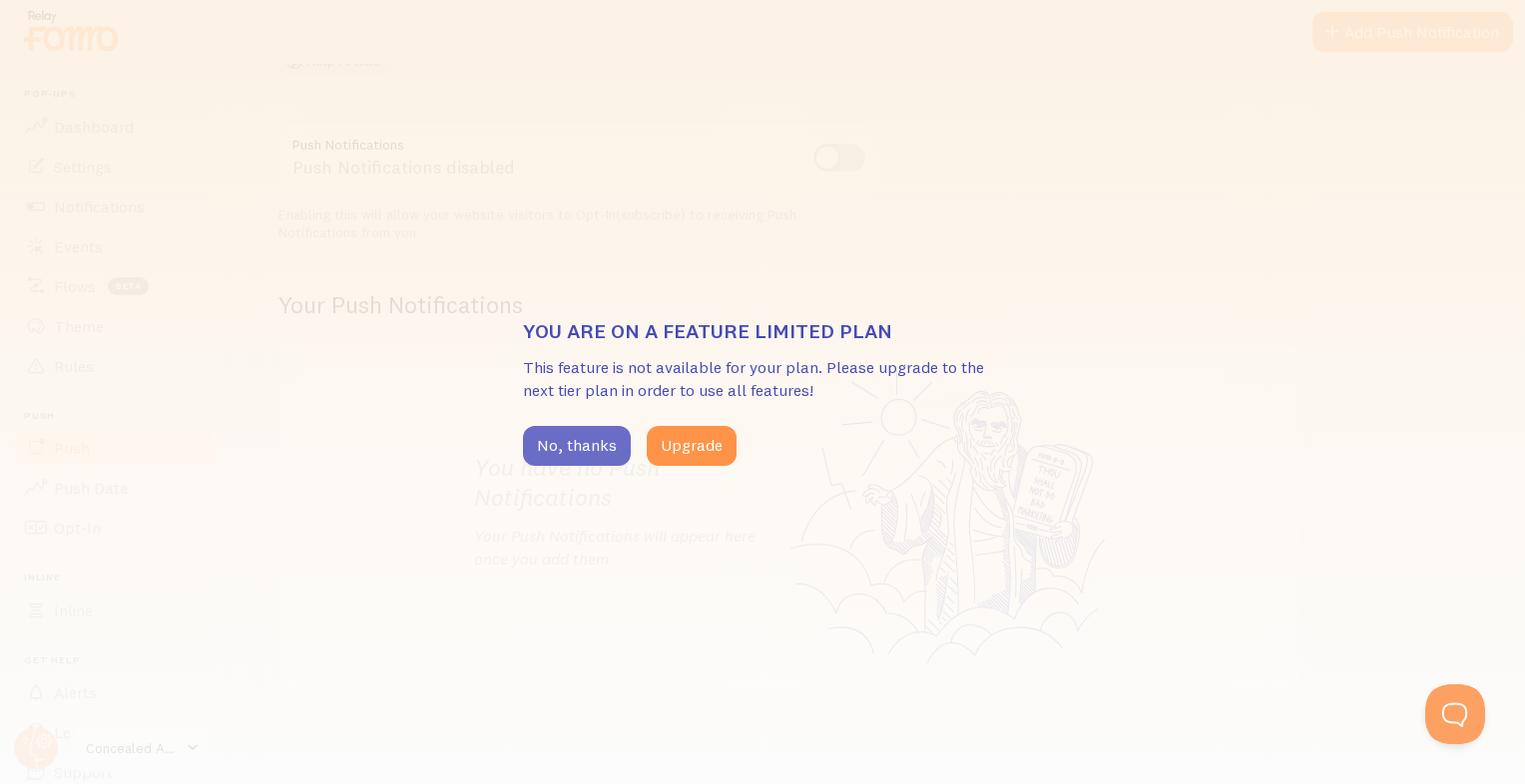click on "No, thanks" at bounding box center [577, 446] 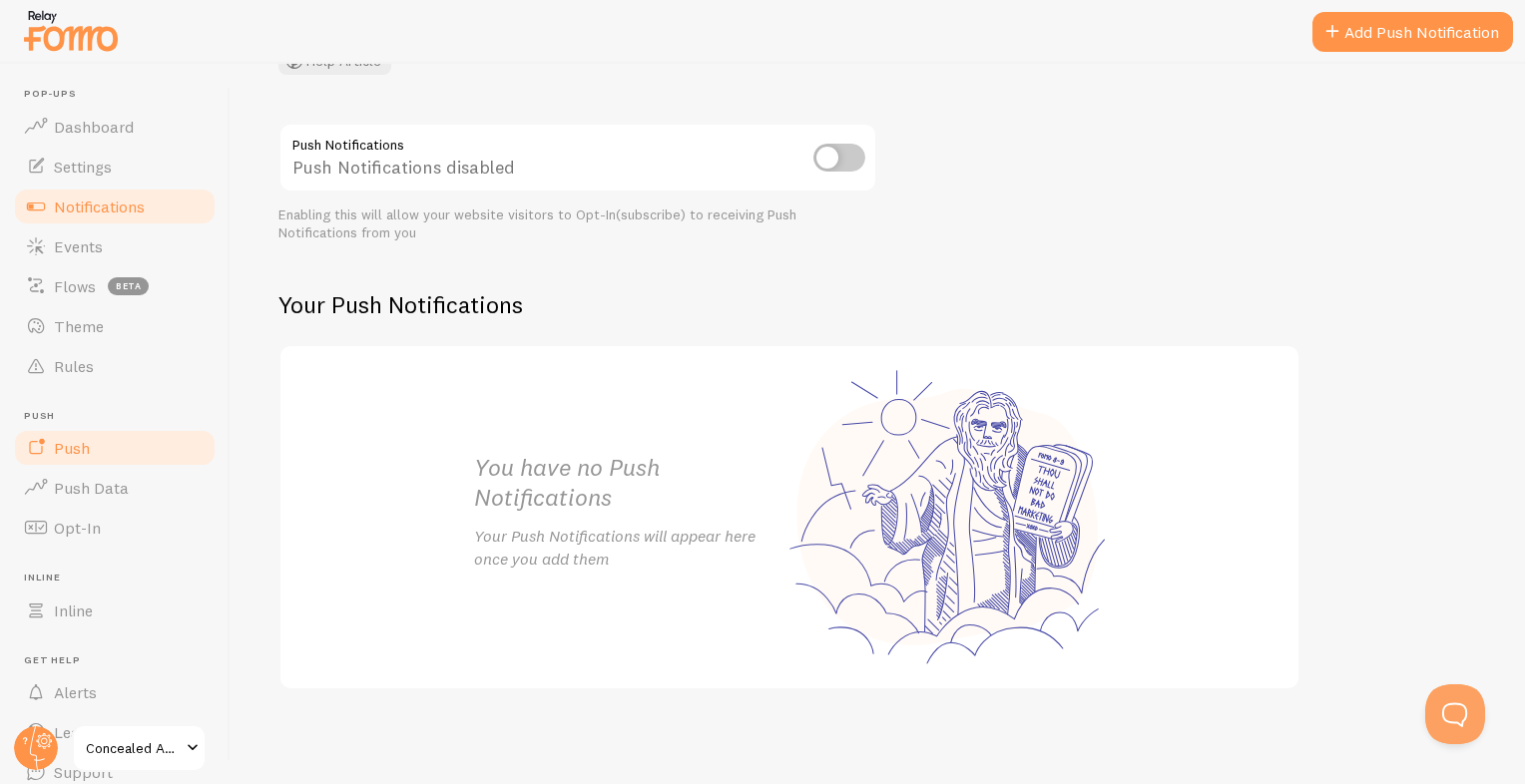 click on "Notifications" at bounding box center [99, 206] 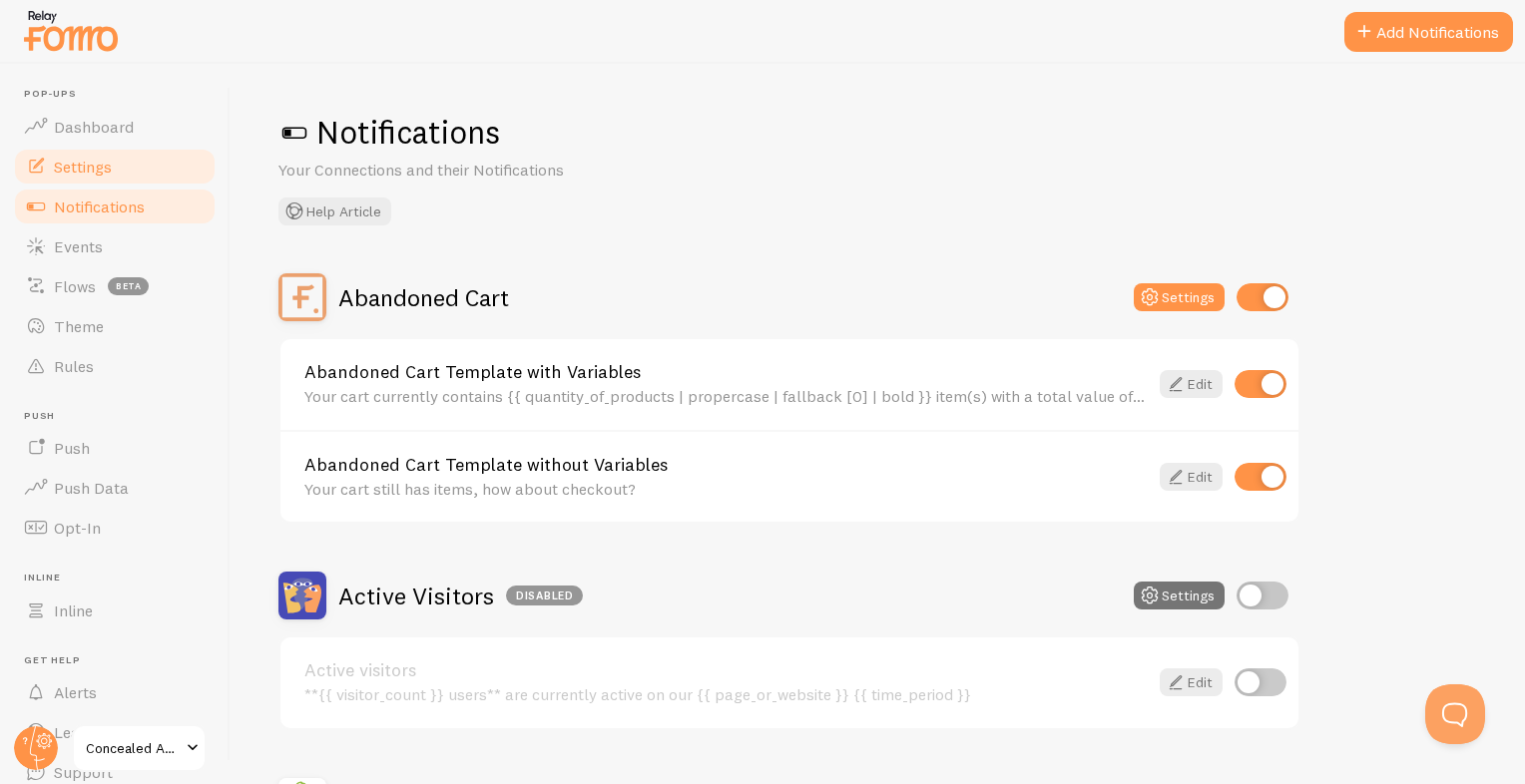 click on "Settings" at bounding box center (83, 167) 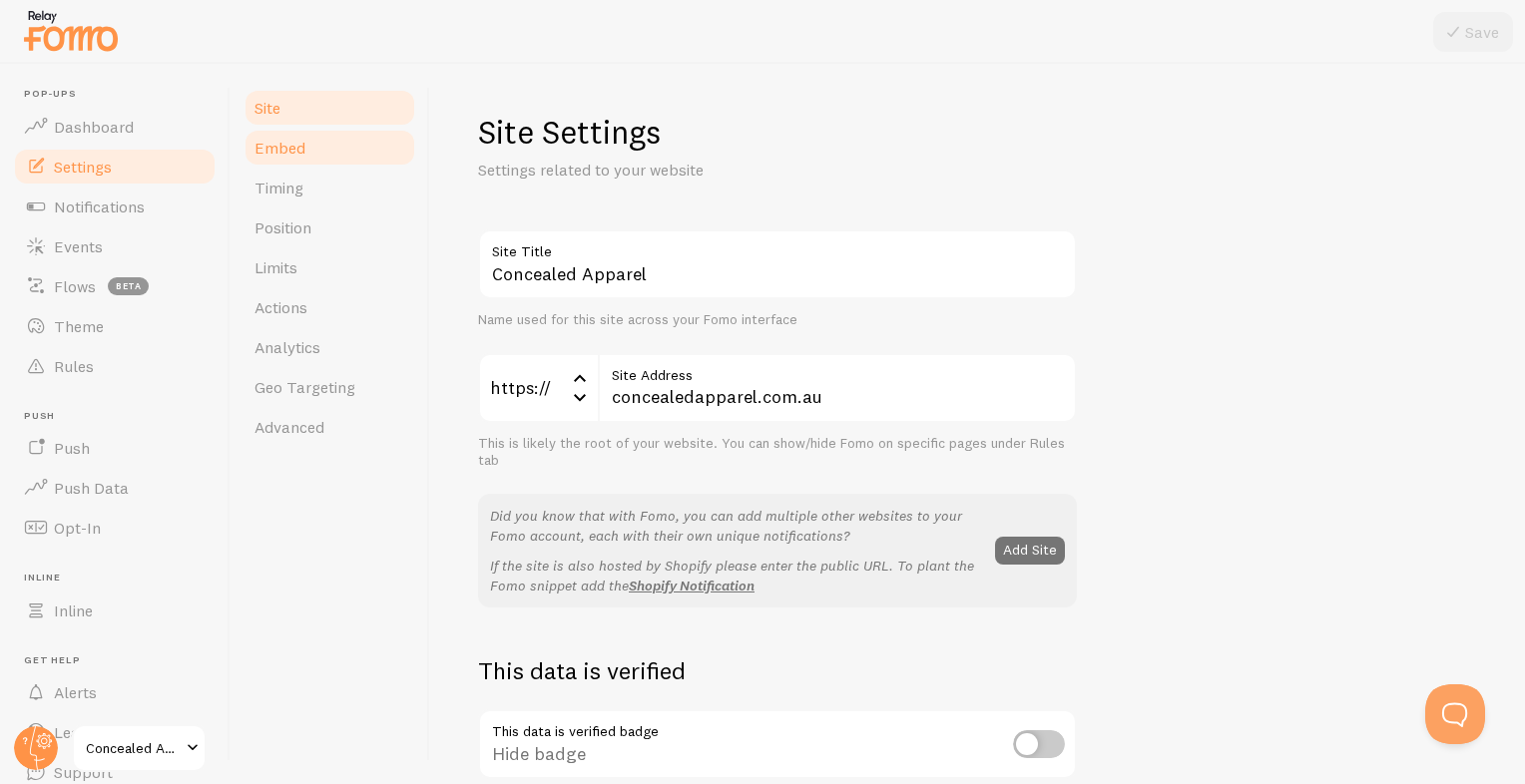 click on "Embed" at bounding box center [329, 148] 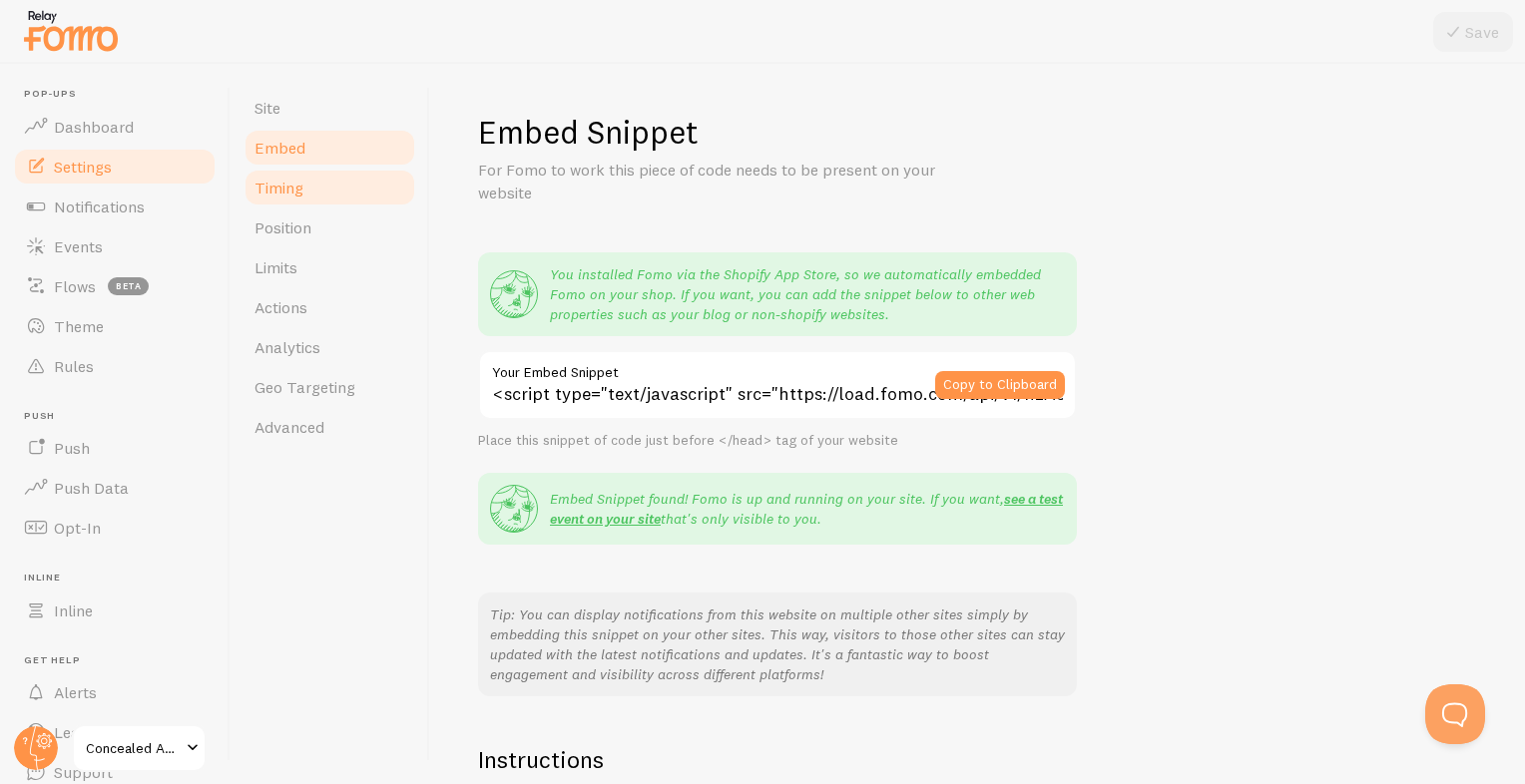 click on "Timing" at bounding box center (278, 188) 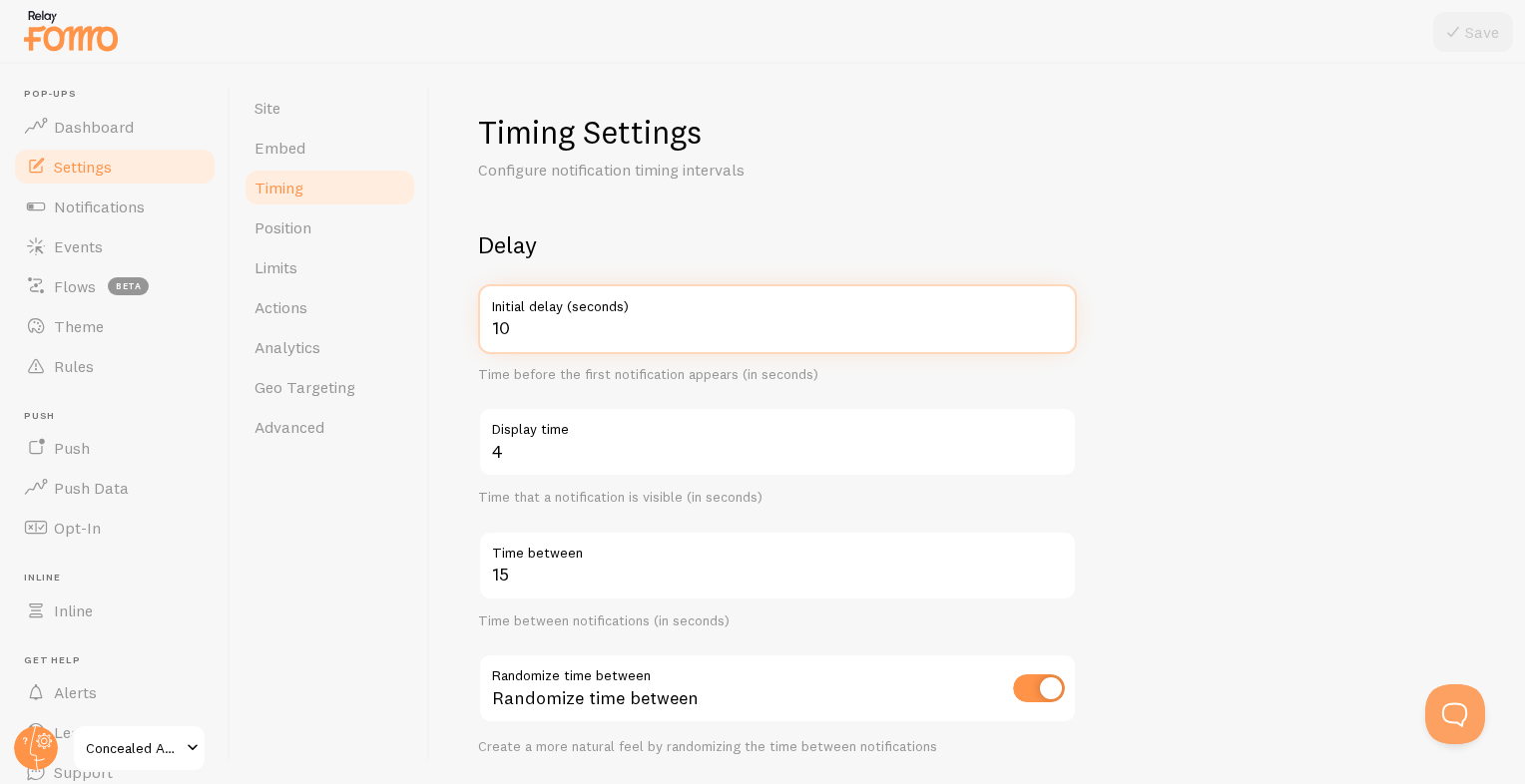 drag, startPoint x: 577, startPoint y: 341, endPoint x: 439, endPoint y: 327, distance: 138.70833 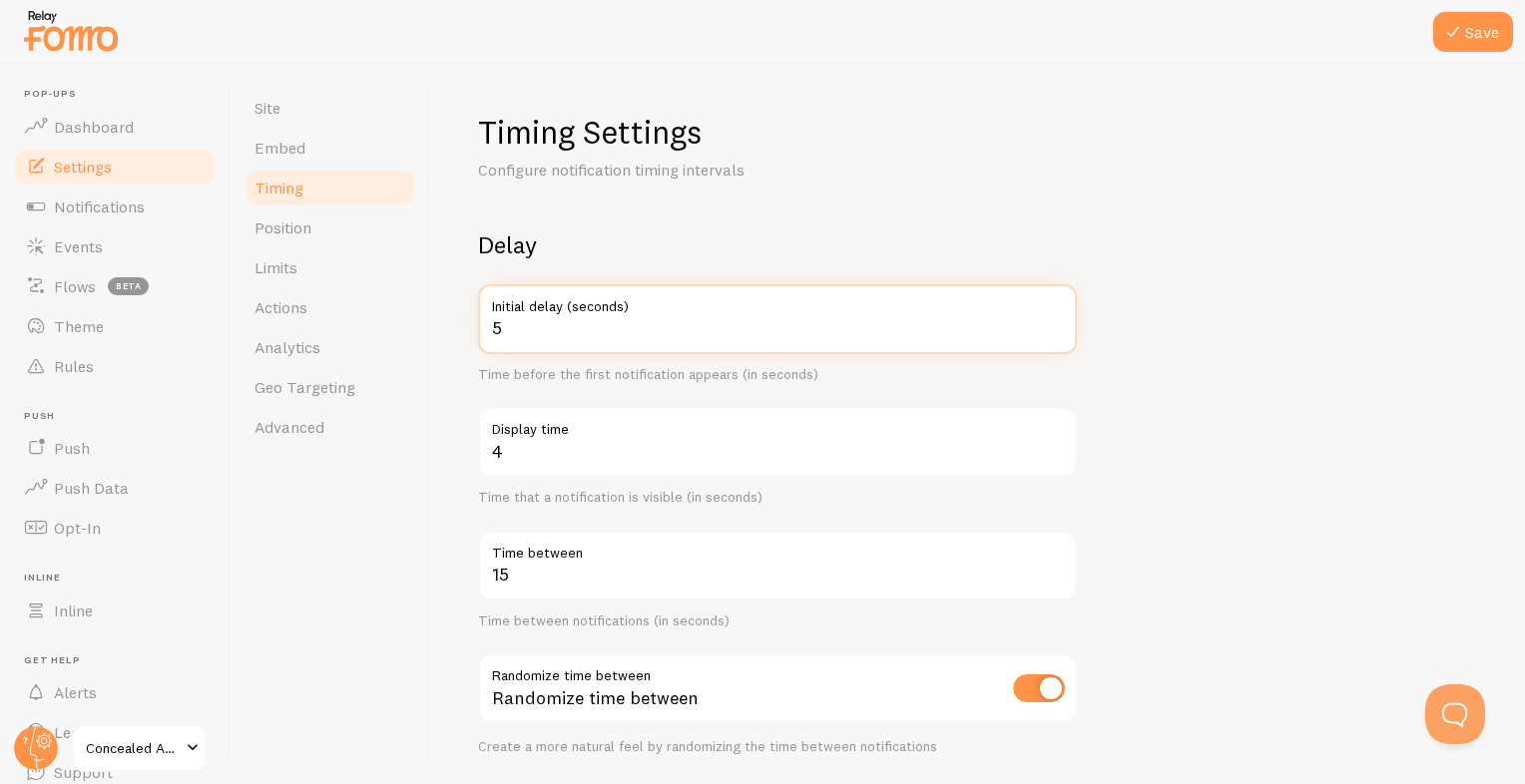 type on "5" 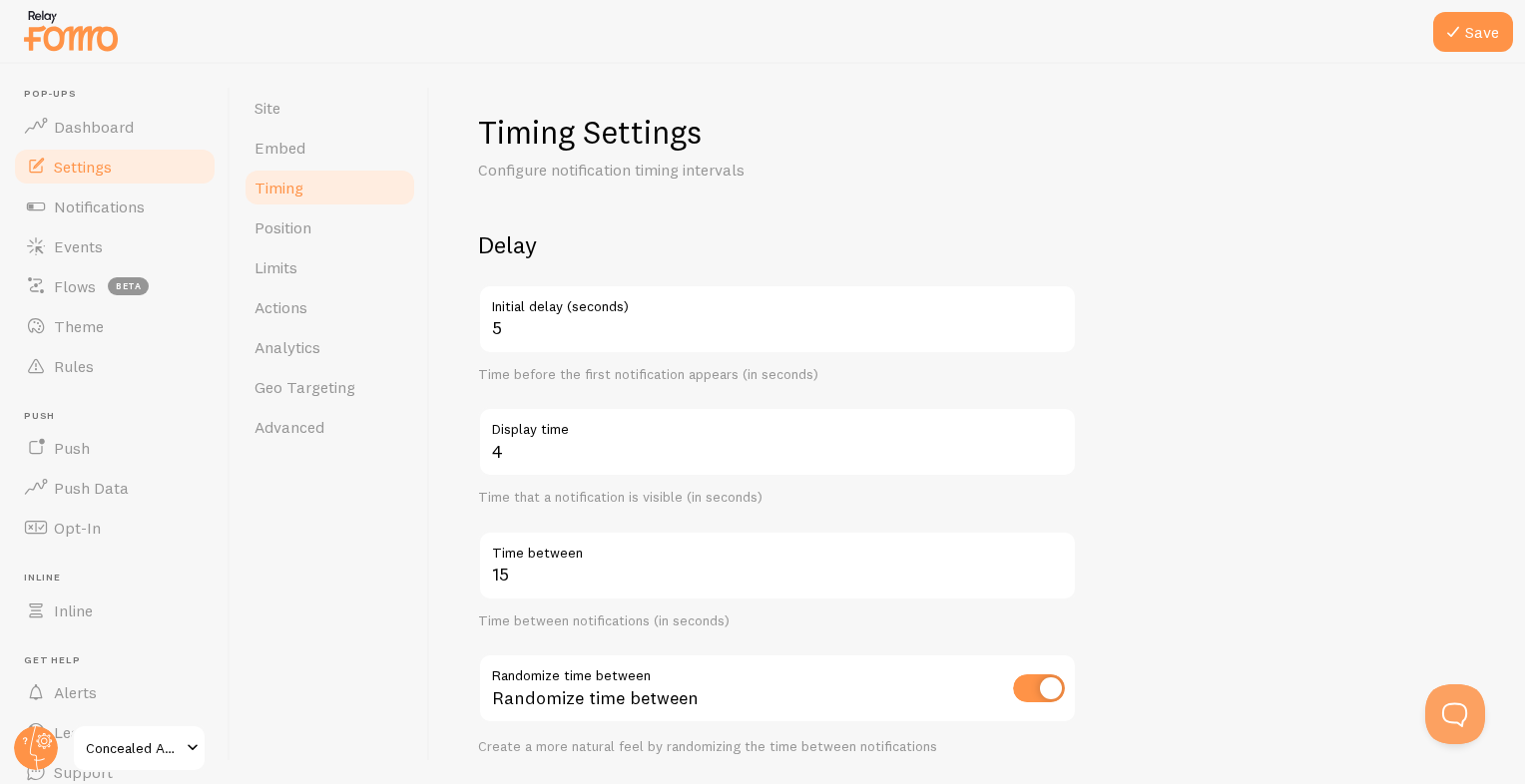 click on "Timing Settings
Configure notification timing intervals
Delay
5   Initial delay (seconds)       Time before the first notification appears (in seconds)       4   Display time       Time that a notification is visible (in seconds)     15   Time between       Time between notifications (in seconds)       Randomize time between   Randomize time between   Create a more natural feel by randomizing the time between notifications
Order
Randomize notification order   Display in randomized order   Choose to display notifications in chronological or randomized order       Loop notifications   Display more than once   Display notifications multiple times when necessary" at bounding box center (977, 424) 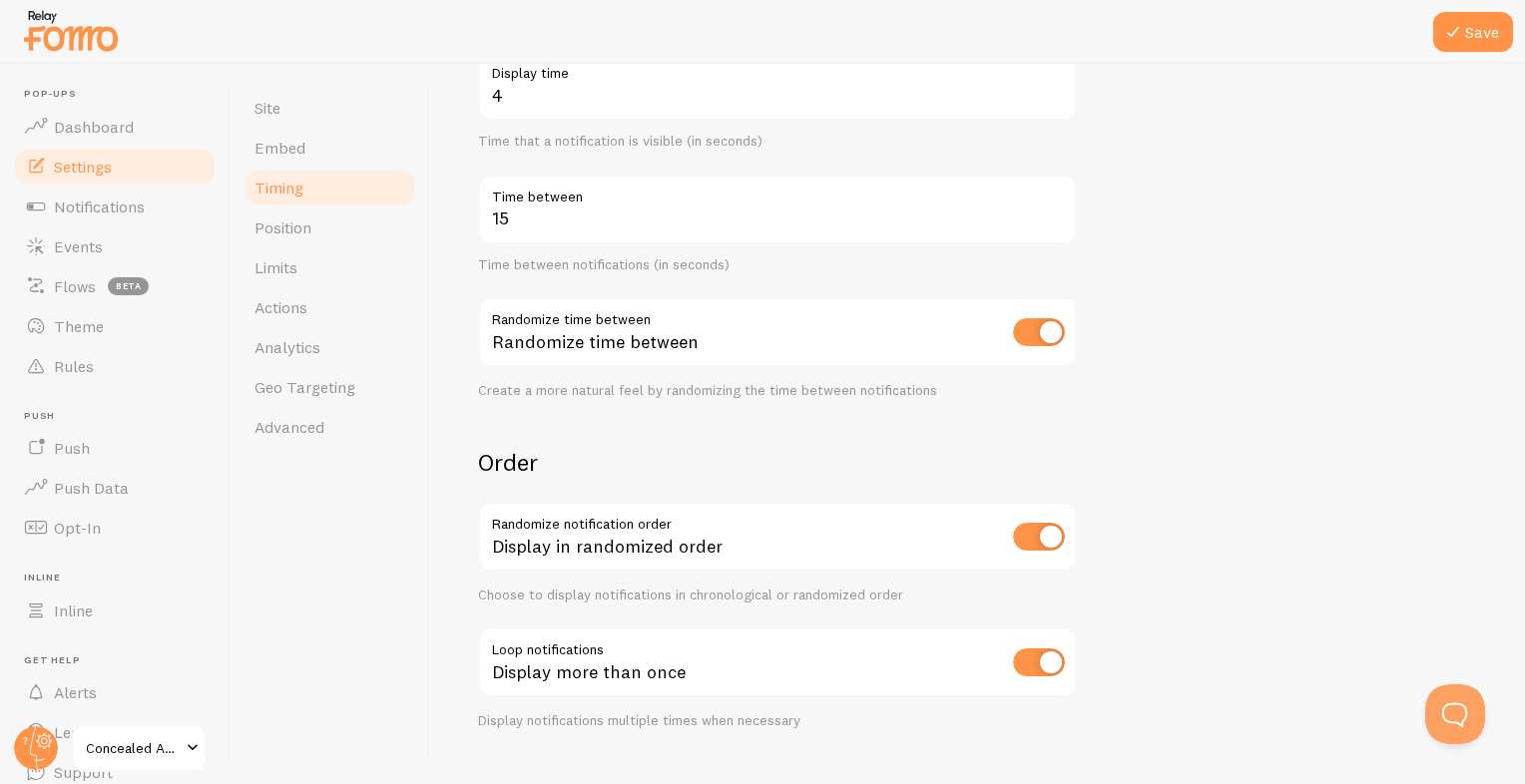 scroll, scrollTop: 395, scrollLeft: 0, axis: vertical 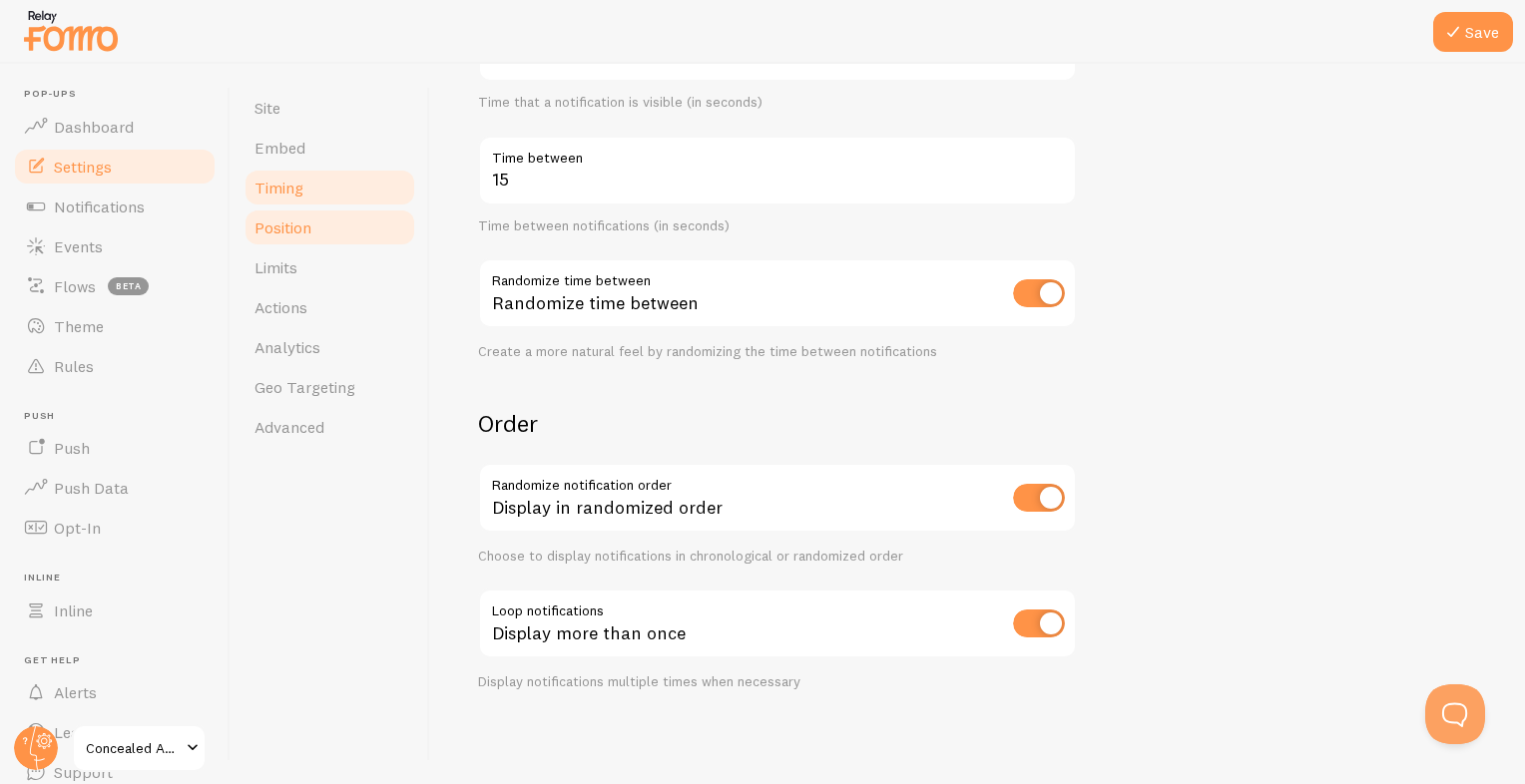 click on "Position" at bounding box center [282, 227] 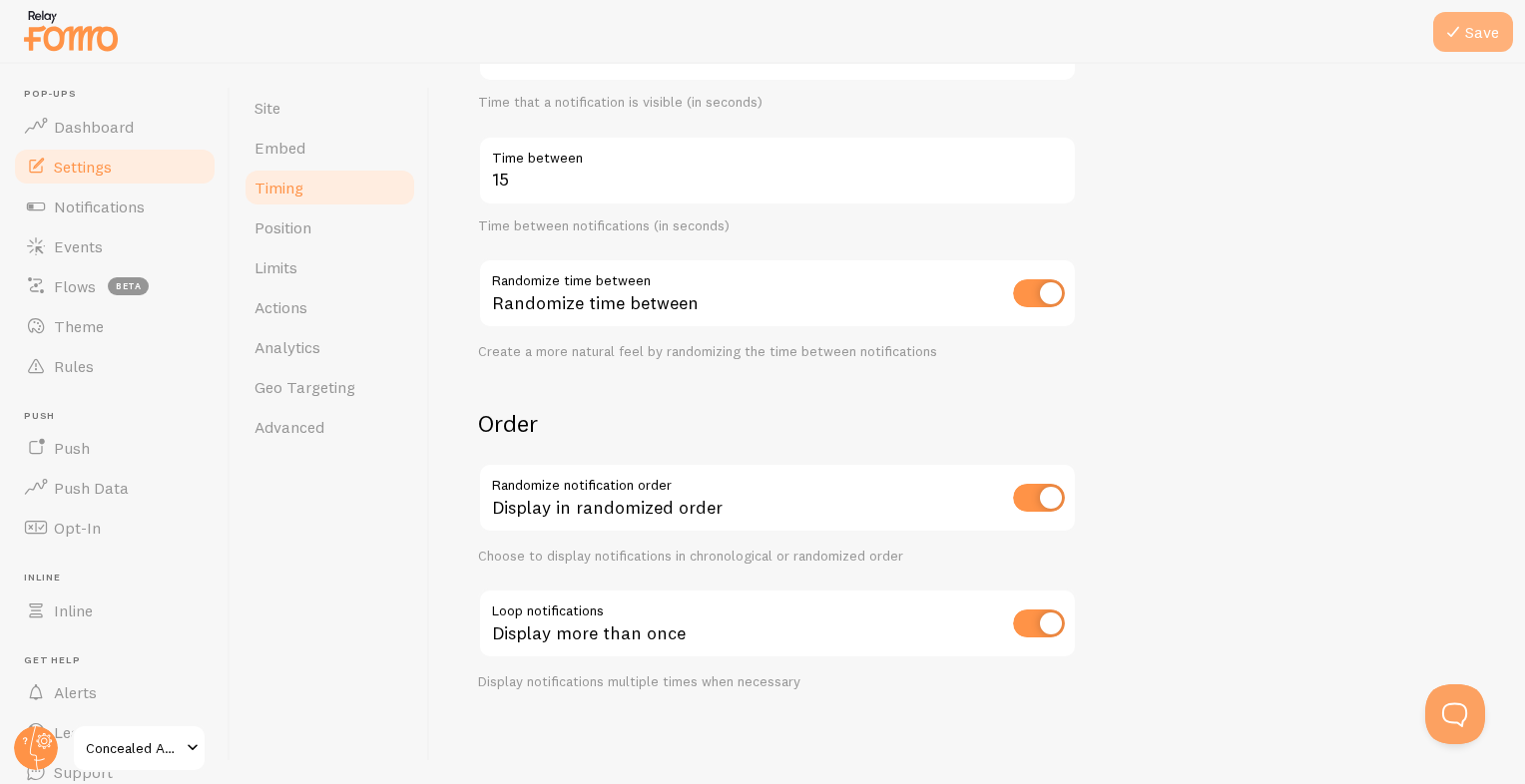 click at bounding box center (1453, 32) 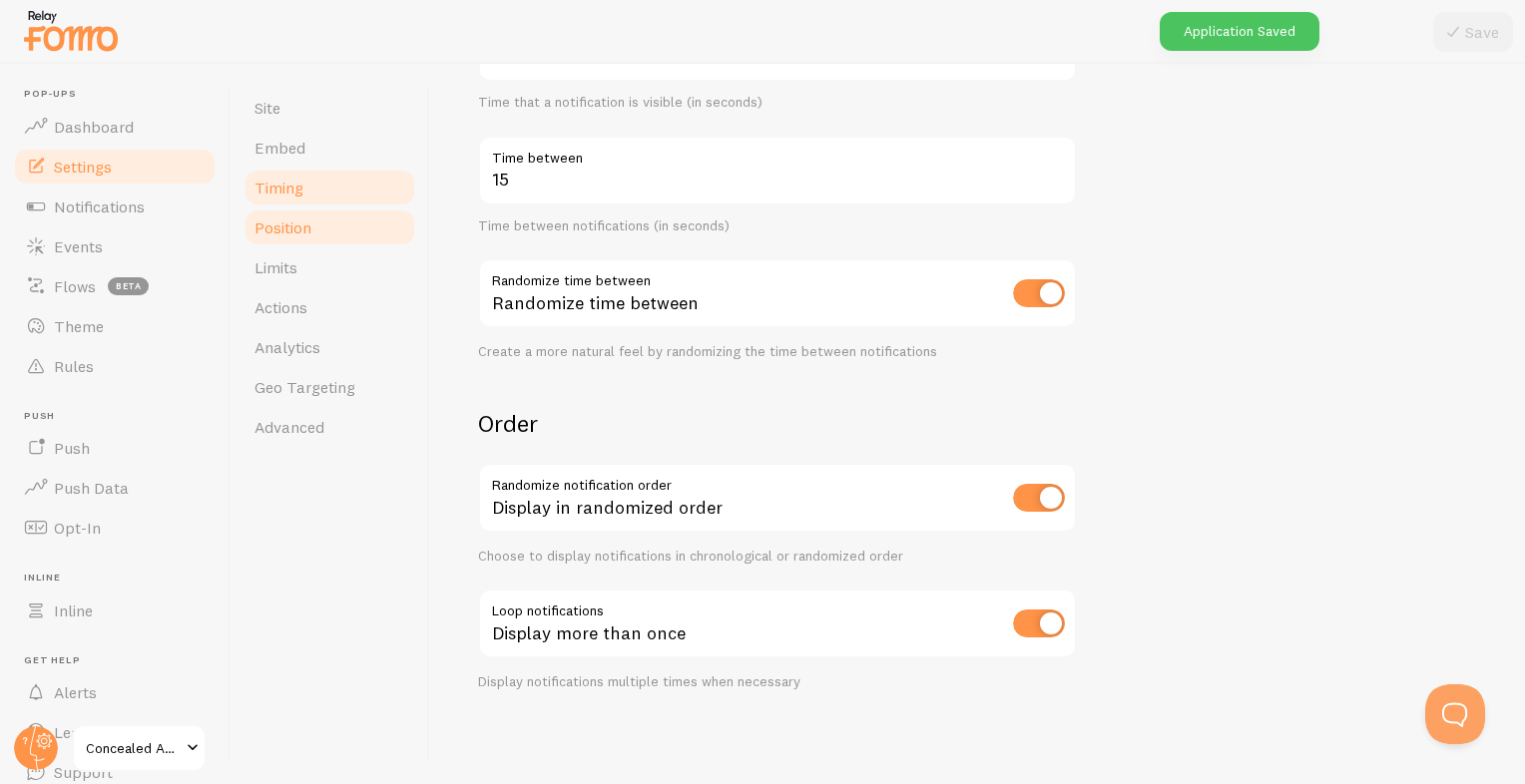 click on "Position" at bounding box center [329, 227] 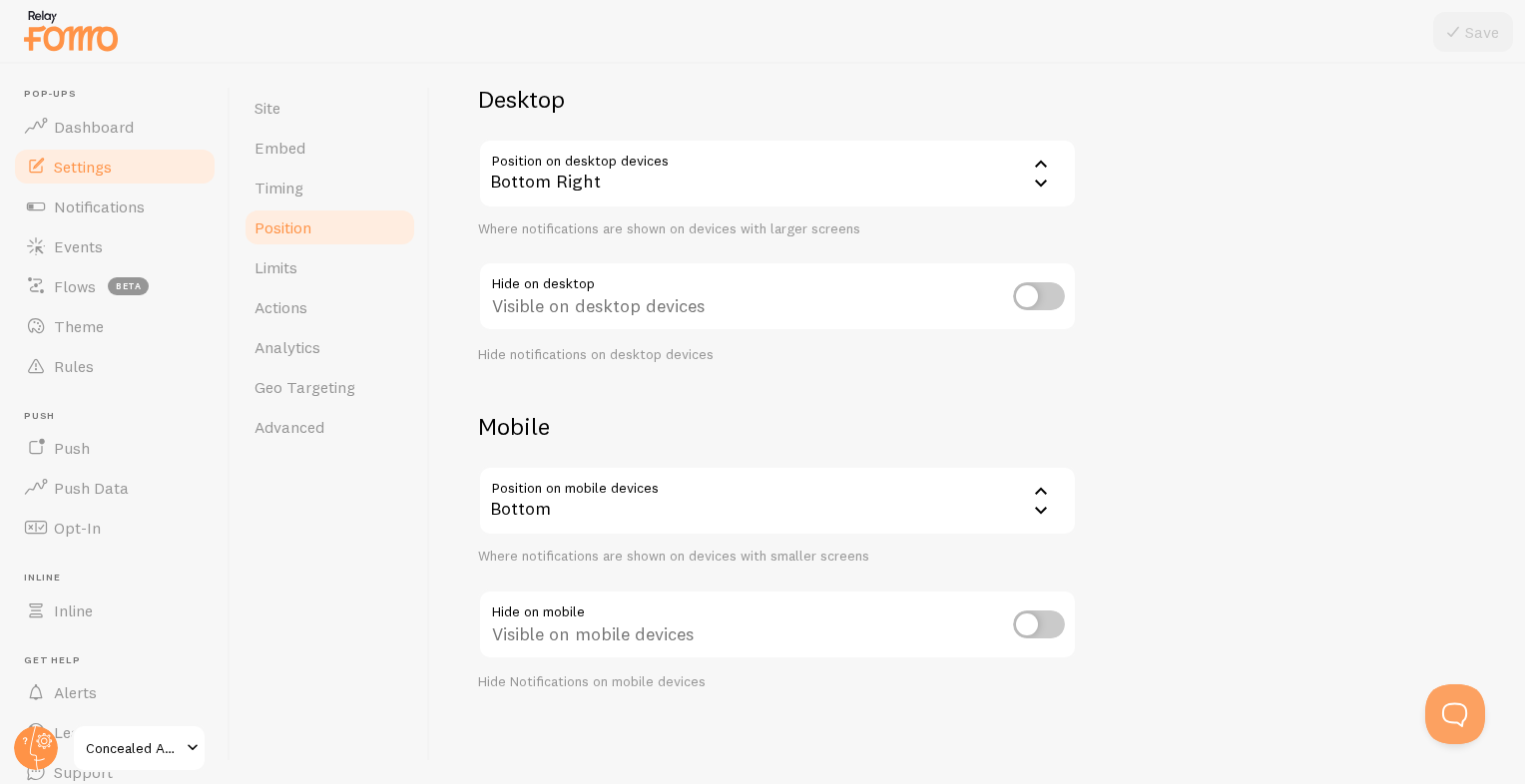 scroll, scrollTop: 147, scrollLeft: 0, axis: vertical 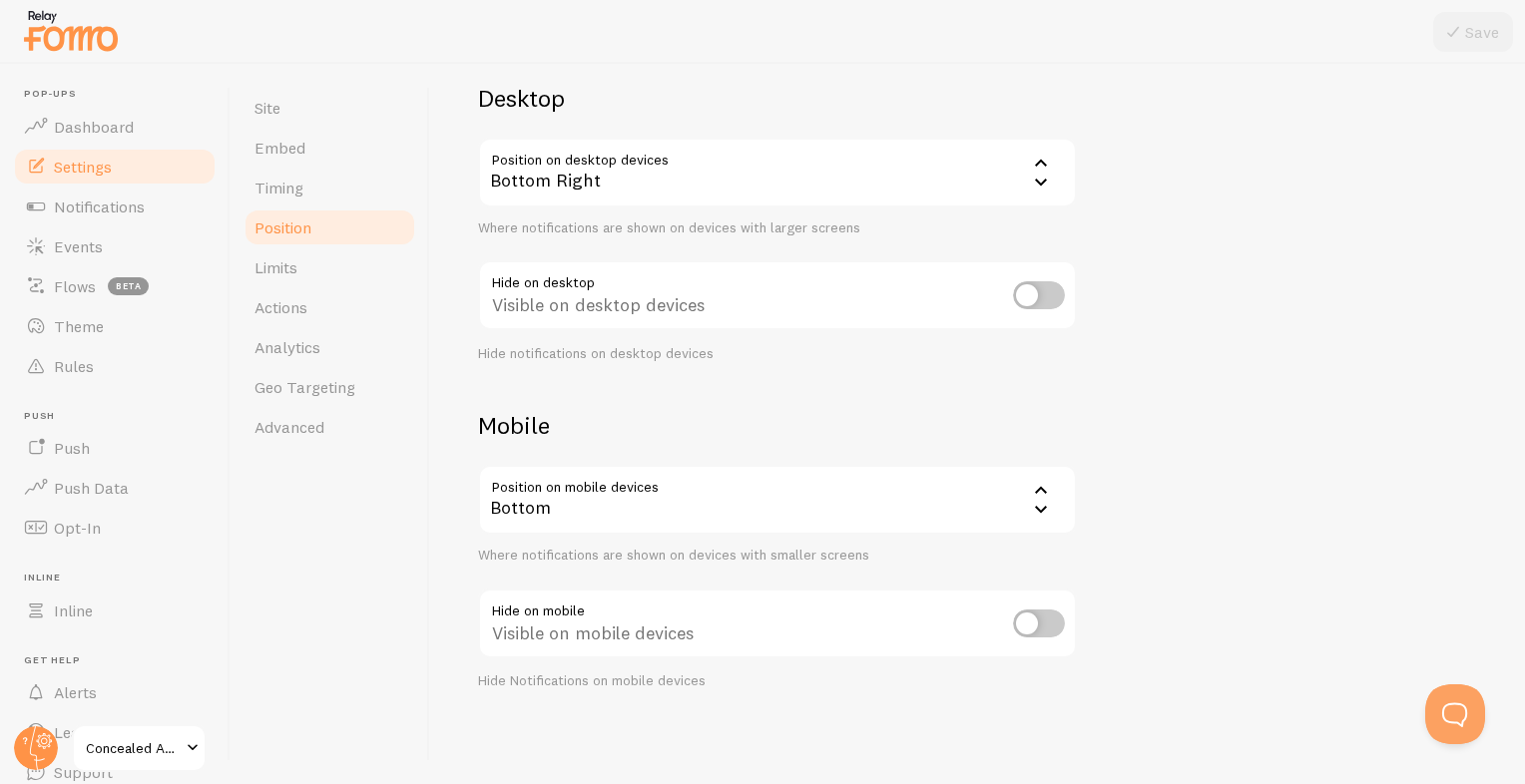 click on "Bottom" at bounding box center [777, 500] 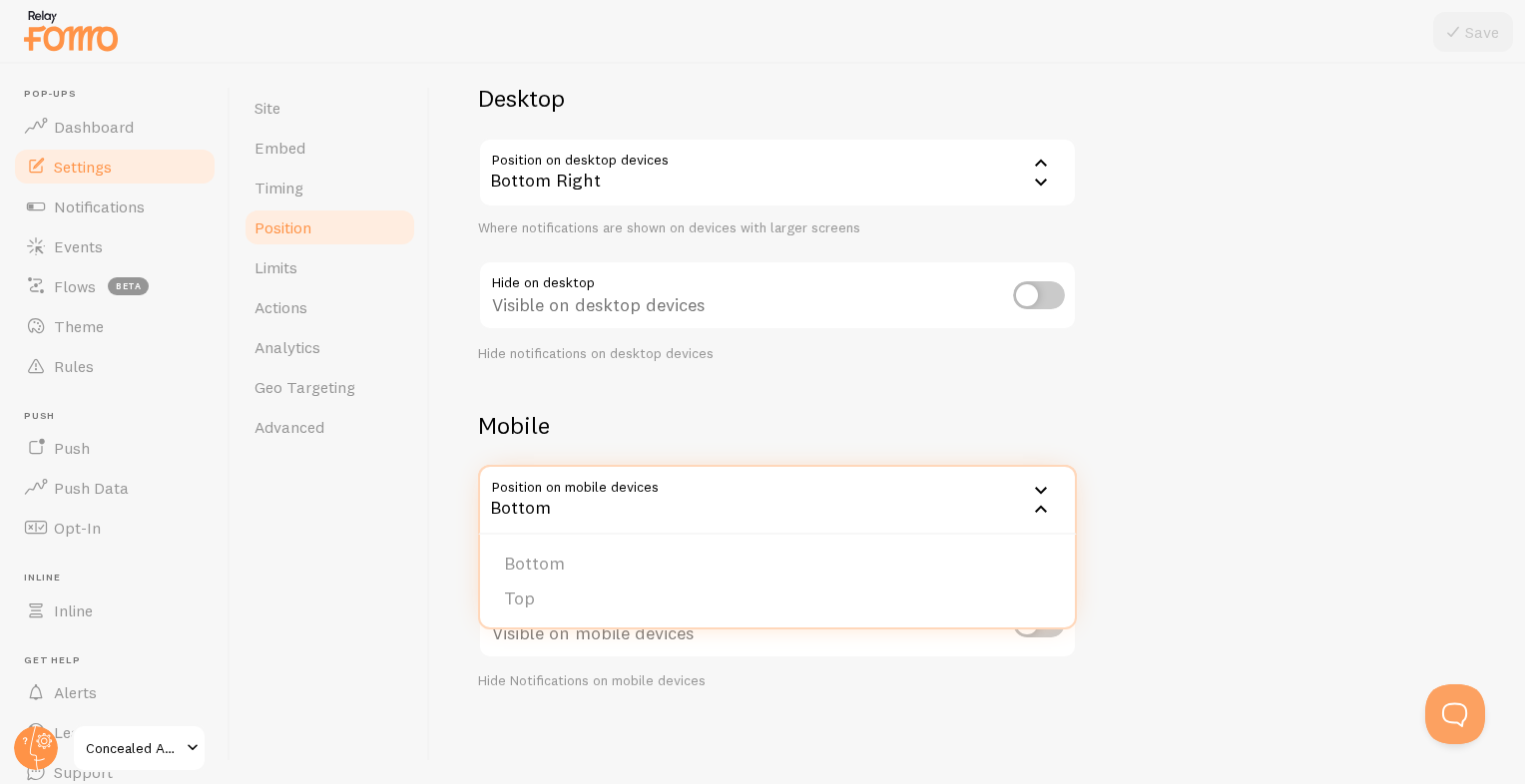 click on "Bottom" at bounding box center (777, 500) 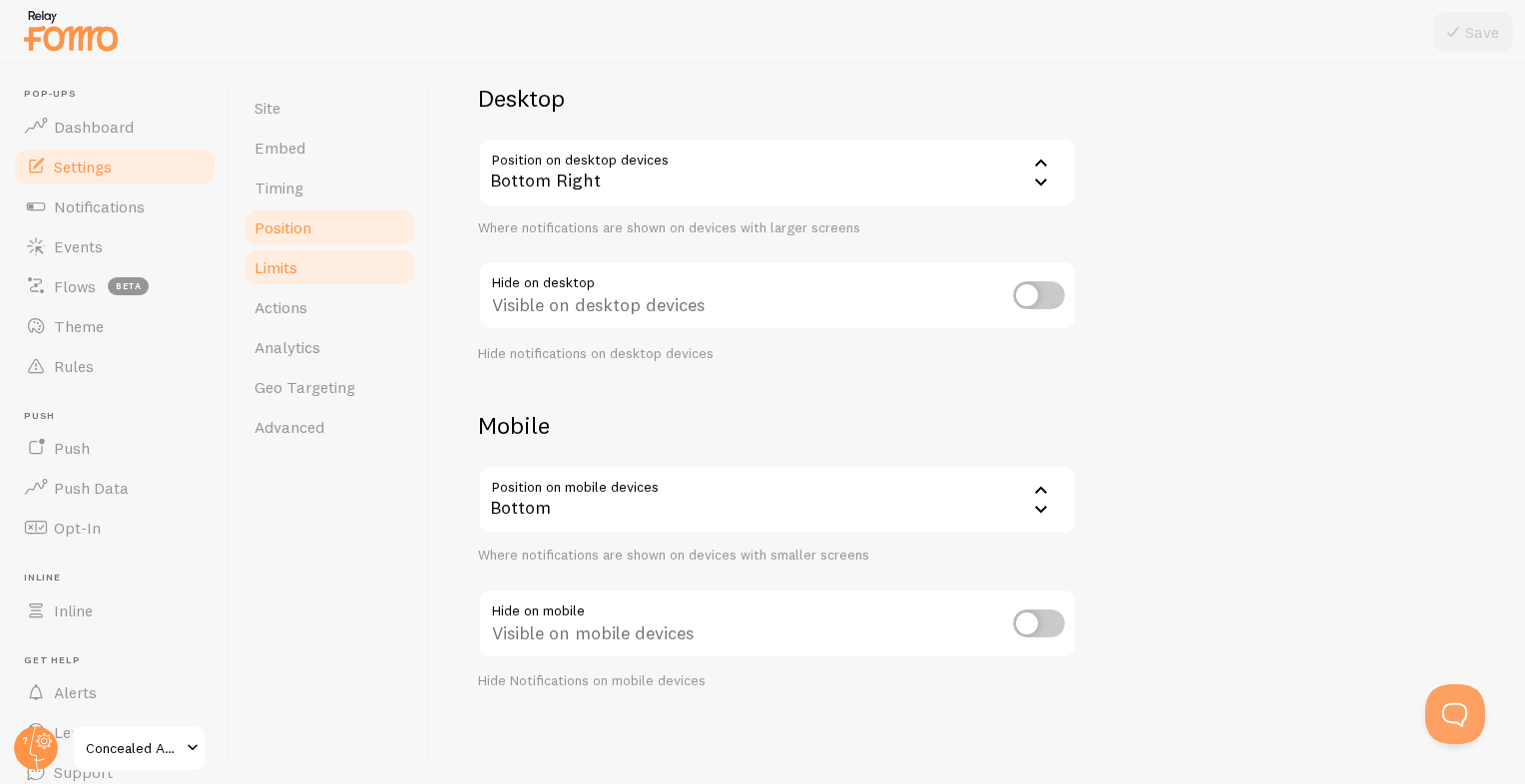 click on "Limits" at bounding box center [329, 267] 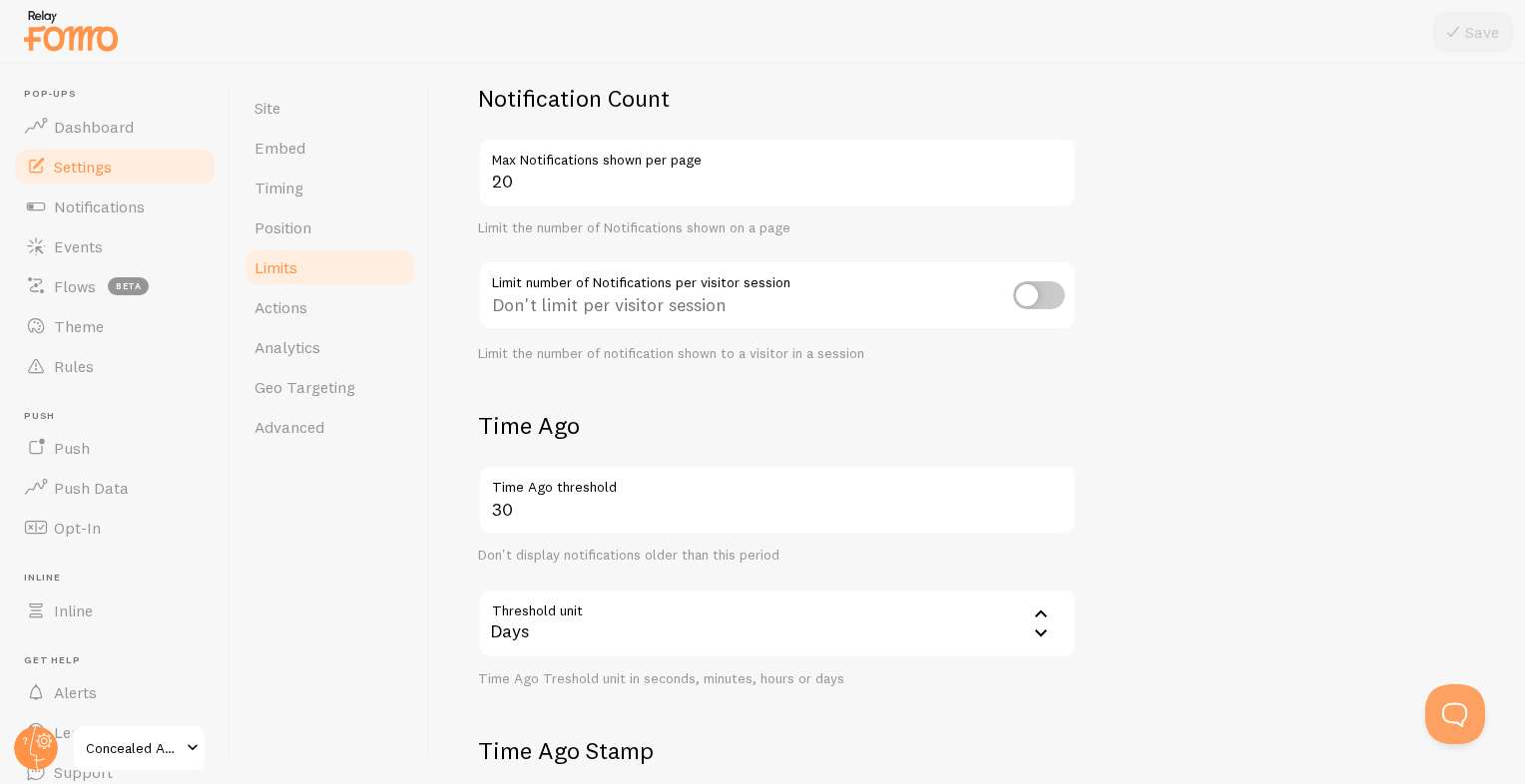 scroll, scrollTop: 0, scrollLeft: 0, axis: both 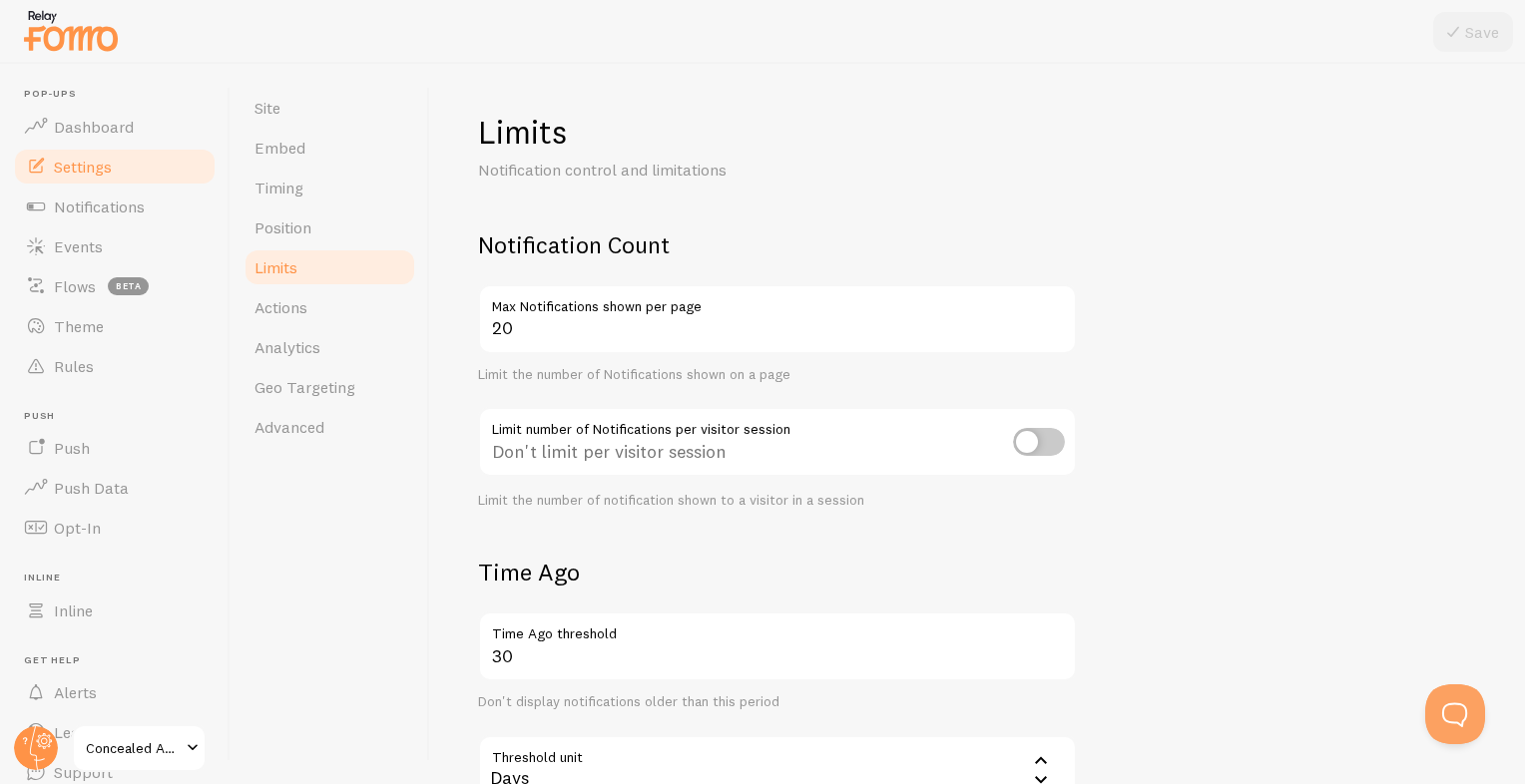 click at bounding box center (1039, 442) 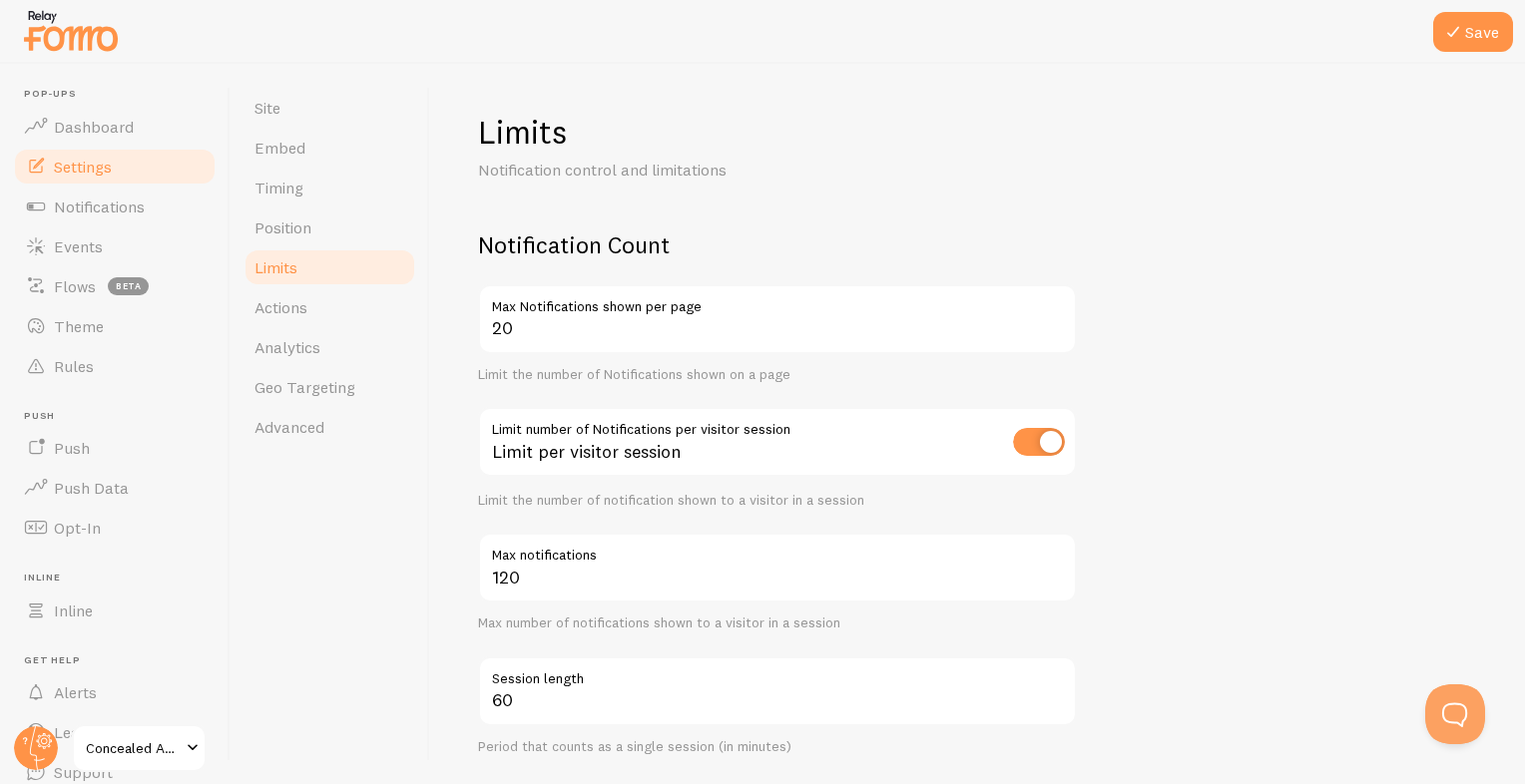 click at bounding box center [1039, 442] 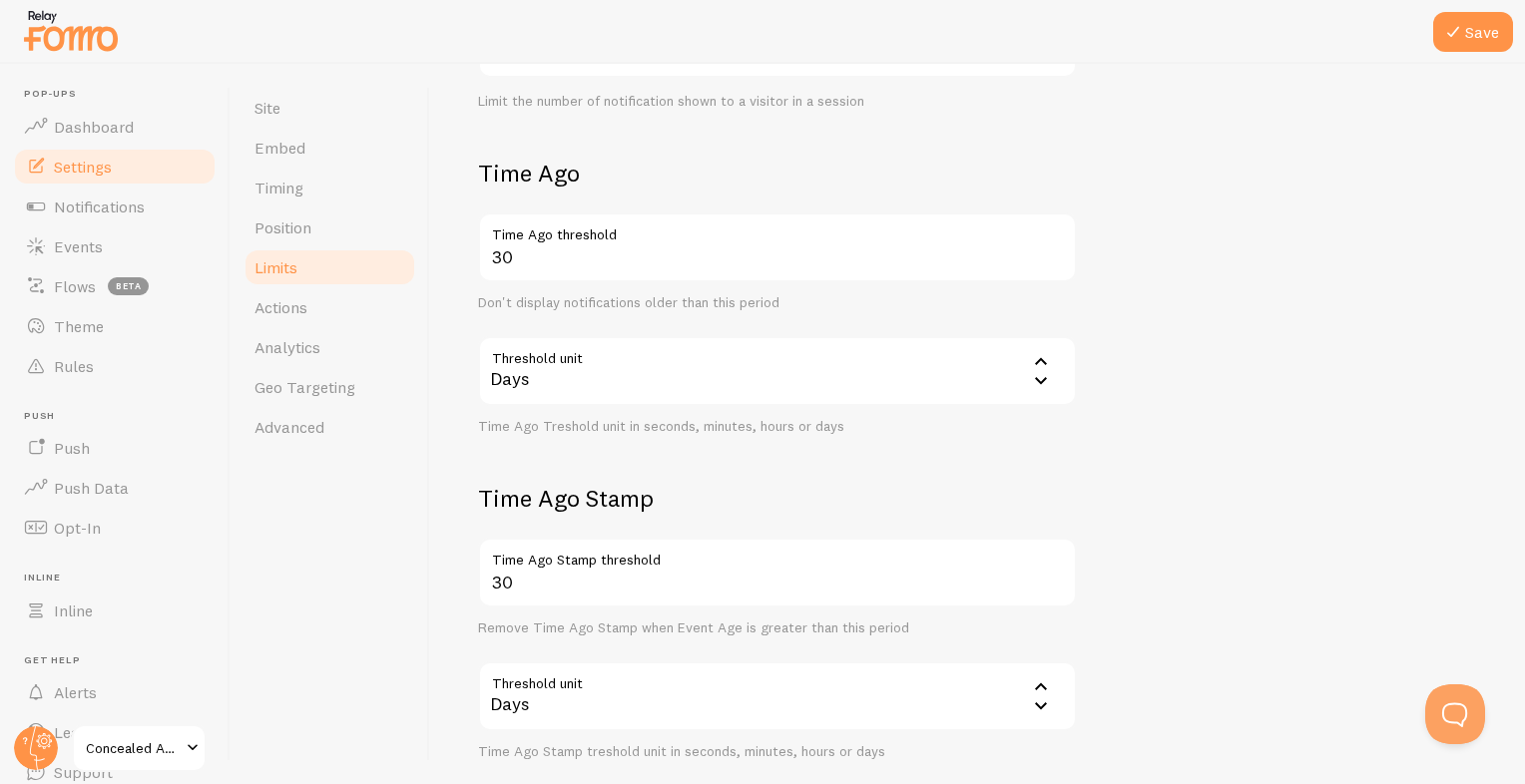 scroll, scrollTop: 508, scrollLeft: 0, axis: vertical 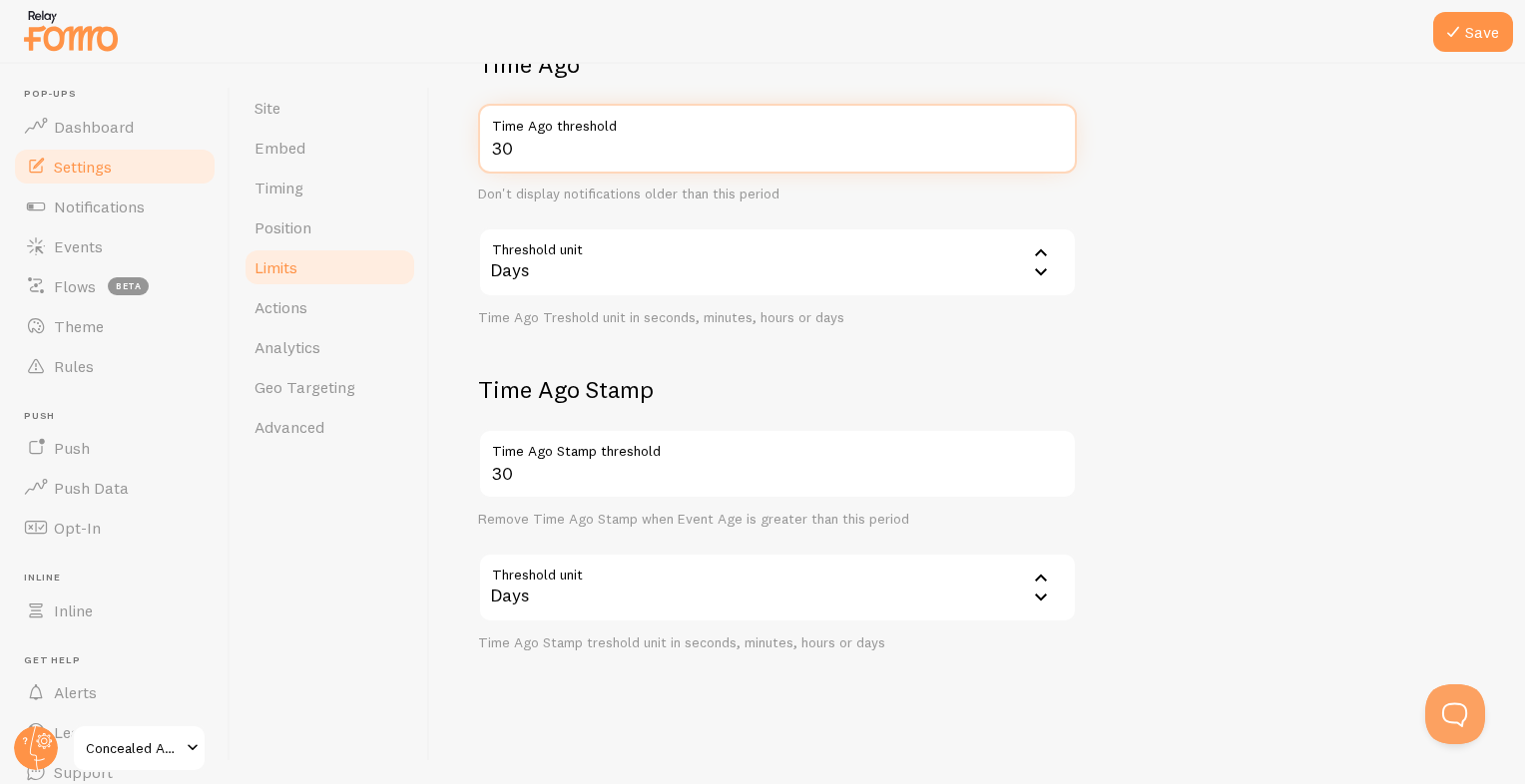 click on "30" at bounding box center (777, 139) 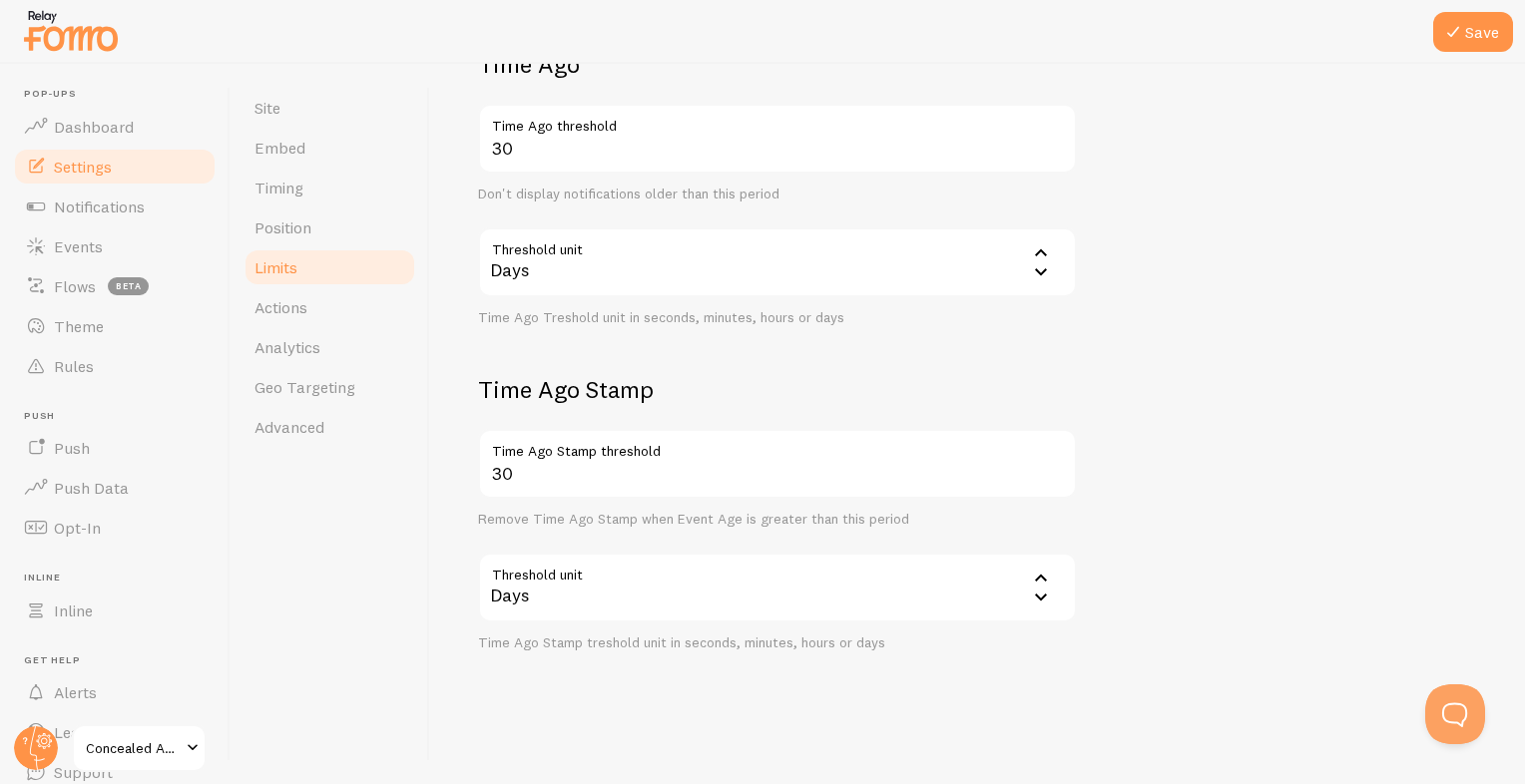 click on "Days" at bounding box center [777, 262] 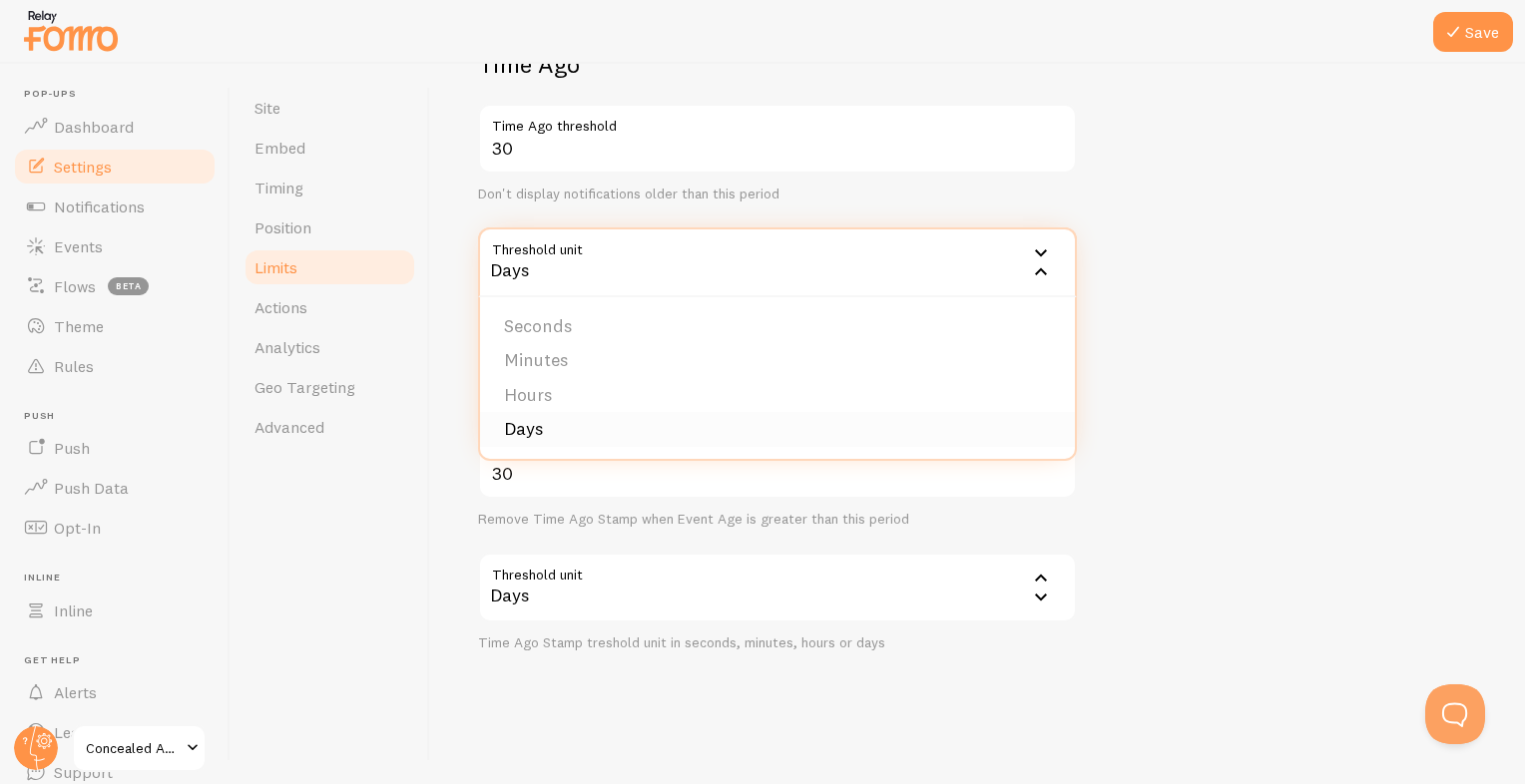 click on "Days" at bounding box center [777, 429] 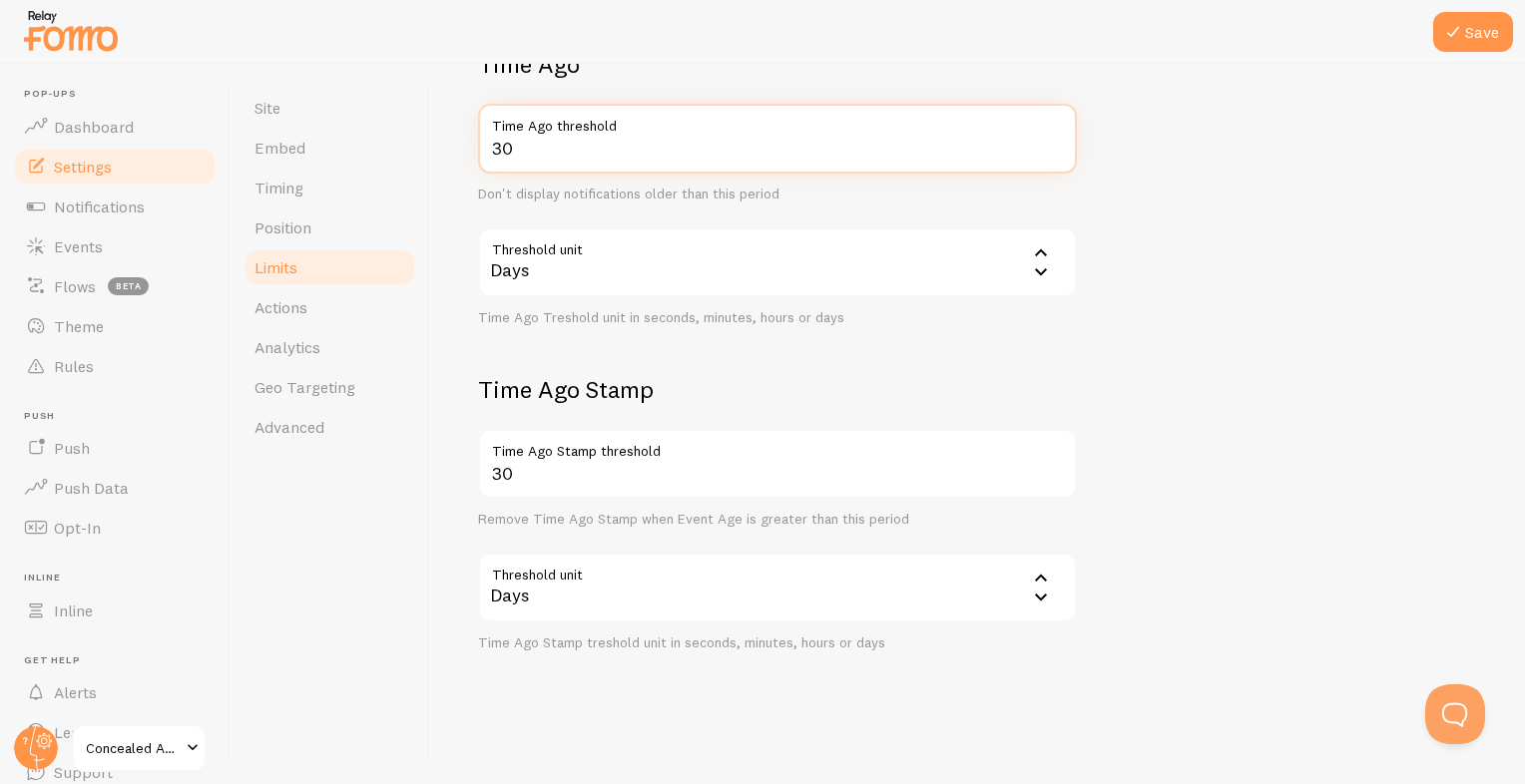 click on "30" at bounding box center [777, 139] 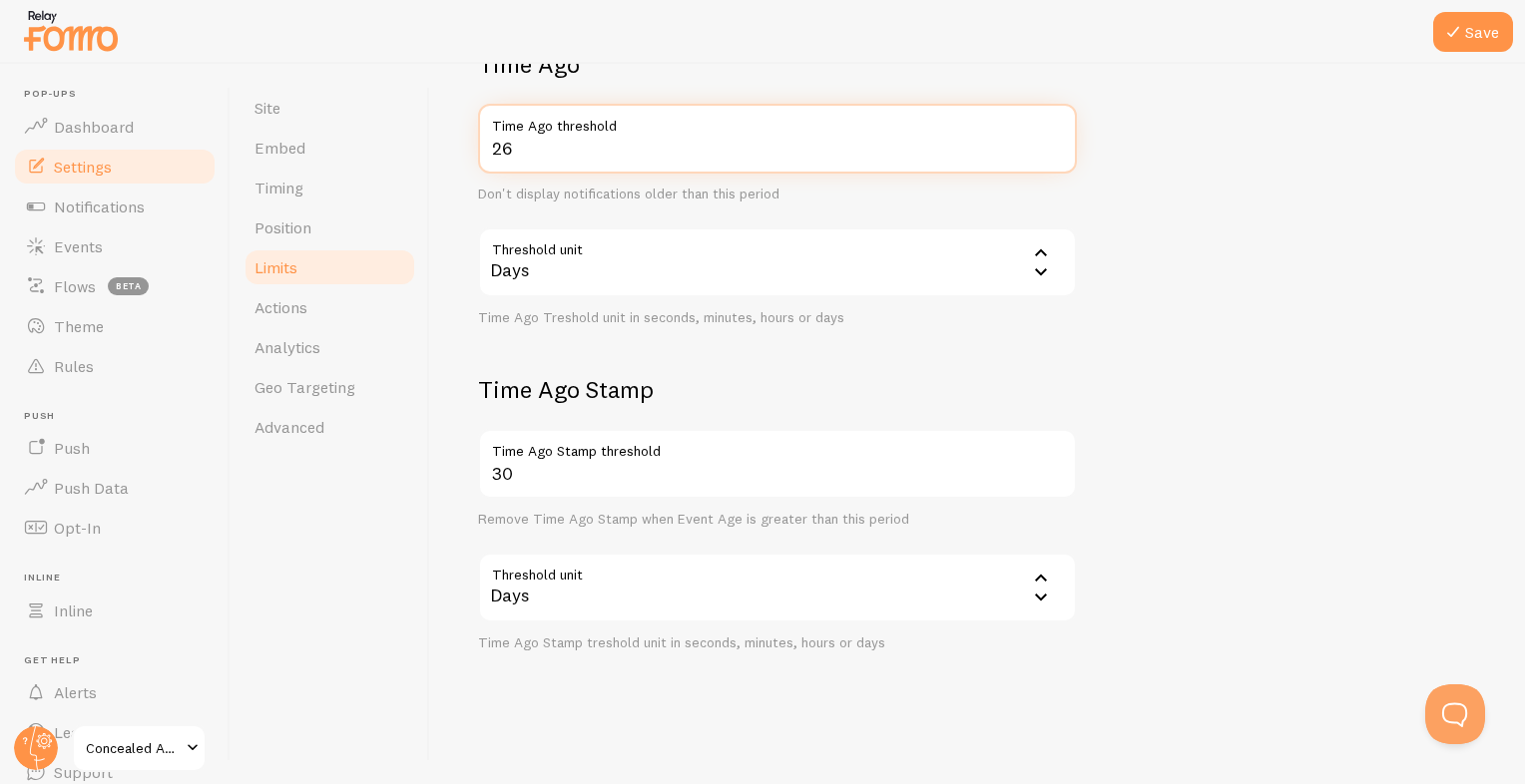 type on "2" 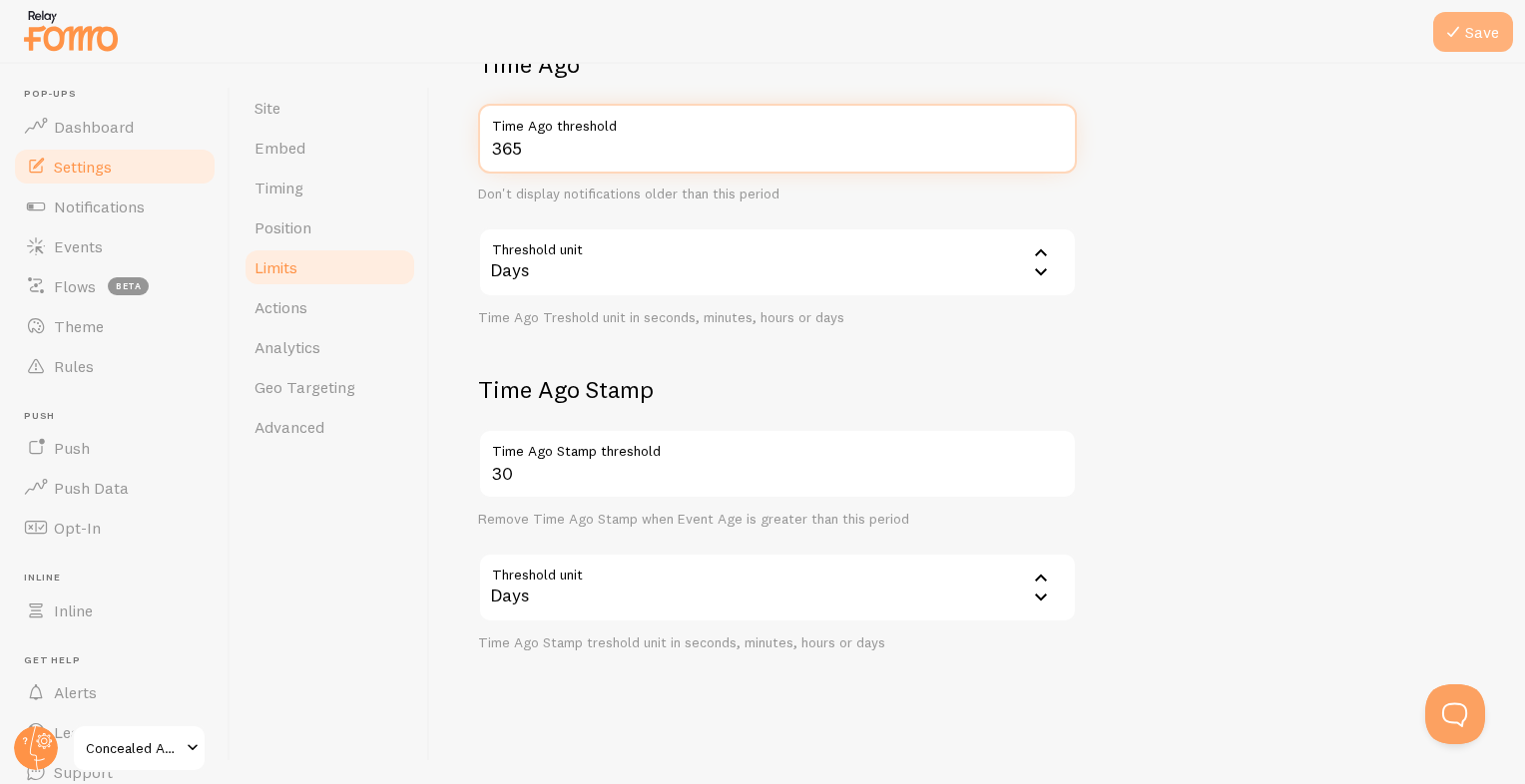 type on "365" 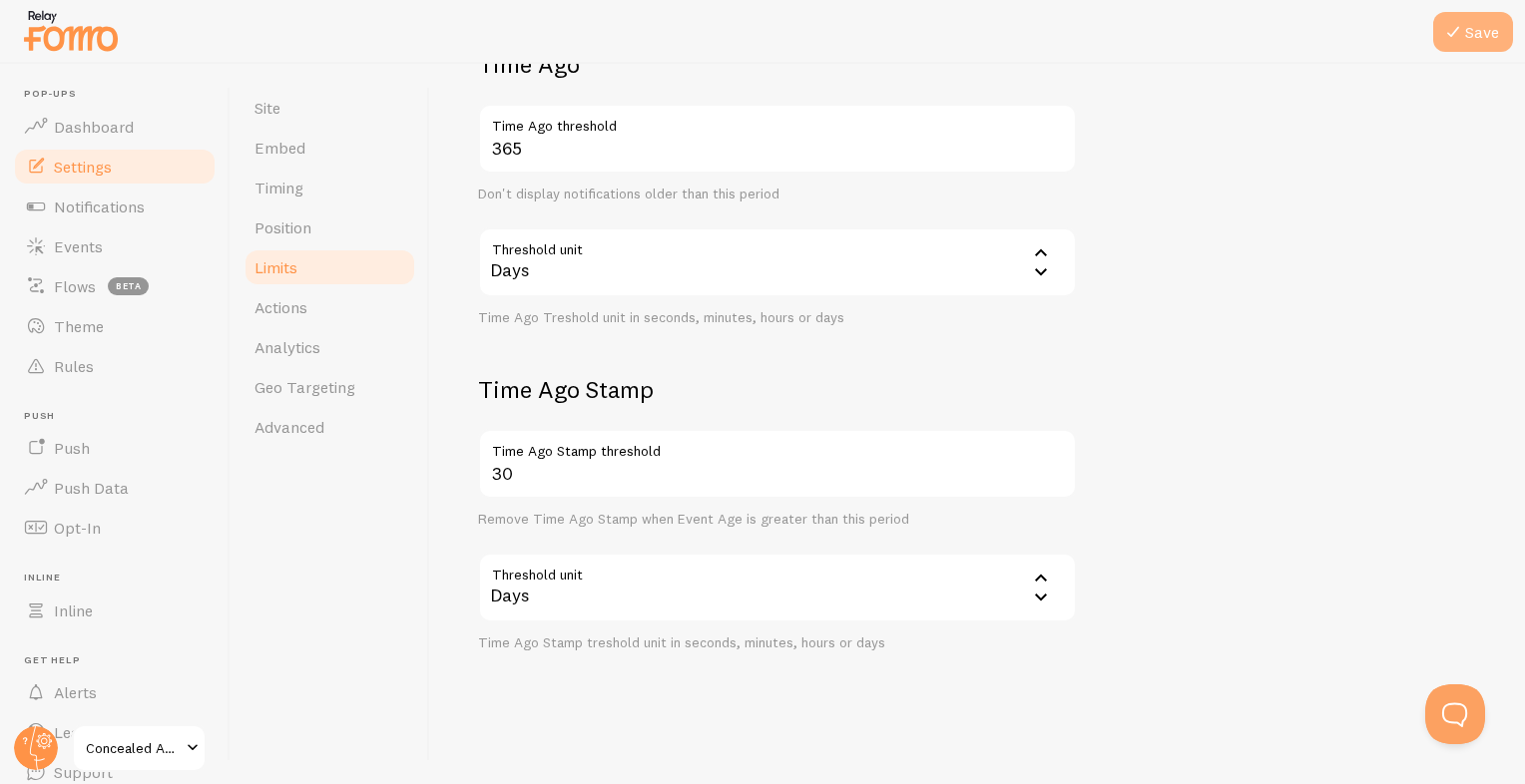 click on "Save" at bounding box center [1473, 32] 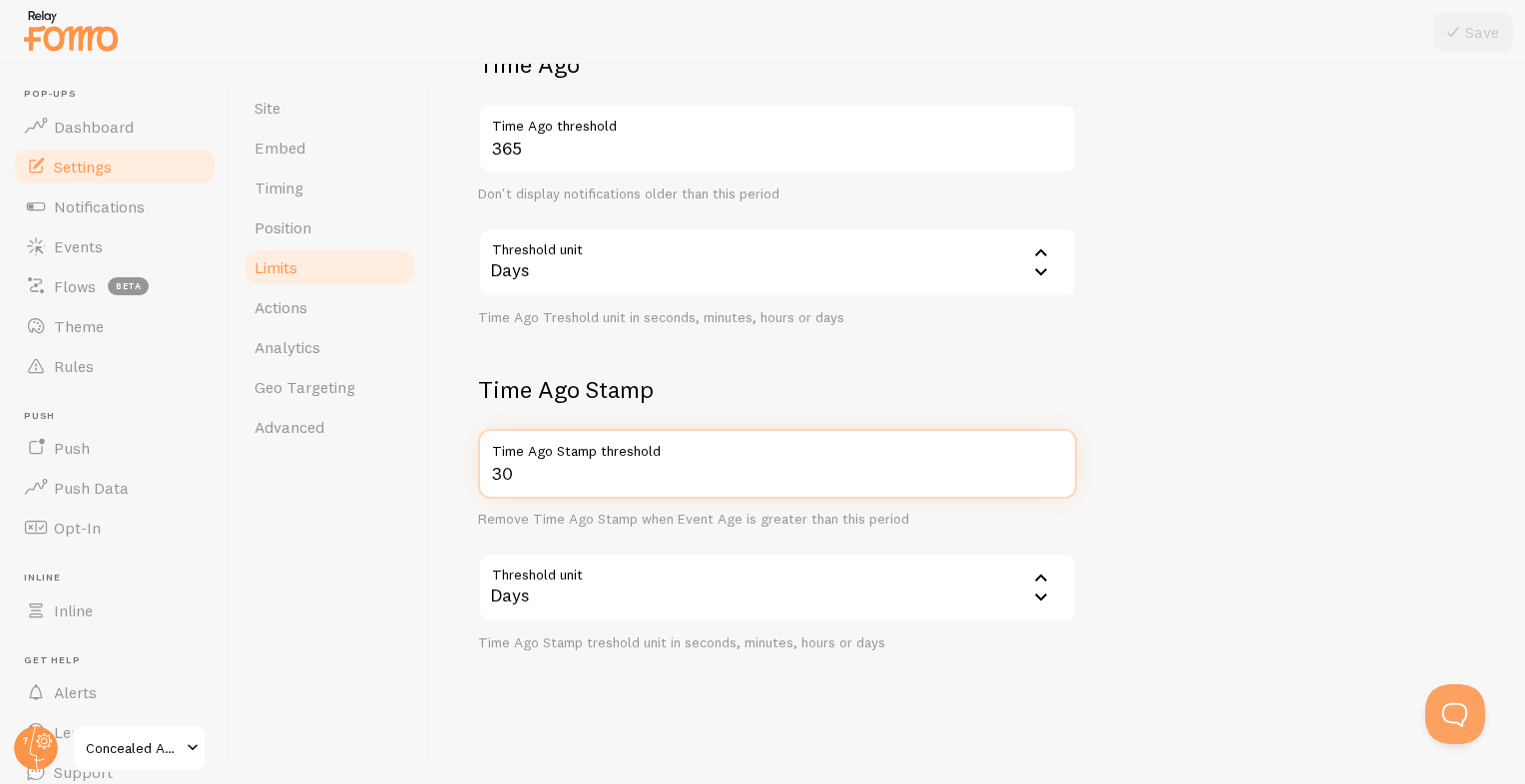 drag, startPoint x: 794, startPoint y: 479, endPoint x: 414, endPoint y: 501, distance: 380.63631 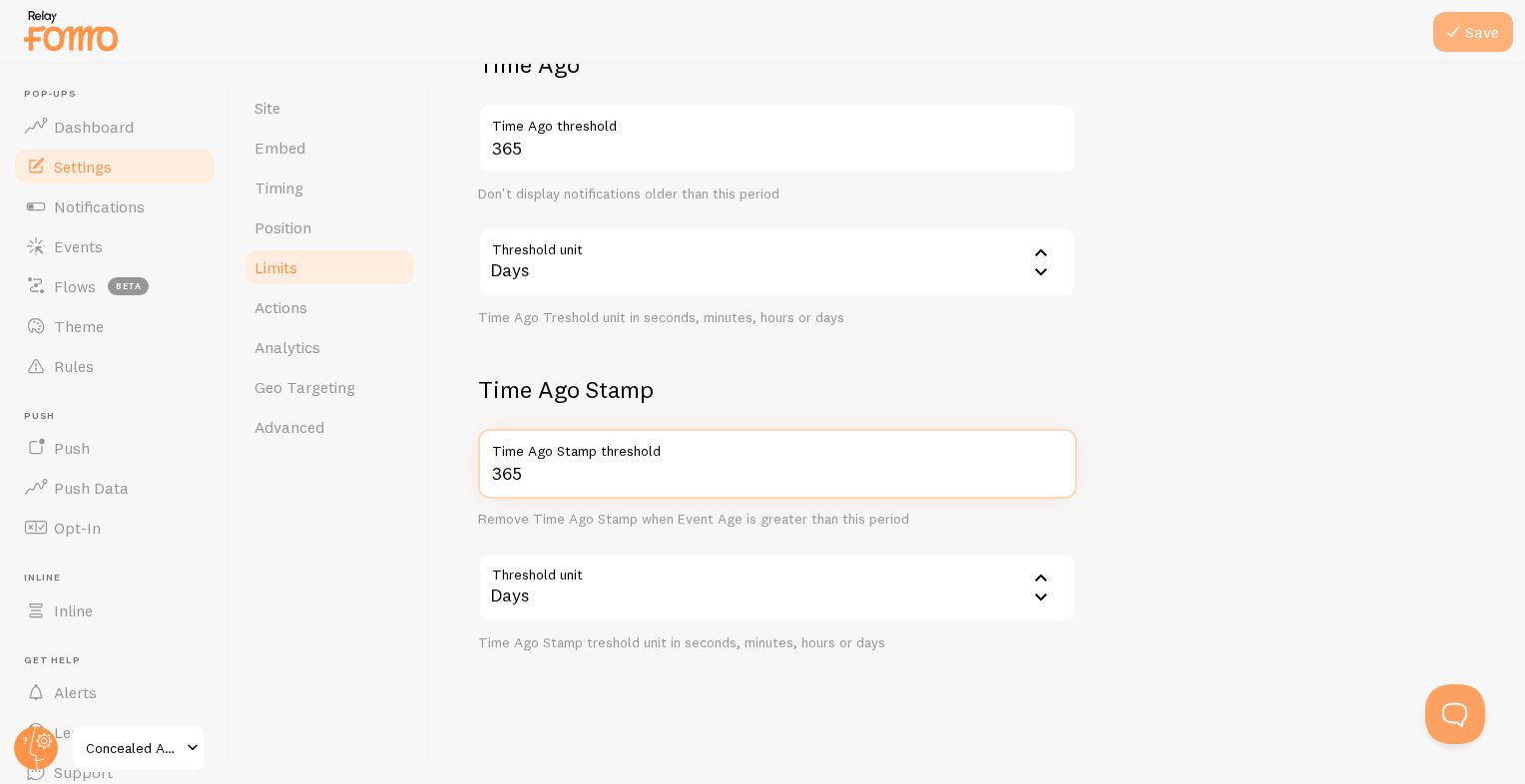 type on "365" 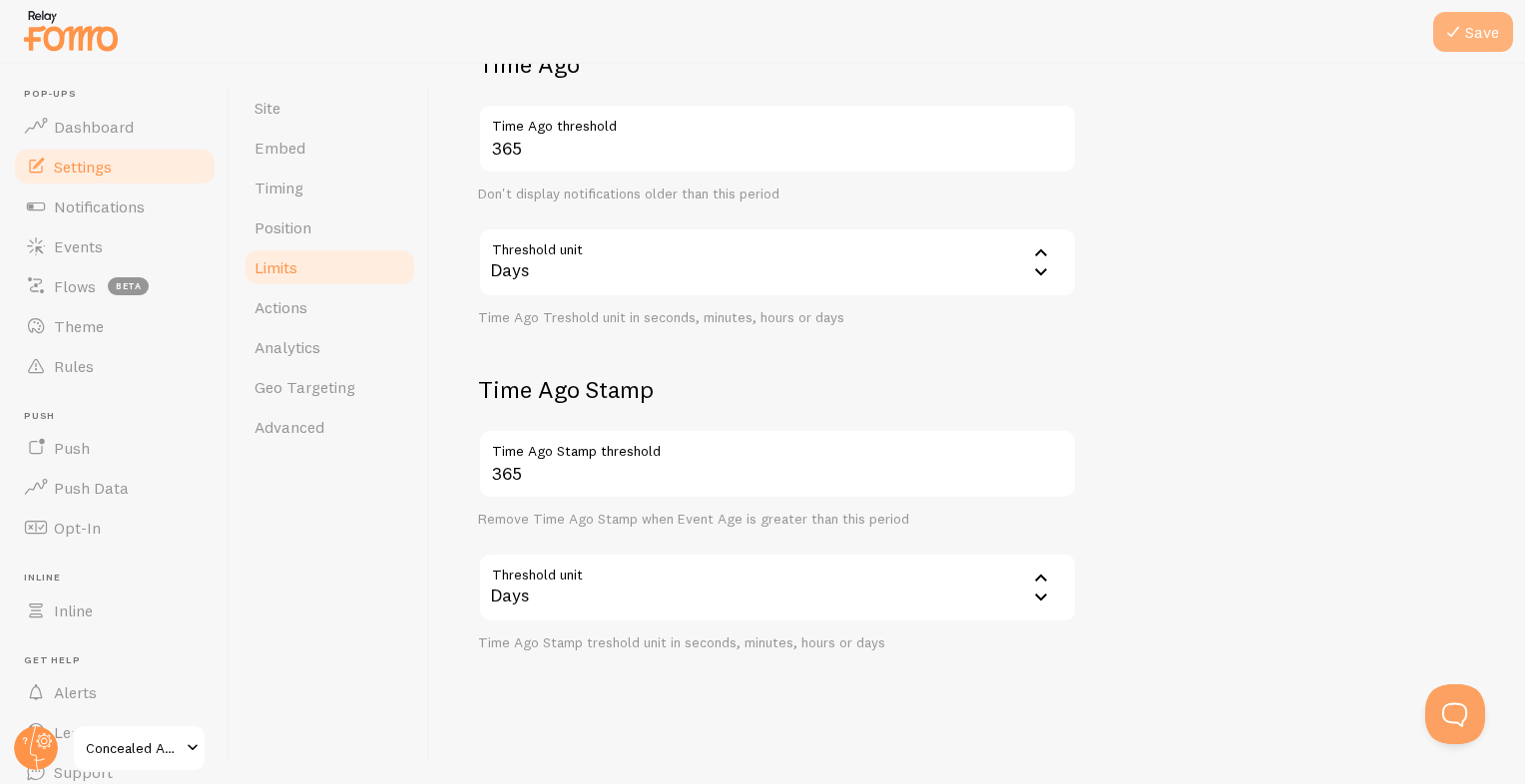 click on "Save" at bounding box center (1473, 32) 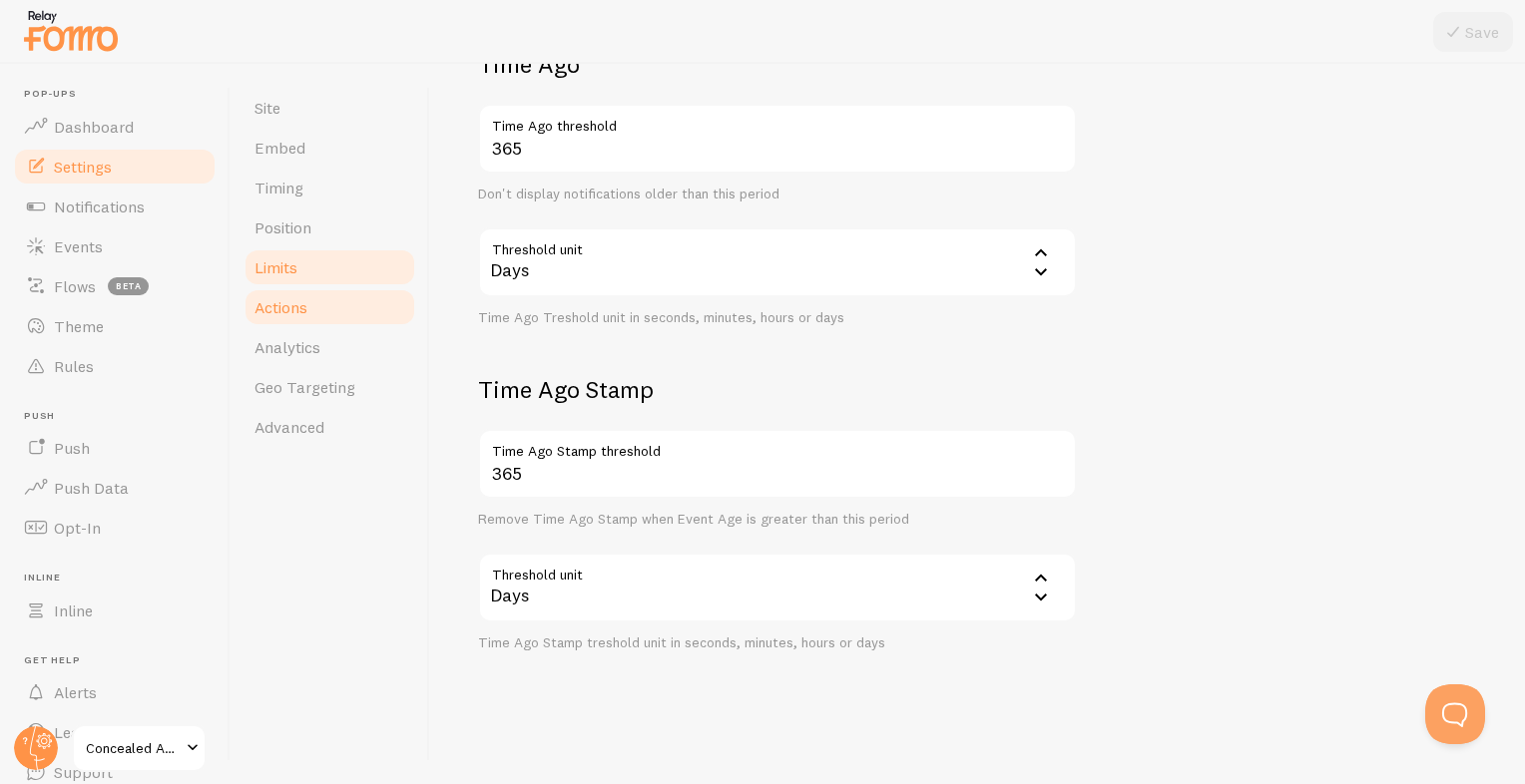 click on "Actions" at bounding box center (329, 307) 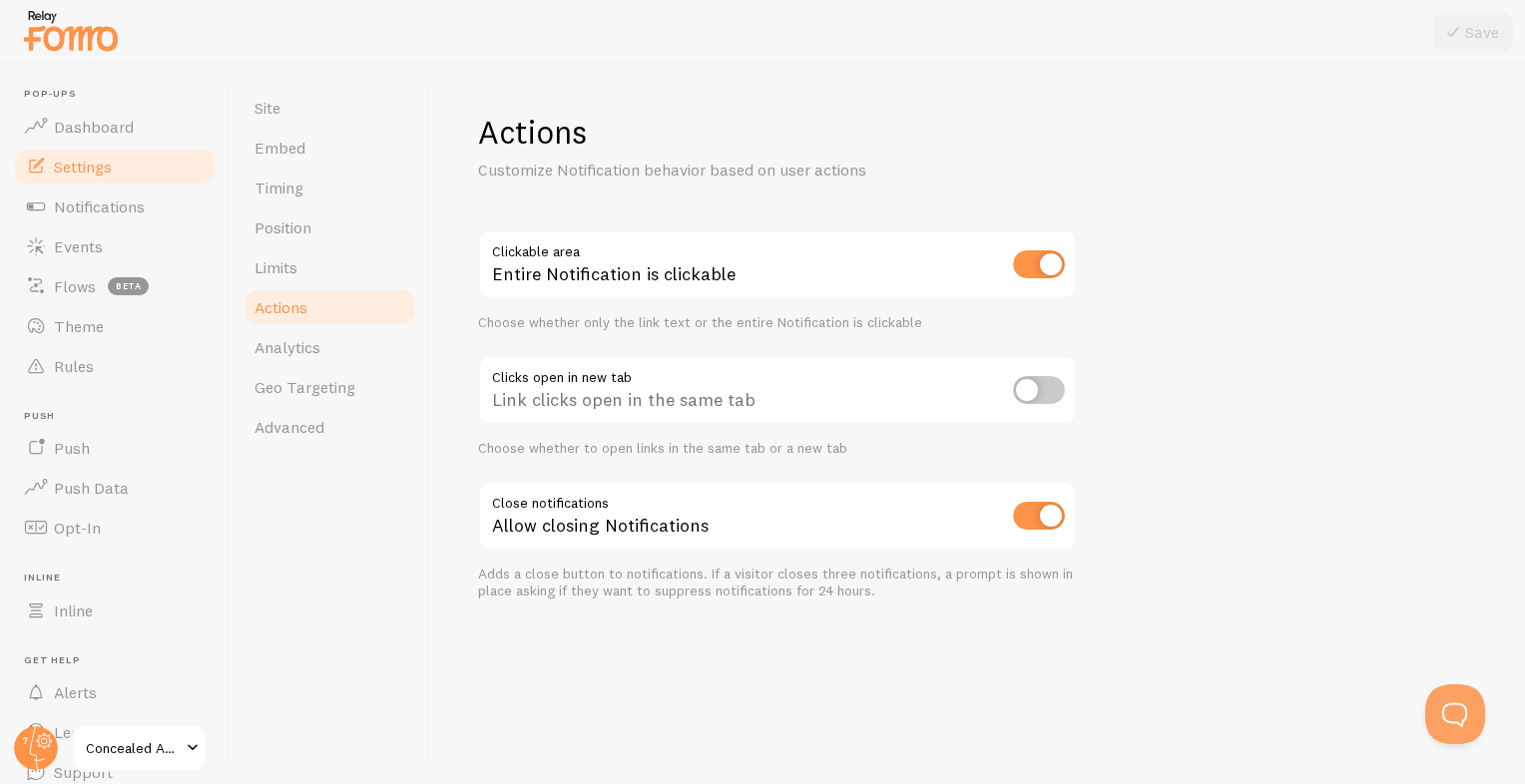 scroll, scrollTop: 0, scrollLeft: 0, axis: both 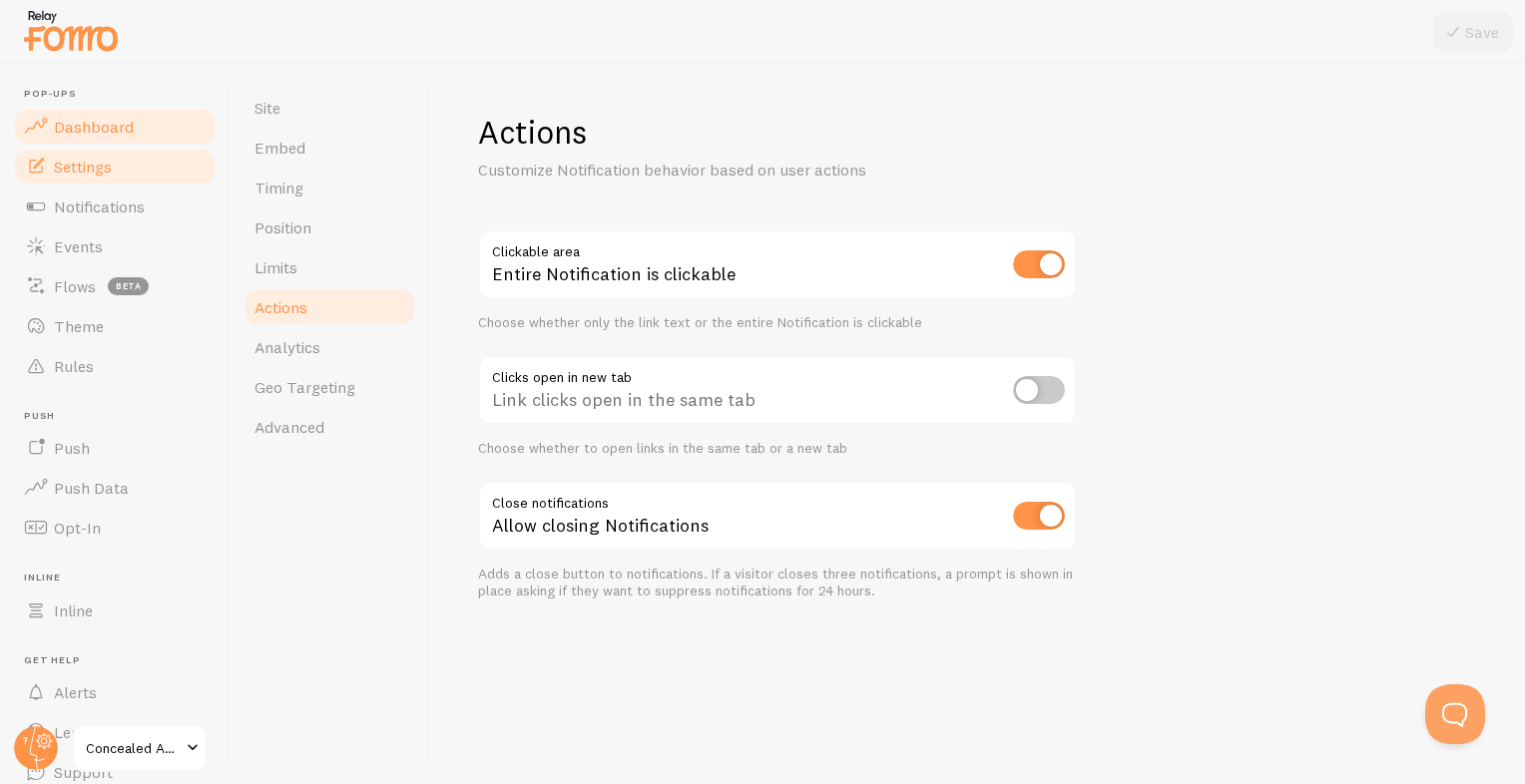 click on "Dashboard" at bounding box center [94, 127] 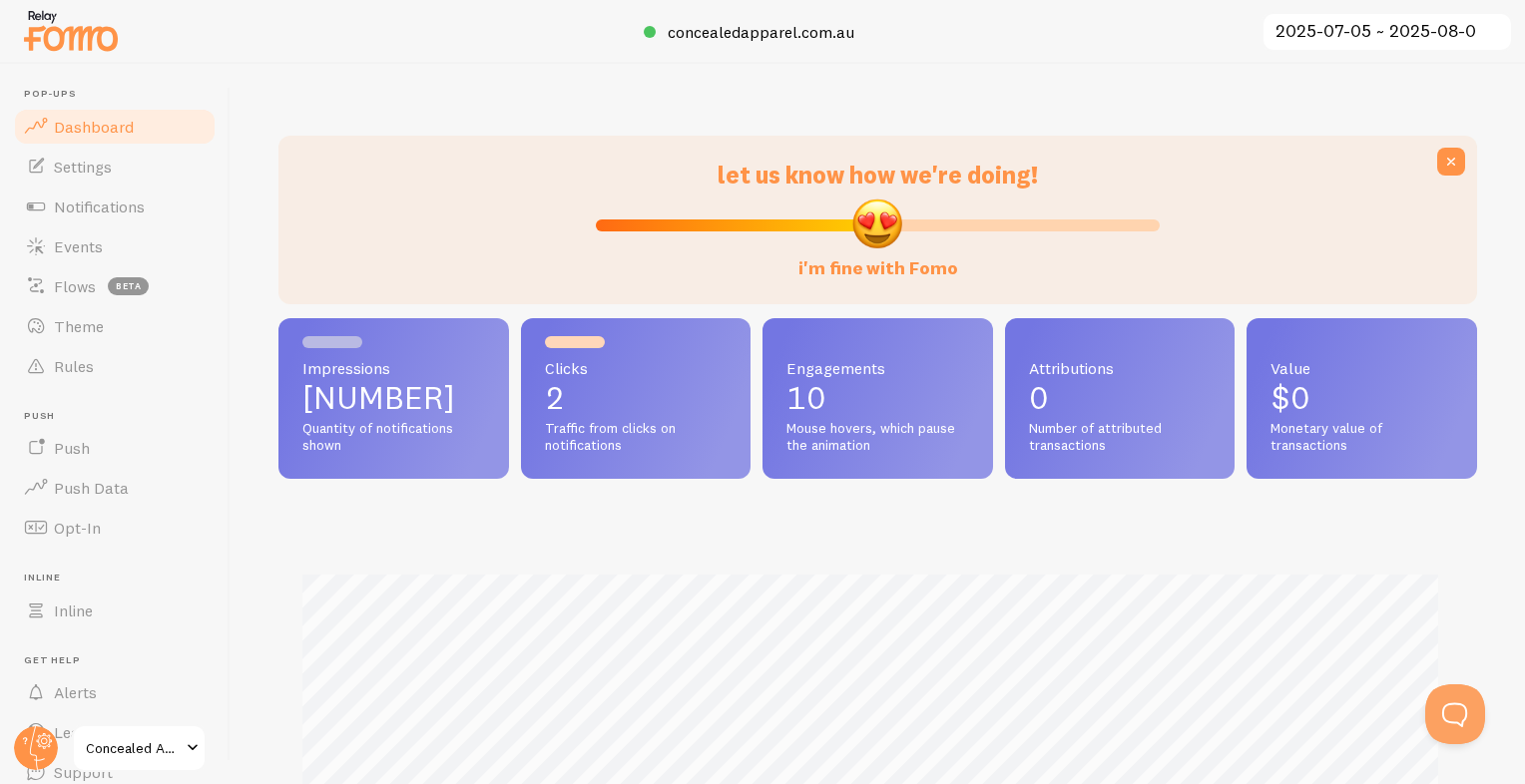 scroll, scrollTop: 996931, scrollLeft: 996852, axis: both 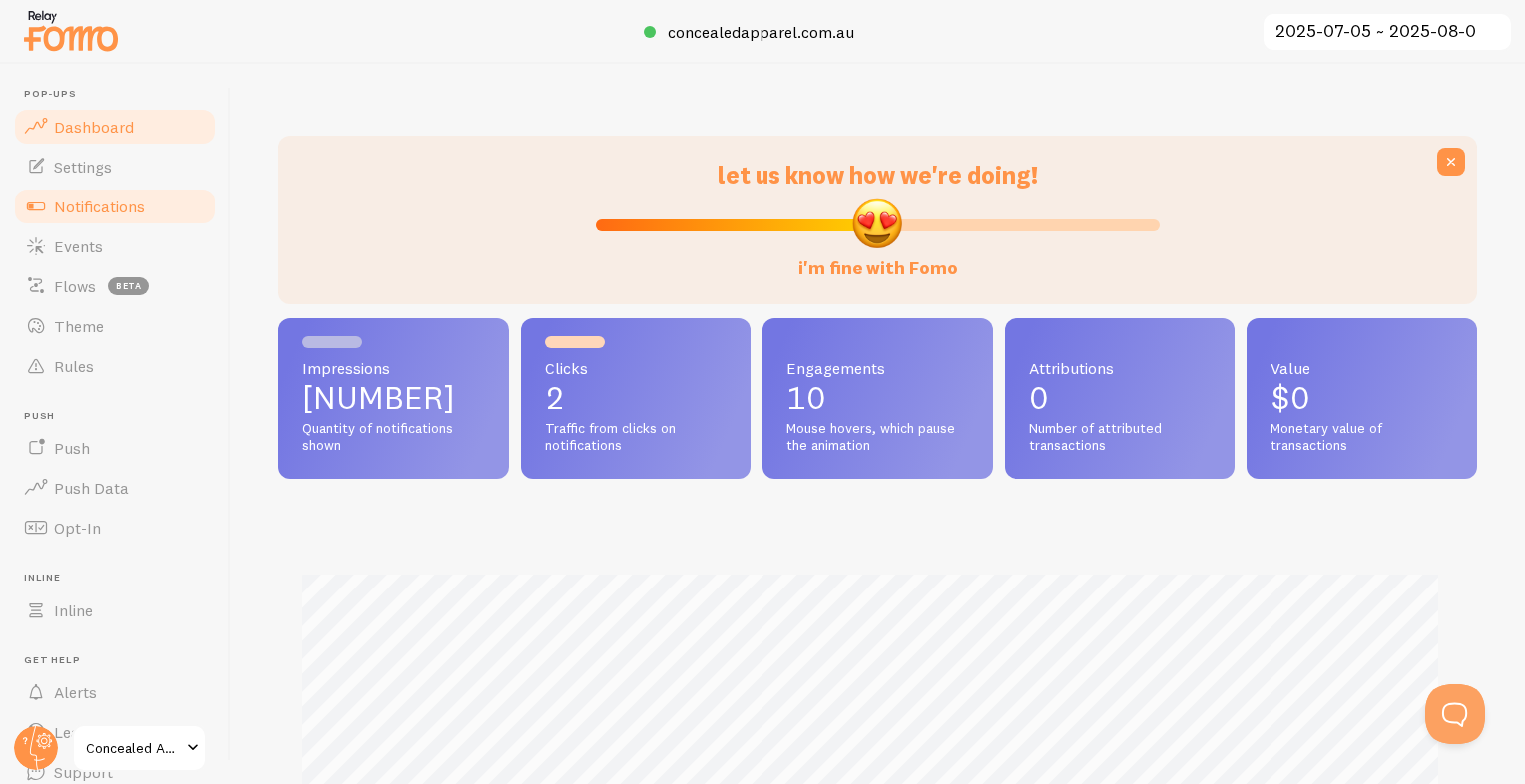 click on "Notifications" at bounding box center (115, 206) 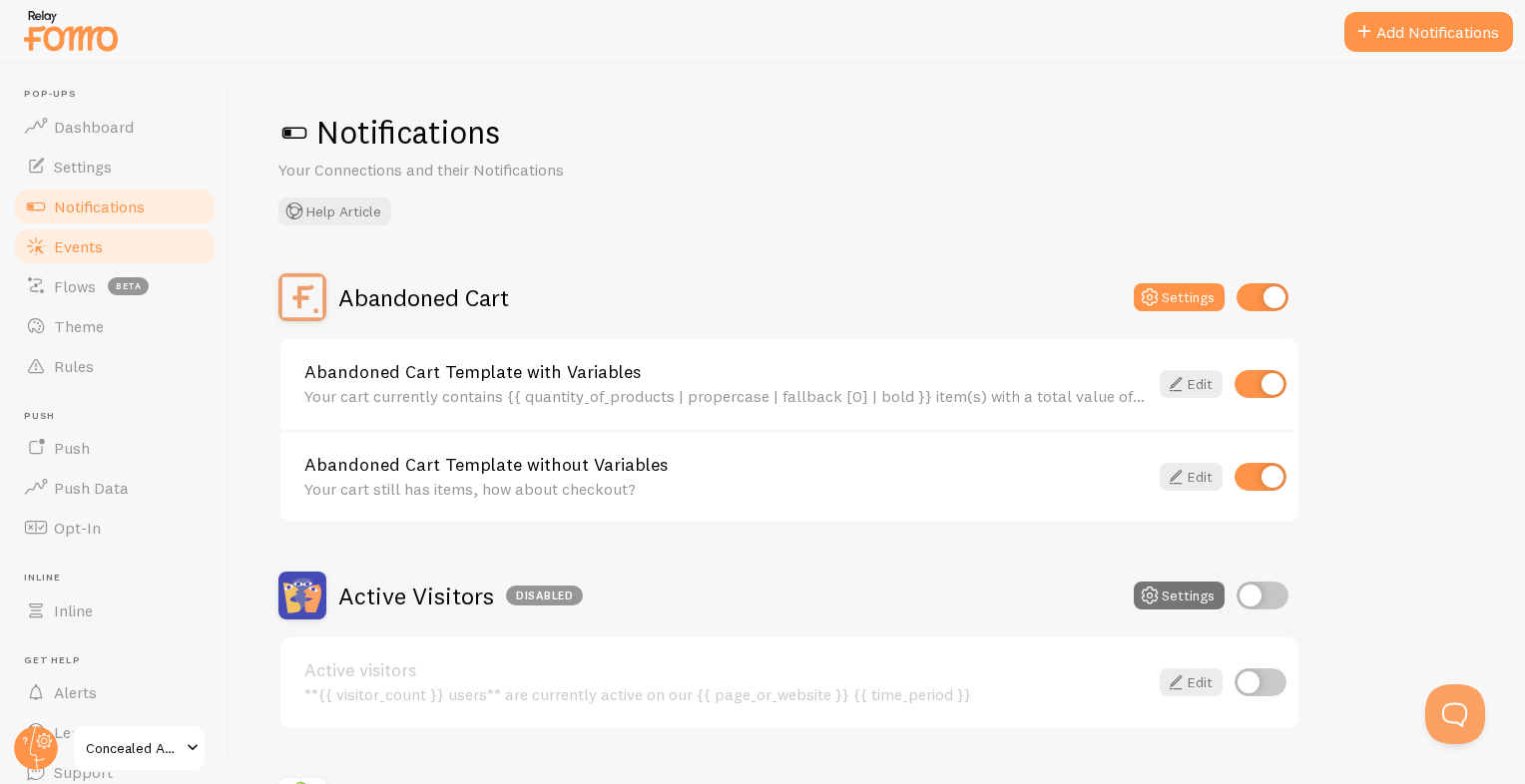 click on "Events" at bounding box center (115, 246) 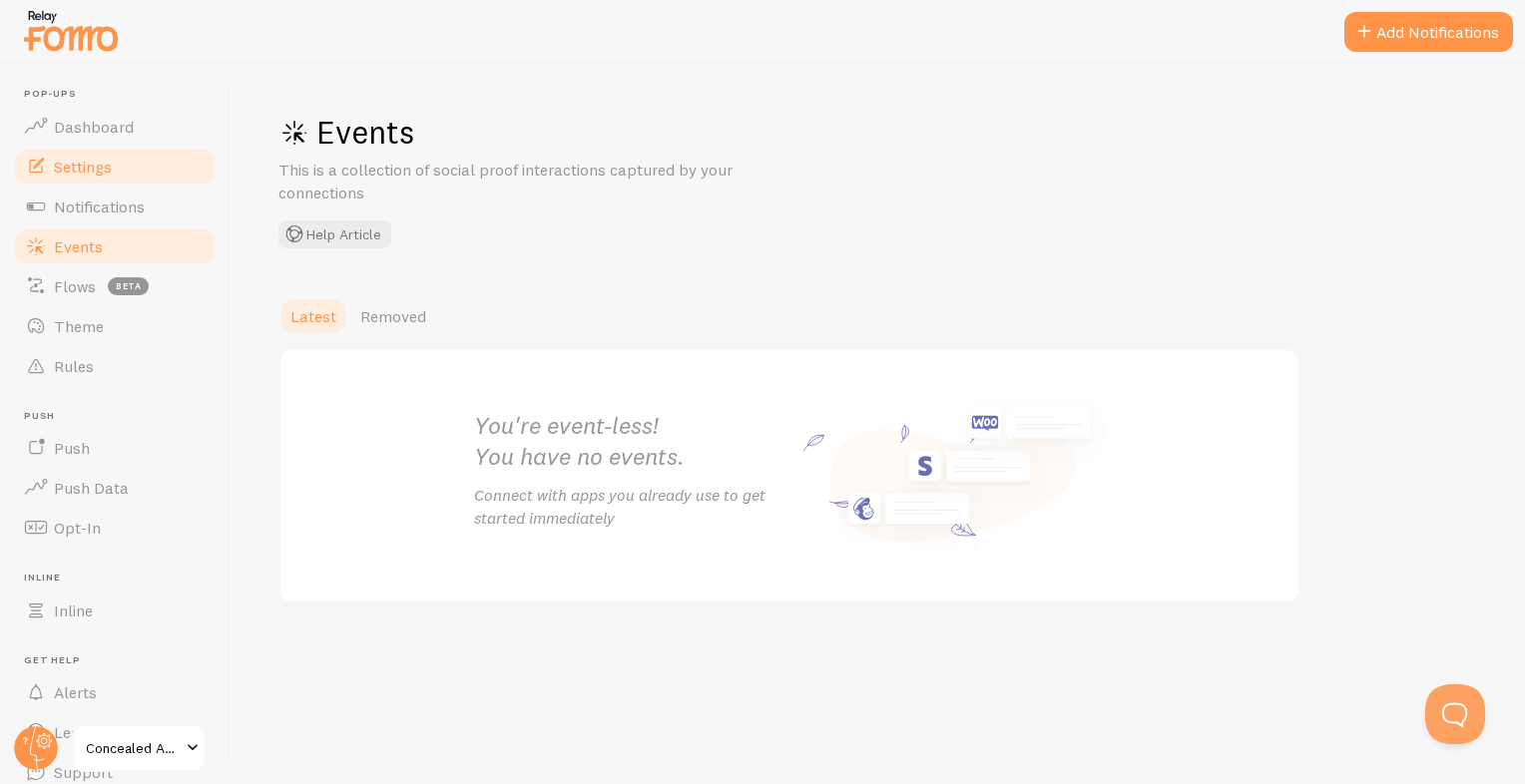 click on "Settings" at bounding box center [115, 167] 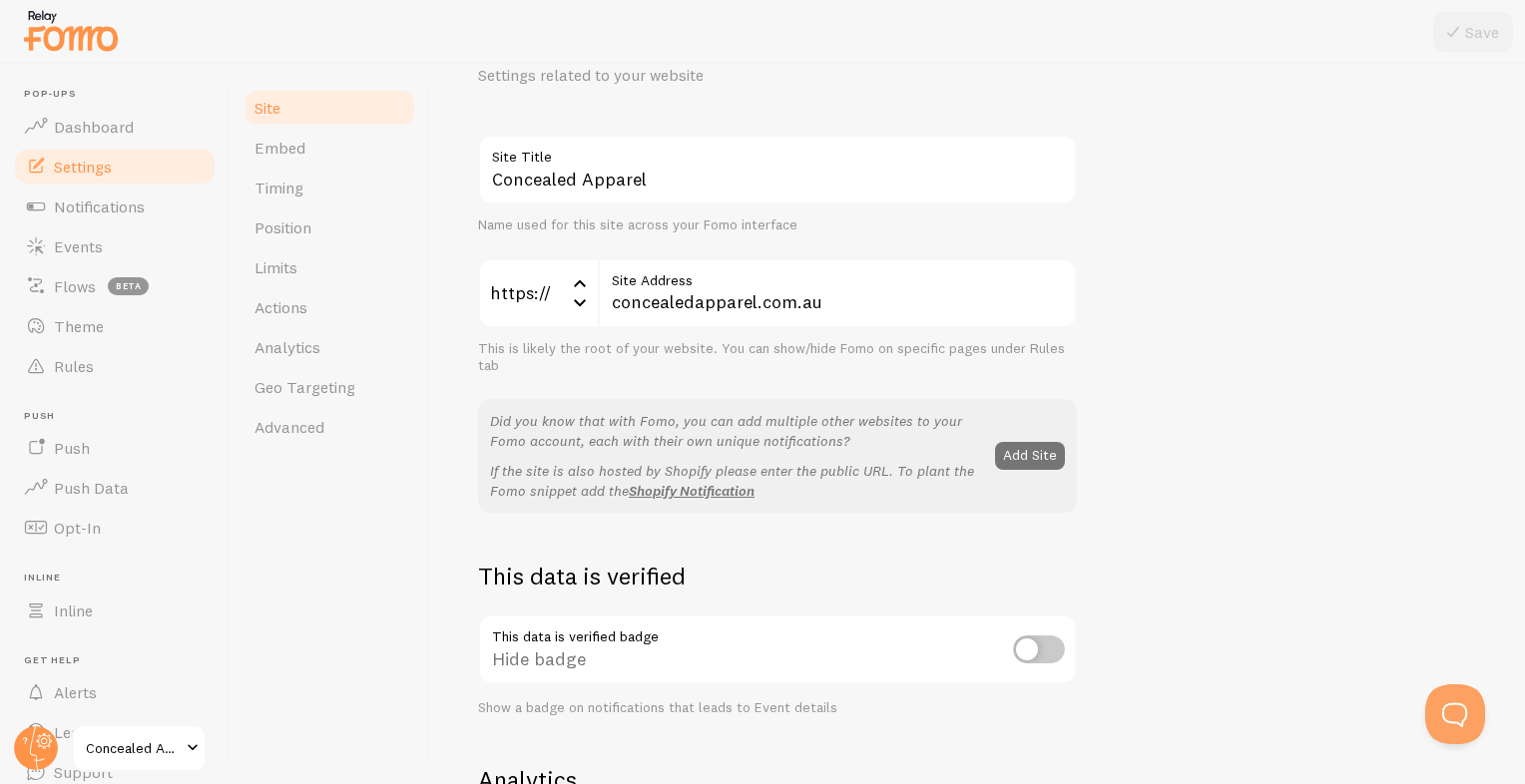 scroll, scrollTop: 399, scrollLeft: 0, axis: vertical 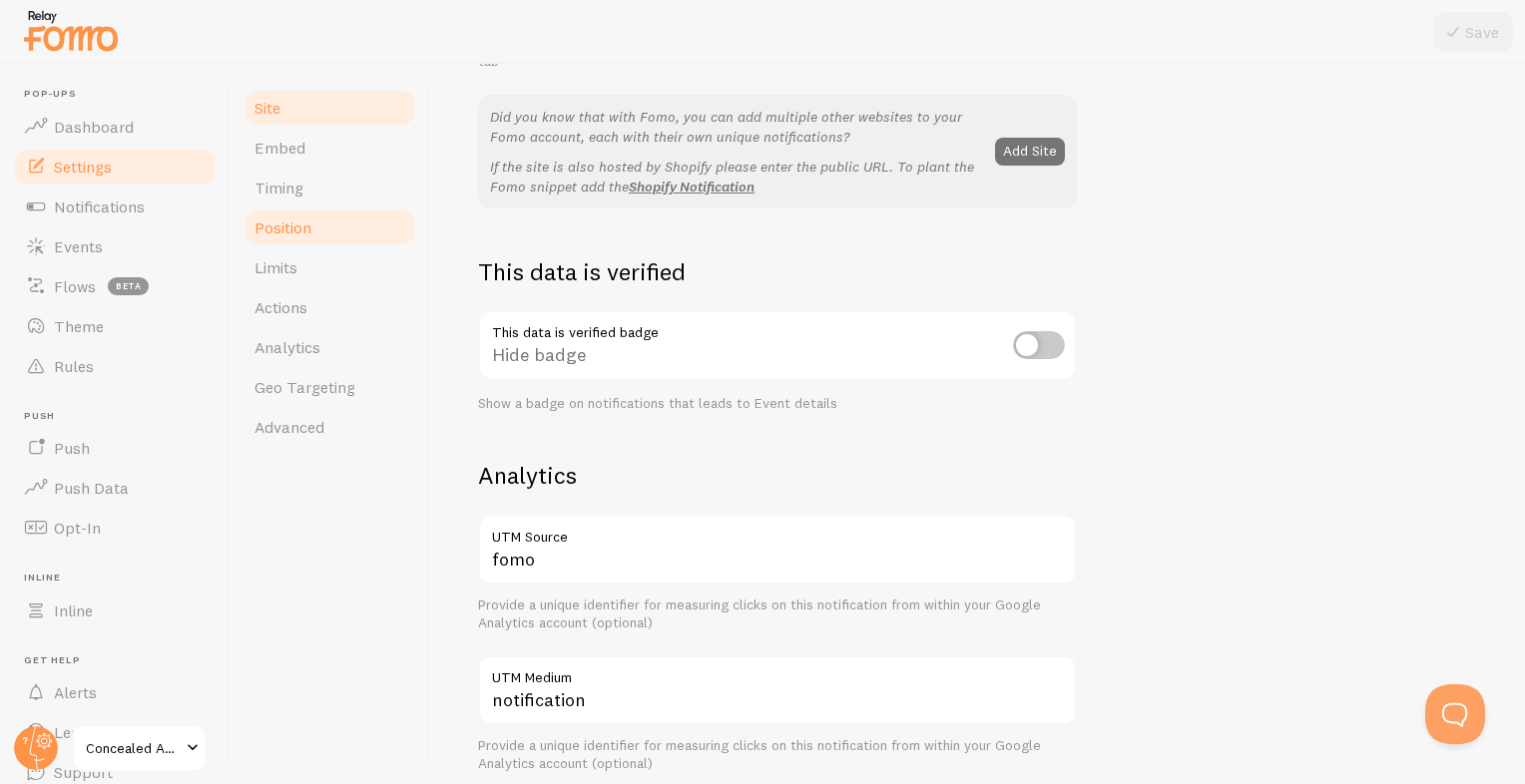 click on "Position" at bounding box center (329, 227) 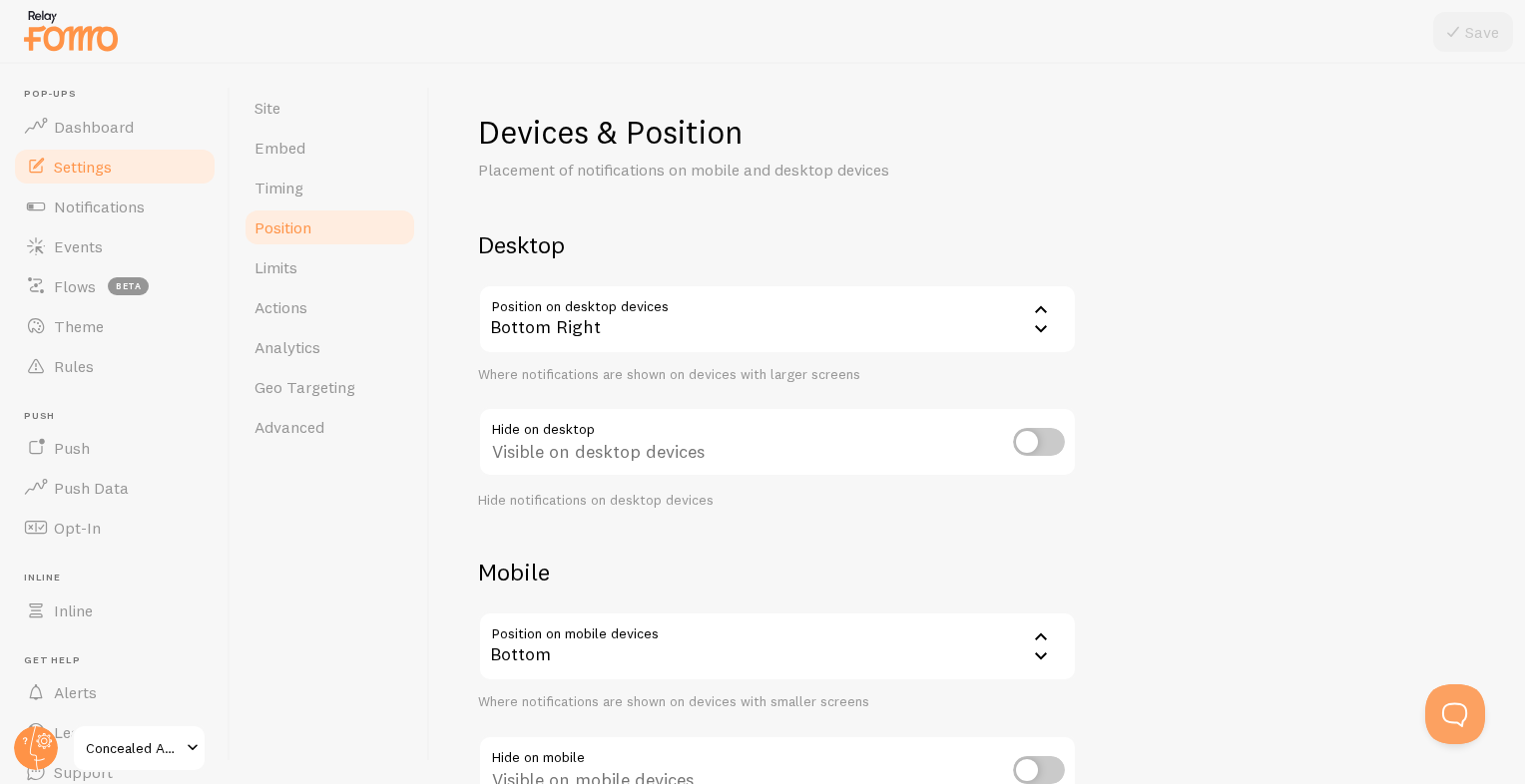 click on "Bottom Right" at bounding box center [777, 319] 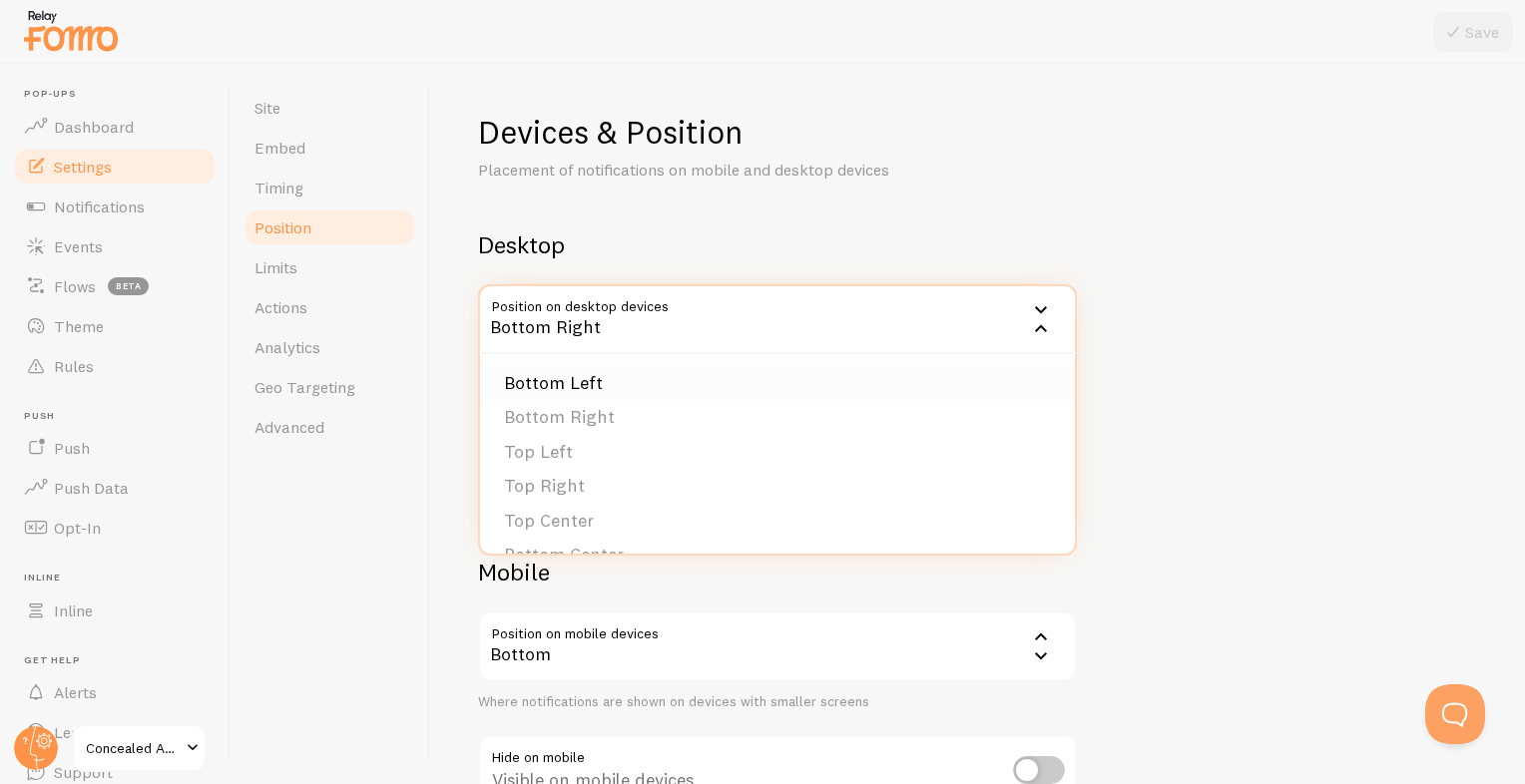click on "Bottom Left" at bounding box center [777, 383] 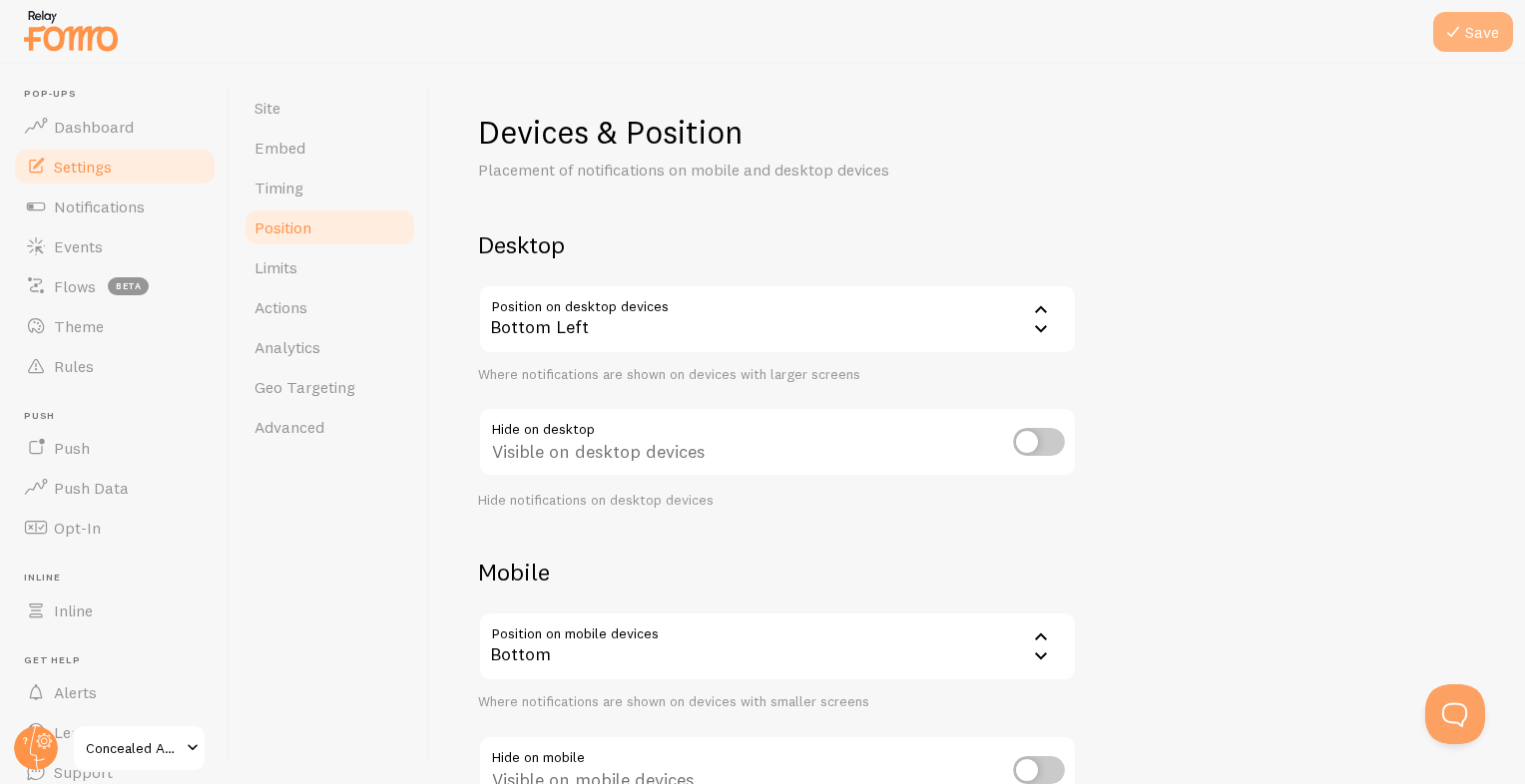 click at bounding box center [1453, 32] 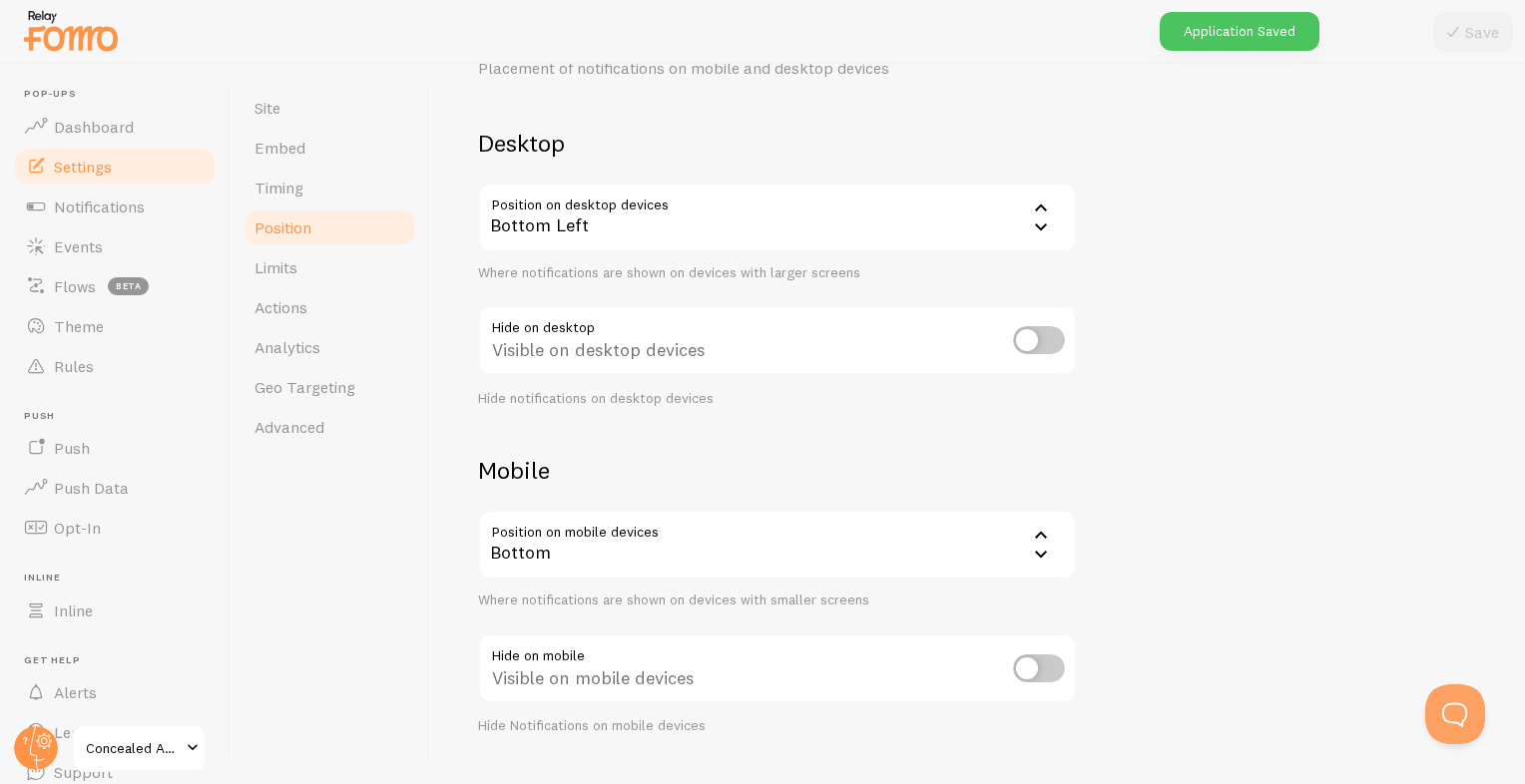 scroll, scrollTop: 147, scrollLeft: 0, axis: vertical 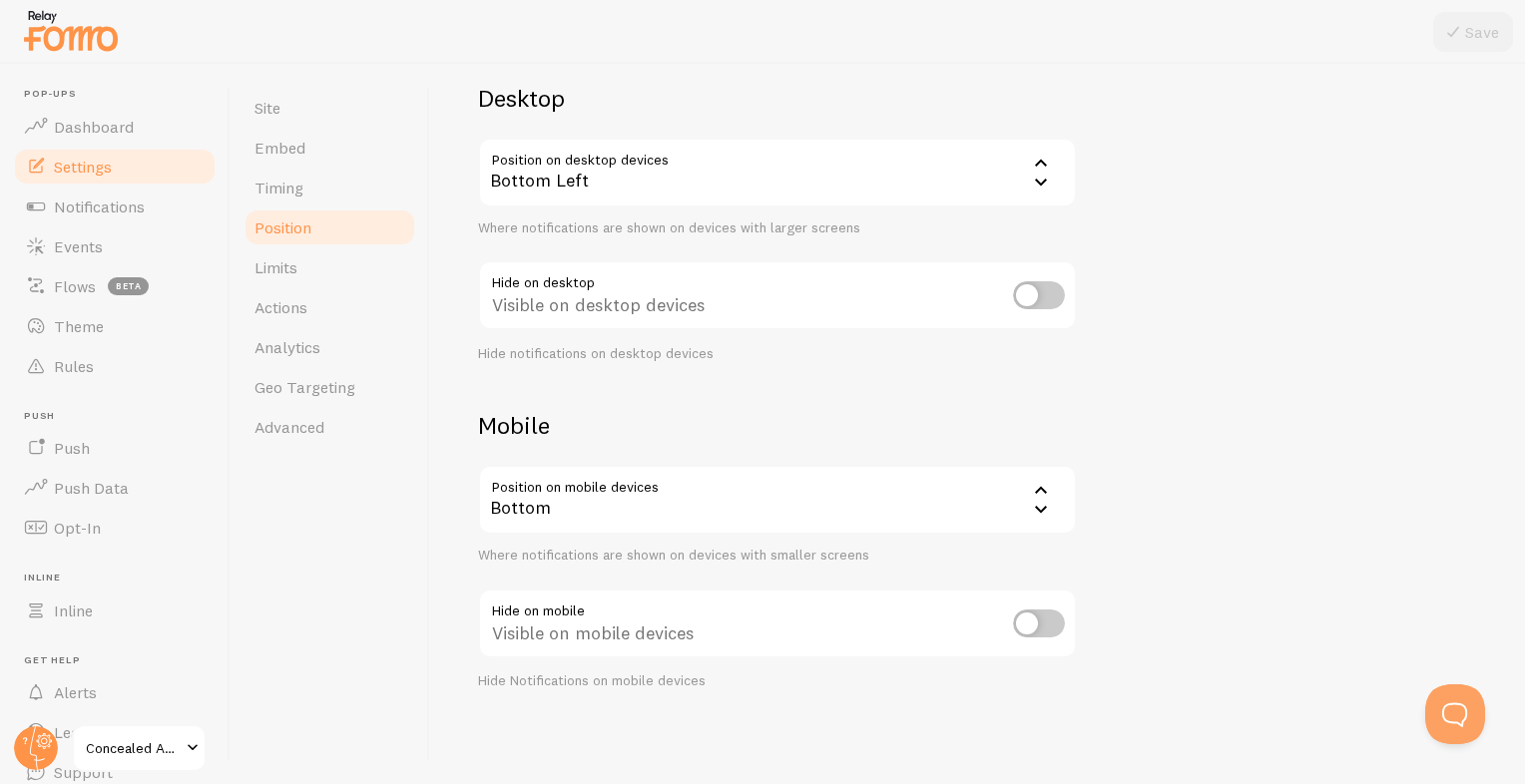 click on "Bottom" at bounding box center (777, 500) 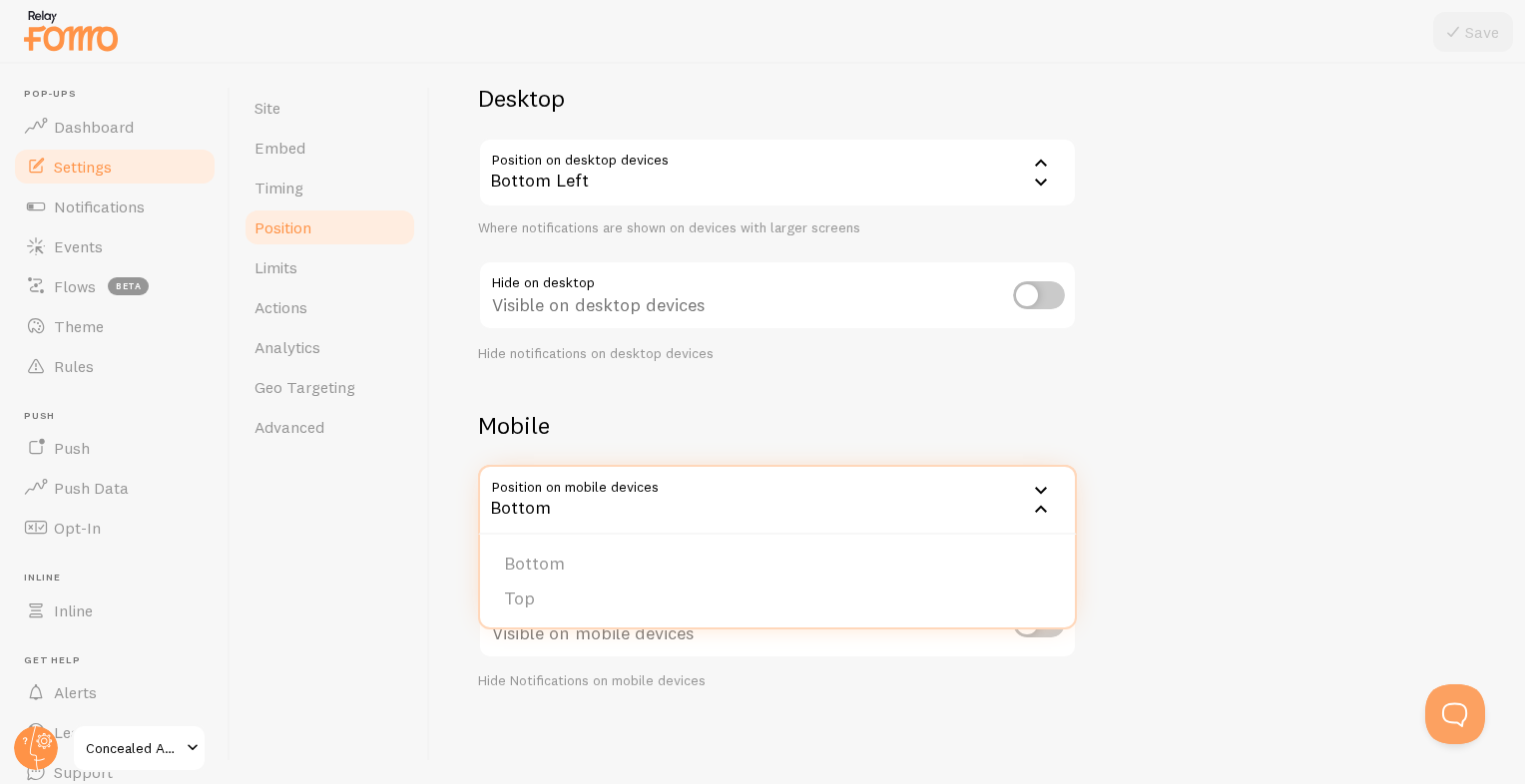 click on "Devices & Position
Placement of notifications on mobile and desktop devices
Desktop
Position on desktop devices   bottom_left   Bottom Left       Bottom Left  Bottom Right  Top Left  Top Right  Top Center  Bottom Center  Bottom Left - Slide In  Bottom Right - Slide In  Top Left - Slide In  Top Right - Slide In    Where notifications are shown on devices with larger screens       Hide on desktop   Visible on desktop devices   Hide notifications on desktop devices
Mobile
Position on mobile devices   bottom   Bottom       Bottom  Top    Where notifications are shown on devices with smaller screens       Hide on mobile   Visible on mobile devices   Hide Notifications on mobile devices" at bounding box center [977, 327] 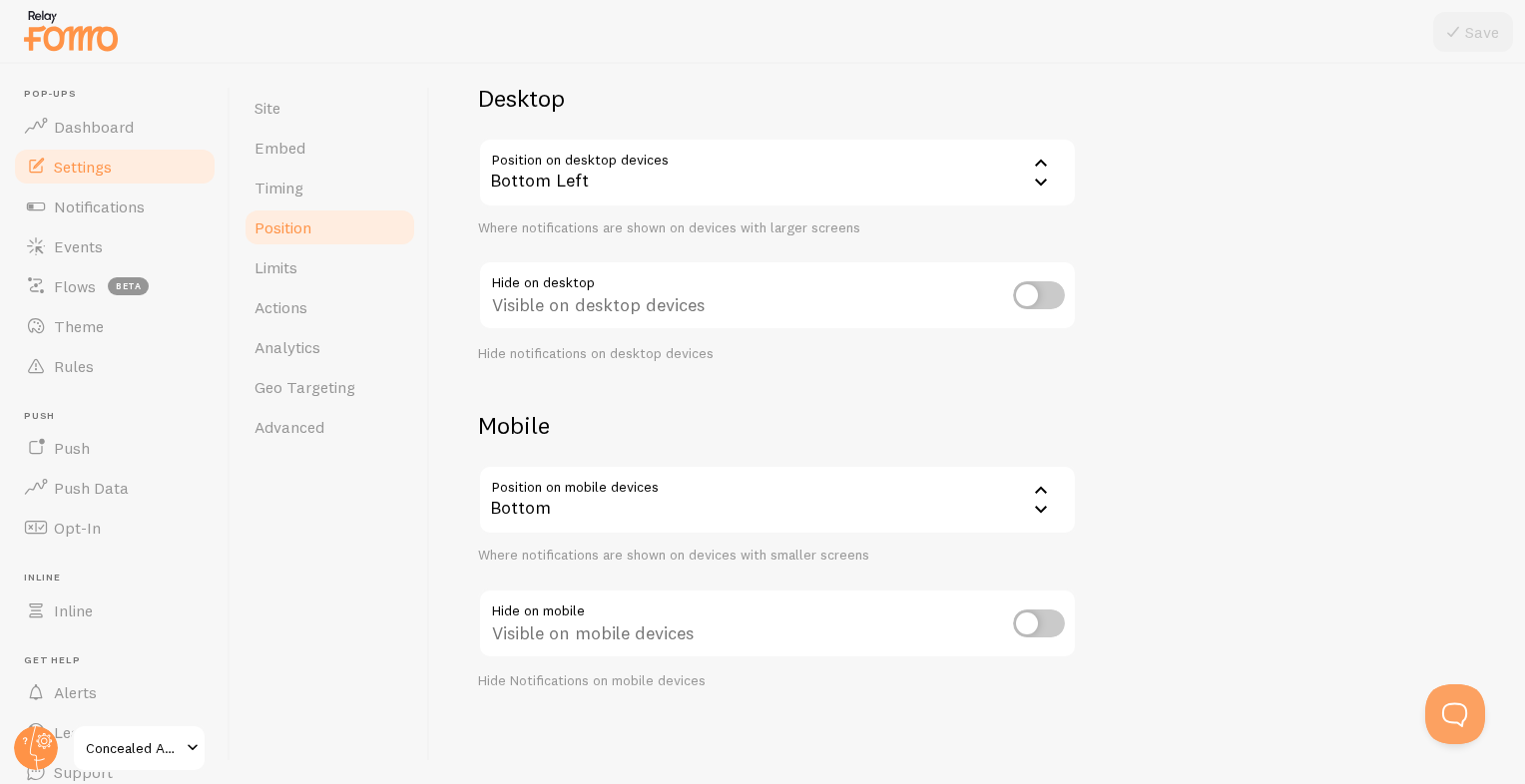 click on "Bottom Left" at bounding box center [777, 173] 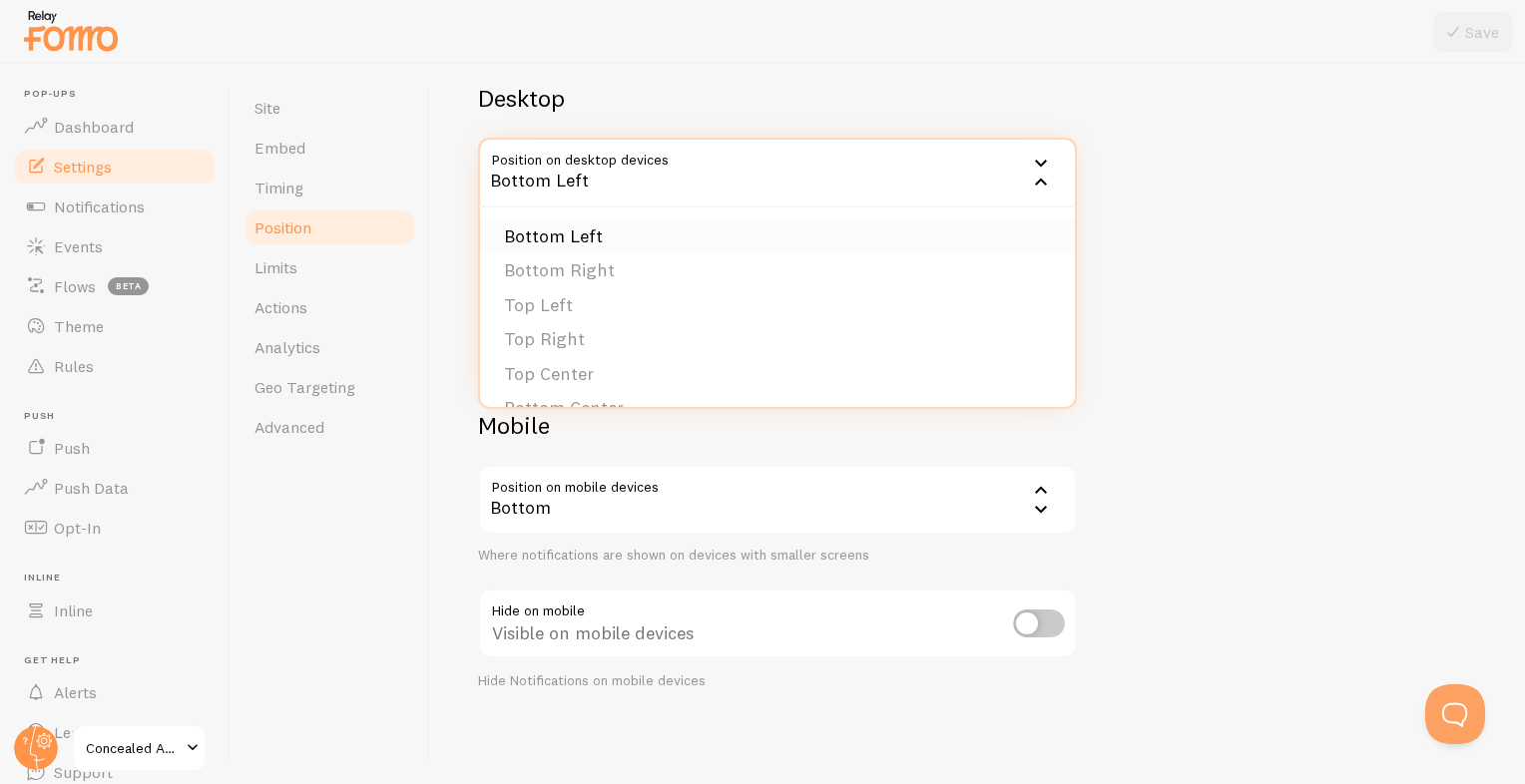 scroll, scrollTop: 133, scrollLeft: 0, axis: vertical 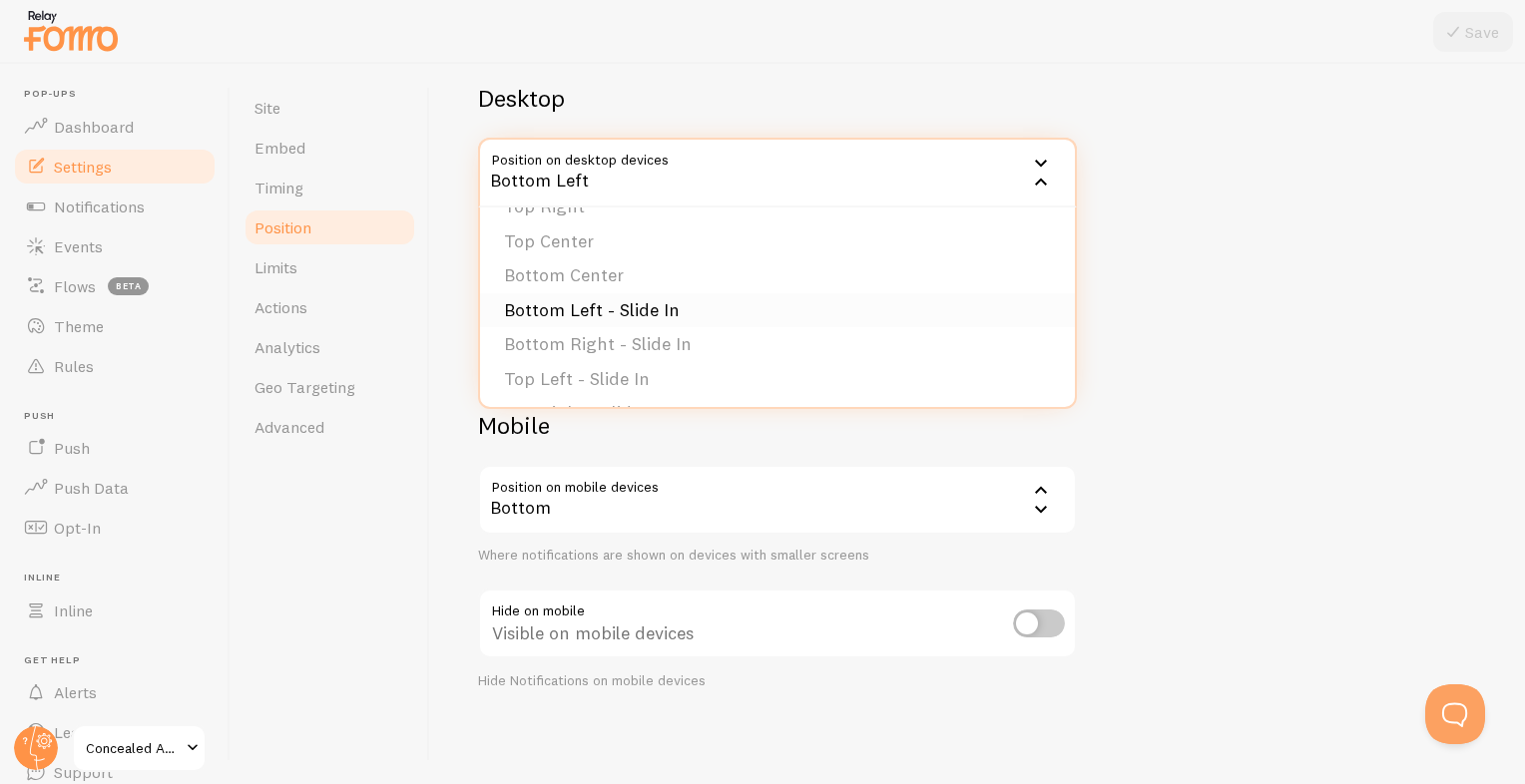 click on "Bottom Left - Slide In" at bounding box center (777, 310) 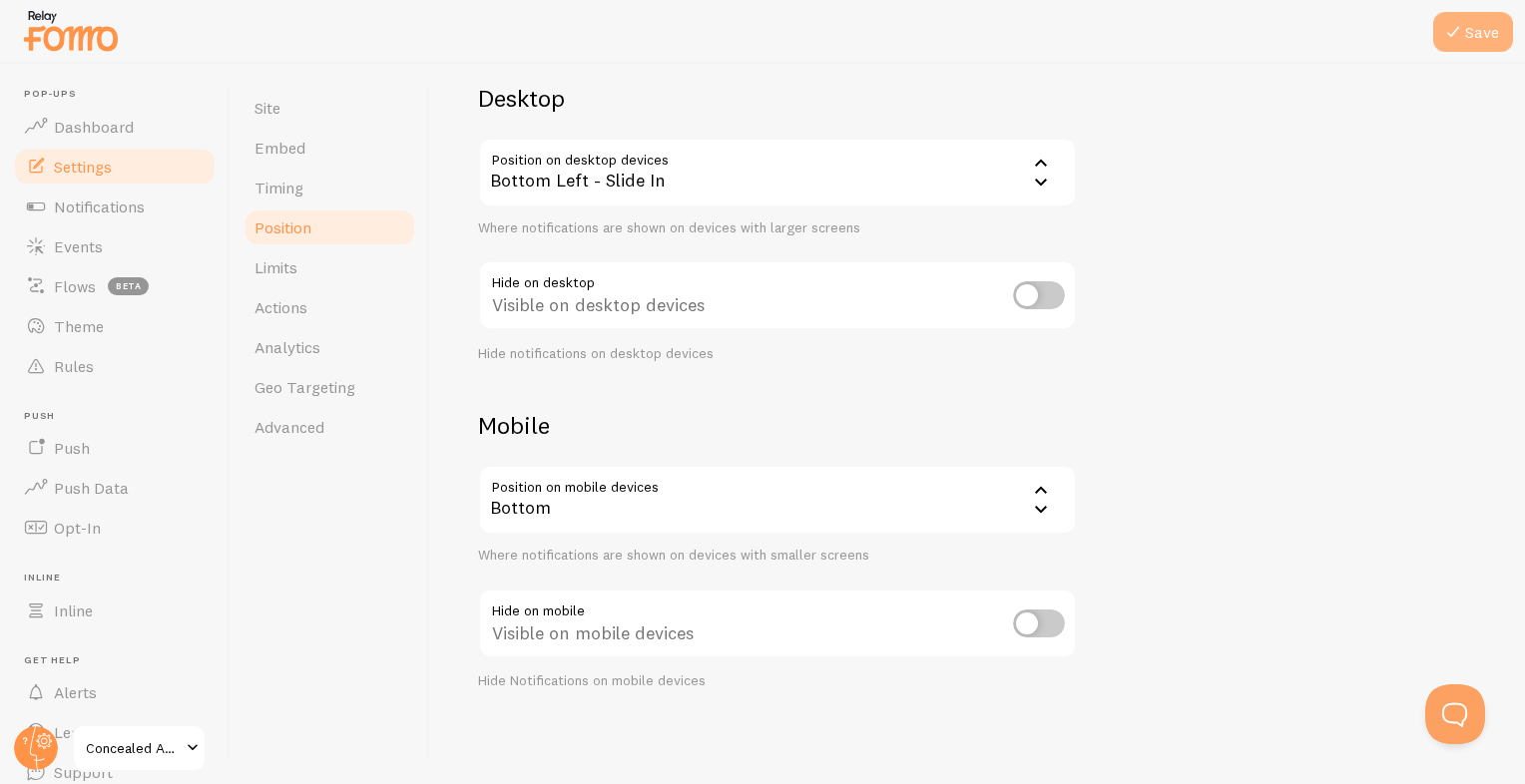 click on "Save" at bounding box center (1473, 32) 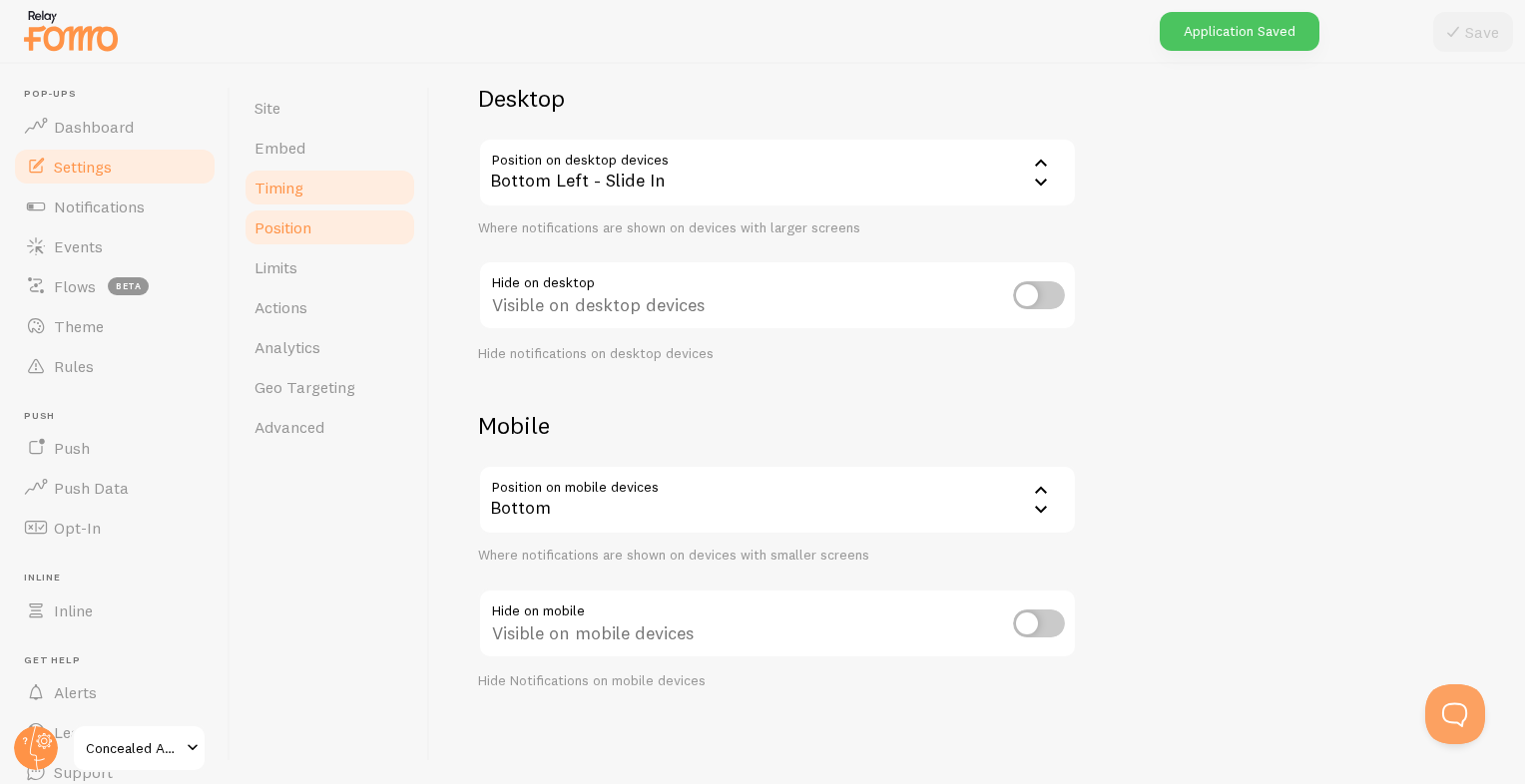 click on "Timing" at bounding box center (278, 188) 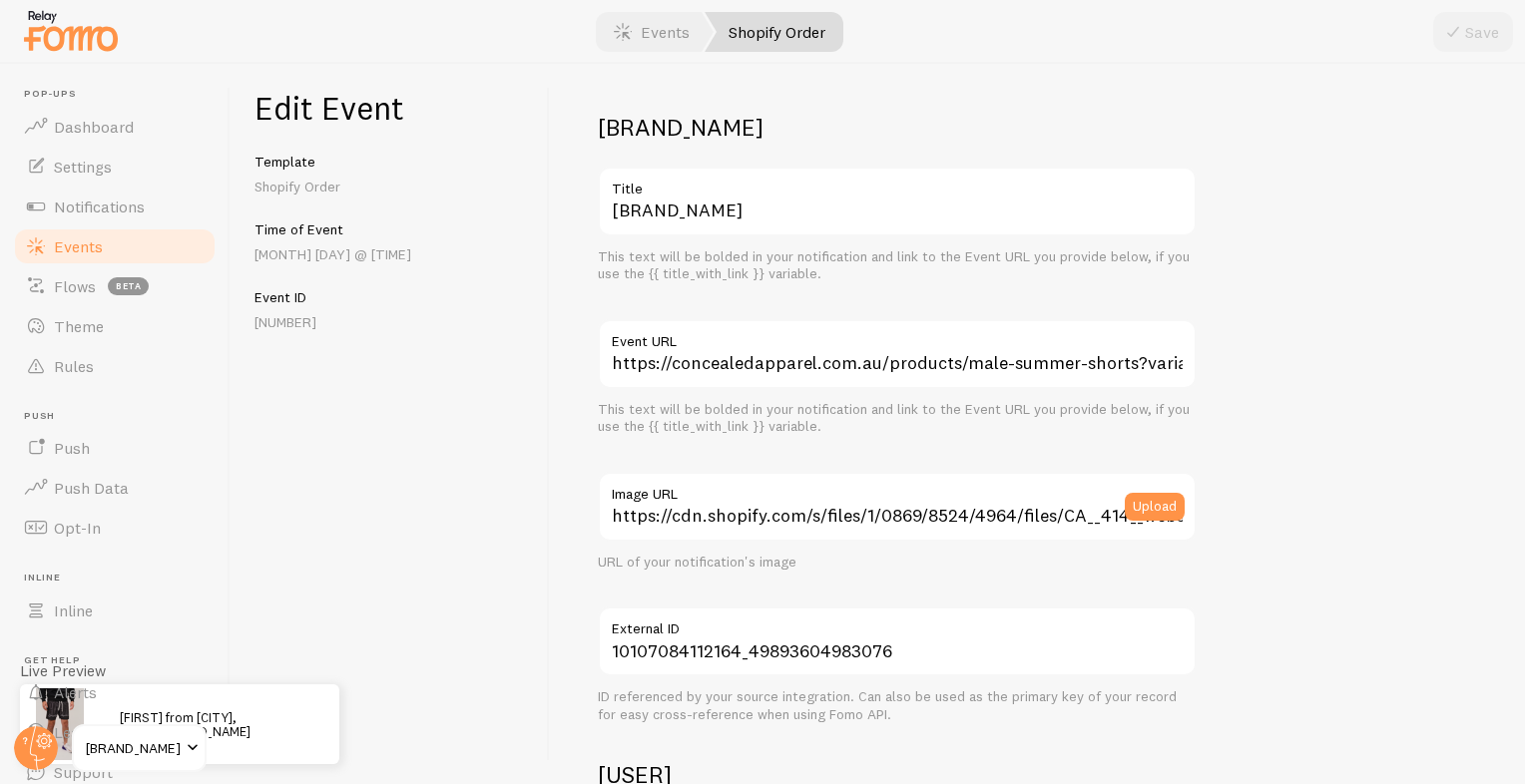 scroll, scrollTop: 0, scrollLeft: 0, axis: both 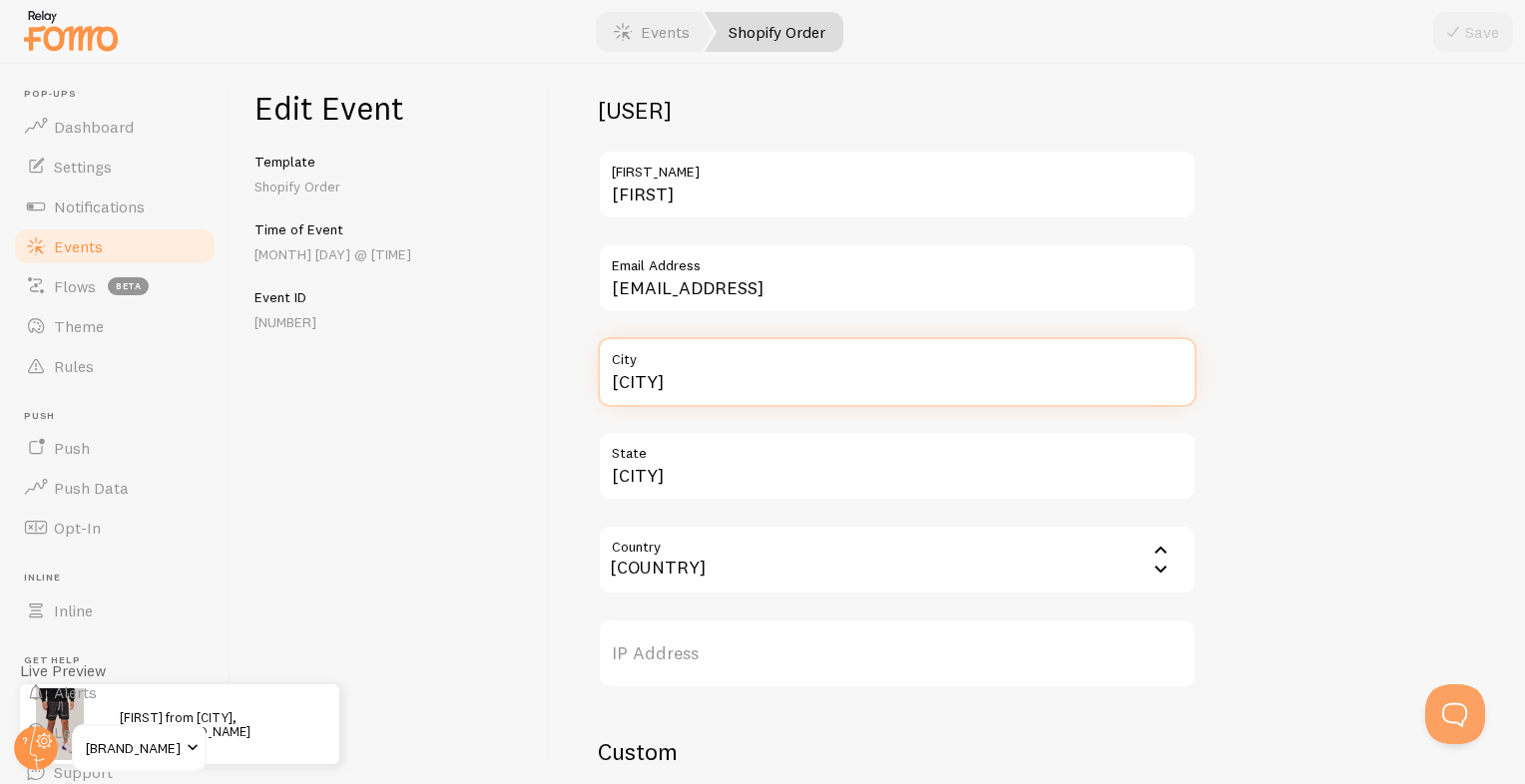 drag, startPoint x: 686, startPoint y: 391, endPoint x: 550, endPoint y: 403, distance: 136.52839 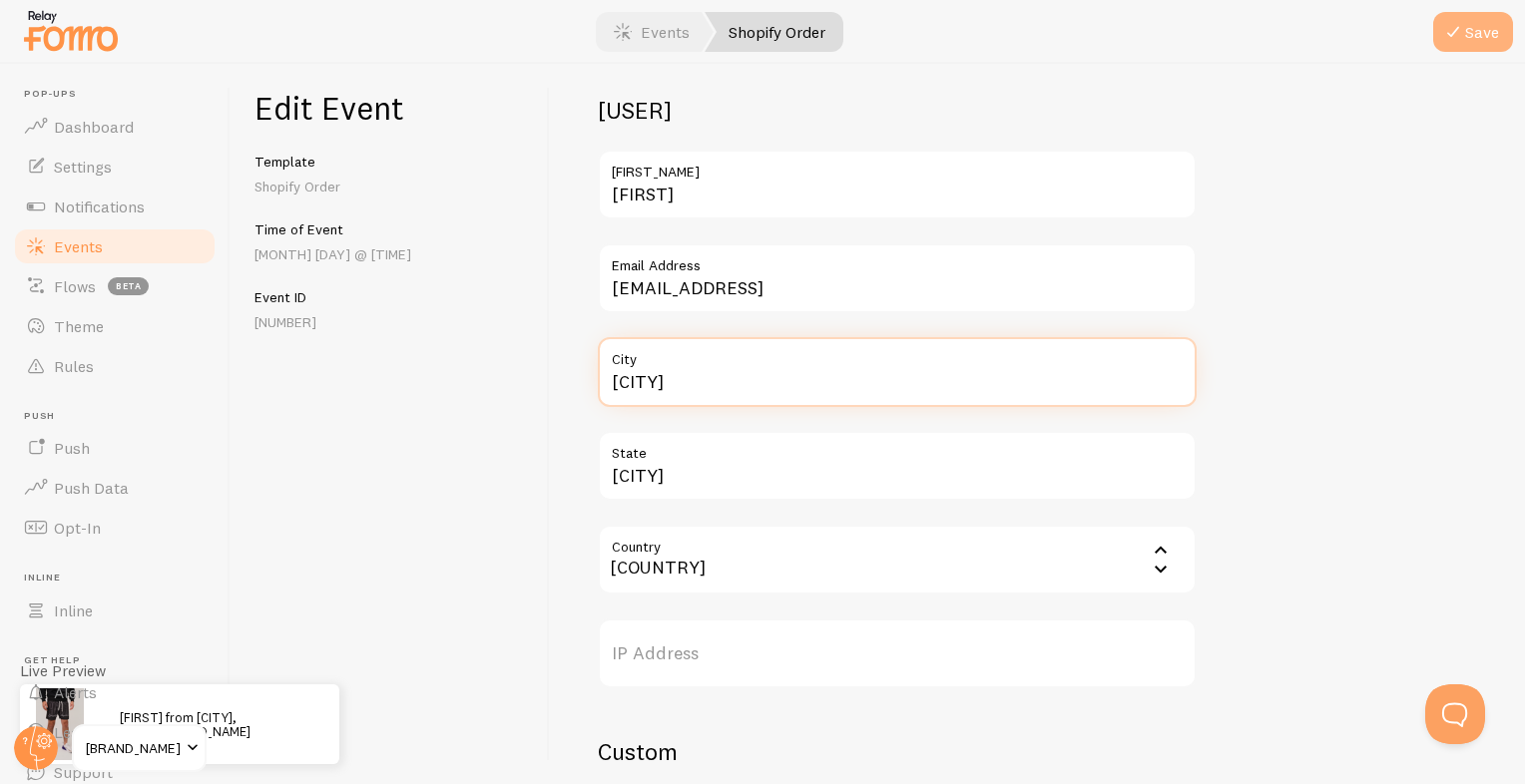type on "Victoria" 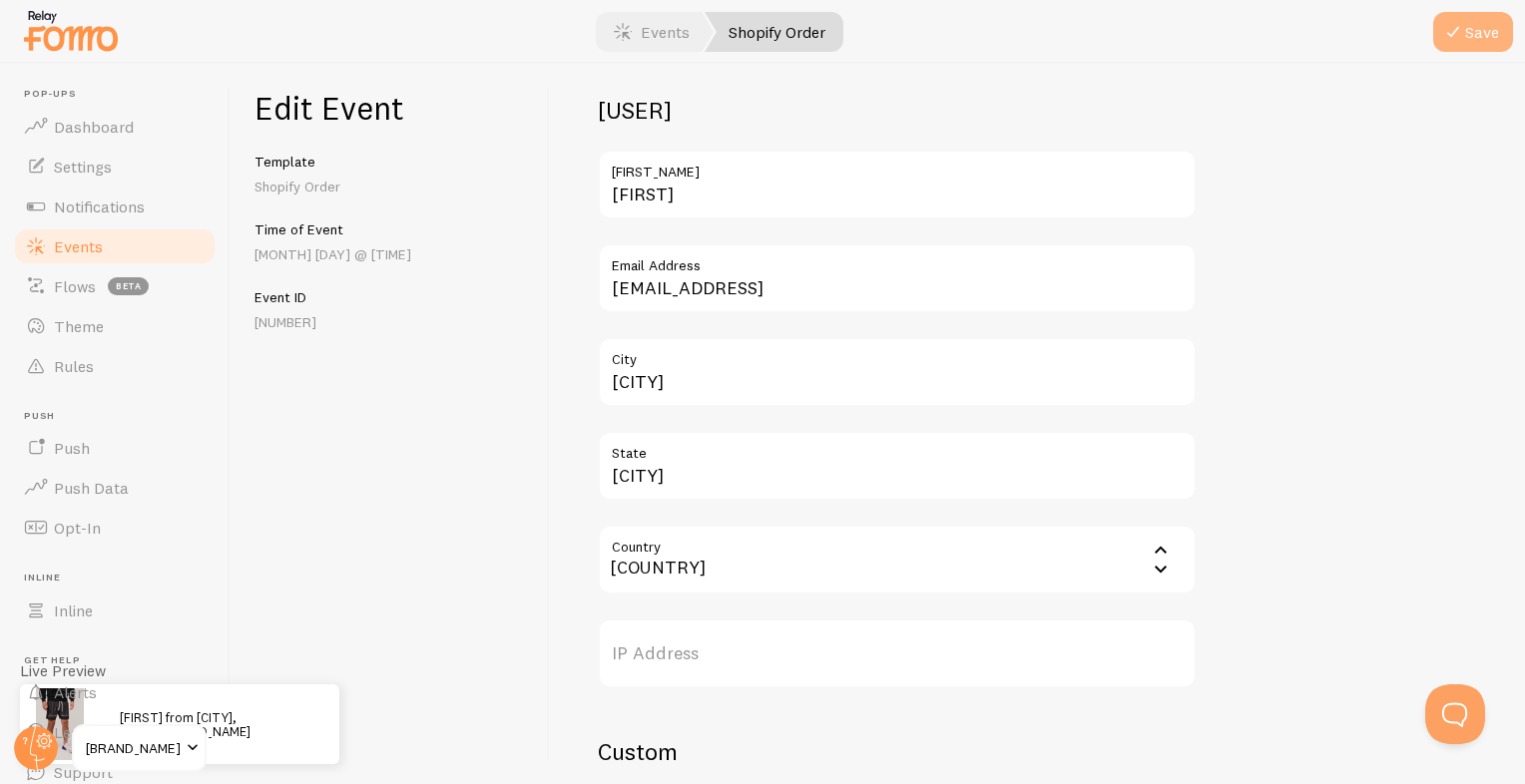 click at bounding box center (1453, 32) 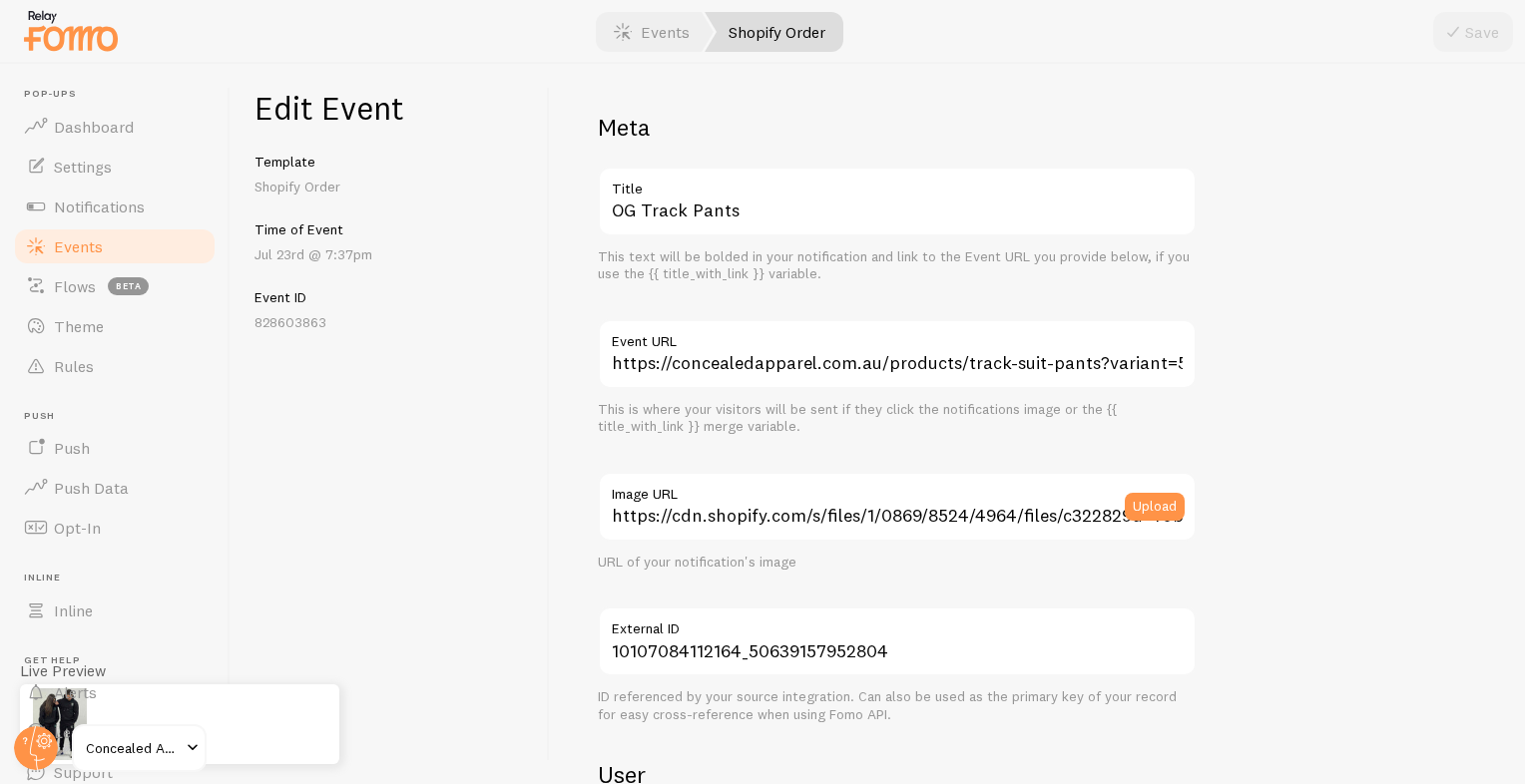scroll, scrollTop: 0, scrollLeft: 0, axis: both 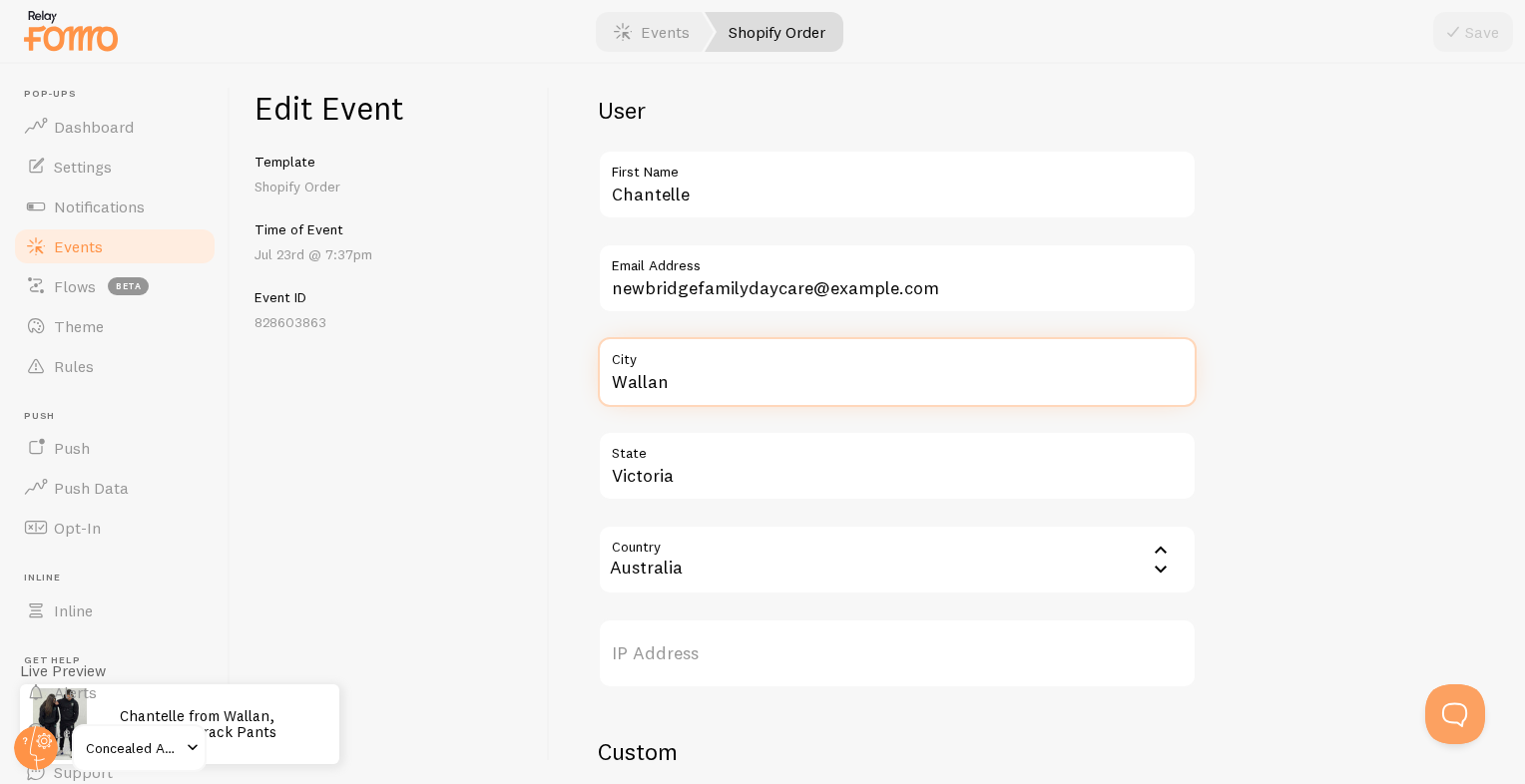 drag, startPoint x: 575, startPoint y: 380, endPoint x: 531, endPoint y: 380, distance: 44 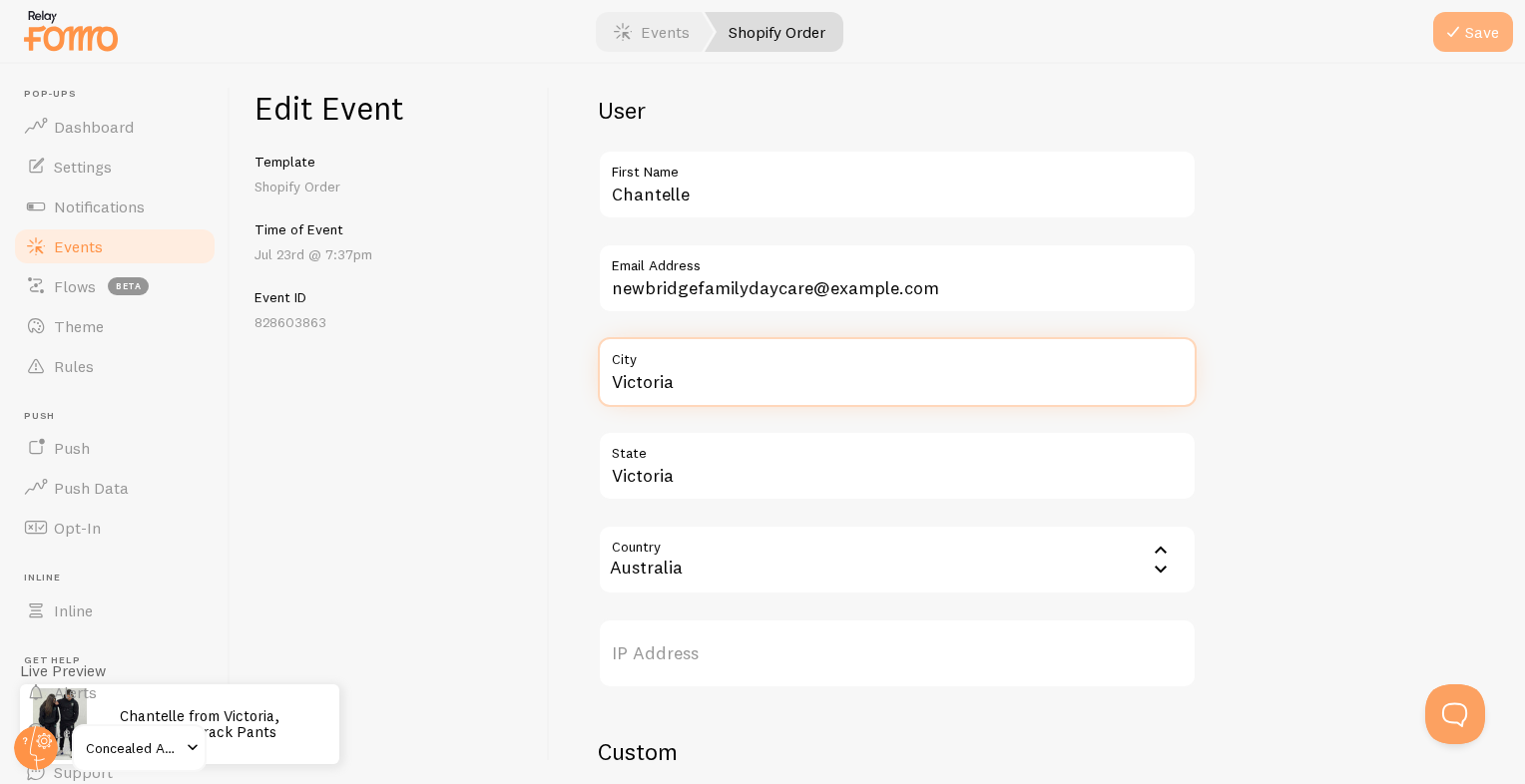 type on "Victoria" 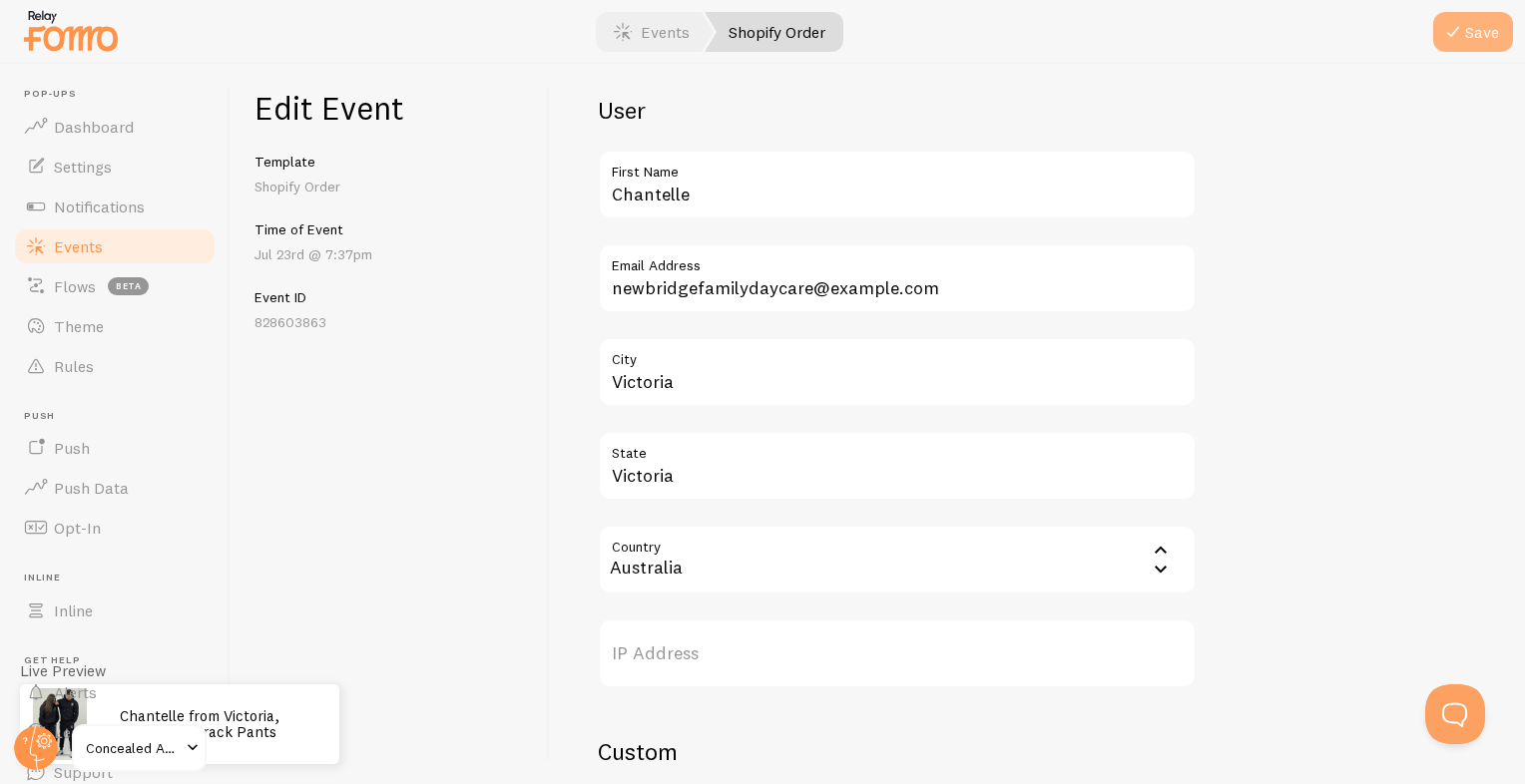 click on "Save" at bounding box center [1473, 32] 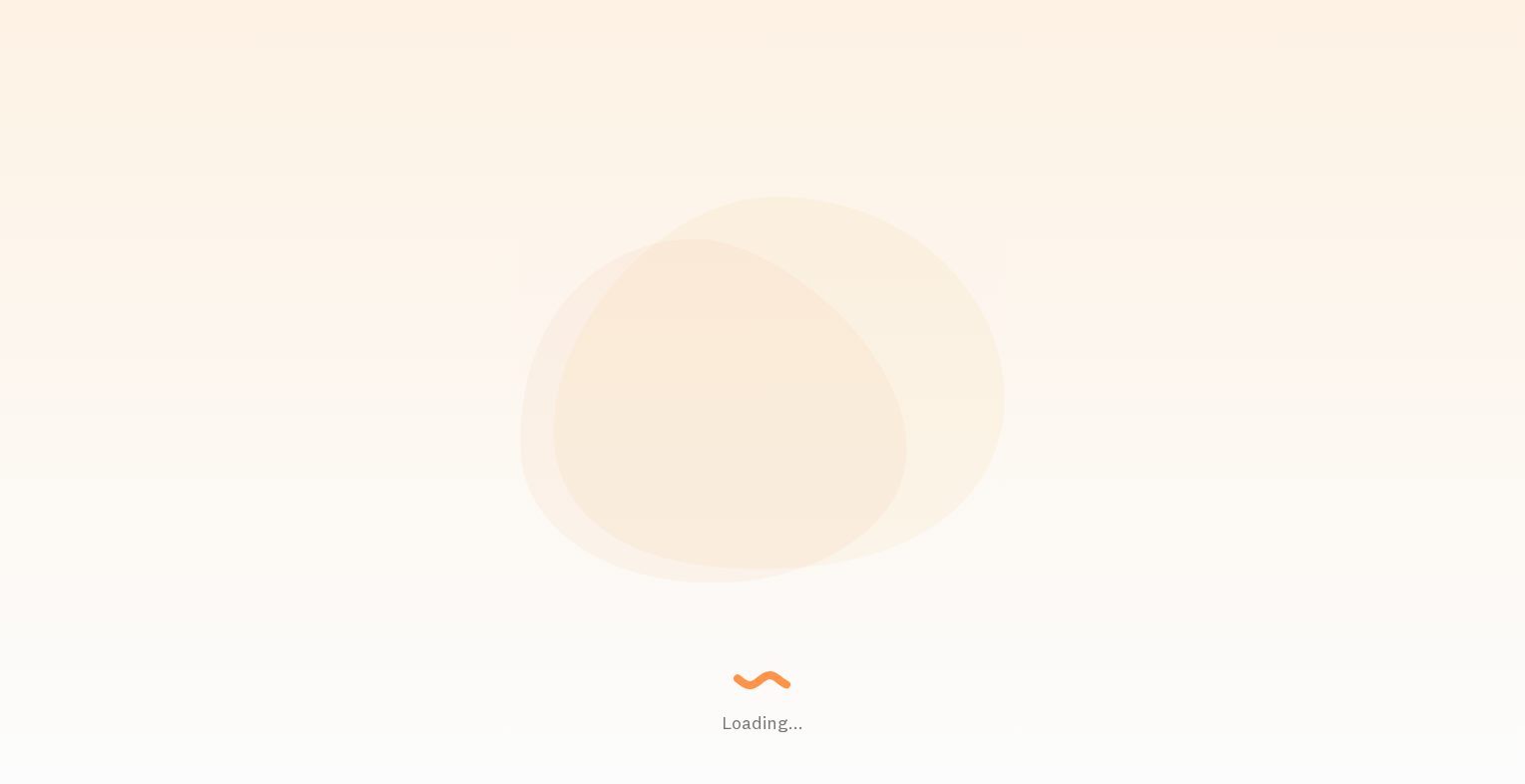 scroll, scrollTop: 0, scrollLeft: 0, axis: both 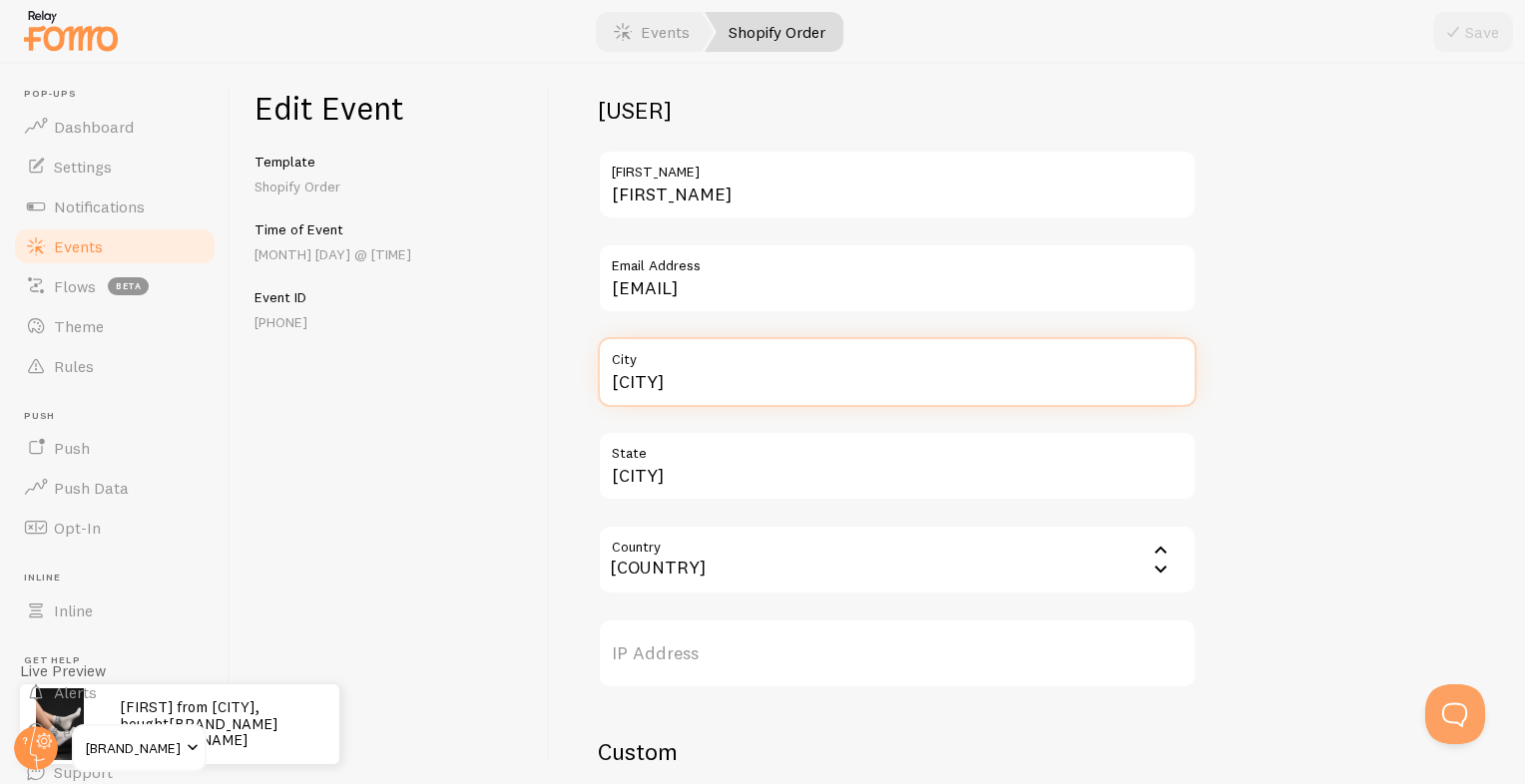 drag, startPoint x: 694, startPoint y: 388, endPoint x: 554, endPoint y: 395, distance: 140.1749 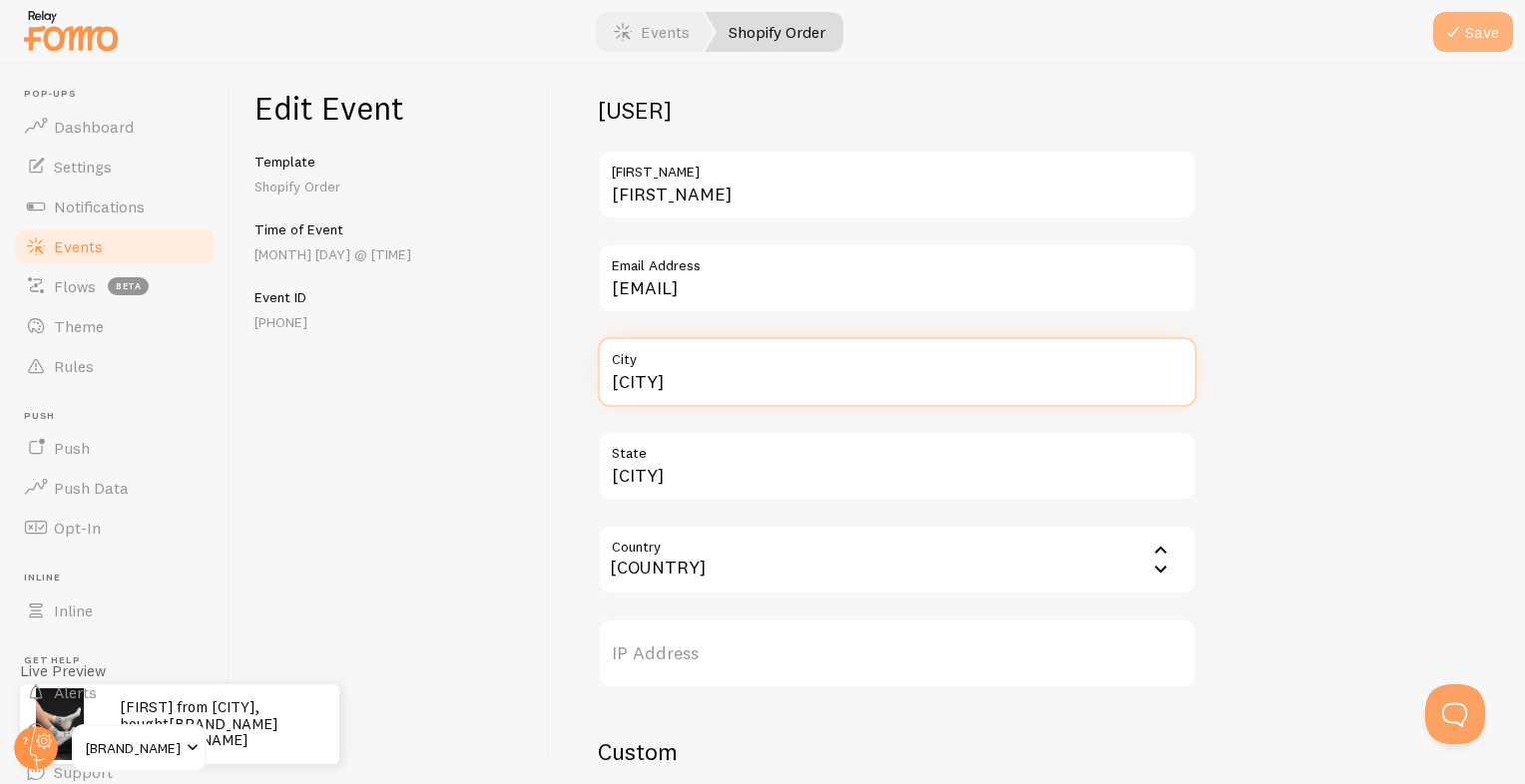type on "Victoria" 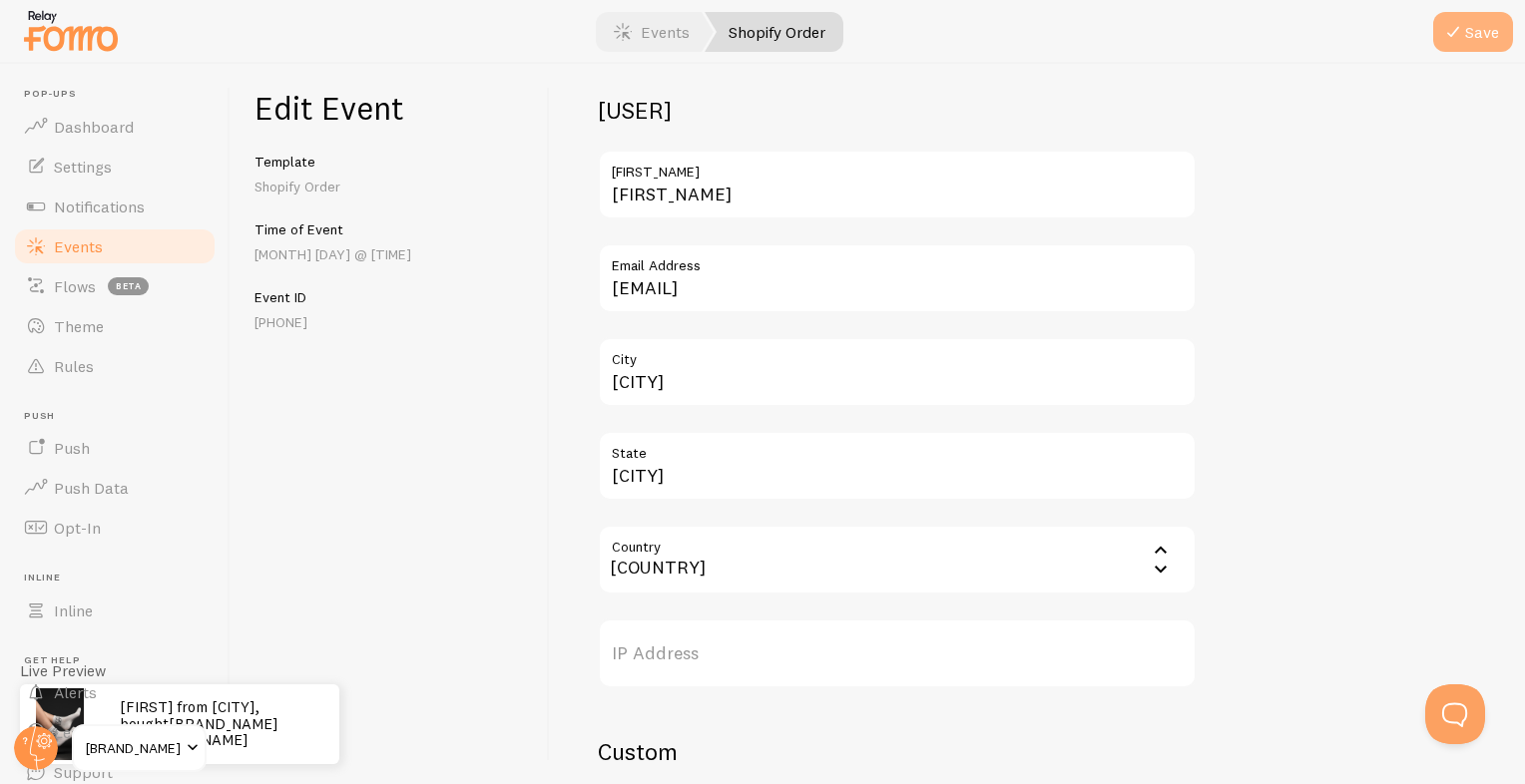 click at bounding box center (1453, 32) 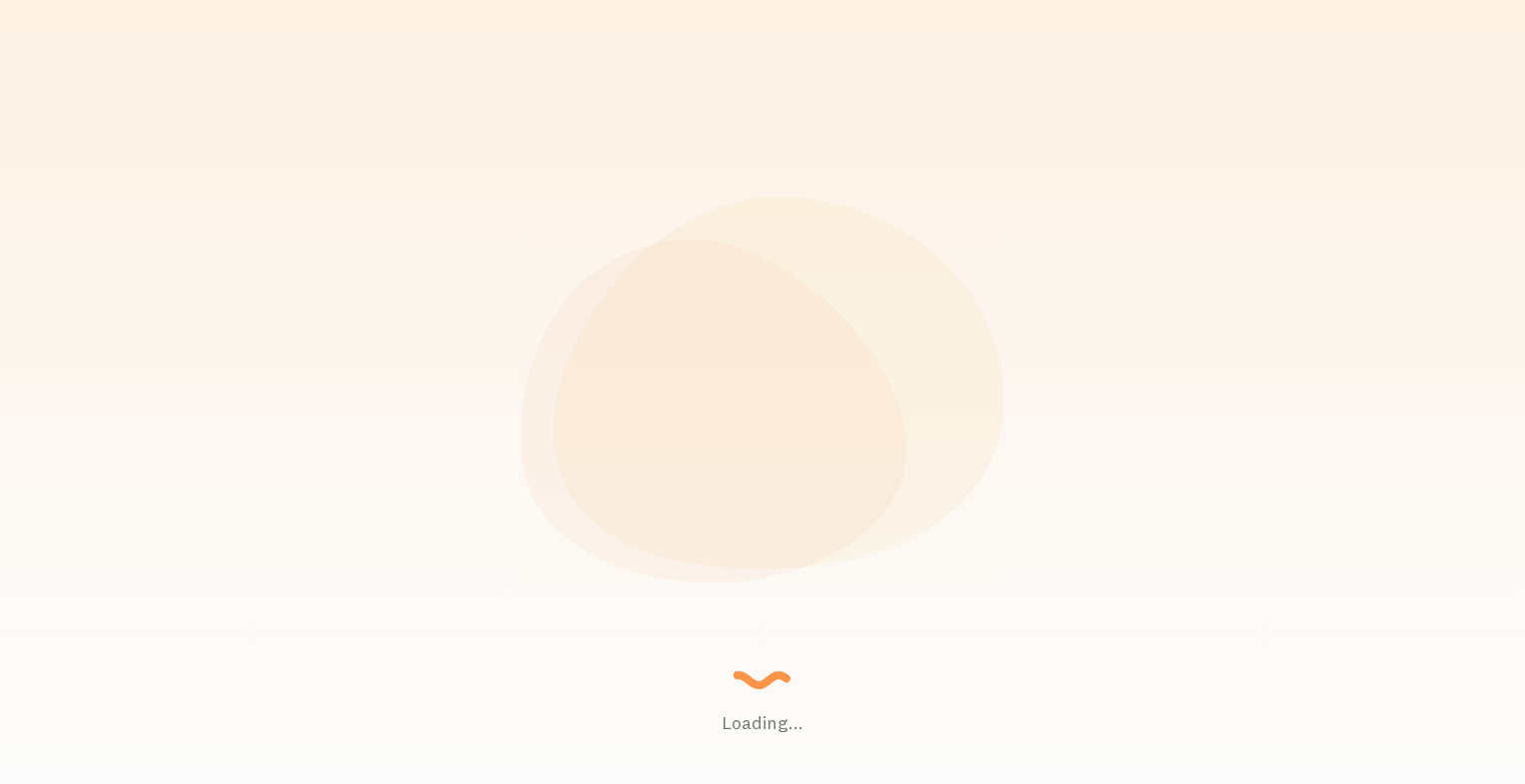scroll, scrollTop: 0, scrollLeft: 0, axis: both 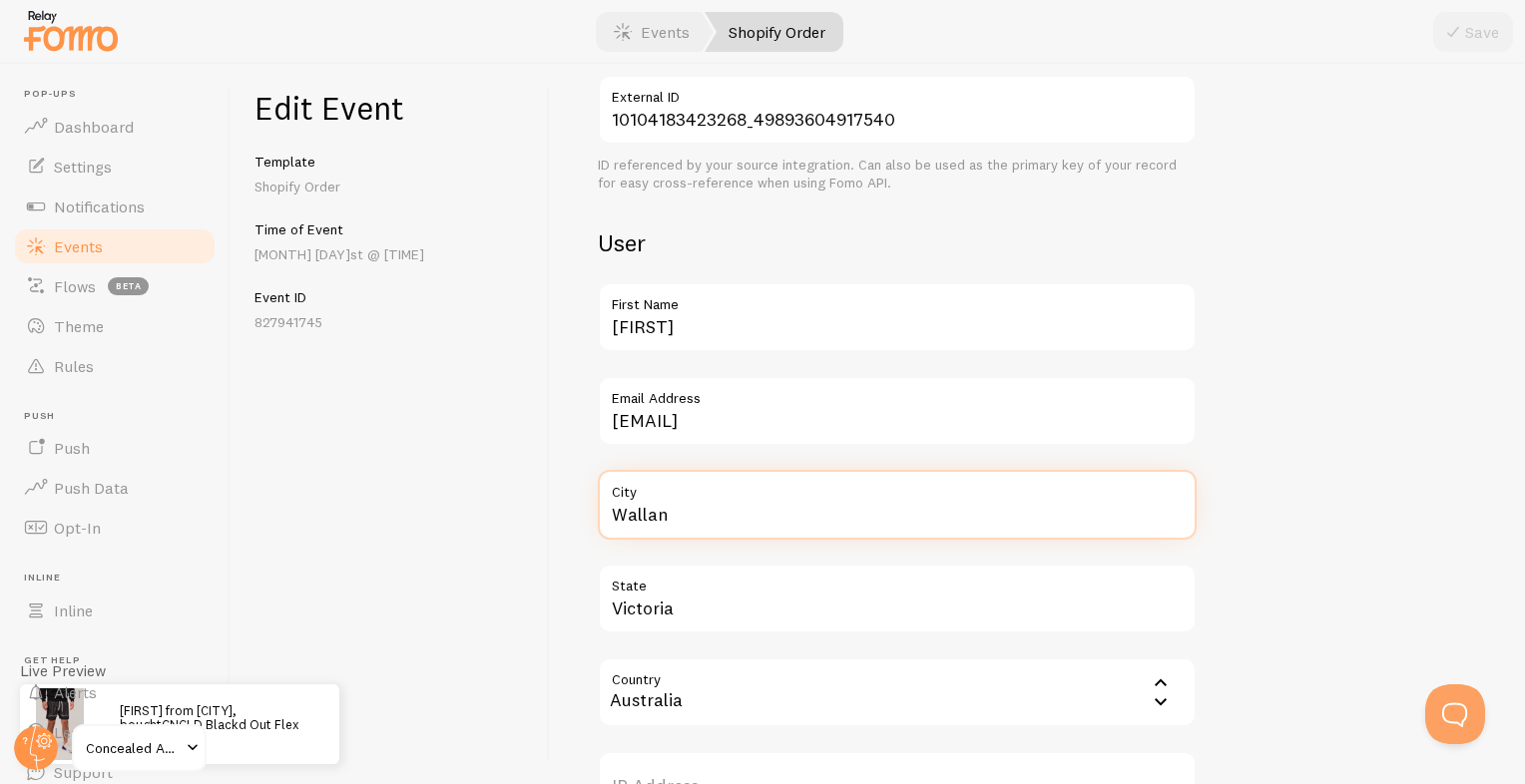 drag, startPoint x: 708, startPoint y: 506, endPoint x: 574, endPoint y: 525, distance: 135.34031 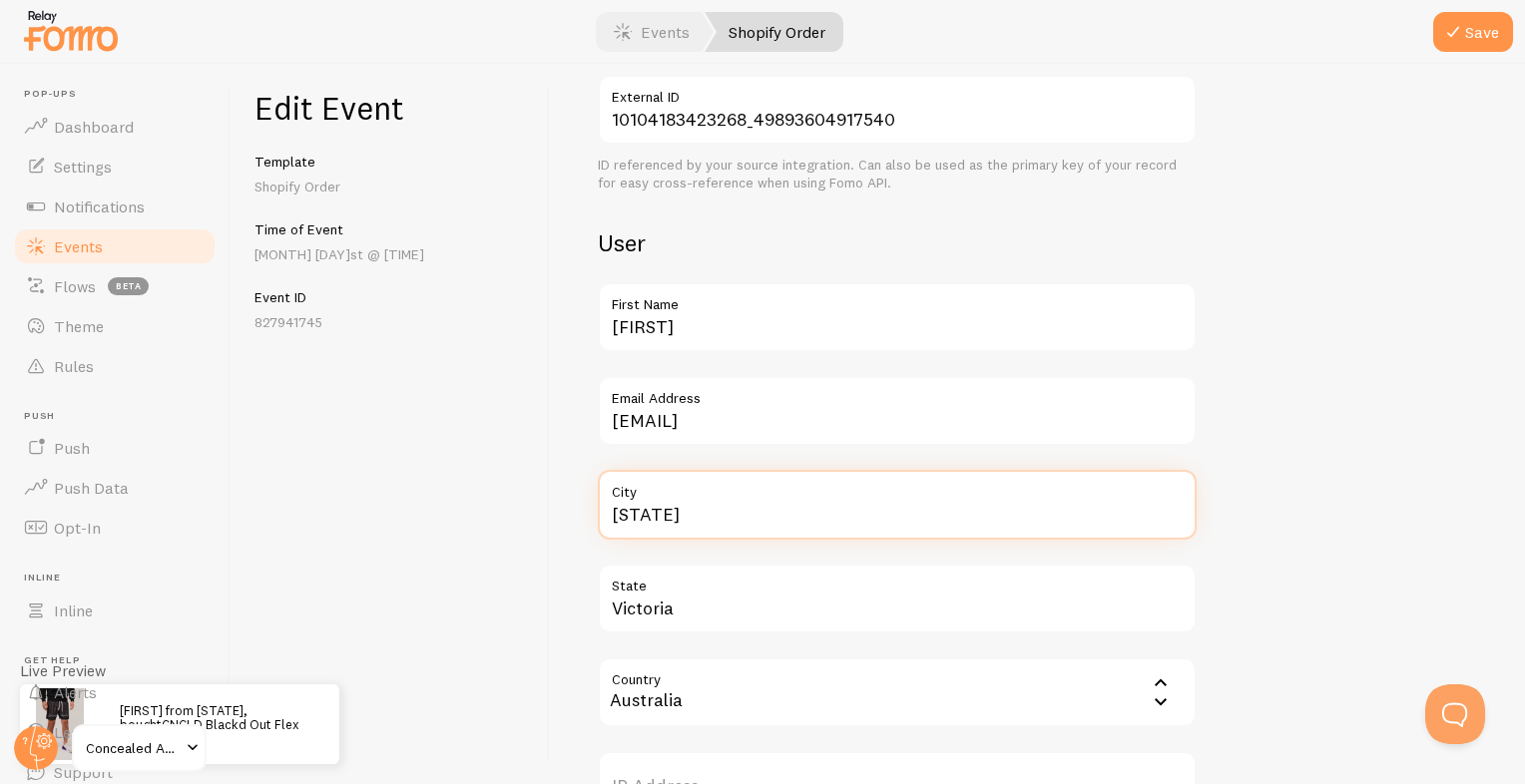 type on "[STATE]" 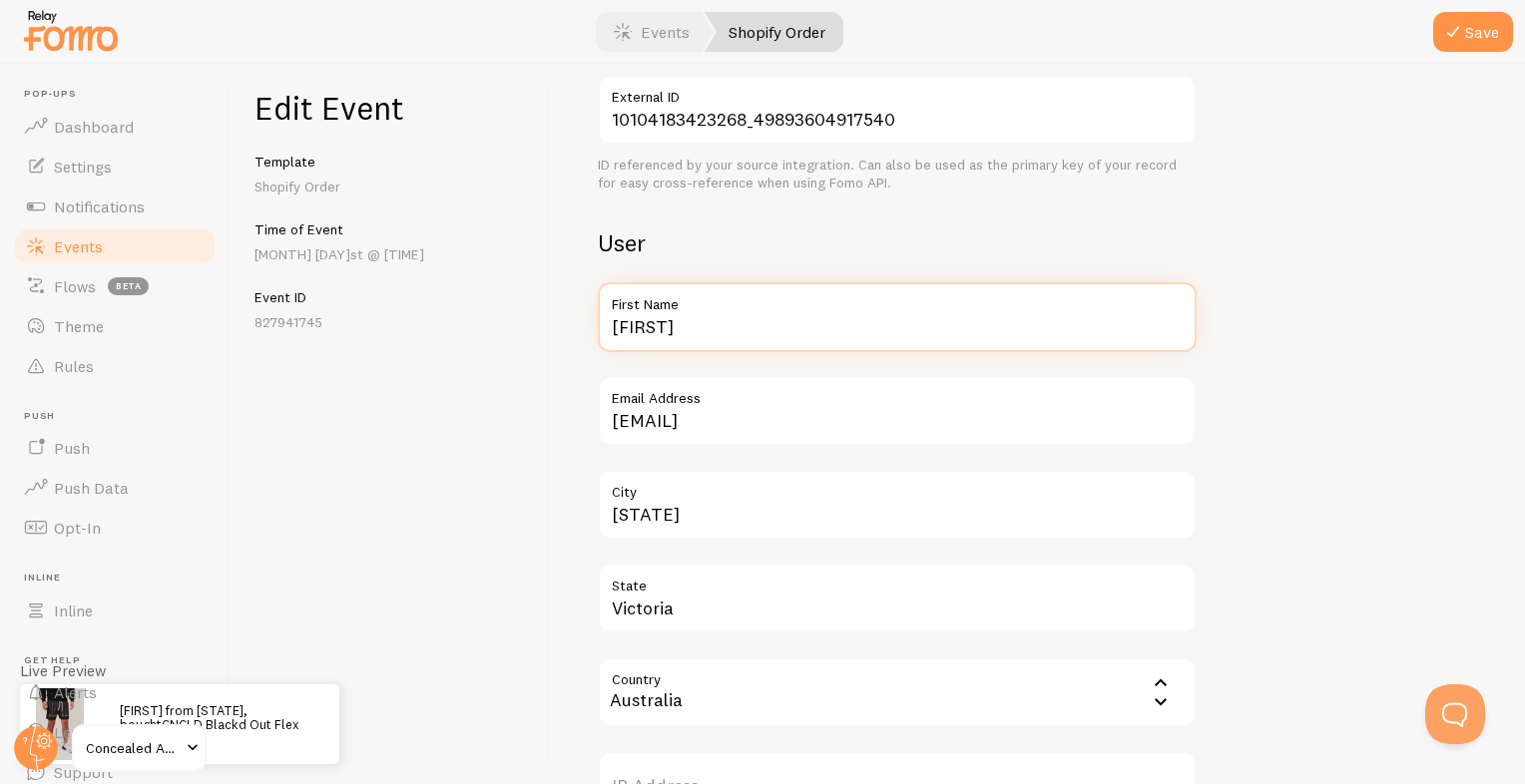 drag, startPoint x: 567, startPoint y: 325, endPoint x: 531, endPoint y: 328, distance: 36.124784 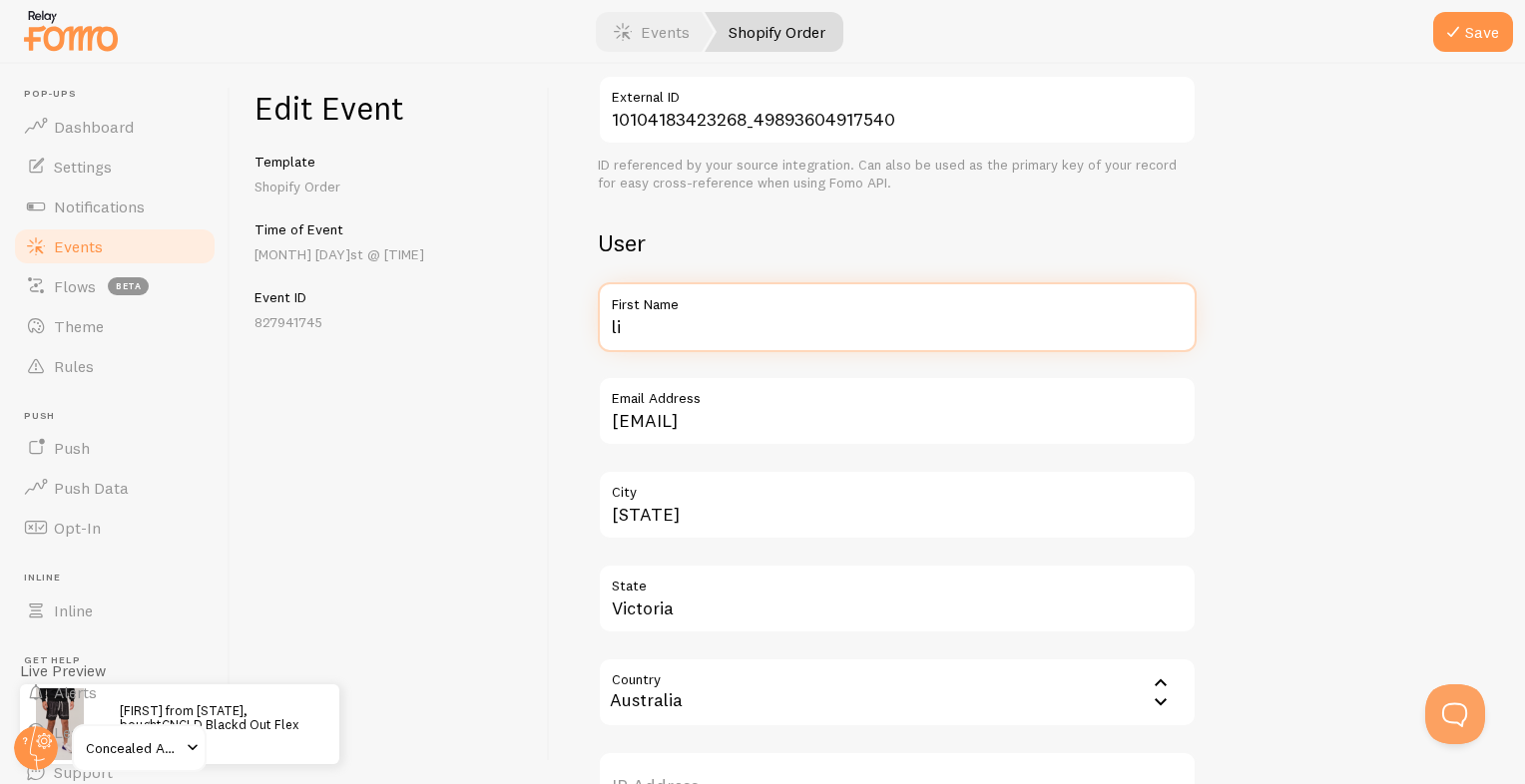 type on "l" 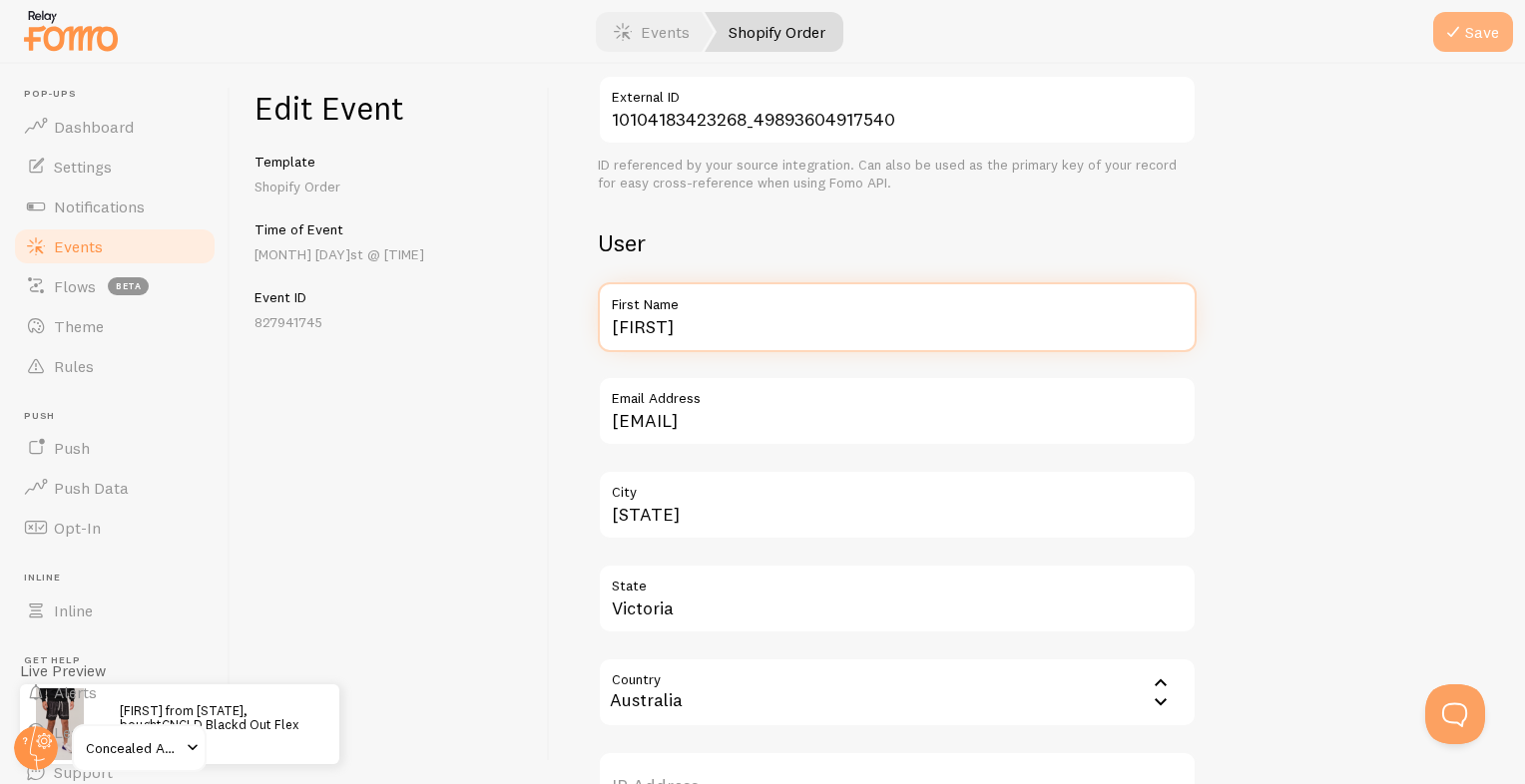 type on "[FIRST]" 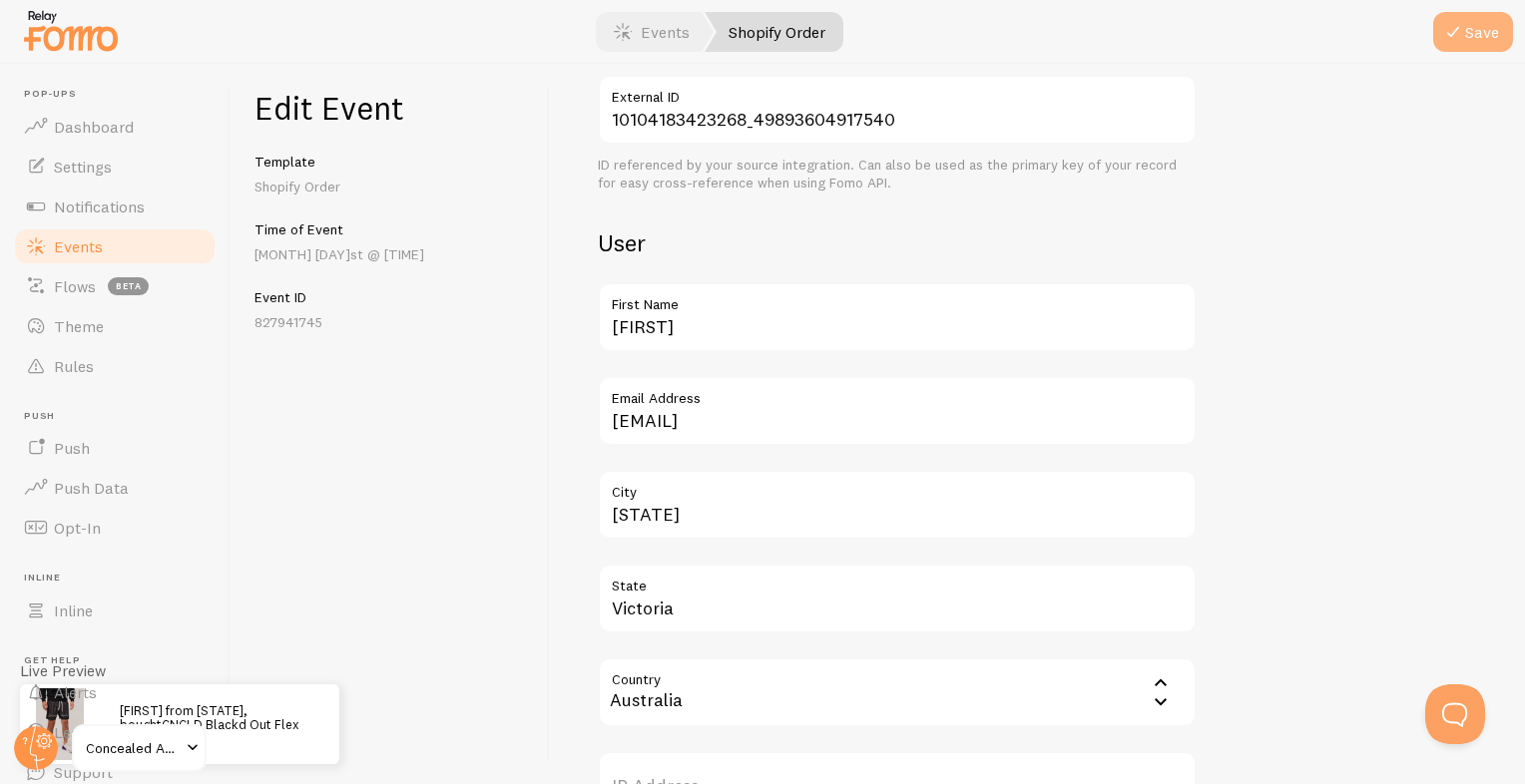 click on "Save" at bounding box center [1473, 32] 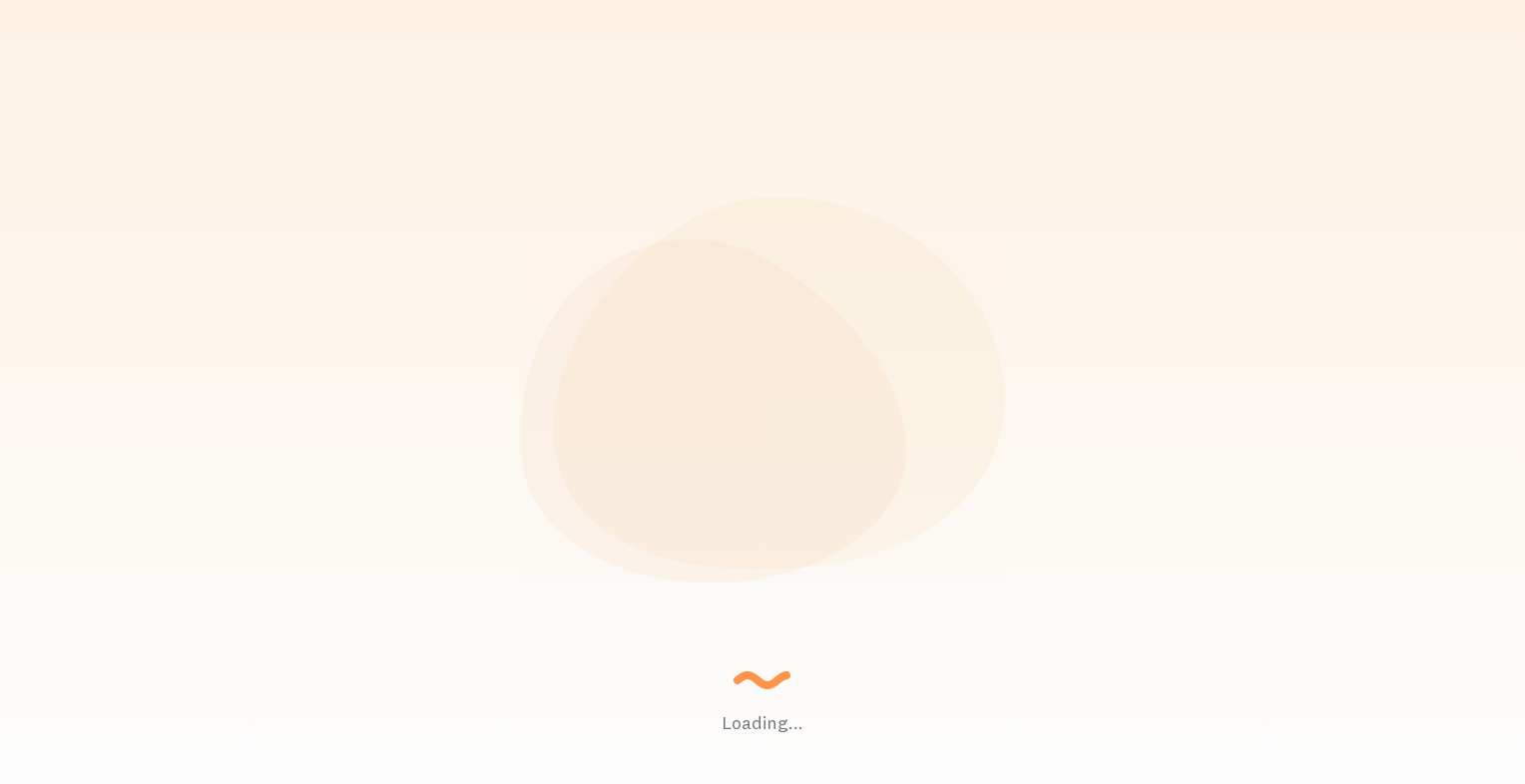 scroll, scrollTop: 0, scrollLeft: 0, axis: both 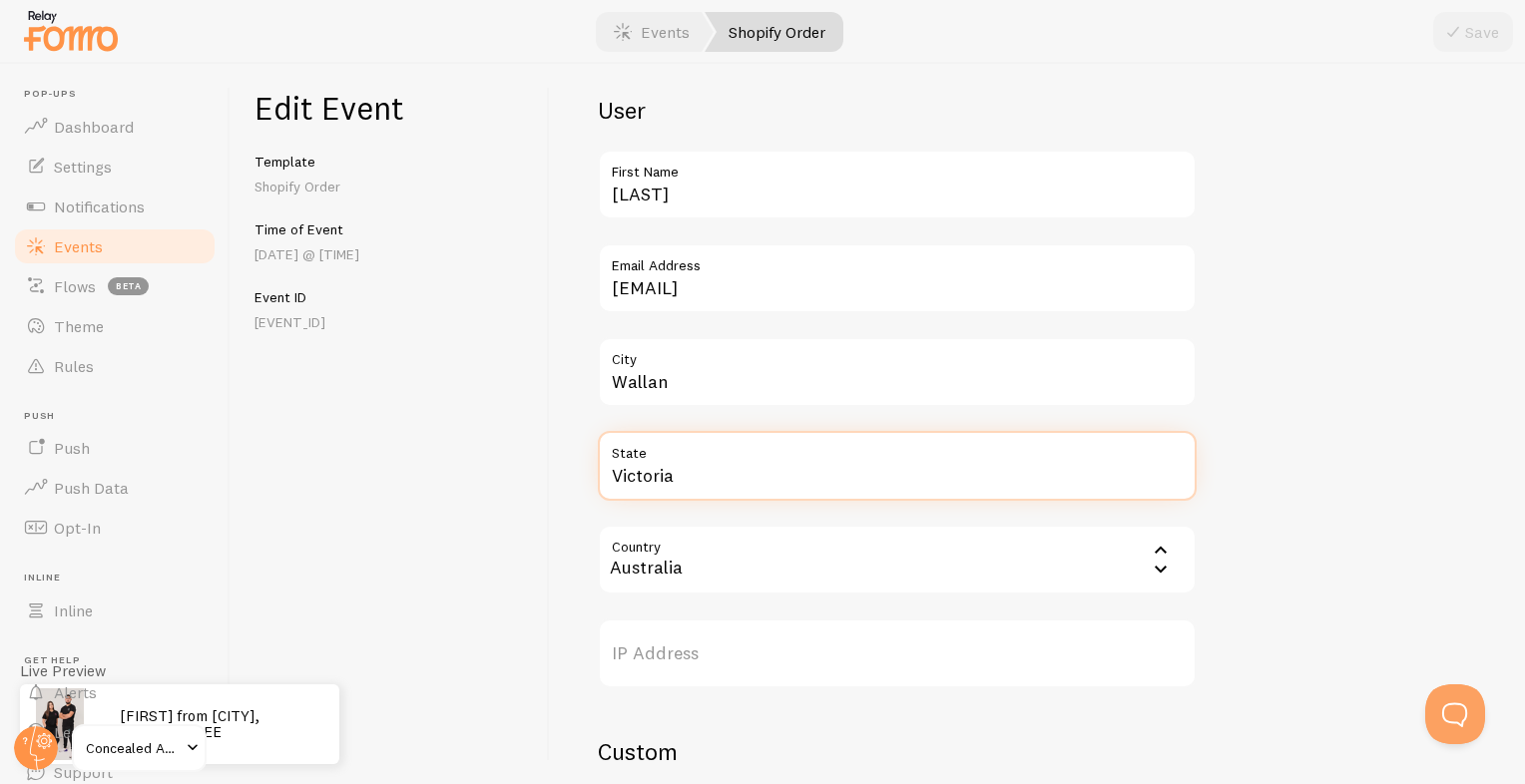 drag, startPoint x: 699, startPoint y: 475, endPoint x: 543, endPoint y: 494, distance: 157.15279 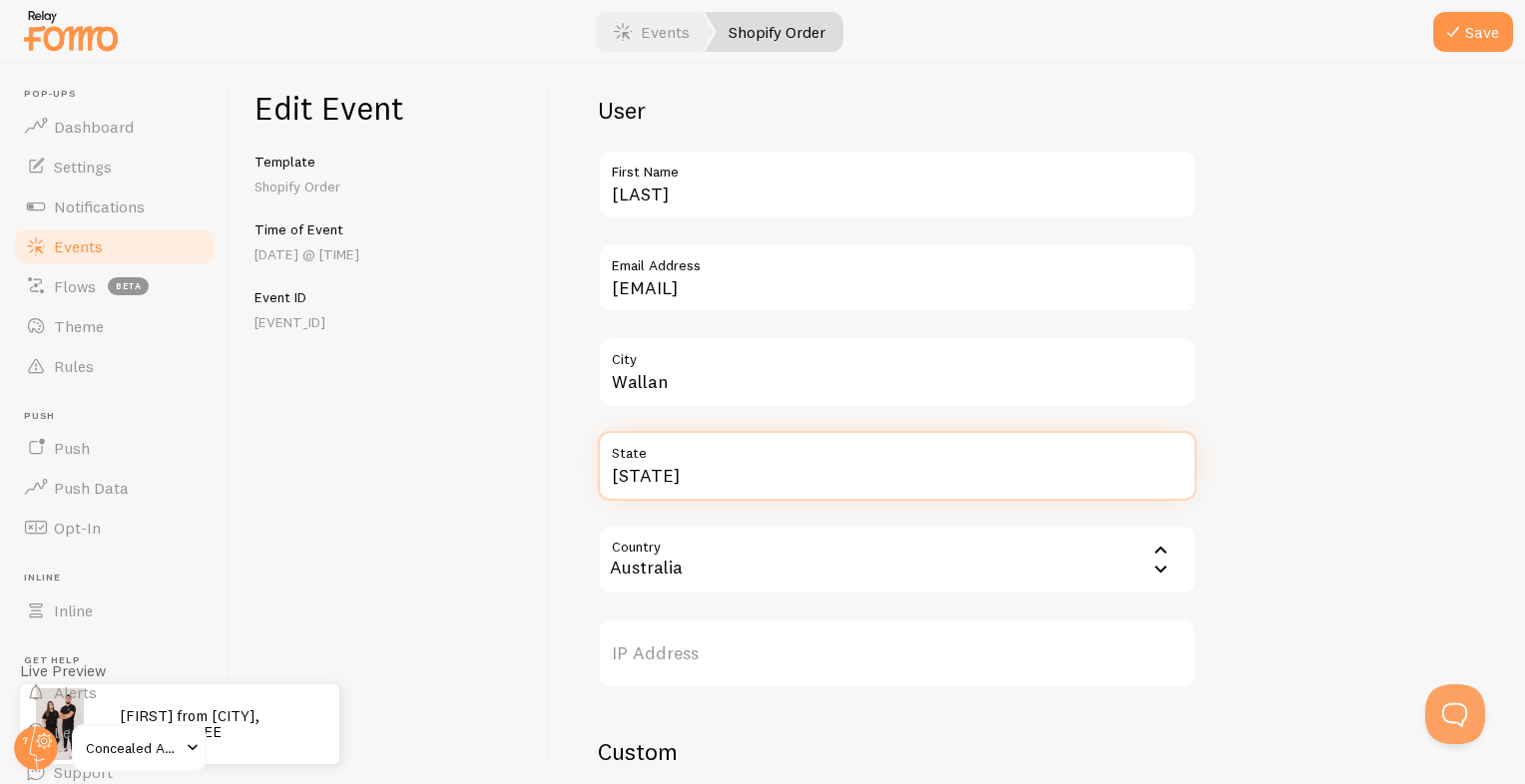 type on "[STATE]" 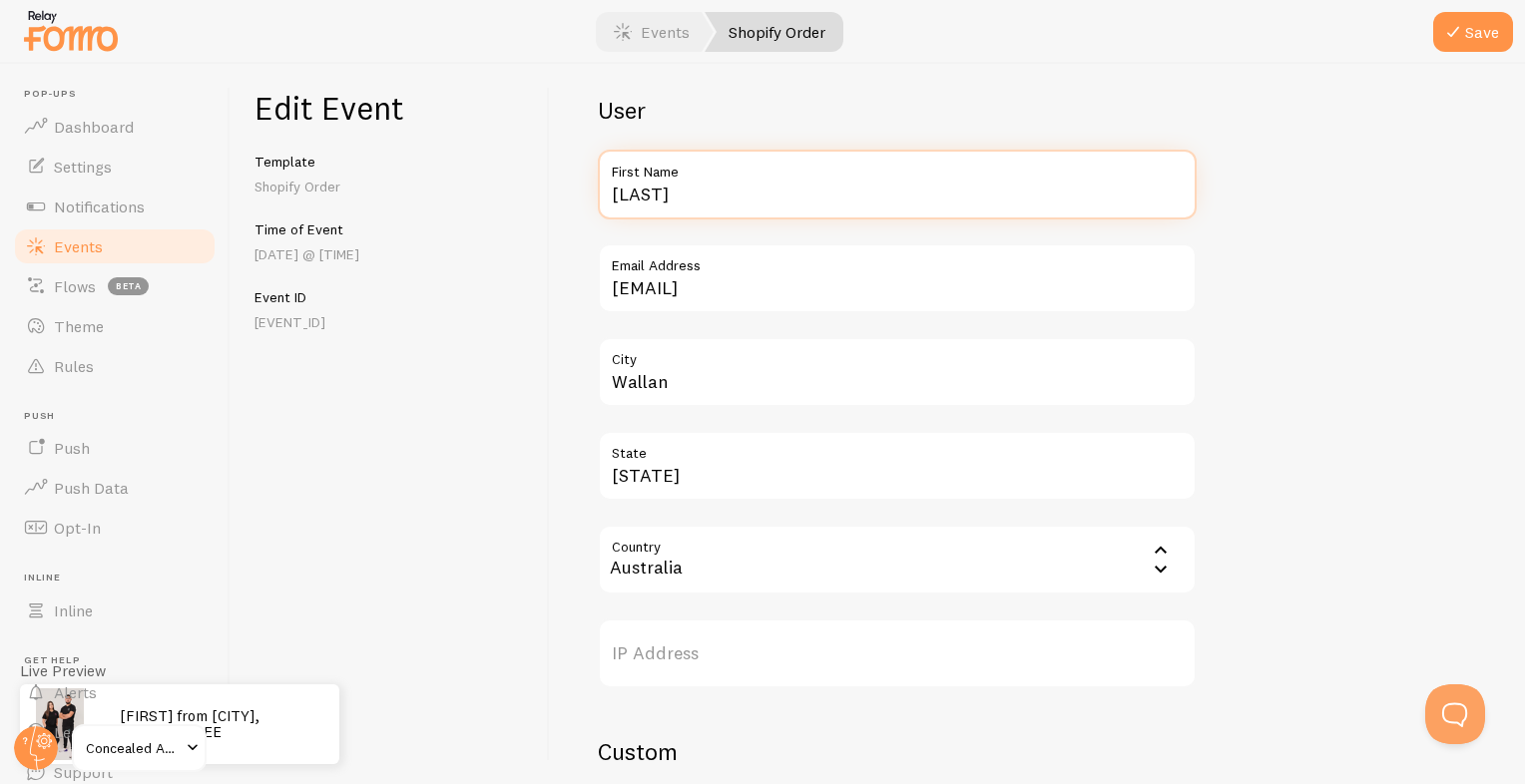 click on "[LAST]" at bounding box center (897, 185) 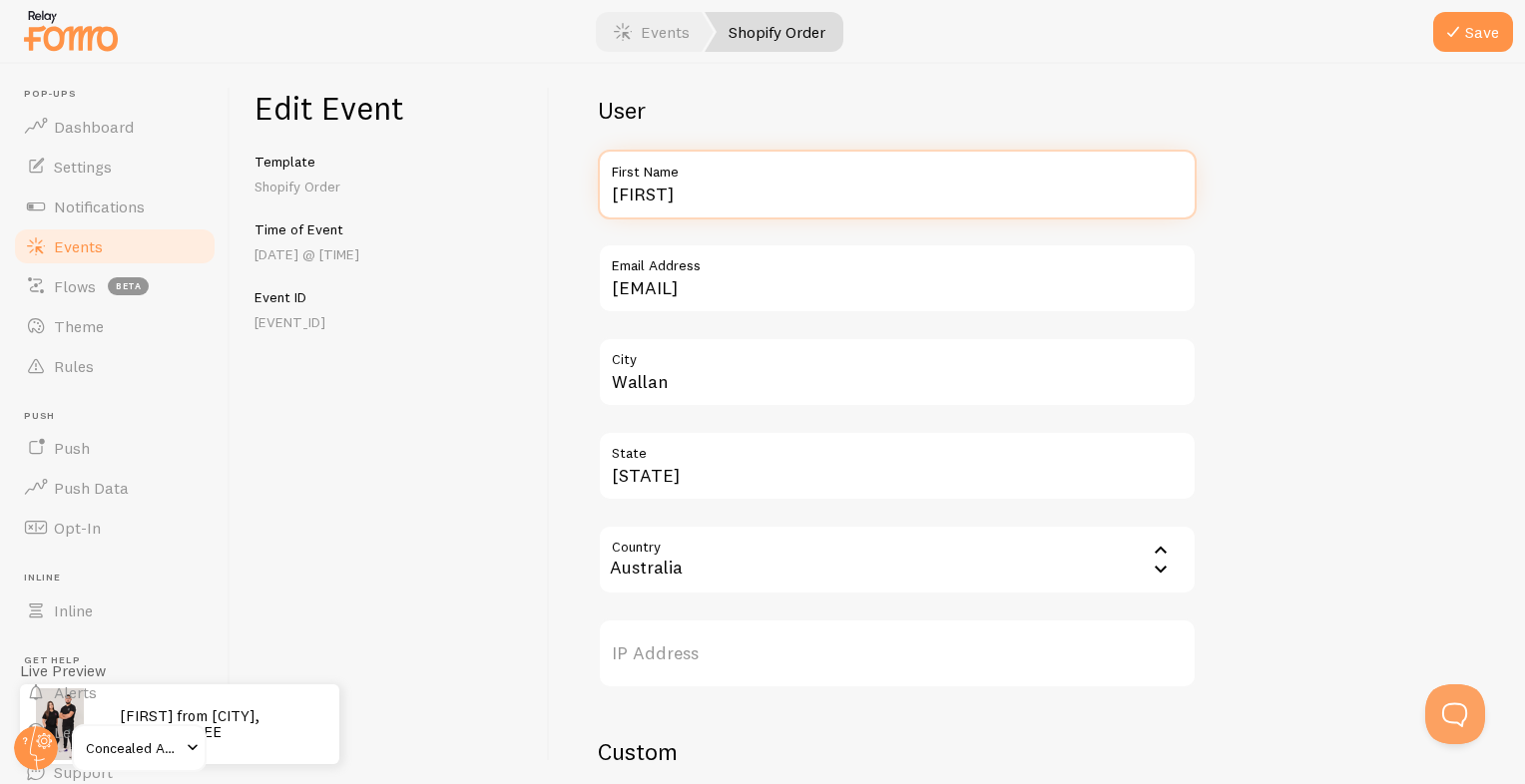 type on "[FIRST]" 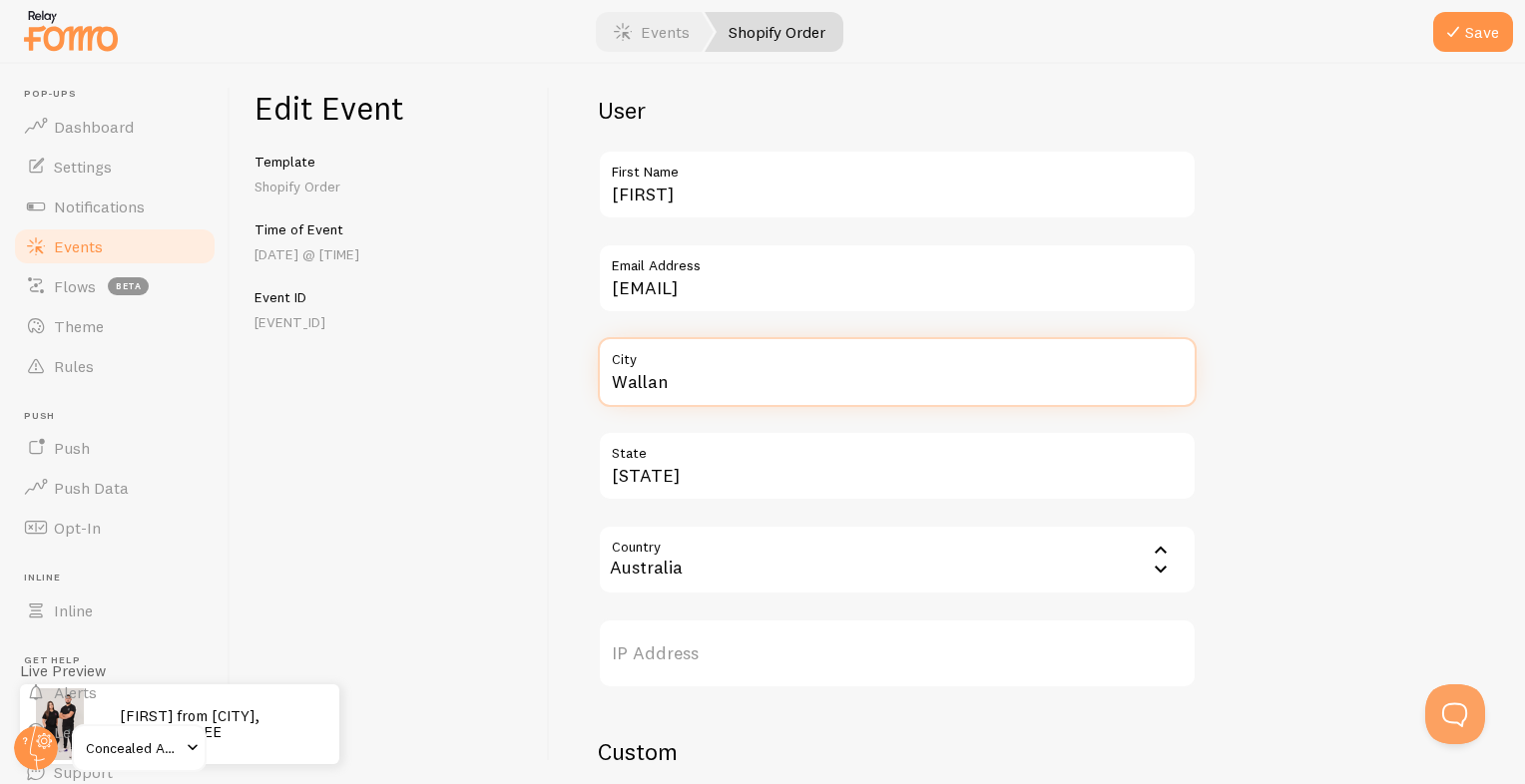 drag, startPoint x: 709, startPoint y: 383, endPoint x: 559, endPoint y: 390, distance: 150.16324 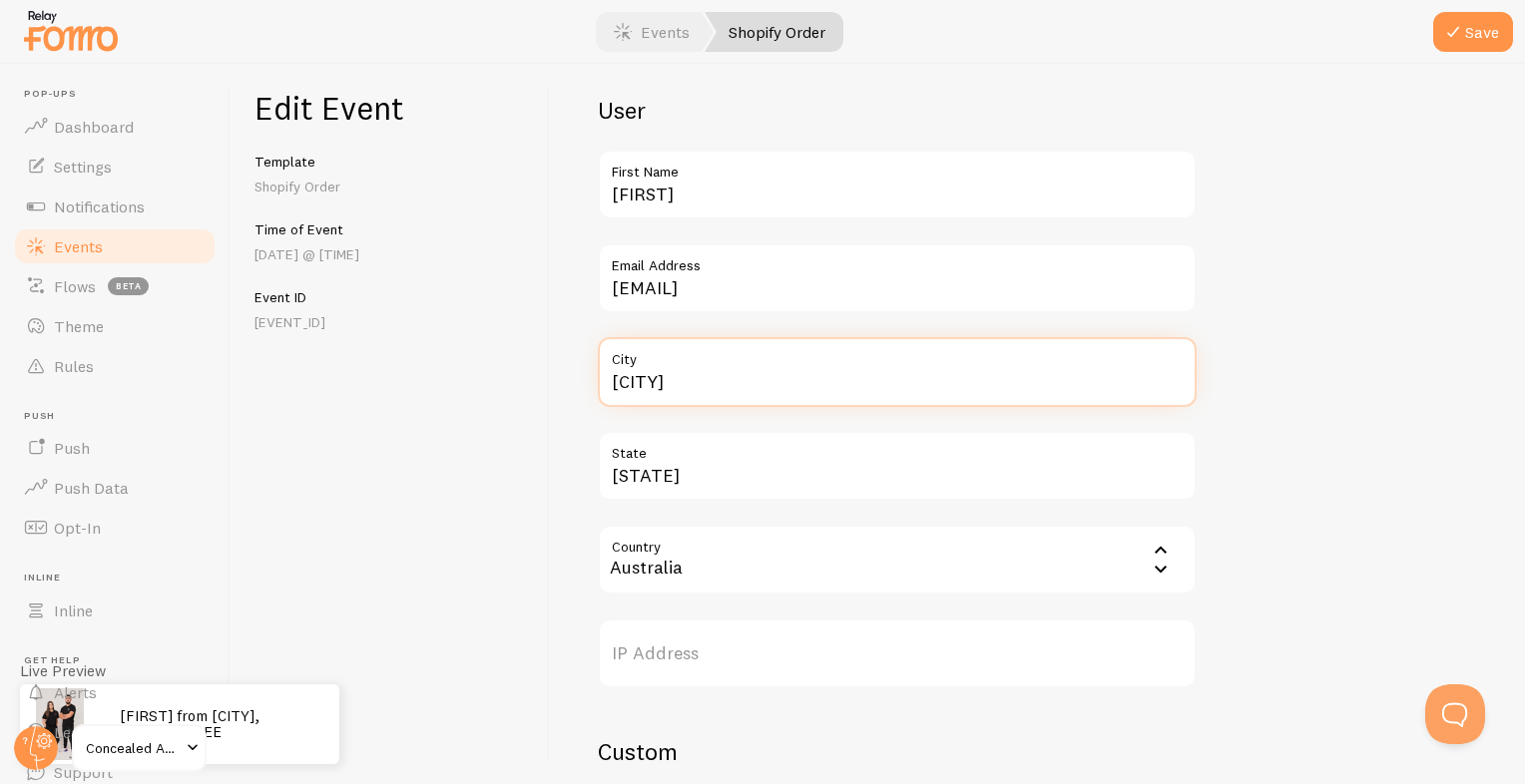 type on "[CITY]" 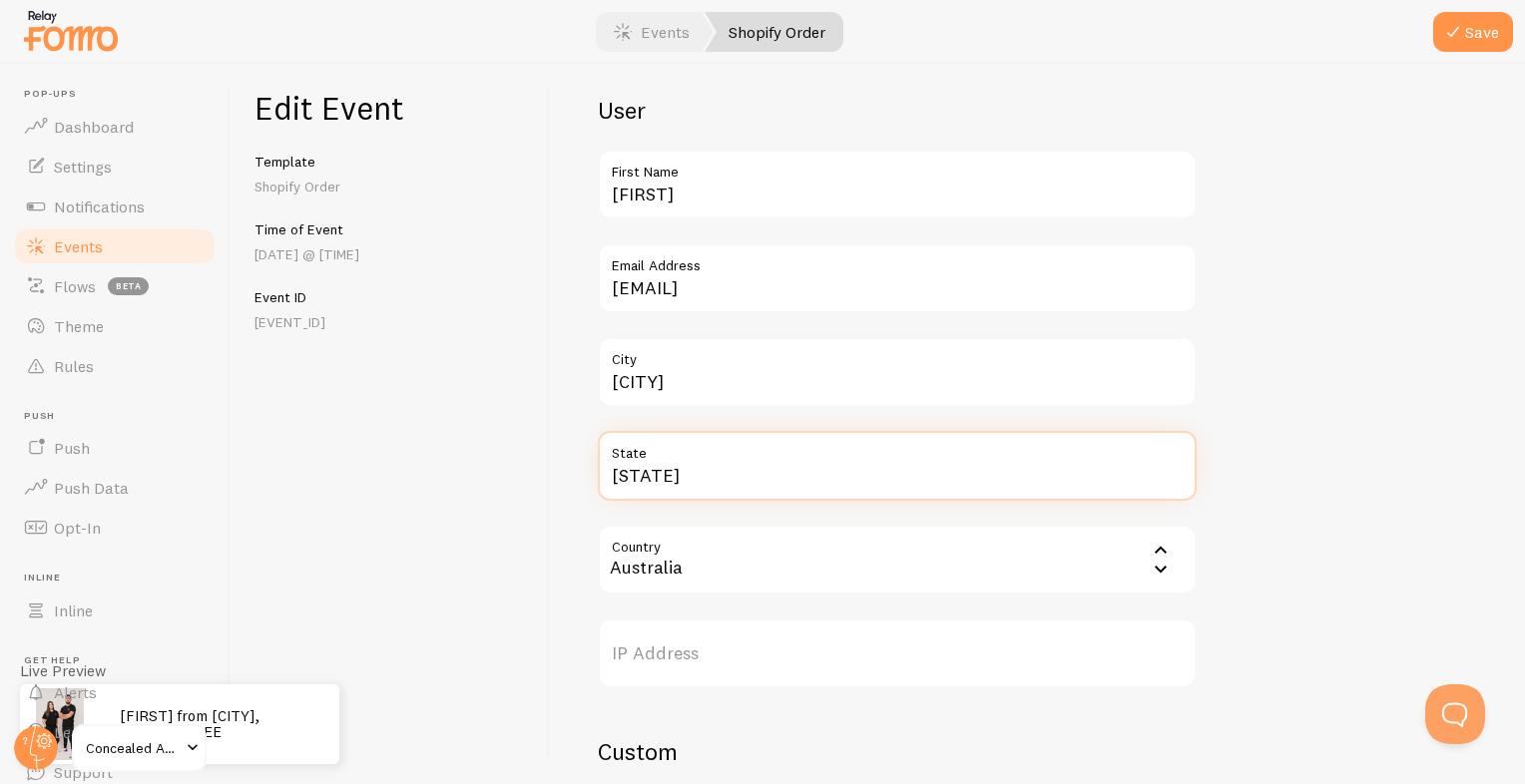 drag, startPoint x: 675, startPoint y: 477, endPoint x: 518, endPoint y: 506, distance: 159.65588 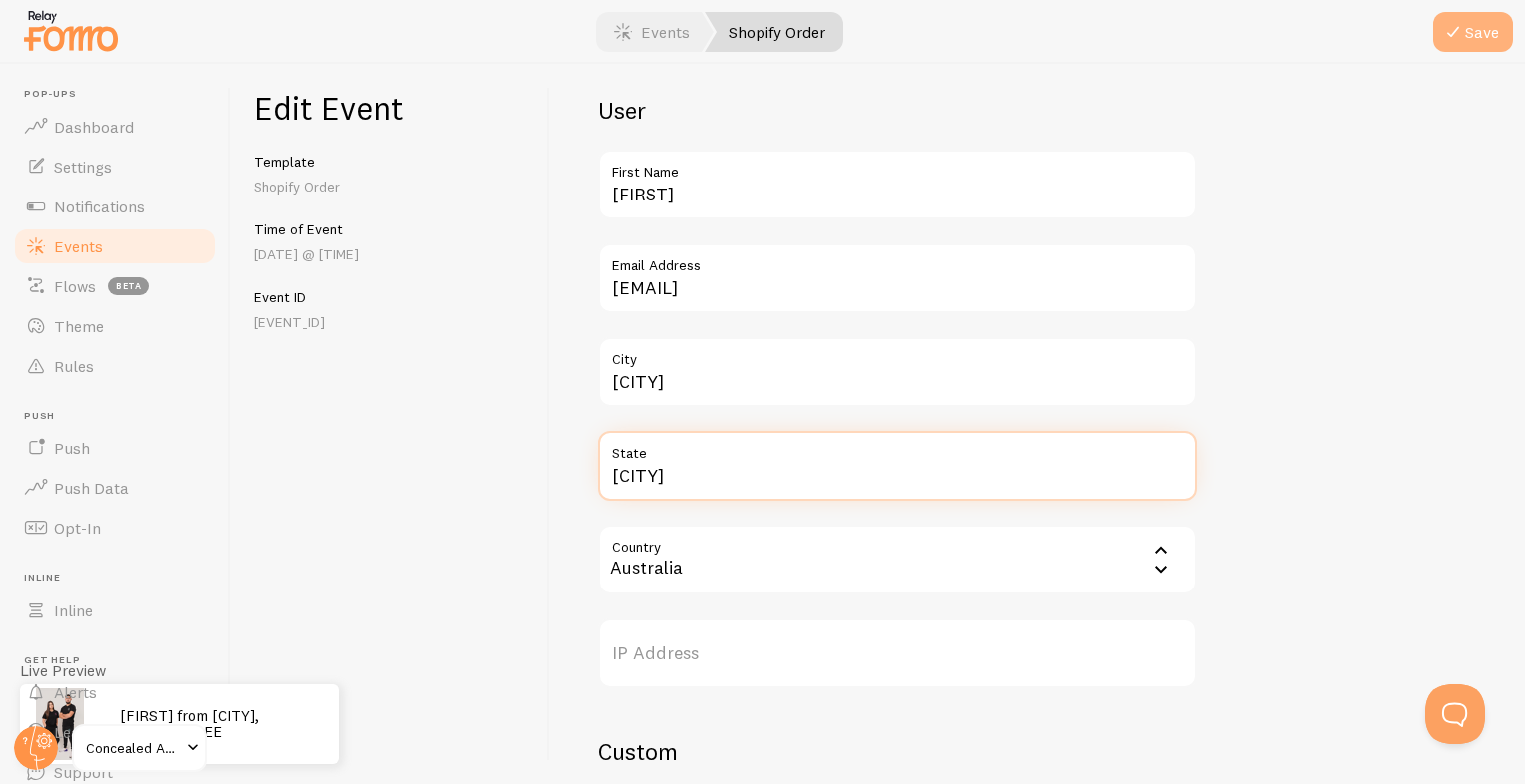 type on "[CITY]" 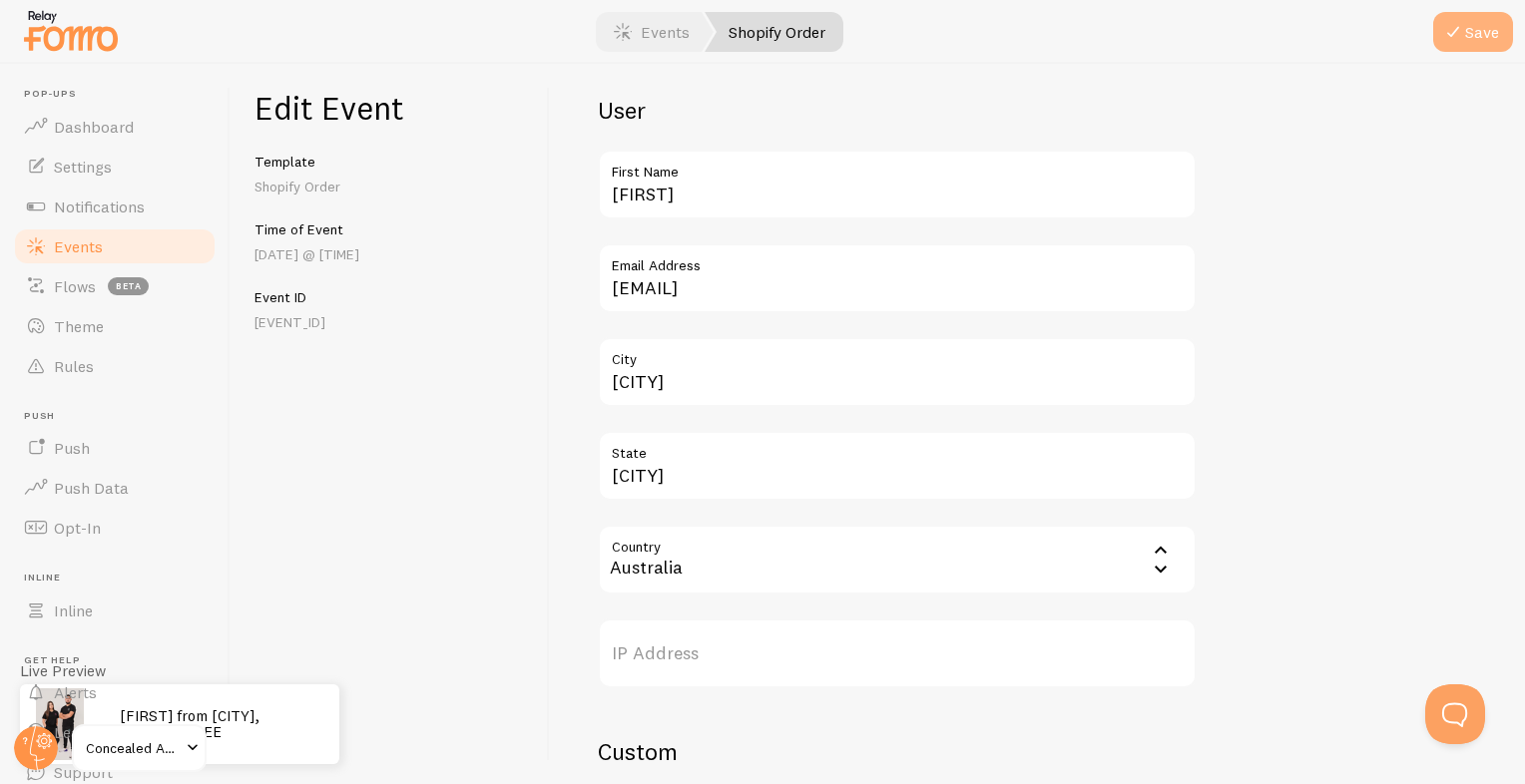 click on "Save" at bounding box center [1473, 32] 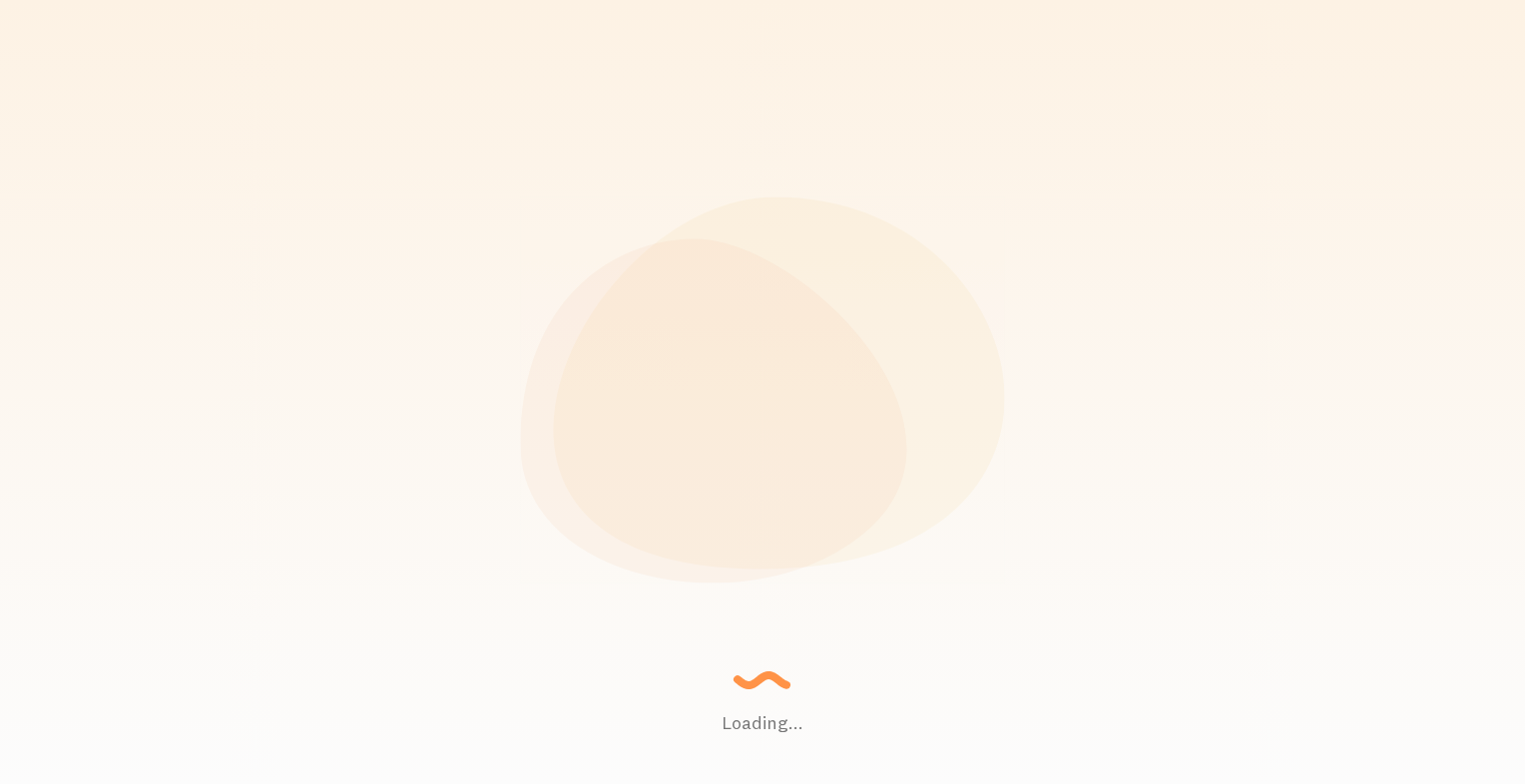 scroll, scrollTop: 0, scrollLeft: 0, axis: both 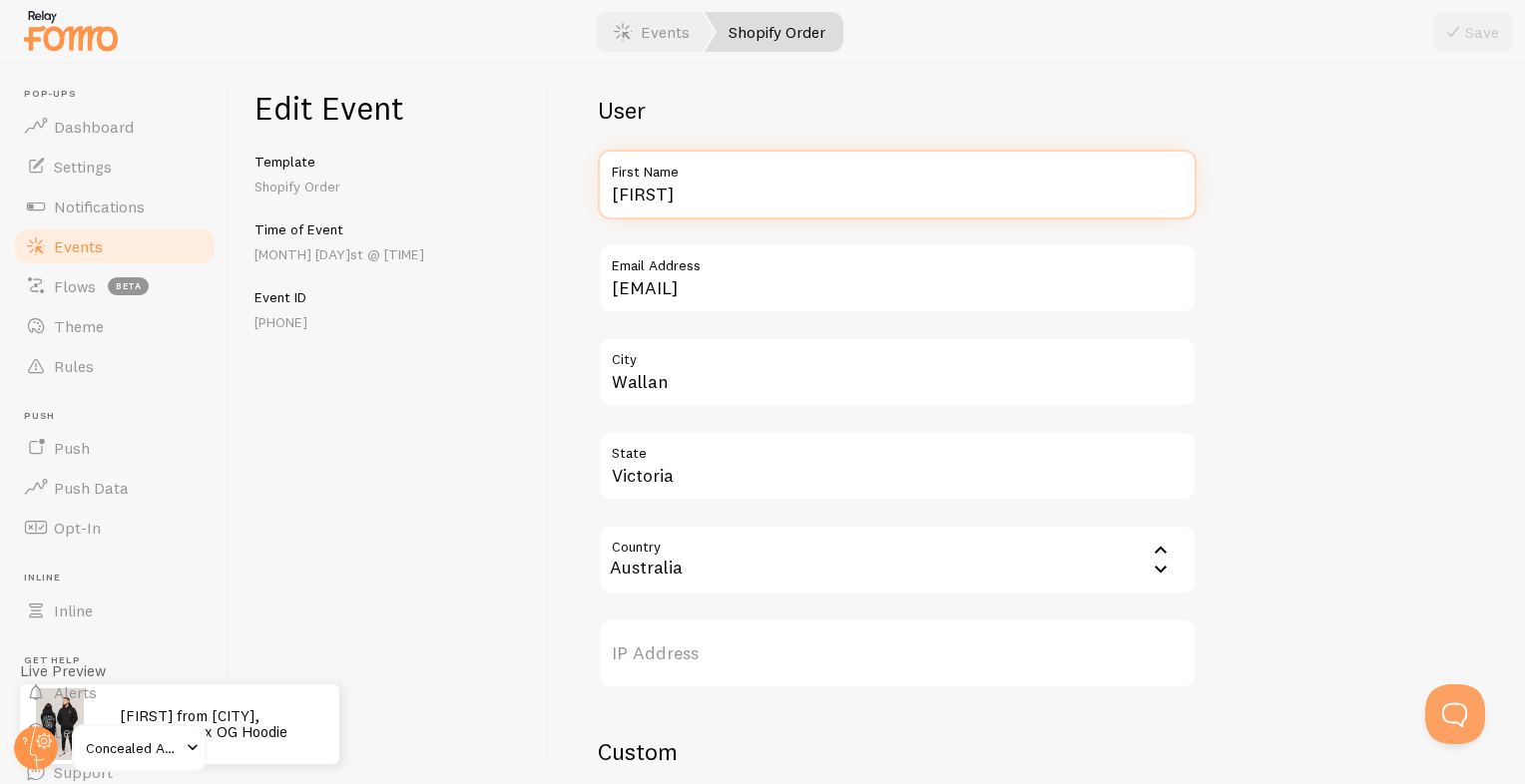 drag, startPoint x: 697, startPoint y: 197, endPoint x: 583, endPoint y: 211, distance: 114.85643 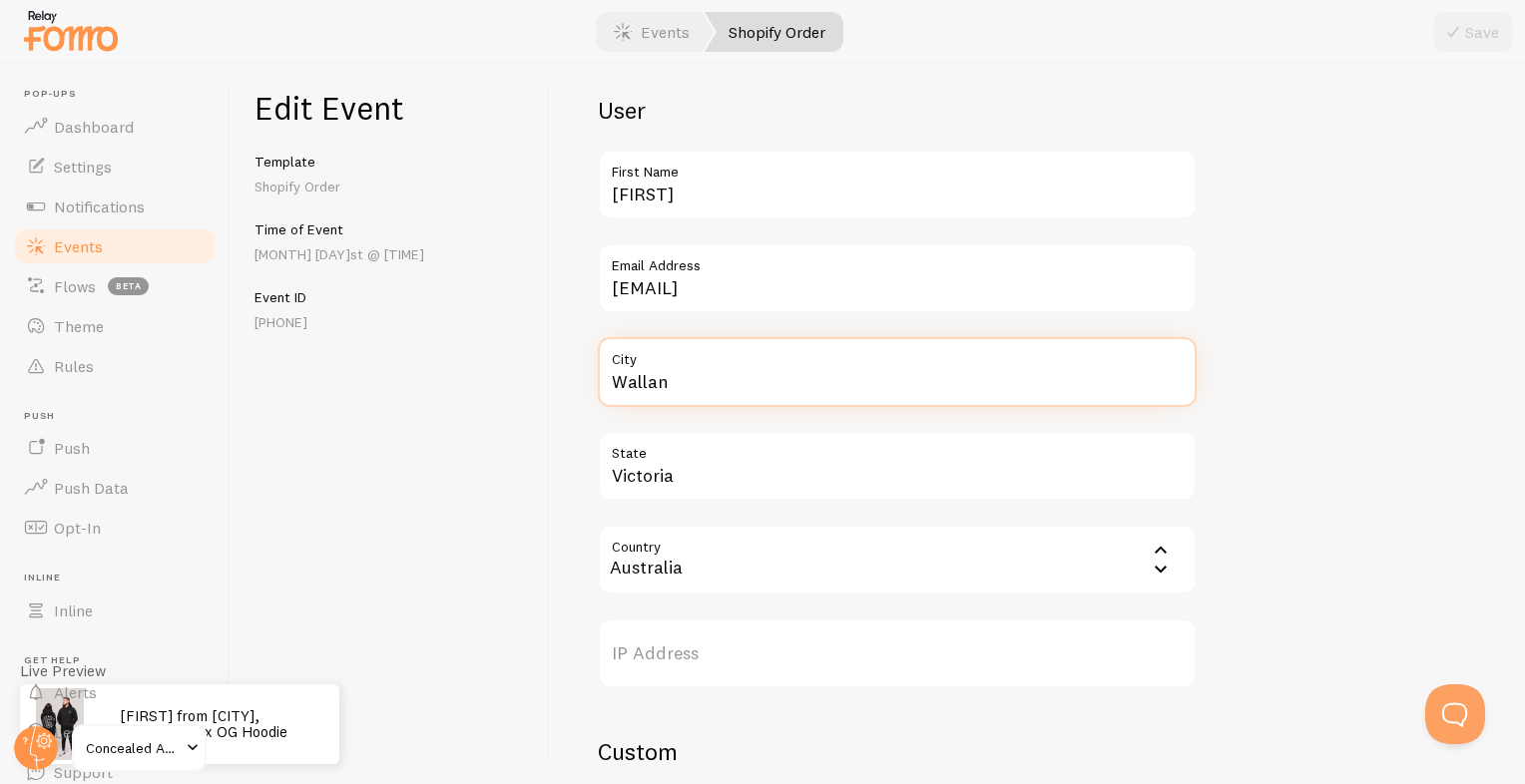 drag, startPoint x: 675, startPoint y: 385, endPoint x: 566, endPoint y: 395, distance: 109.457754 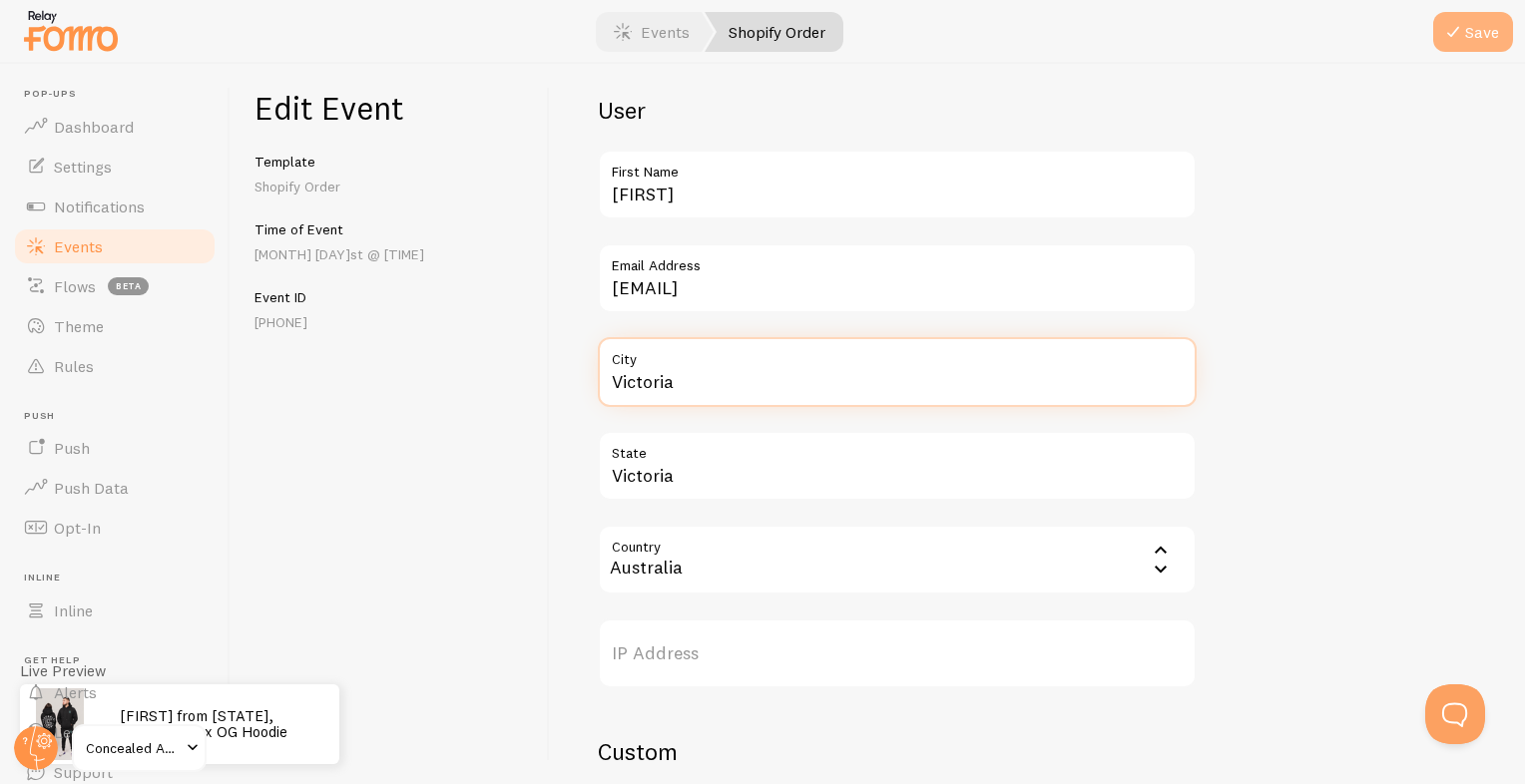 type on "Victoria" 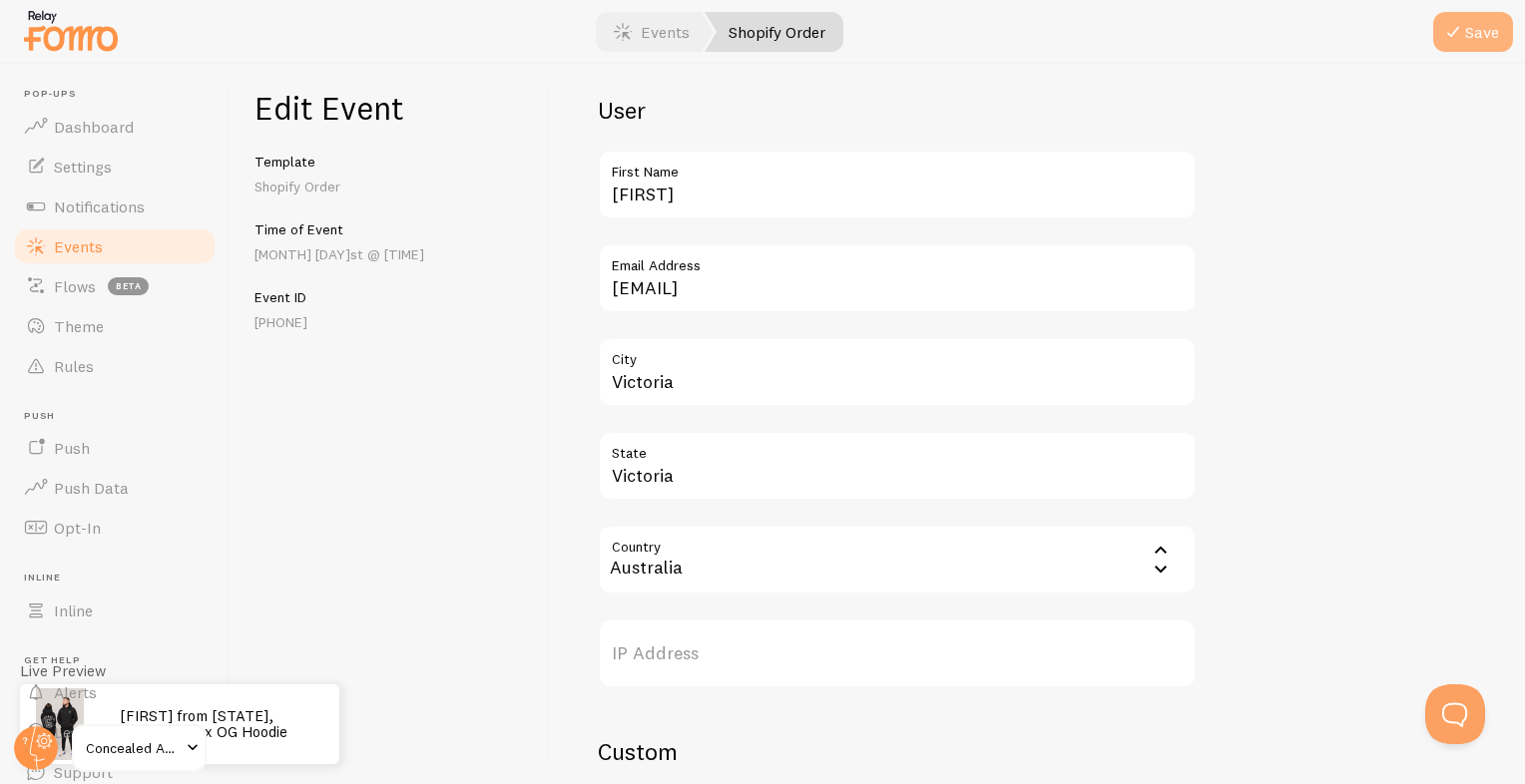 click on "Save" at bounding box center [1473, 32] 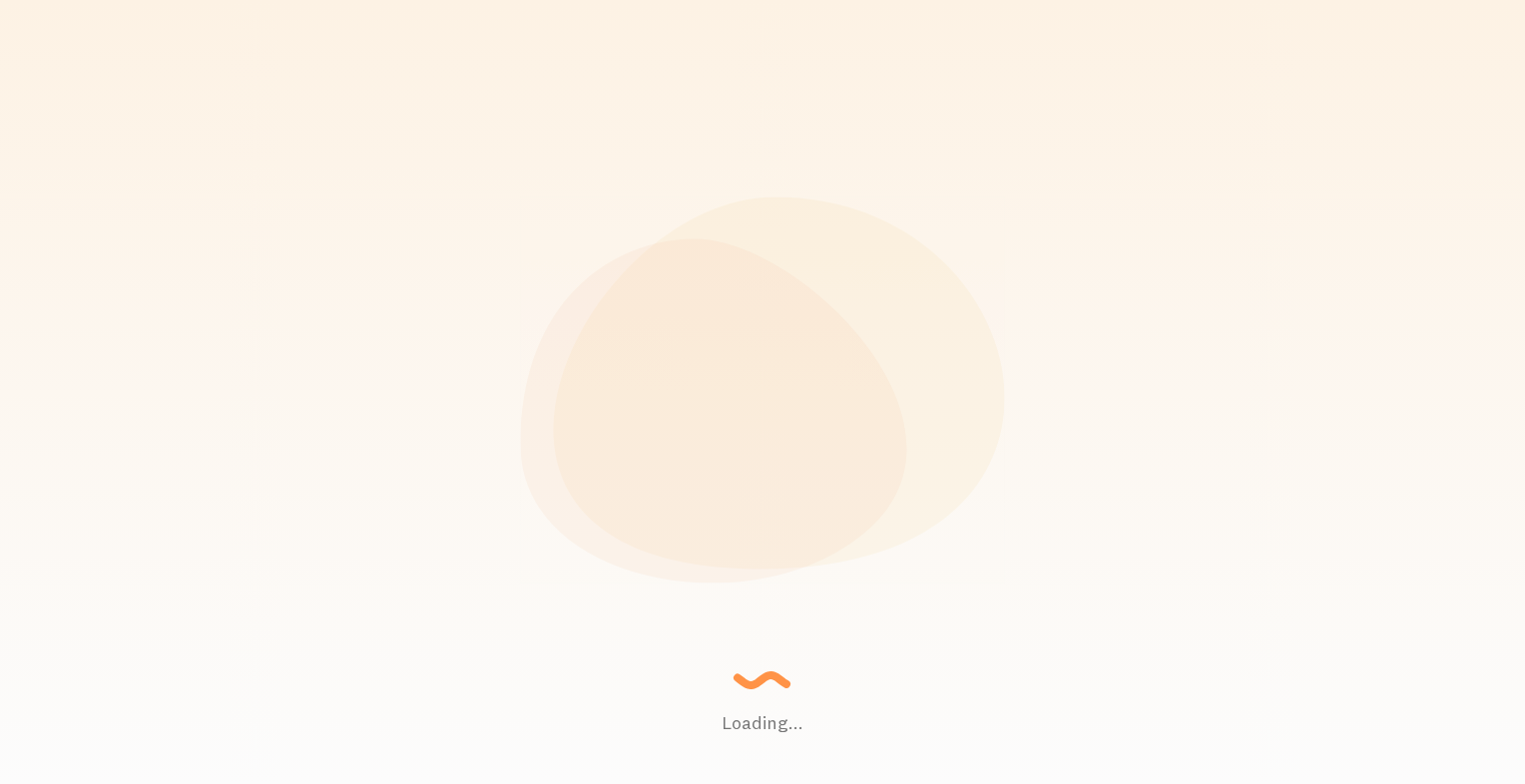 scroll, scrollTop: 0, scrollLeft: 0, axis: both 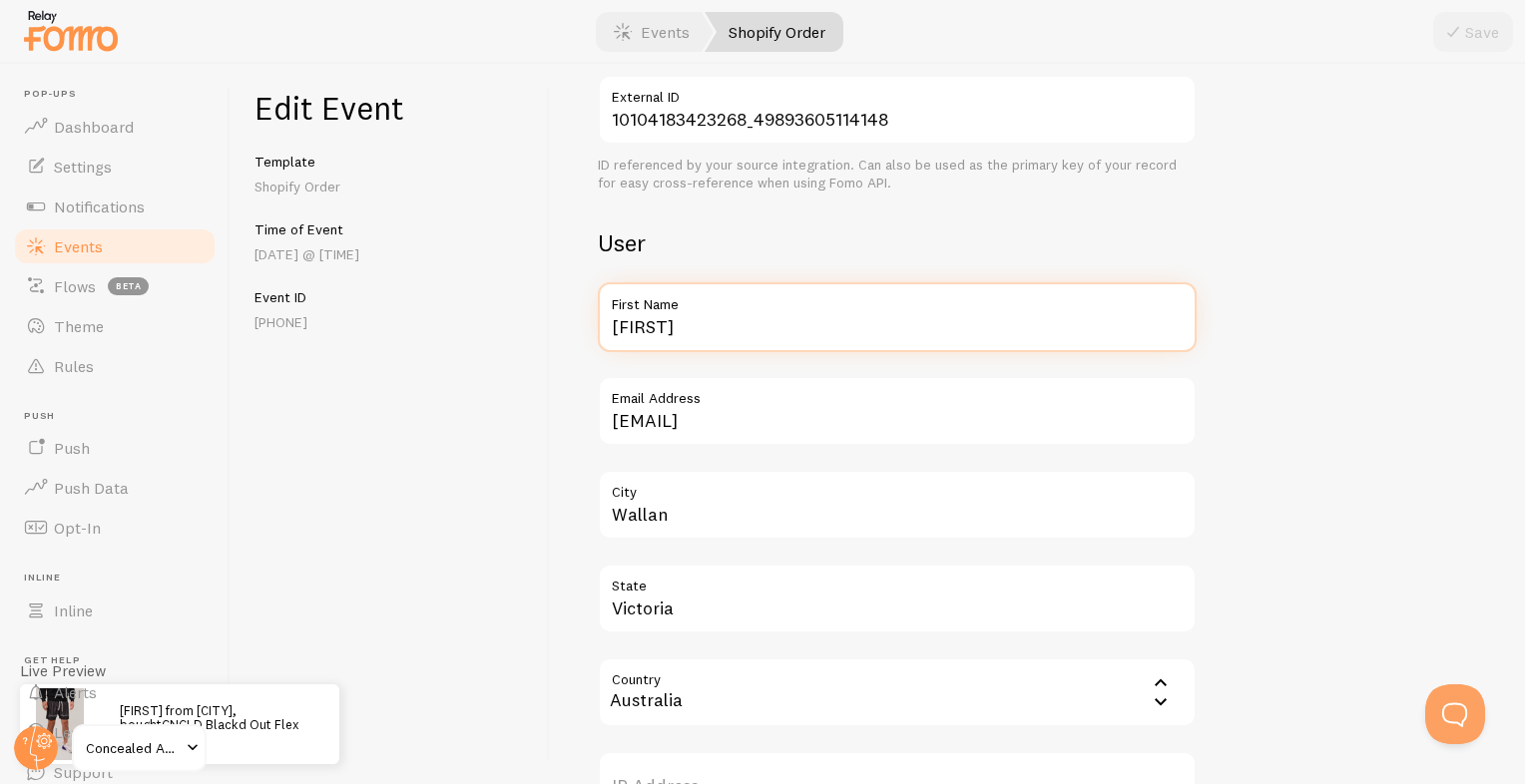 drag, startPoint x: 680, startPoint y: 335, endPoint x: 583, endPoint y: 353, distance: 98.65597 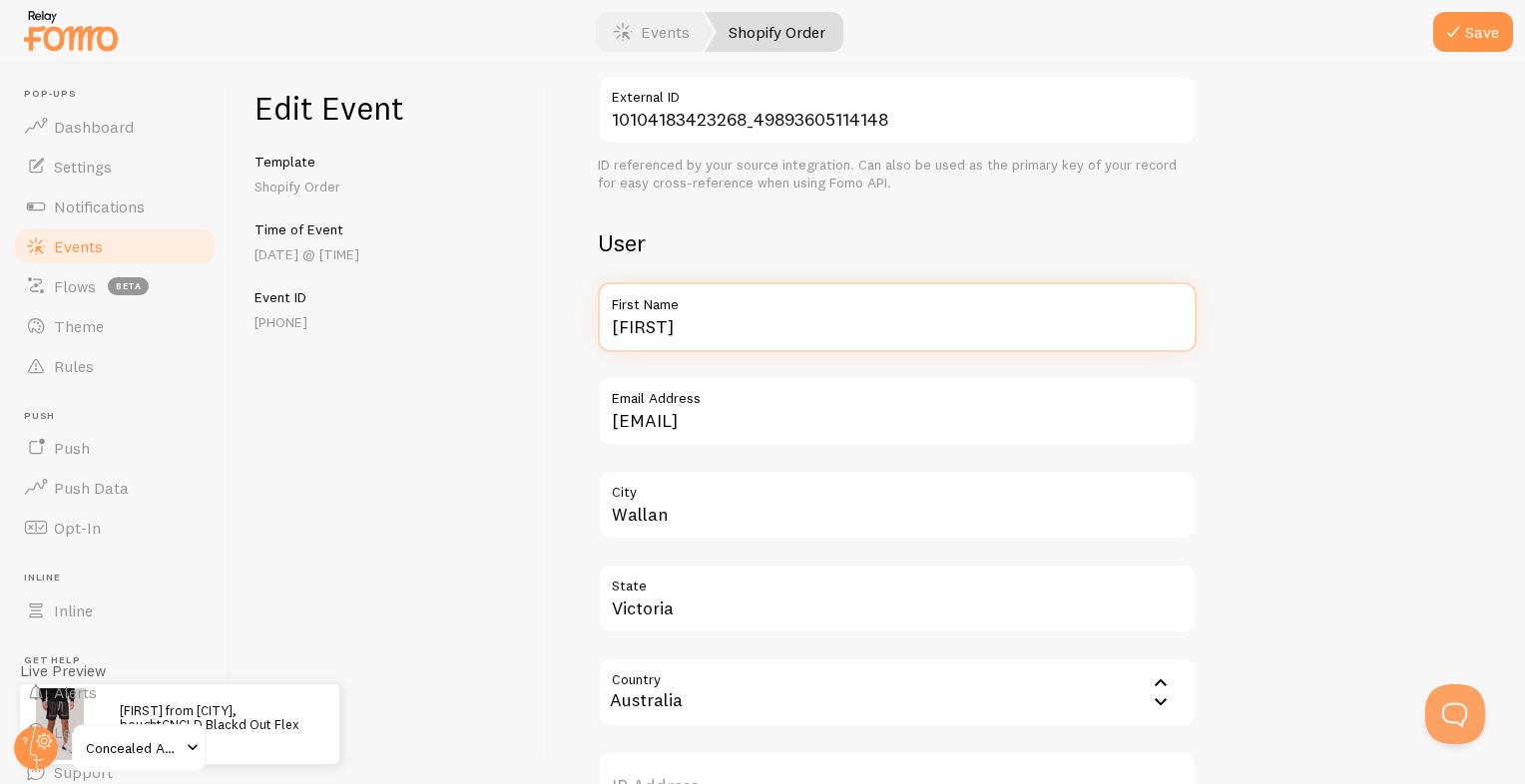 type on "Jake" 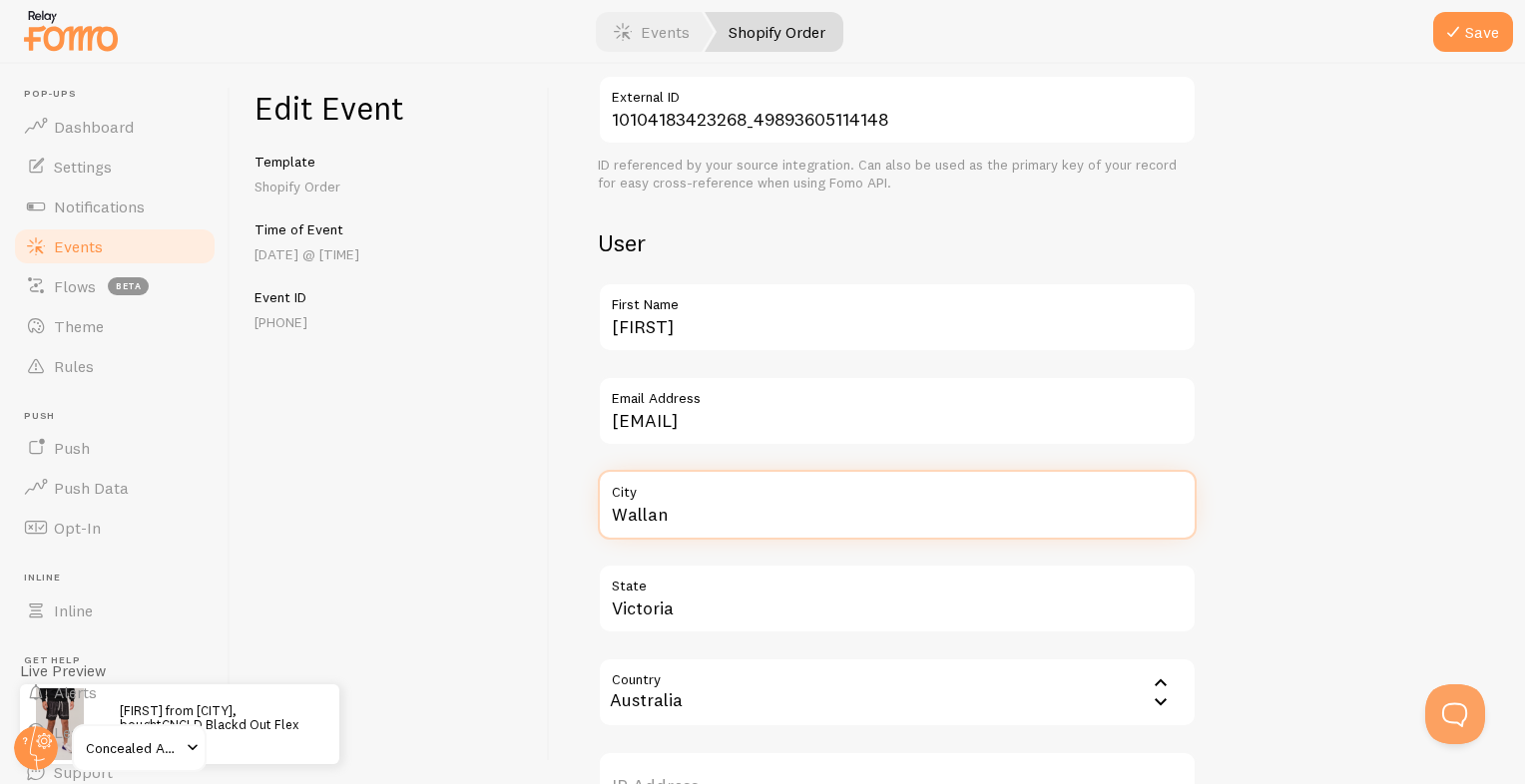drag, startPoint x: 705, startPoint y: 524, endPoint x: 581, endPoint y: 524, distance: 124 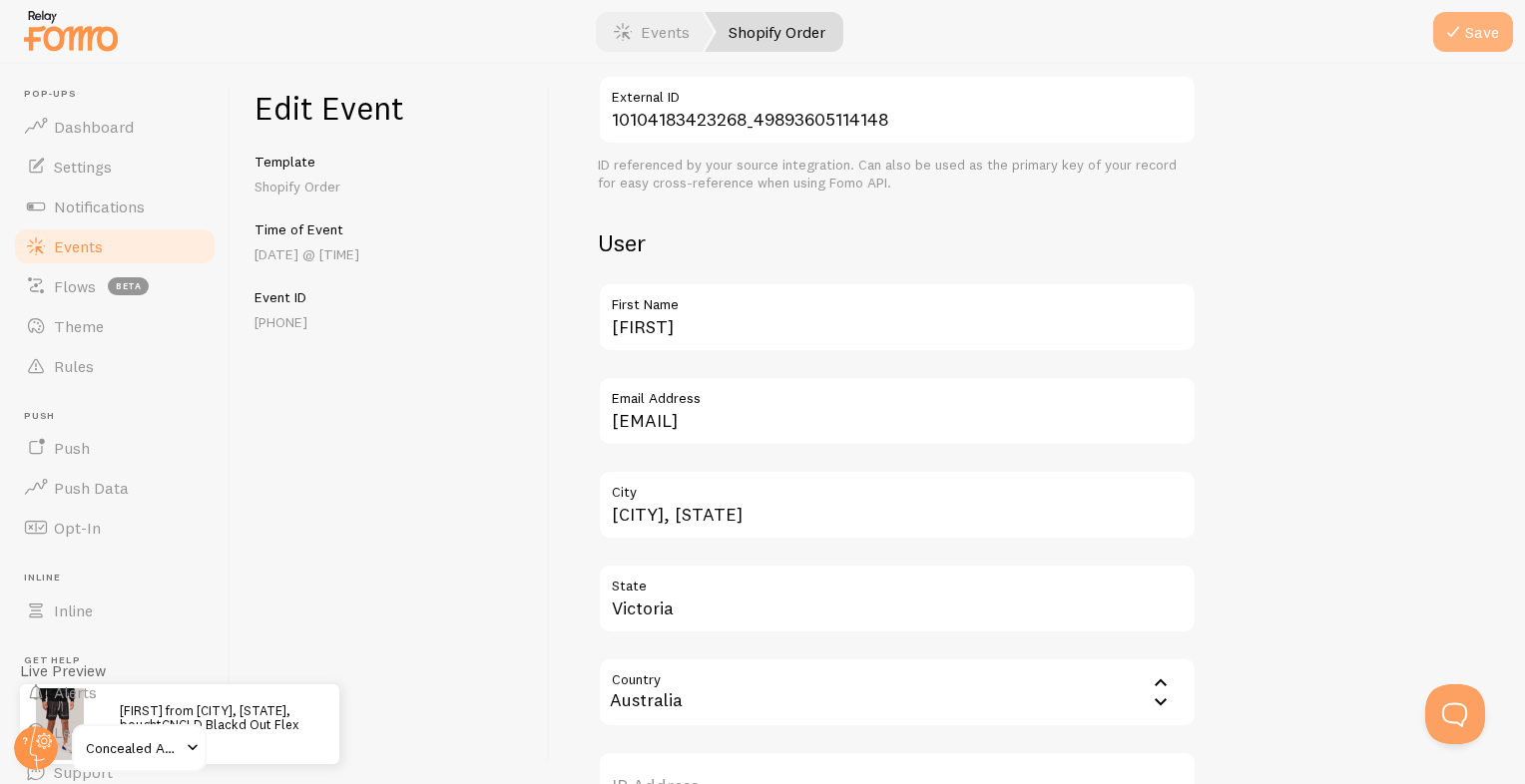 click on "Save" at bounding box center (1473, 32) 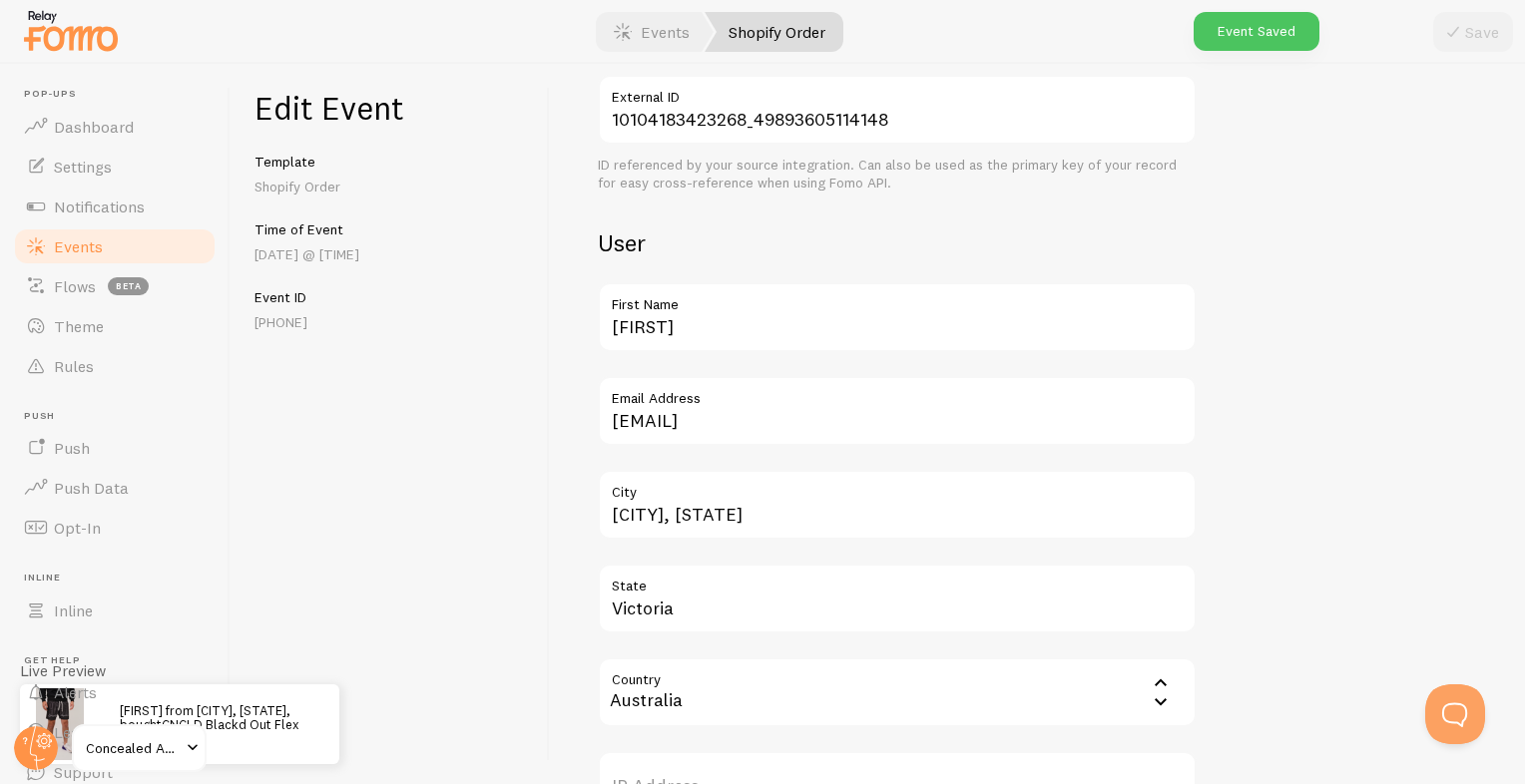 click on "City" at bounding box center [897, 487] 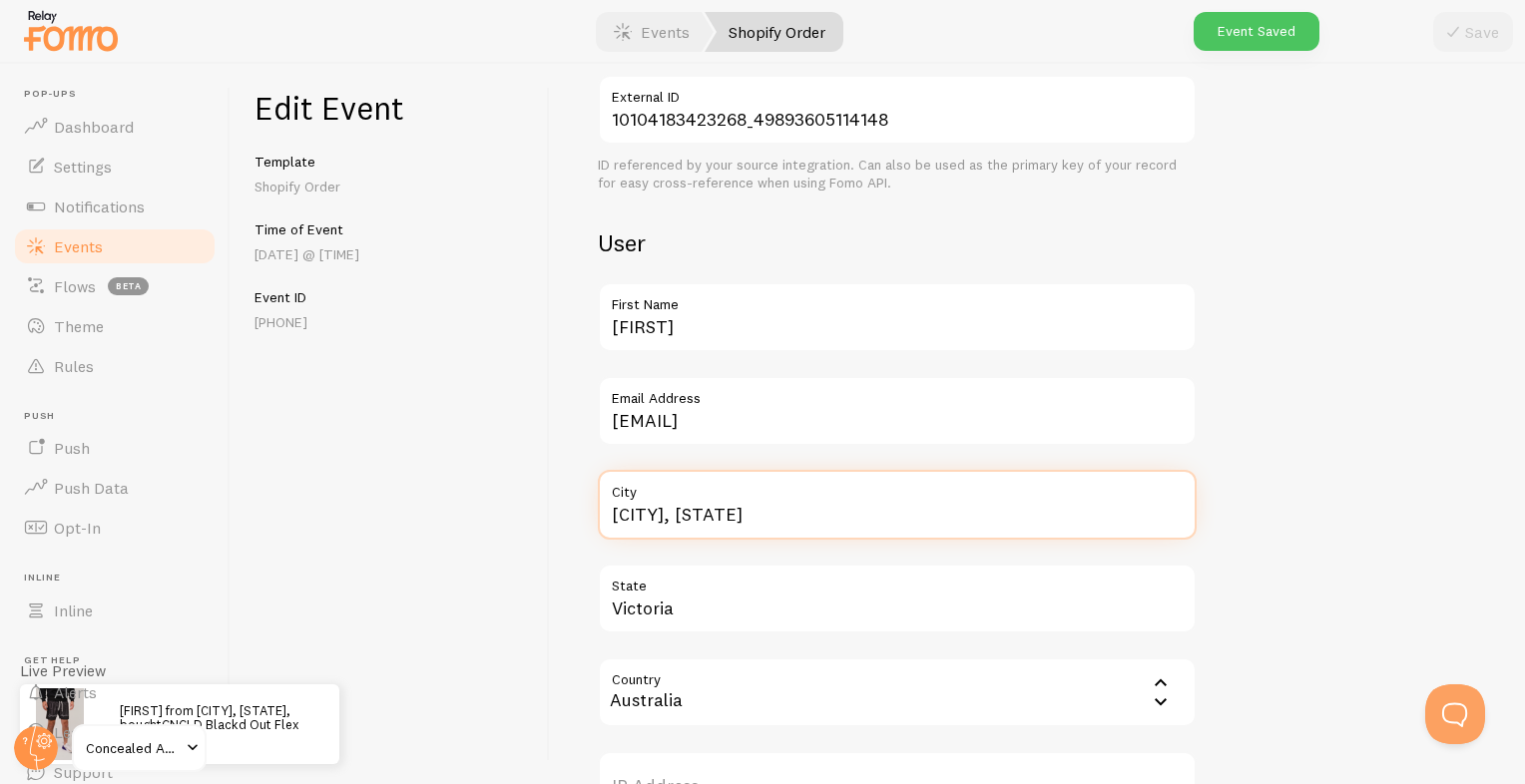 click on "NSW" at bounding box center (897, 505) 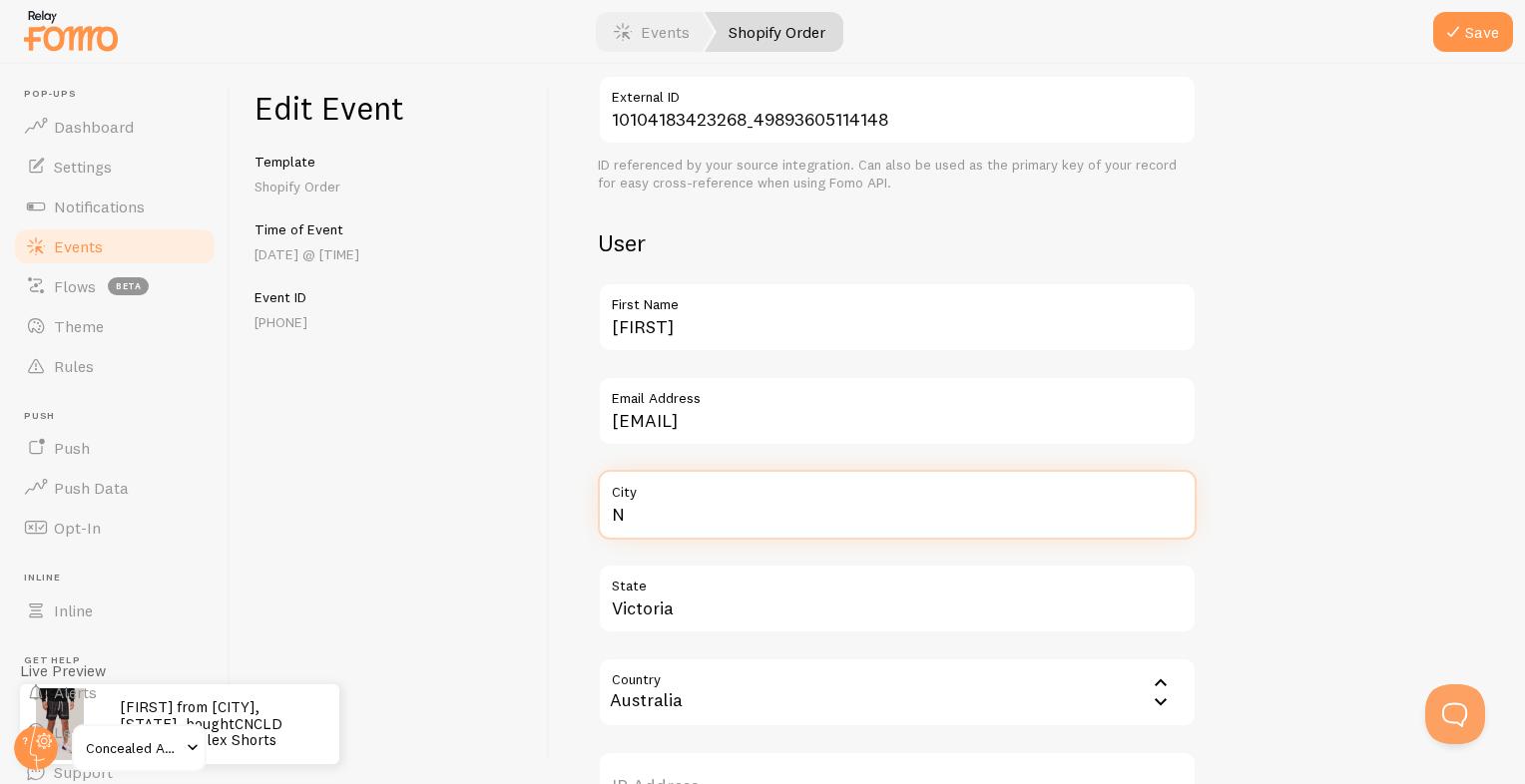 click on "N" at bounding box center [897, 505] 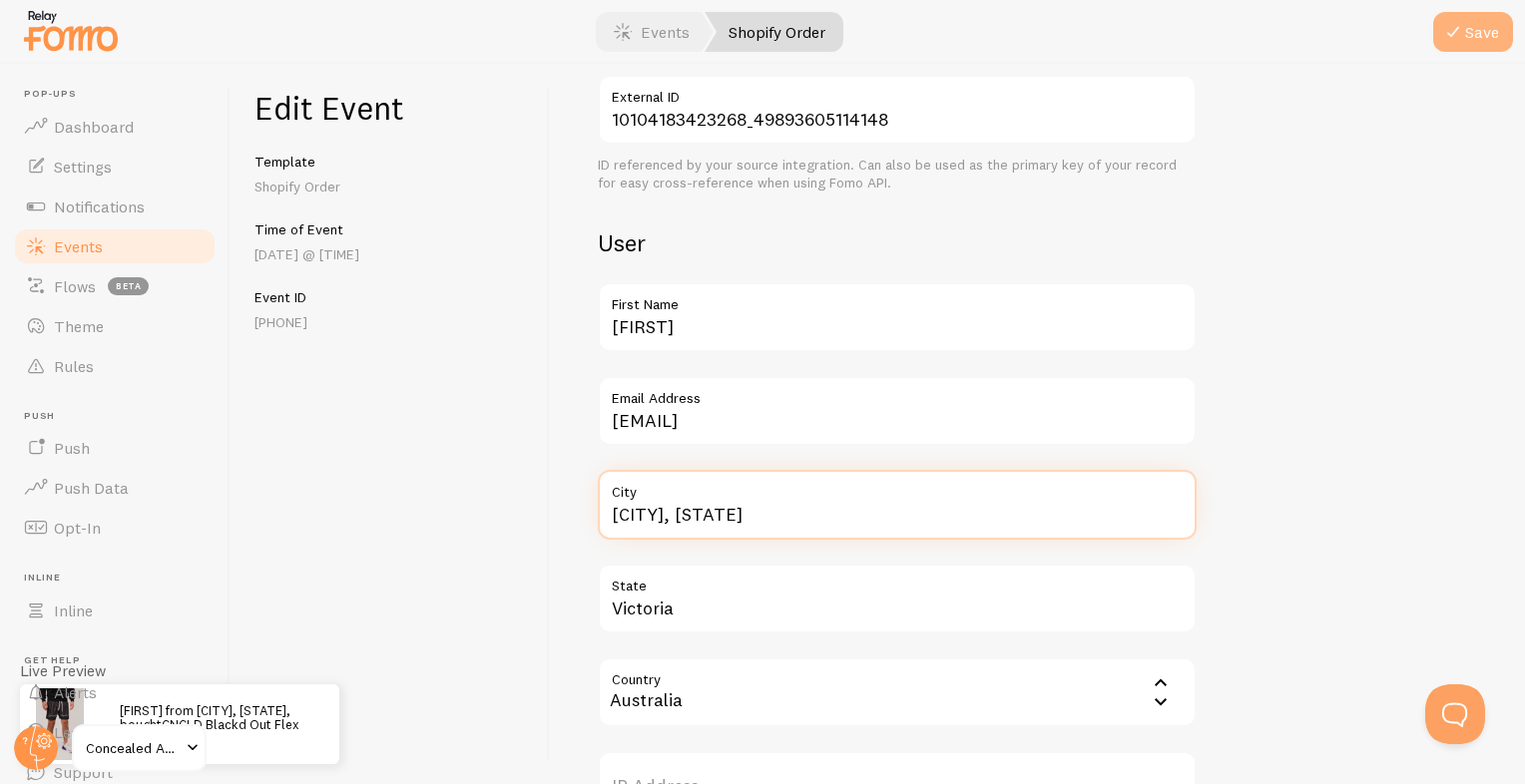 type on "[STATE]" 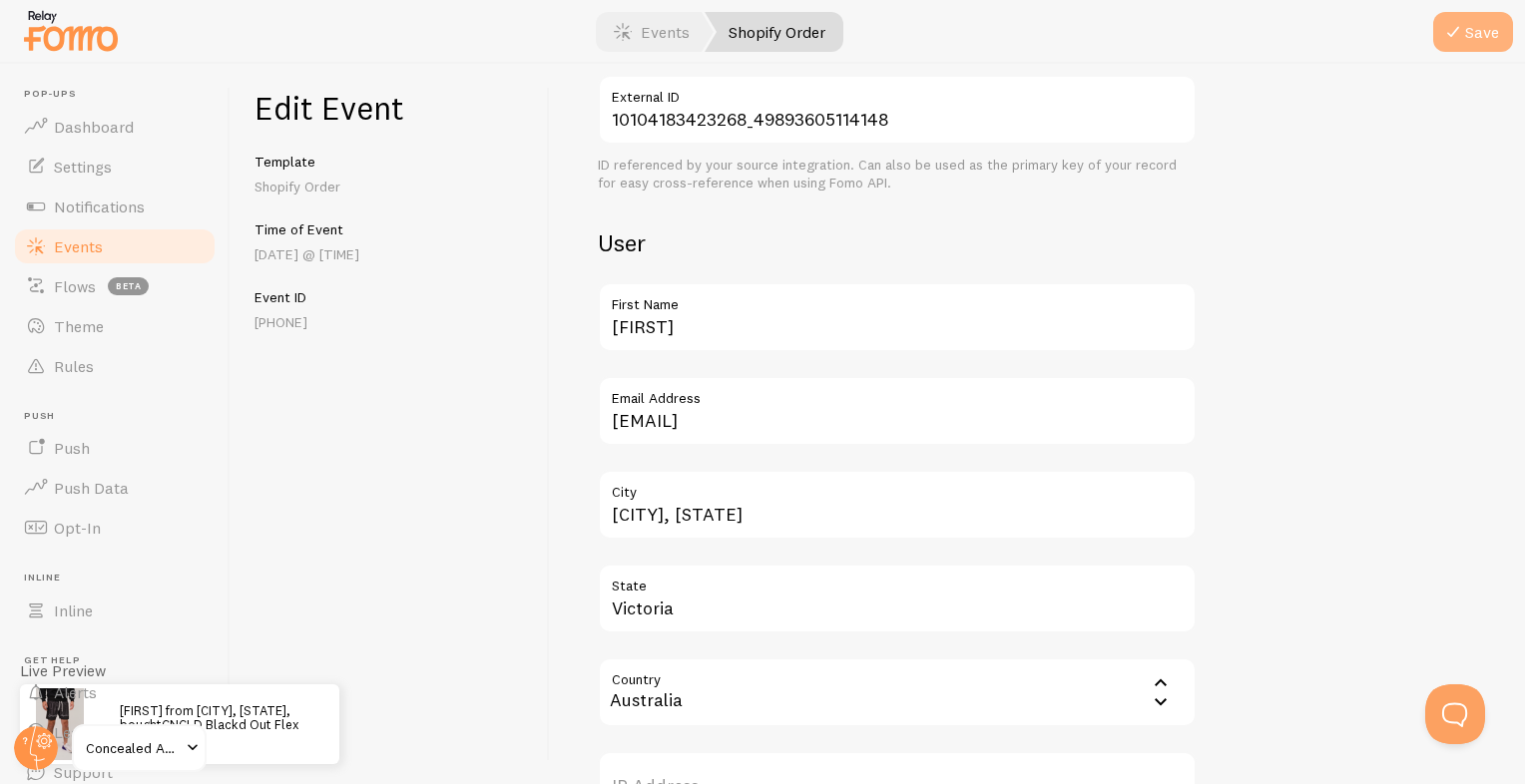 click on "Save" at bounding box center [1473, 32] 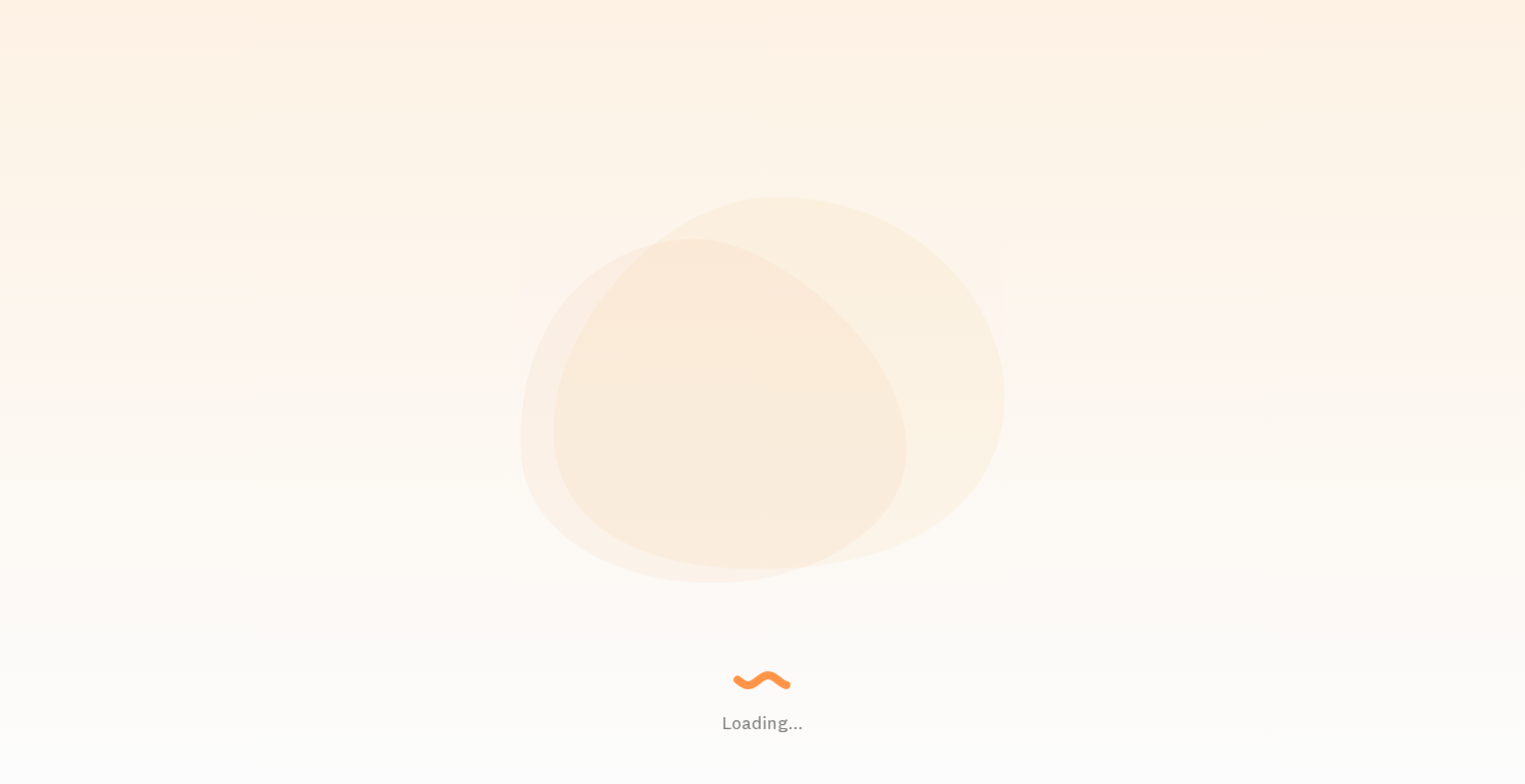 scroll, scrollTop: 0, scrollLeft: 0, axis: both 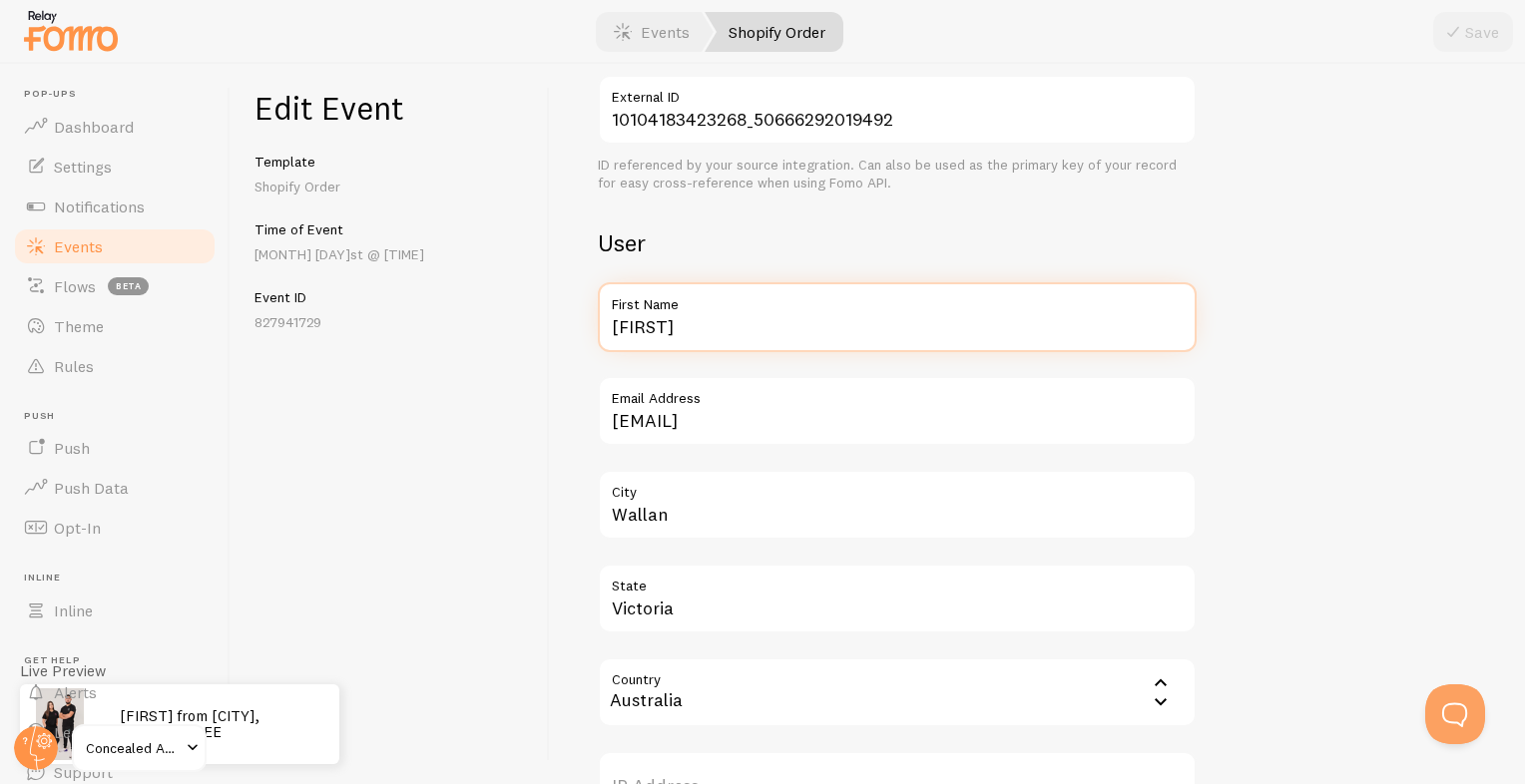 drag, startPoint x: 680, startPoint y: 319, endPoint x: 586, endPoint y: 343, distance: 97.015463 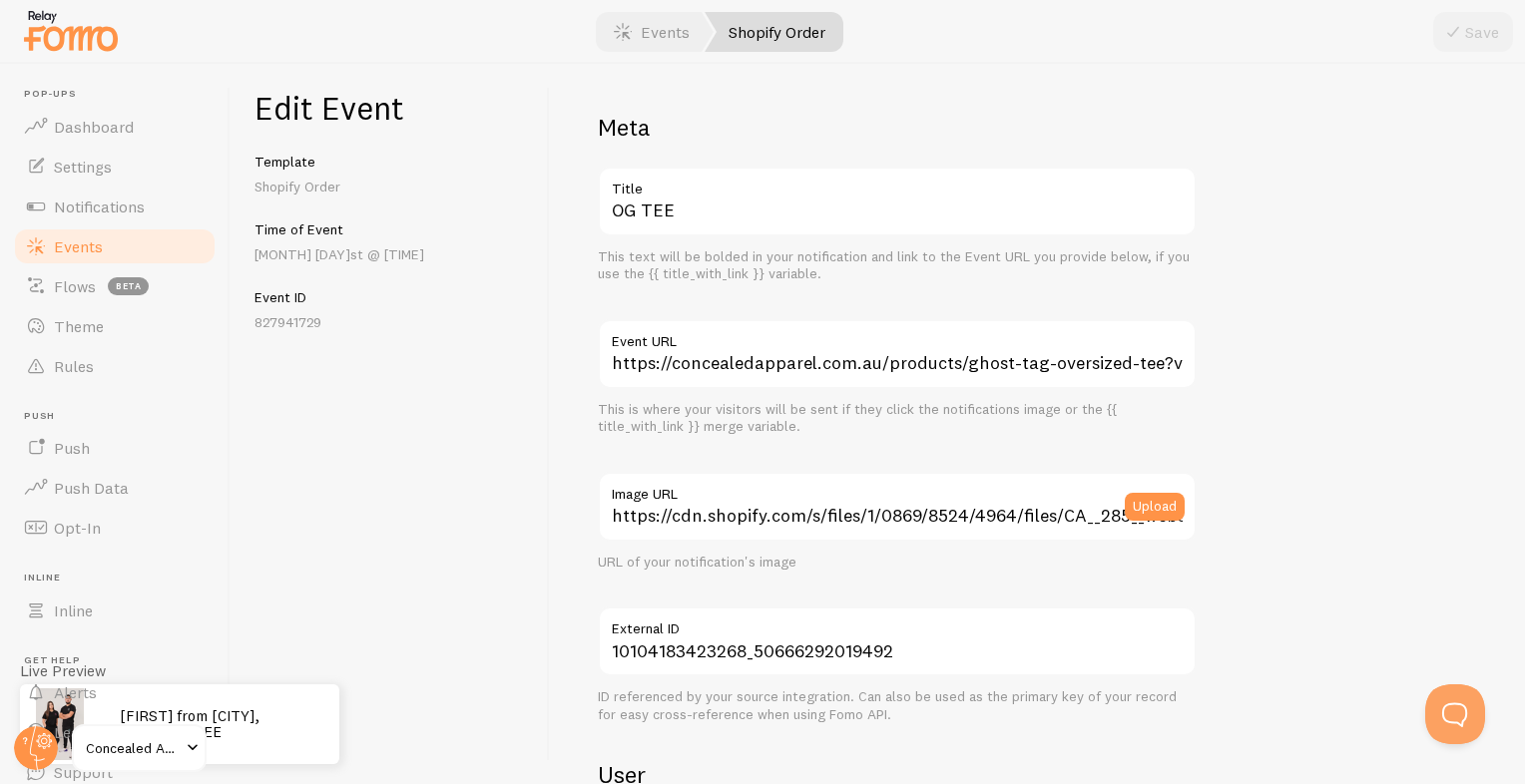 scroll, scrollTop: 664, scrollLeft: 0, axis: vertical 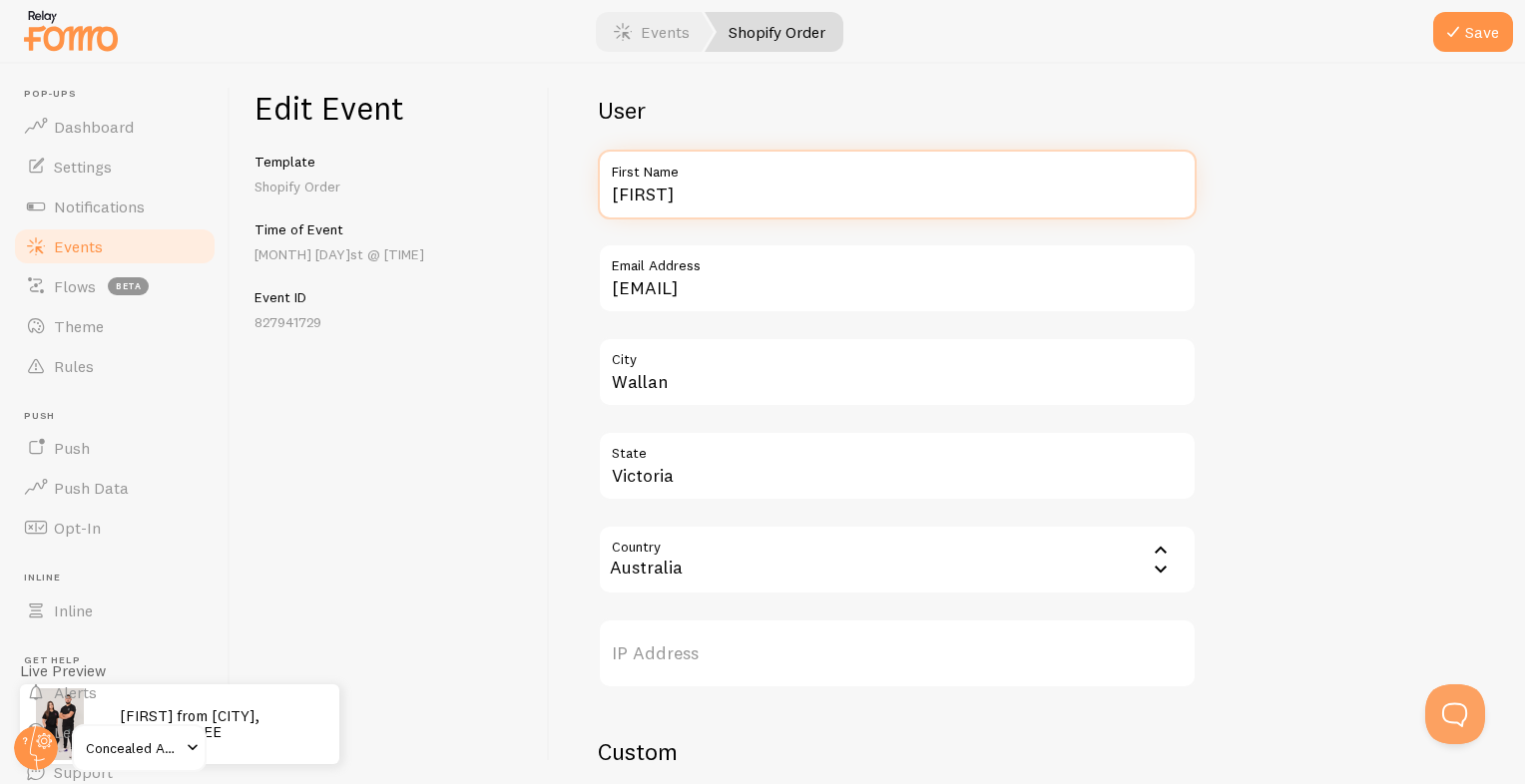 type on "Lee" 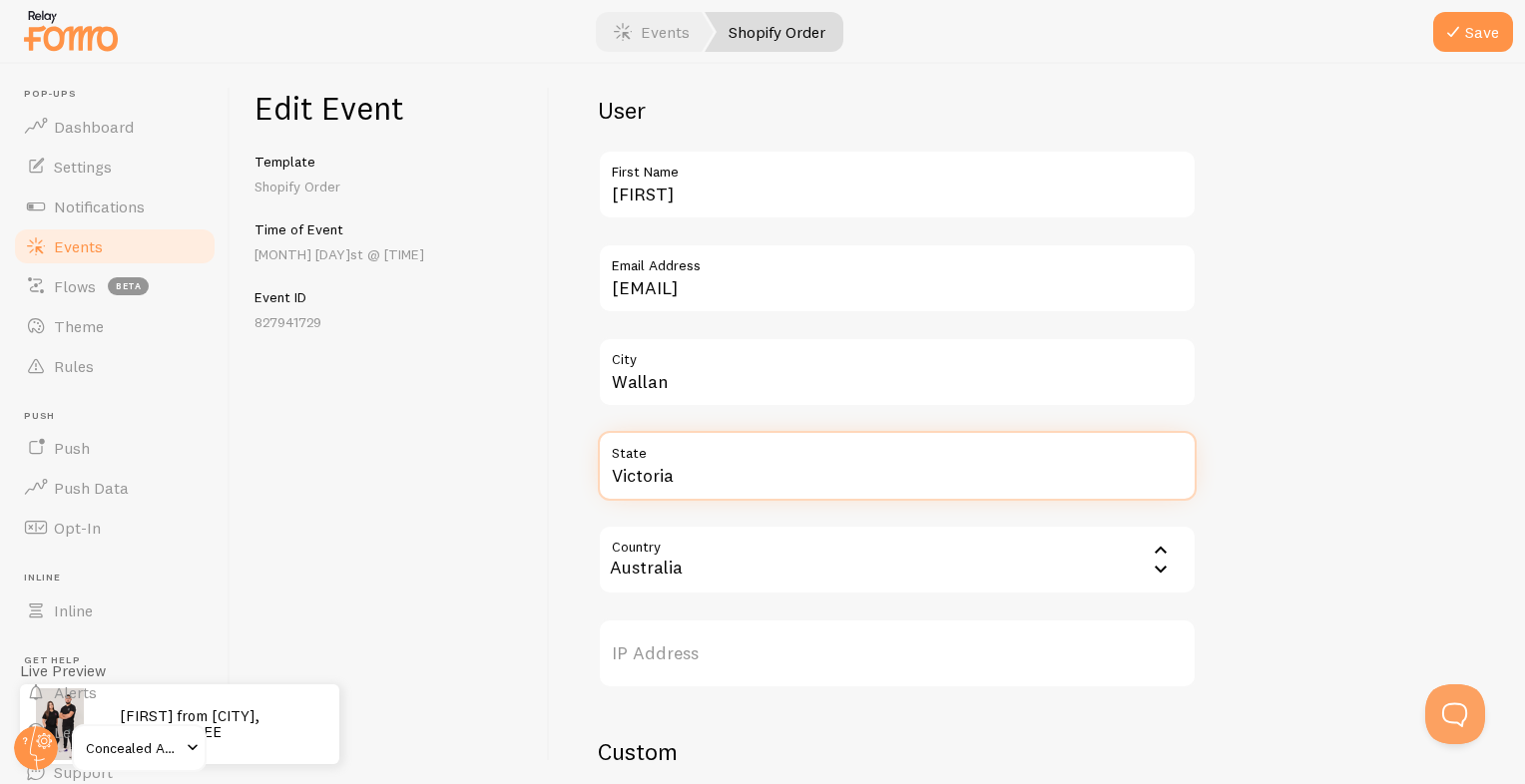 drag, startPoint x: 690, startPoint y: 475, endPoint x: 681, endPoint y: 461, distance: 16.643317 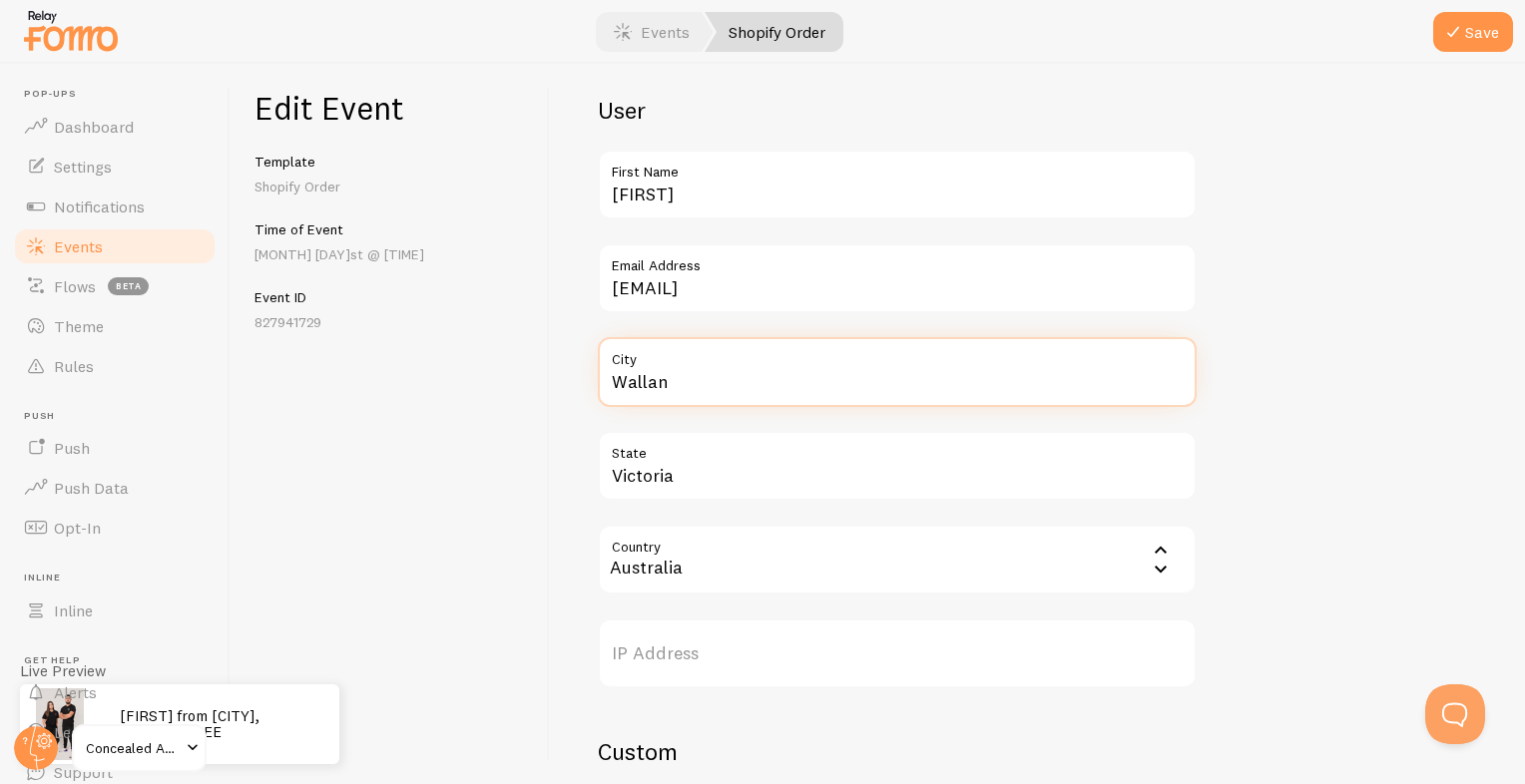 drag, startPoint x: 711, startPoint y: 375, endPoint x: 597, endPoint y: 389, distance: 114.85643 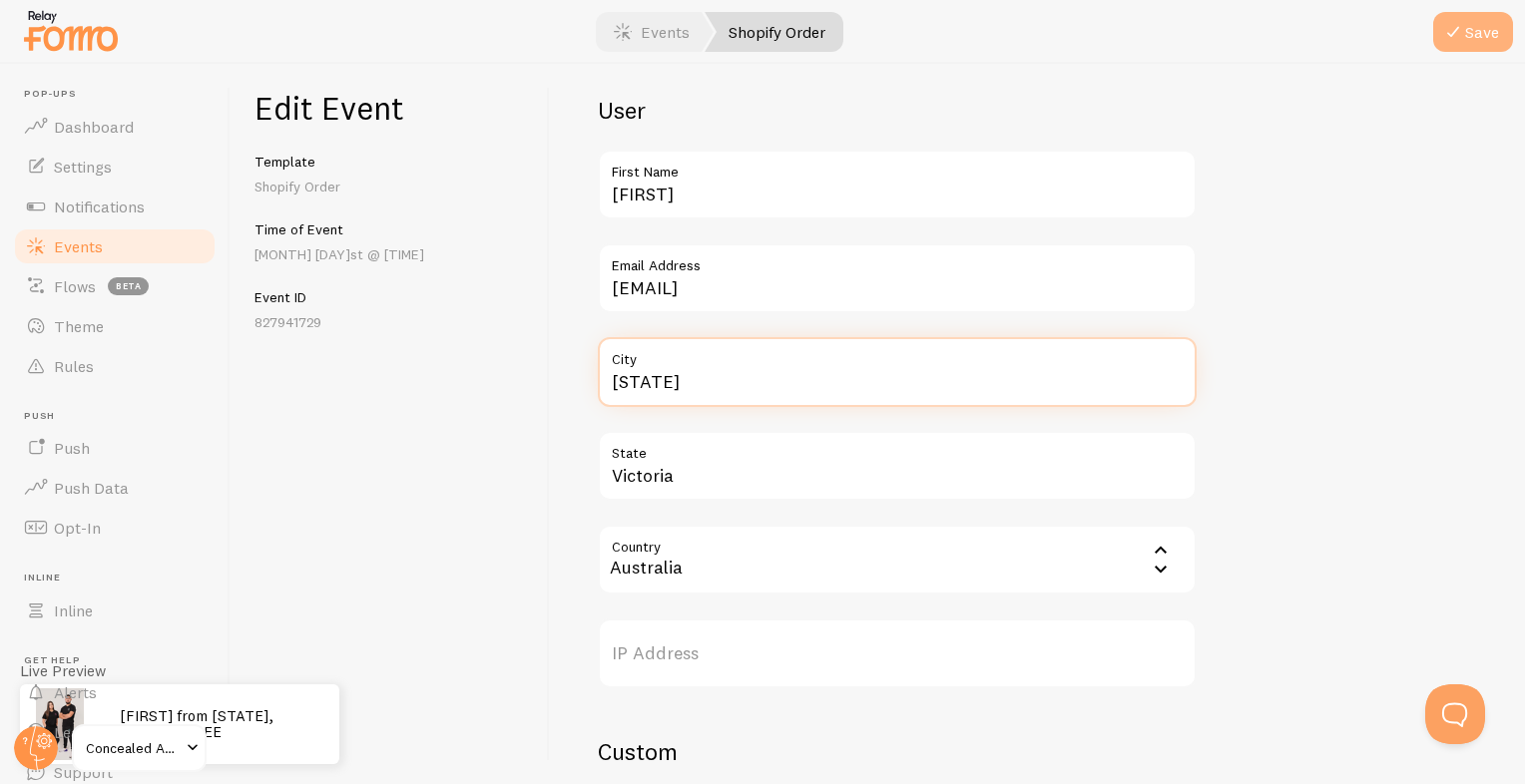 type on "[STATE]" 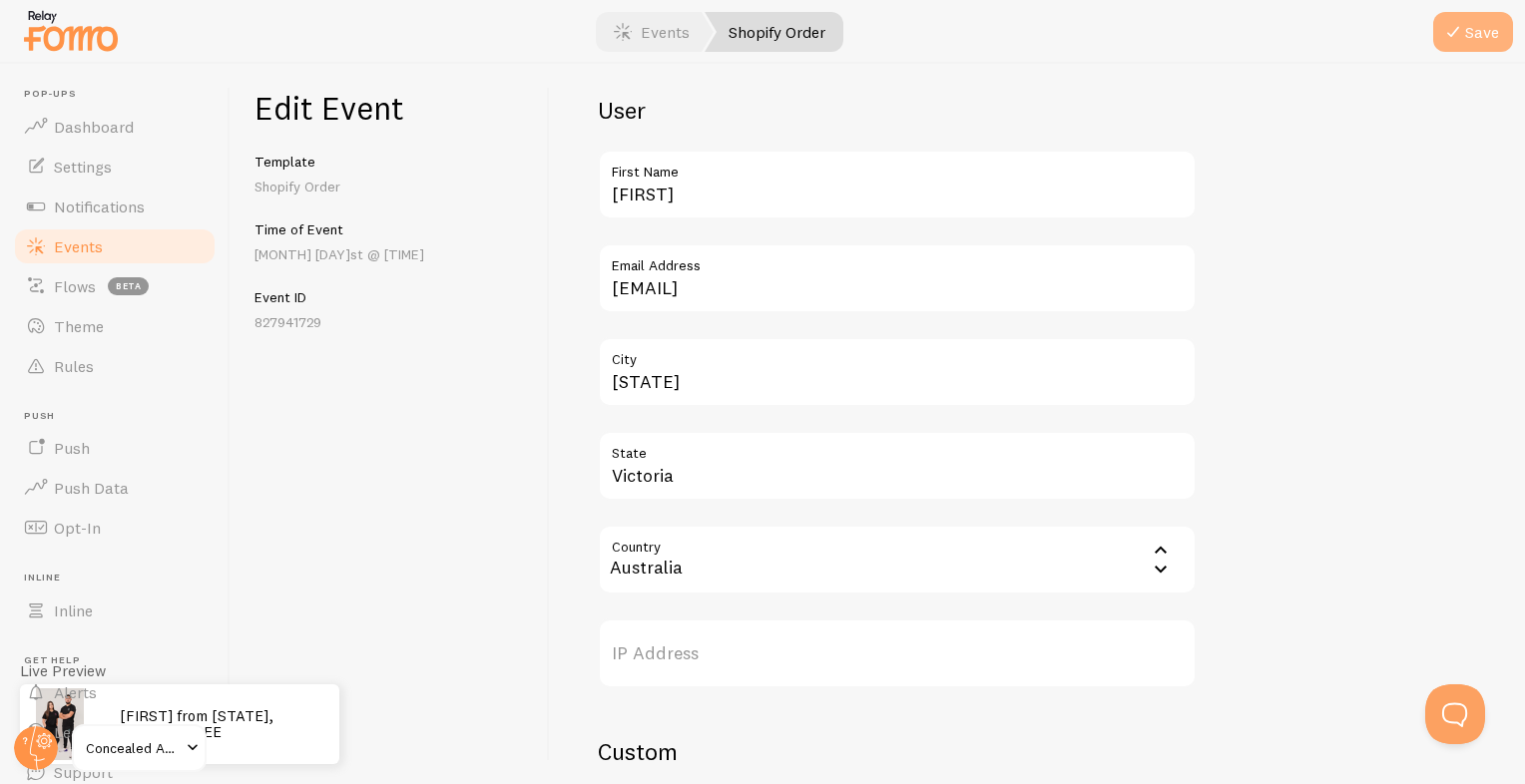 click on "Save" at bounding box center [1473, 32] 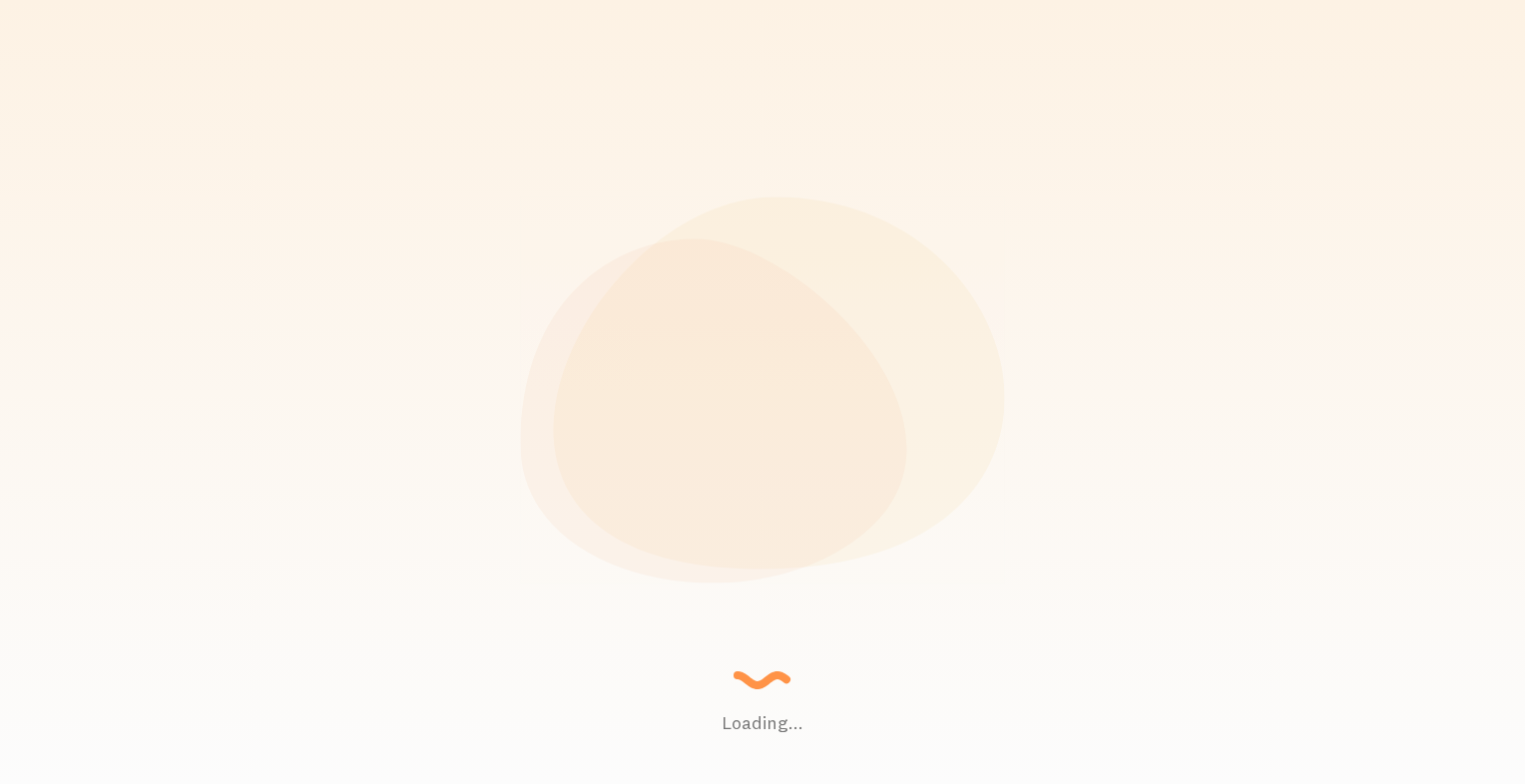scroll, scrollTop: 0, scrollLeft: 0, axis: both 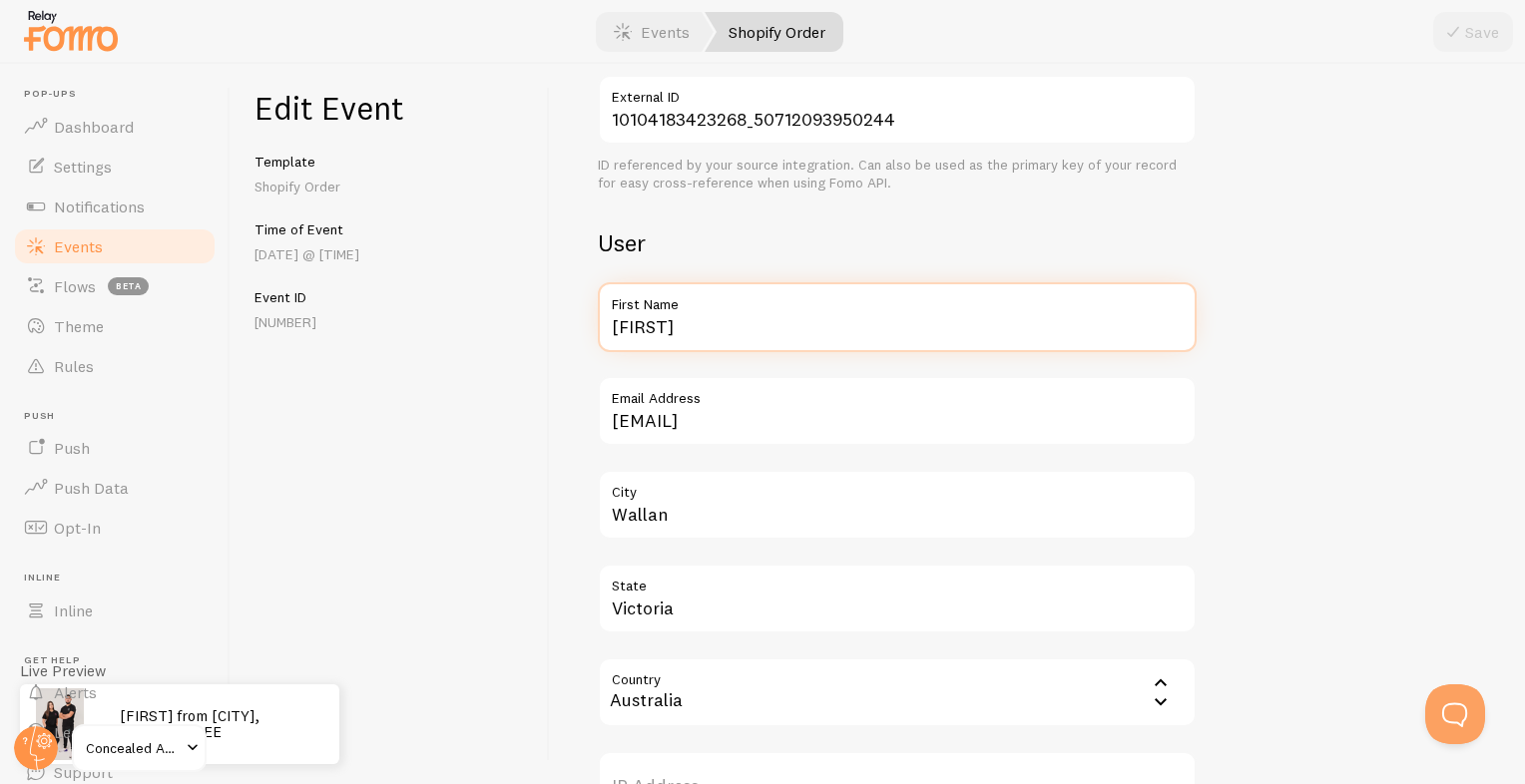 drag, startPoint x: 639, startPoint y: 330, endPoint x: 499, endPoint y: 357, distance: 142.5798 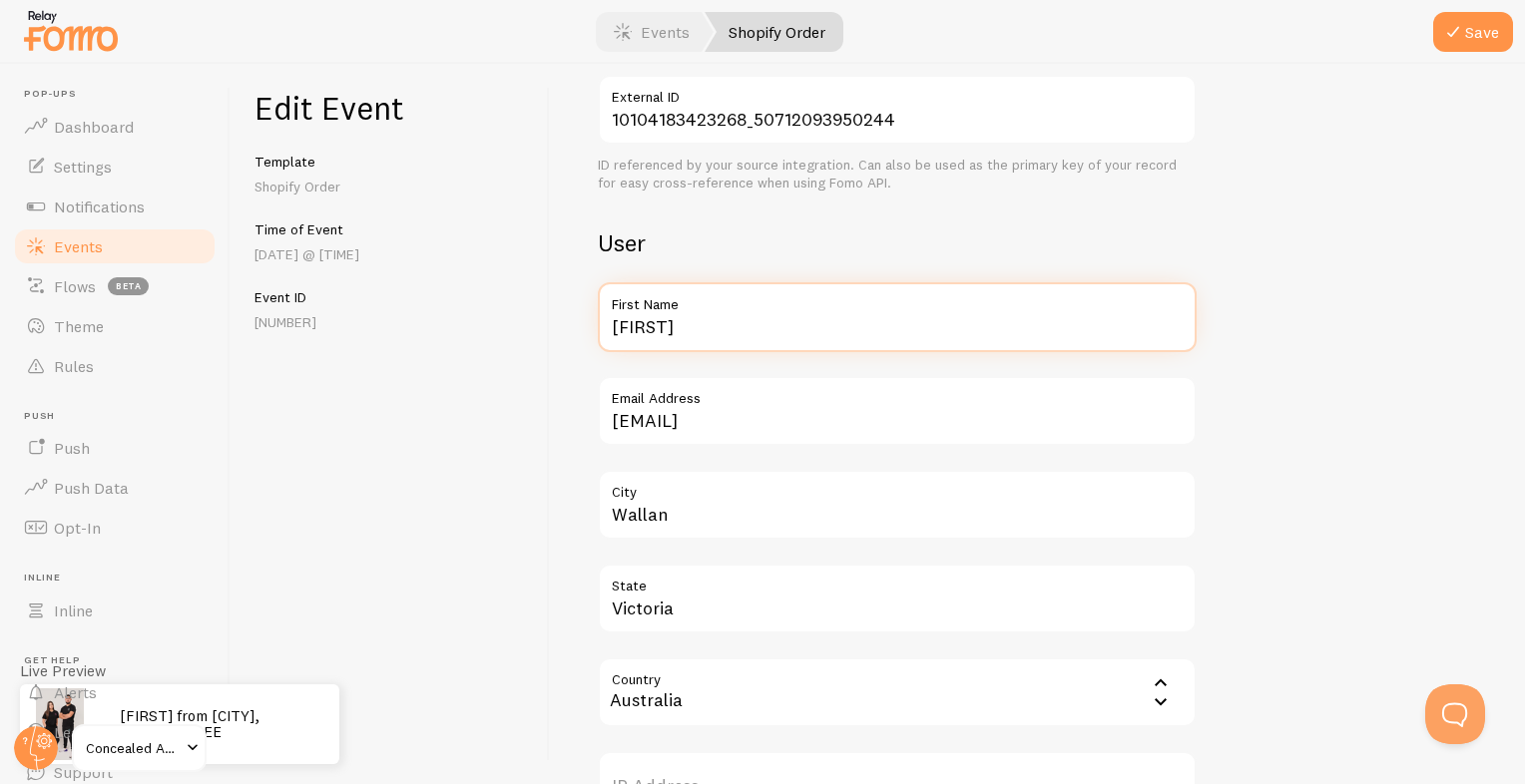 type on "[FIRST]" 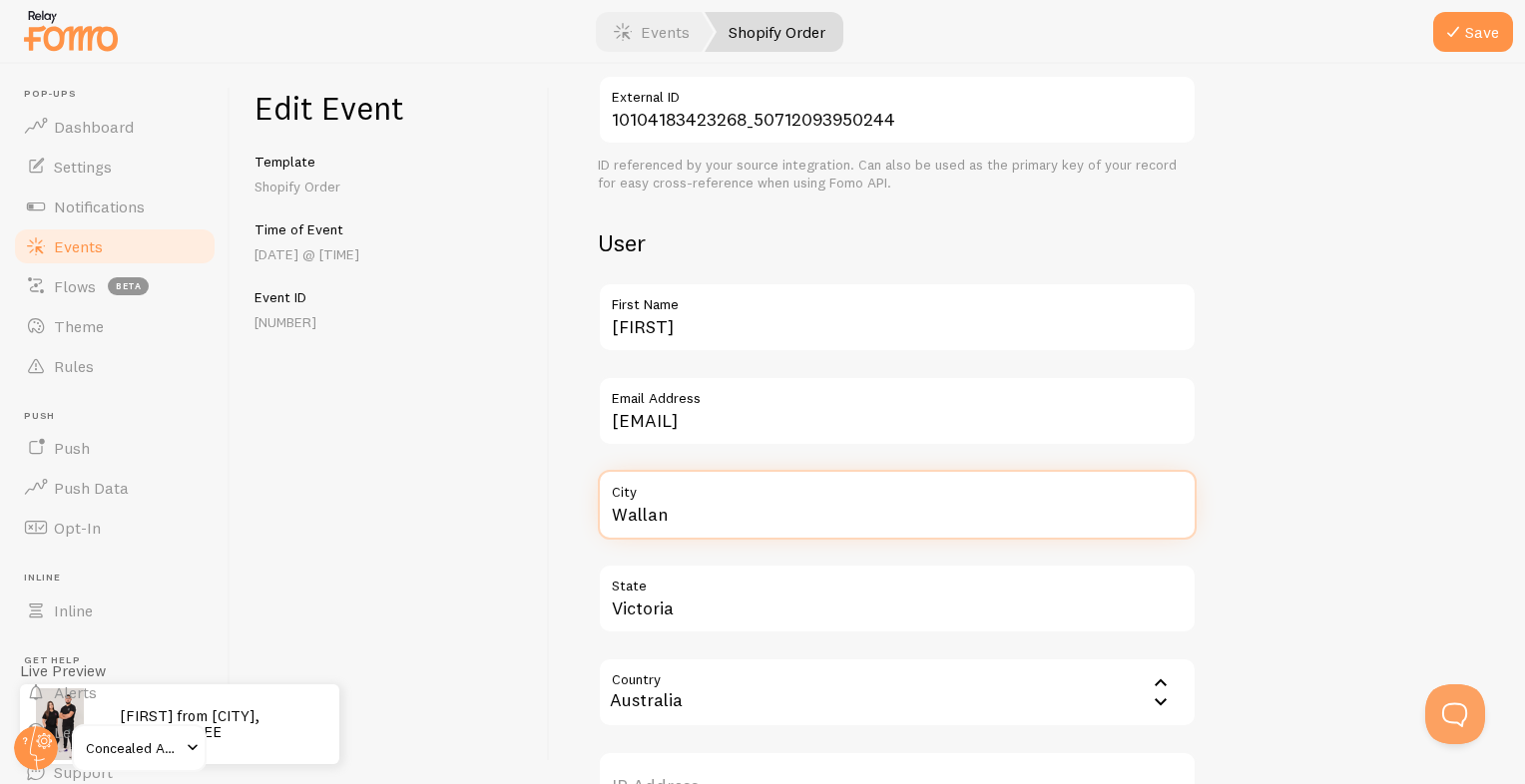 drag, startPoint x: 659, startPoint y: 516, endPoint x: 611, endPoint y: 523, distance: 48.507731 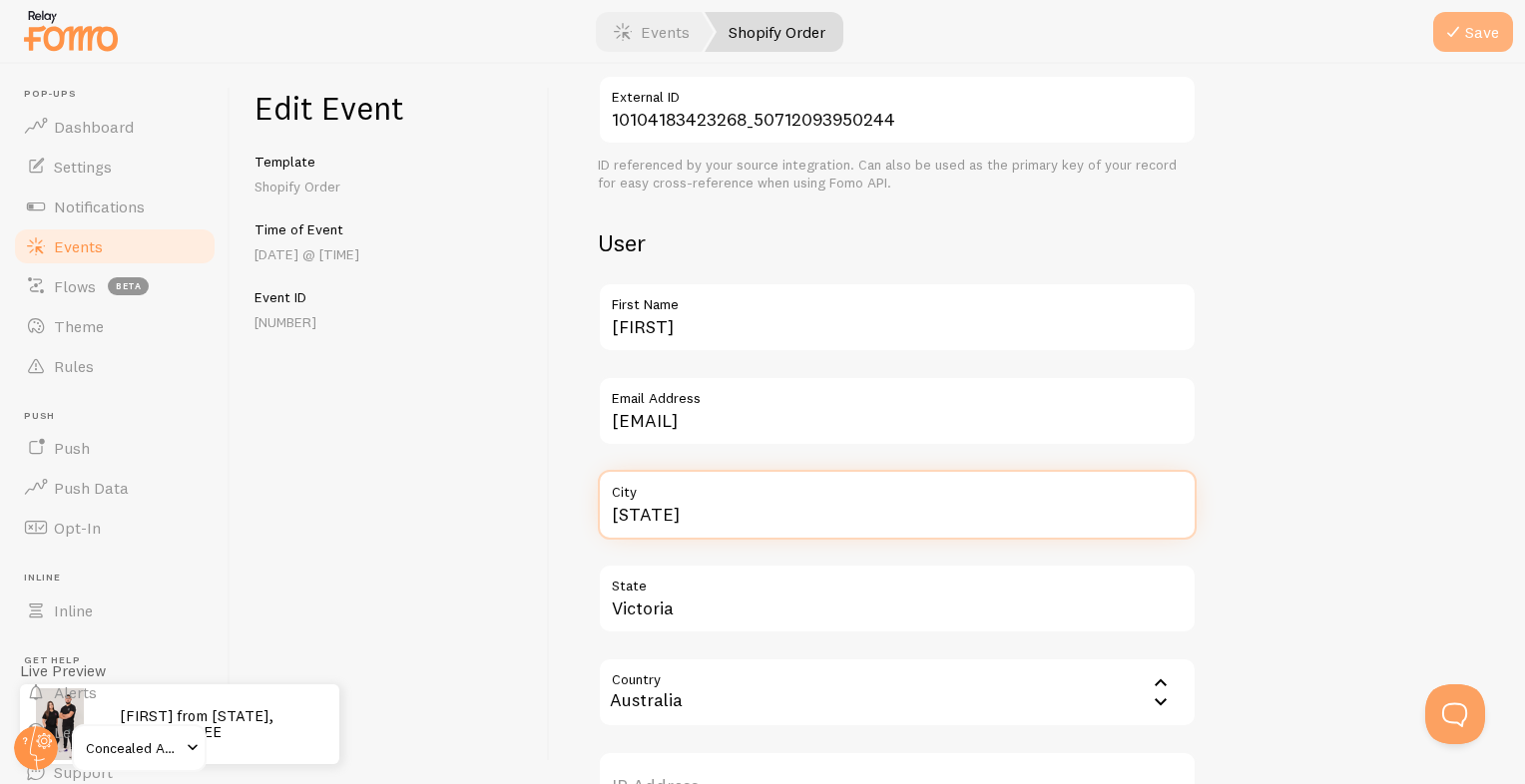 type on "[STATE]" 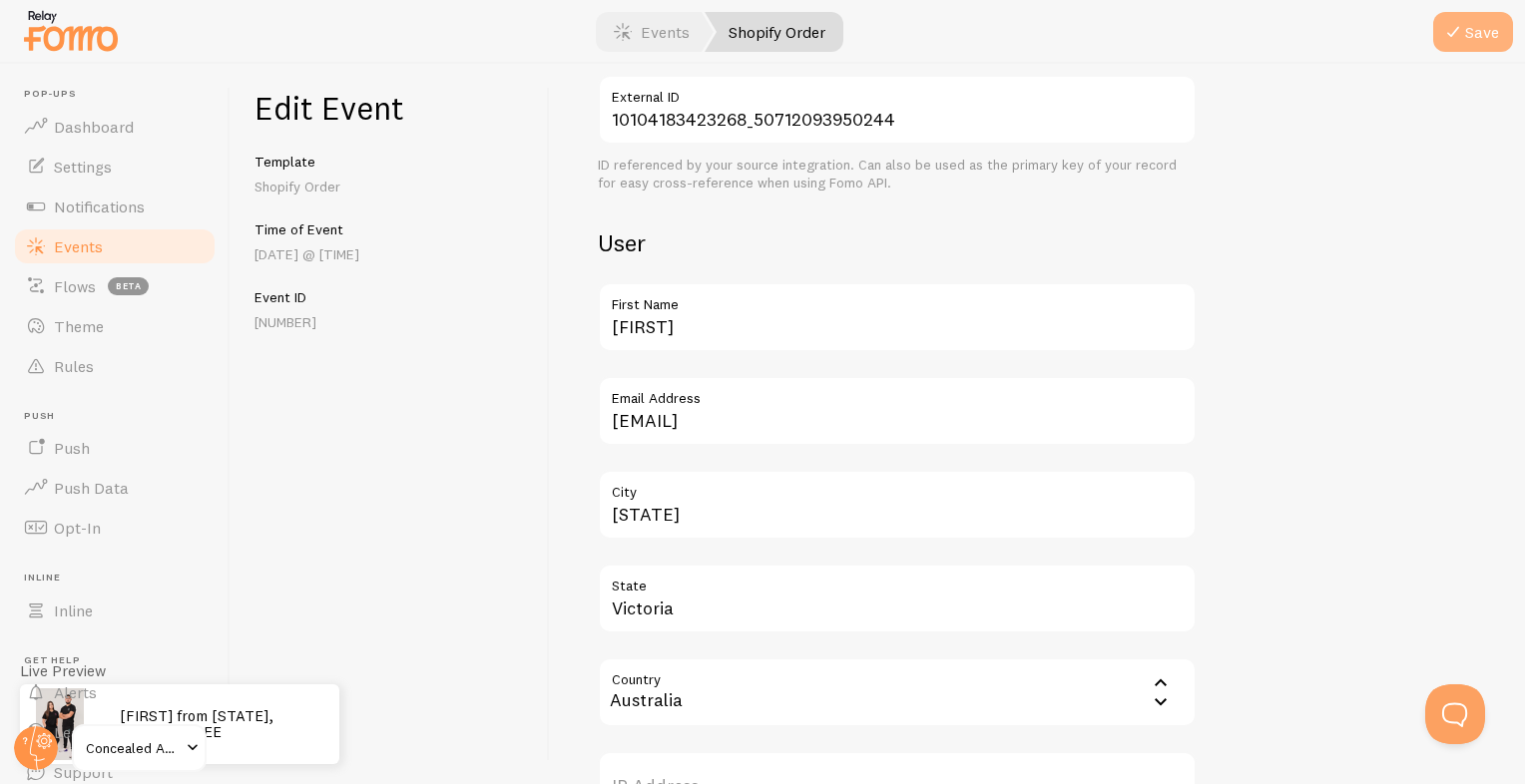 click on "Save" at bounding box center [1473, 32] 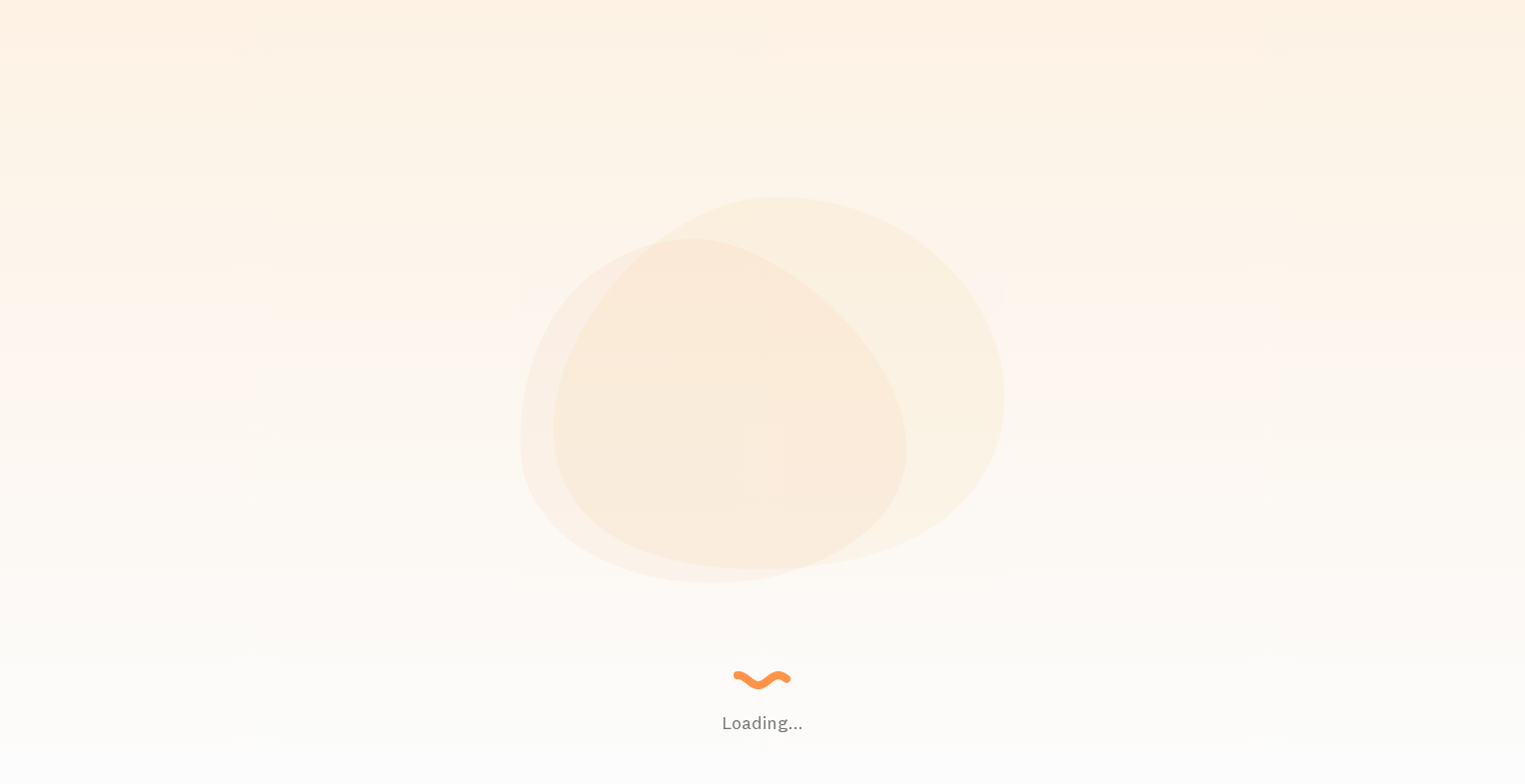 scroll, scrollTop: 0, scrollLeft: 0, axis: both 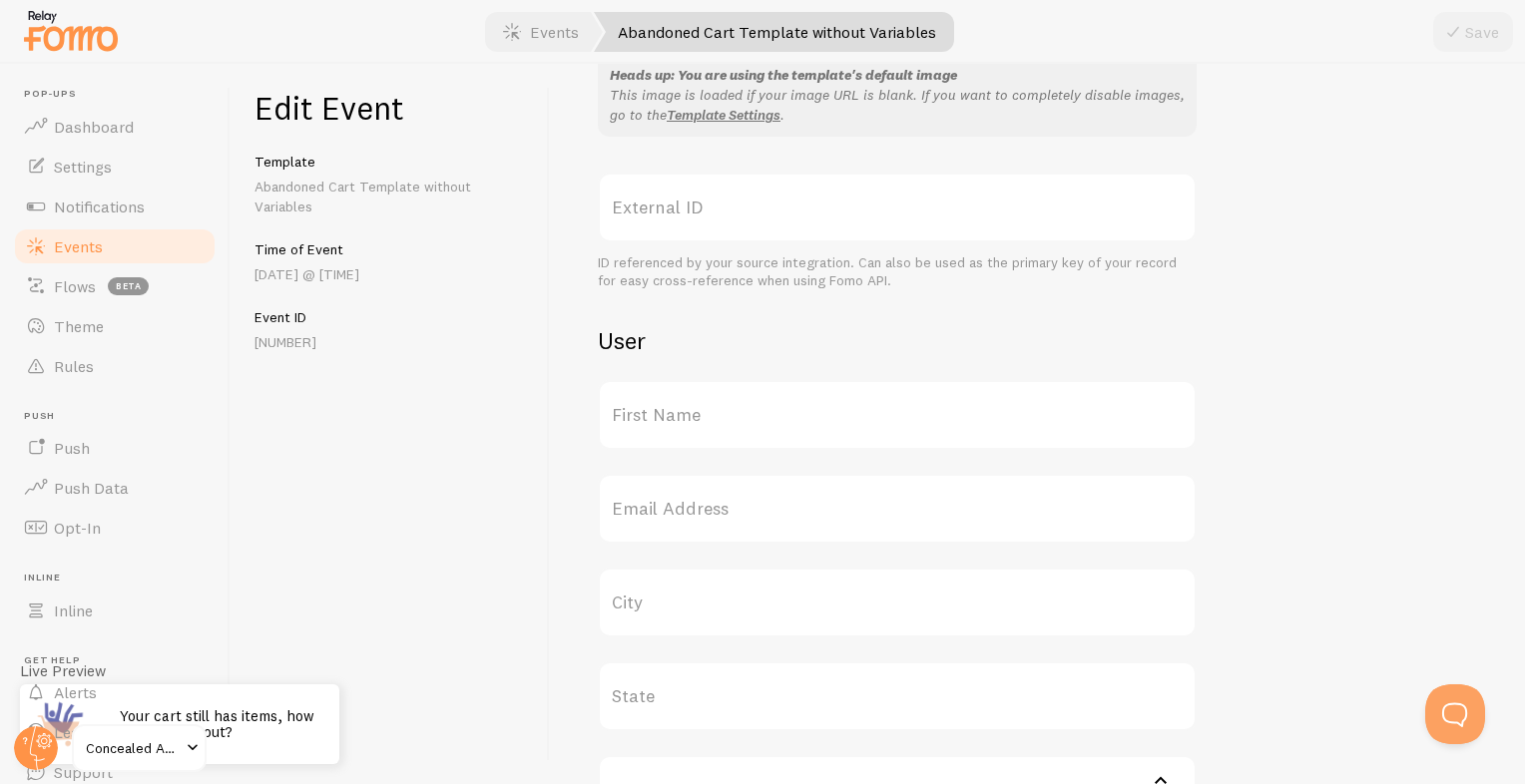 click on "First Name" at bounding box center [897, 415] 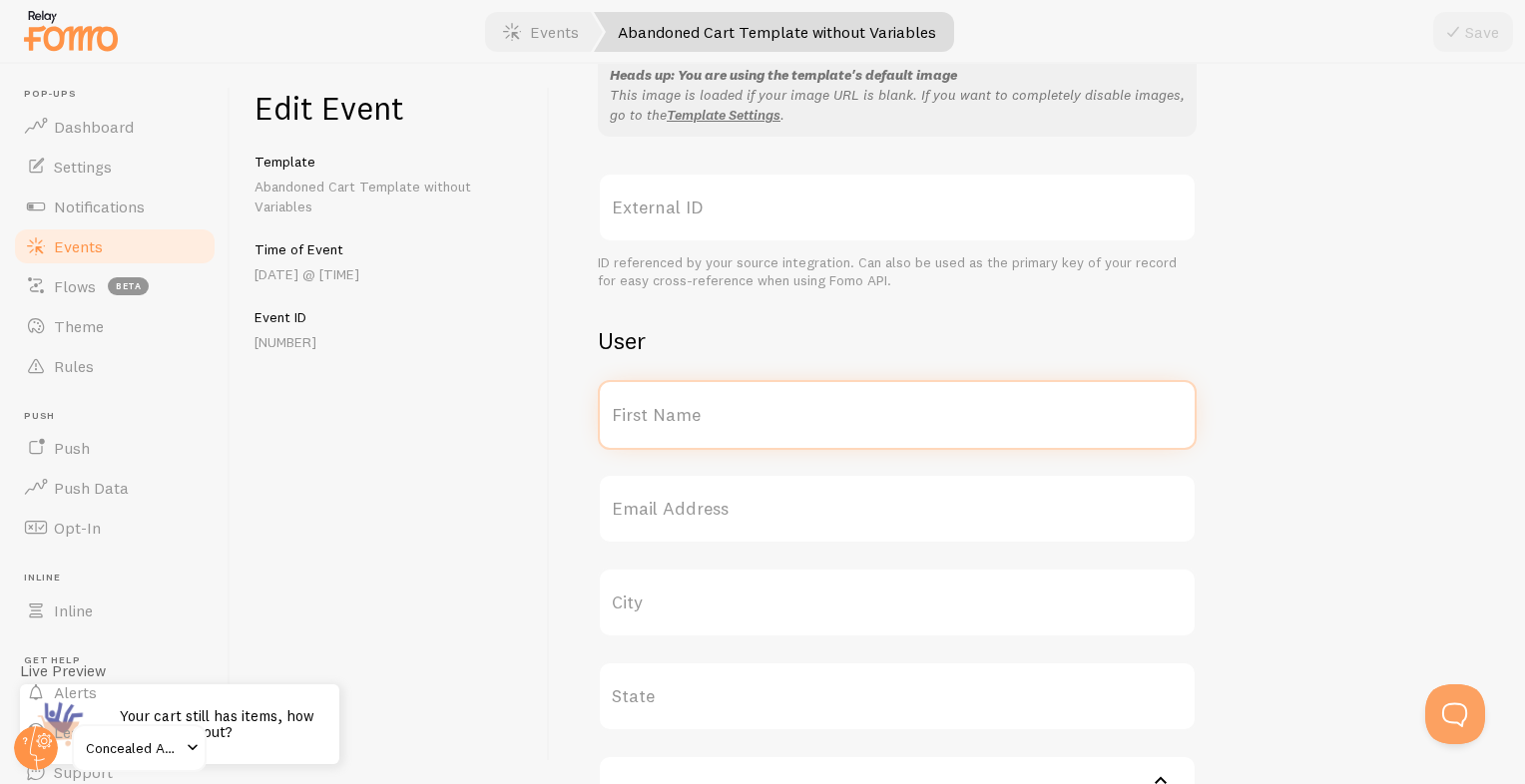 click on "First Name" at bounding box center (897, 415) 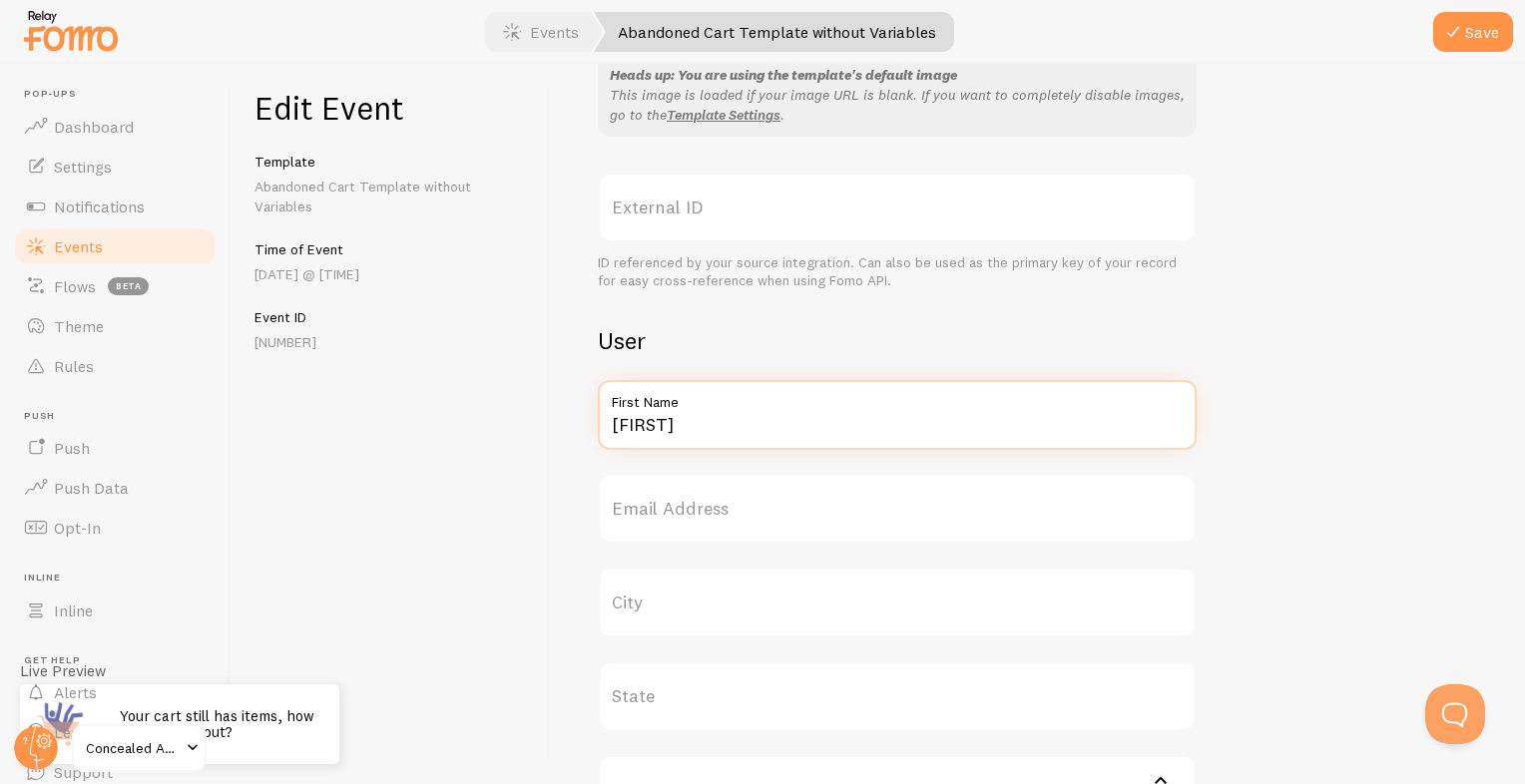 type on "Chris" 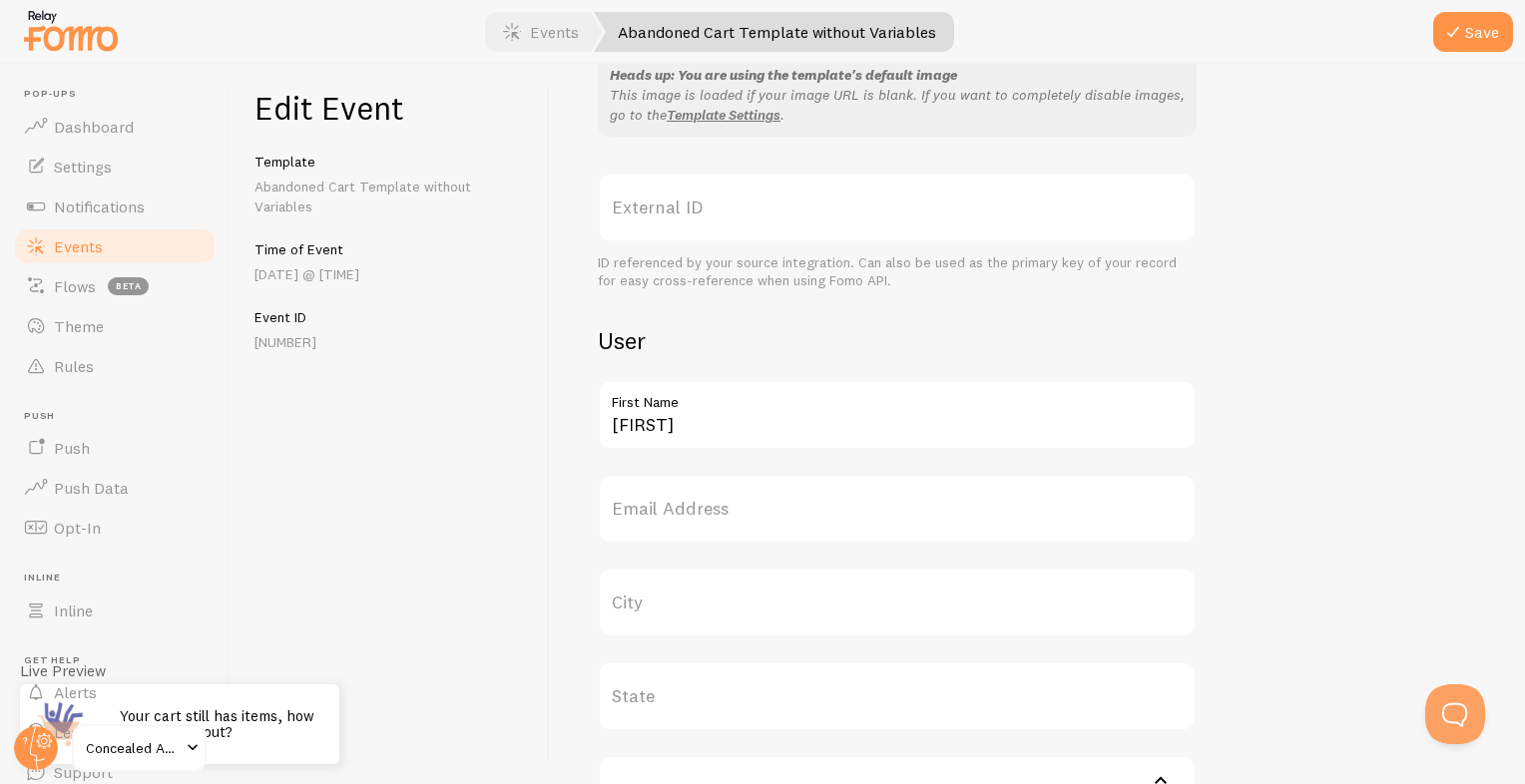 click on "City" at bounding box center (897, 602) 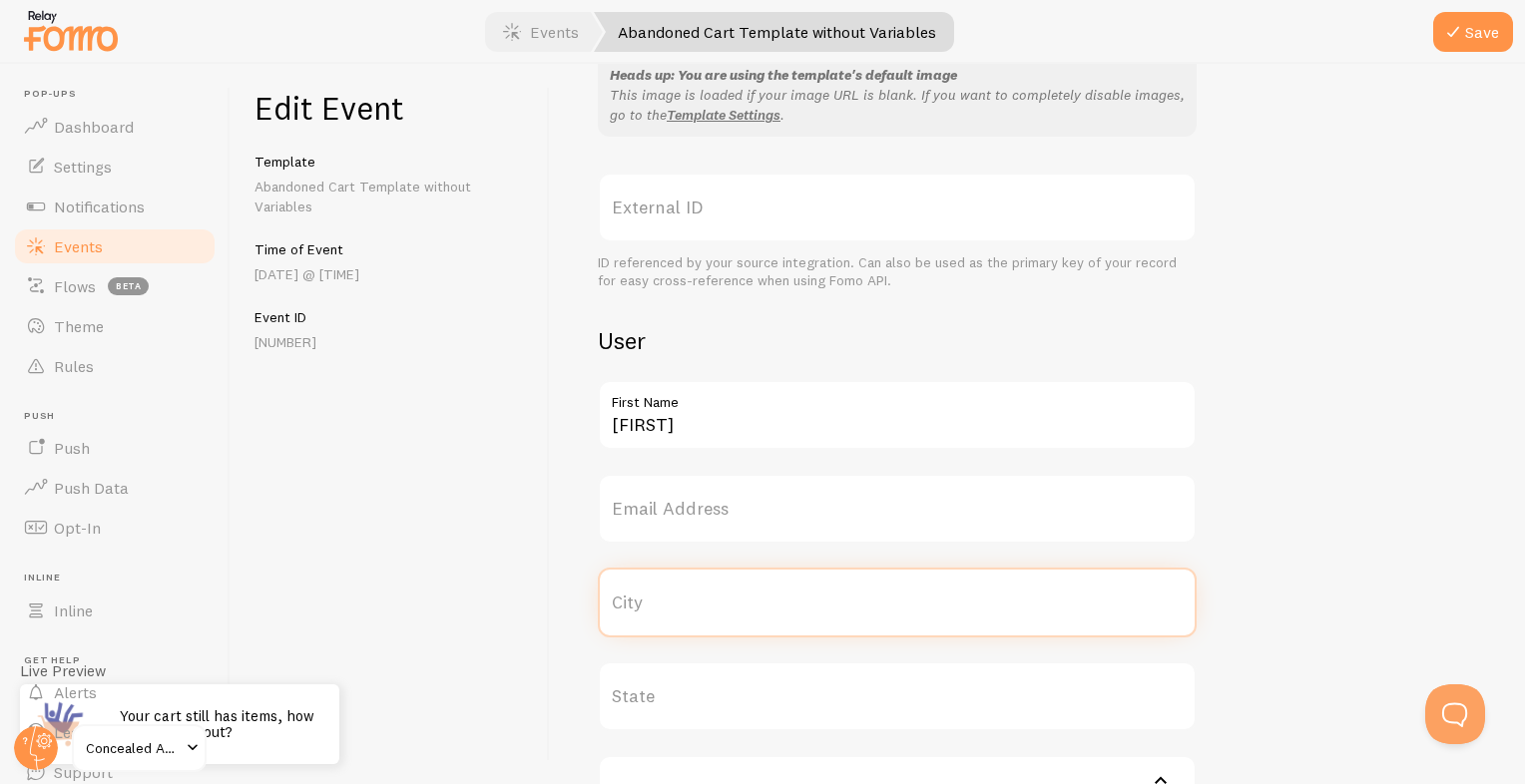 click on "City" at bounding box center [897, 602] 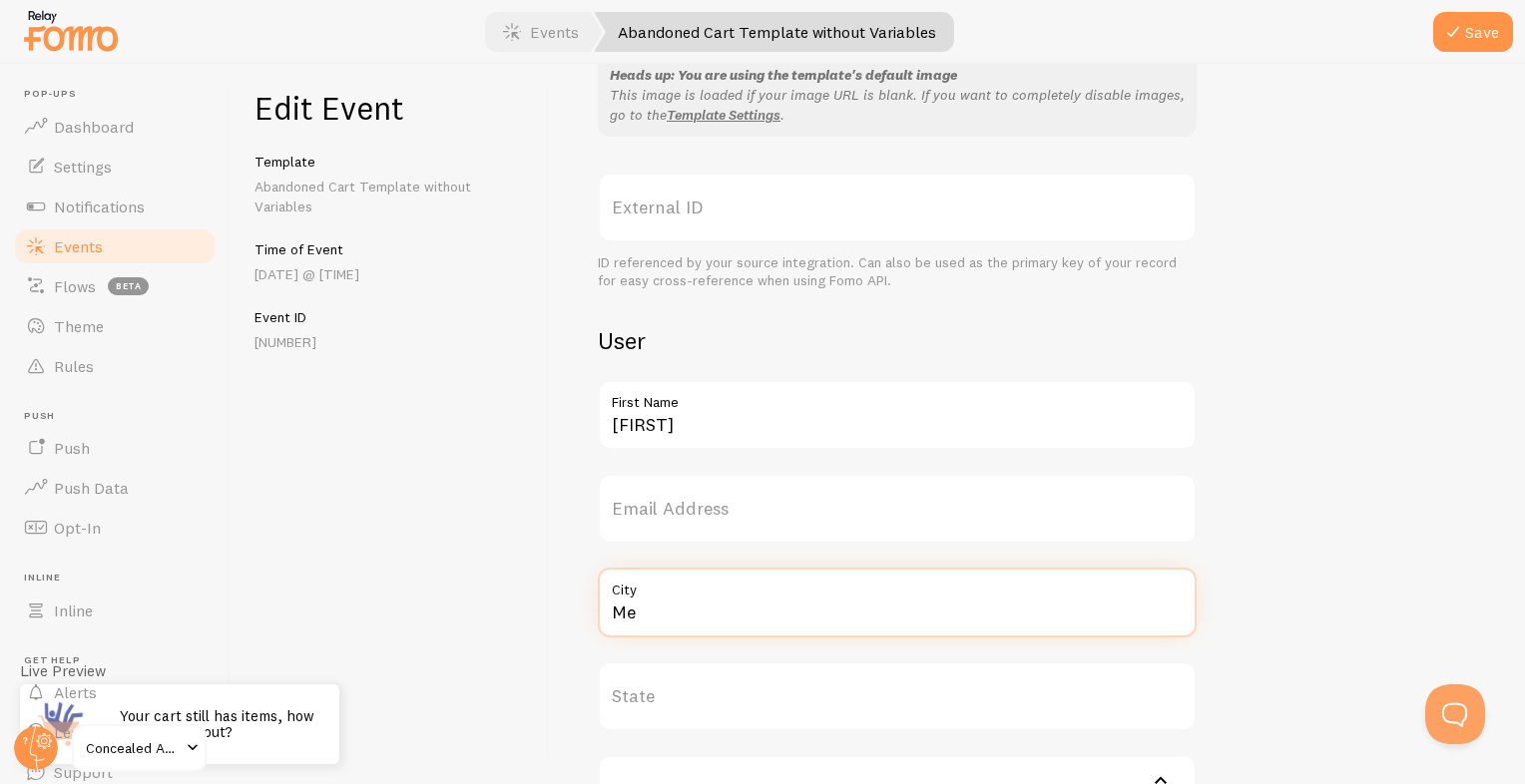 type on "M" 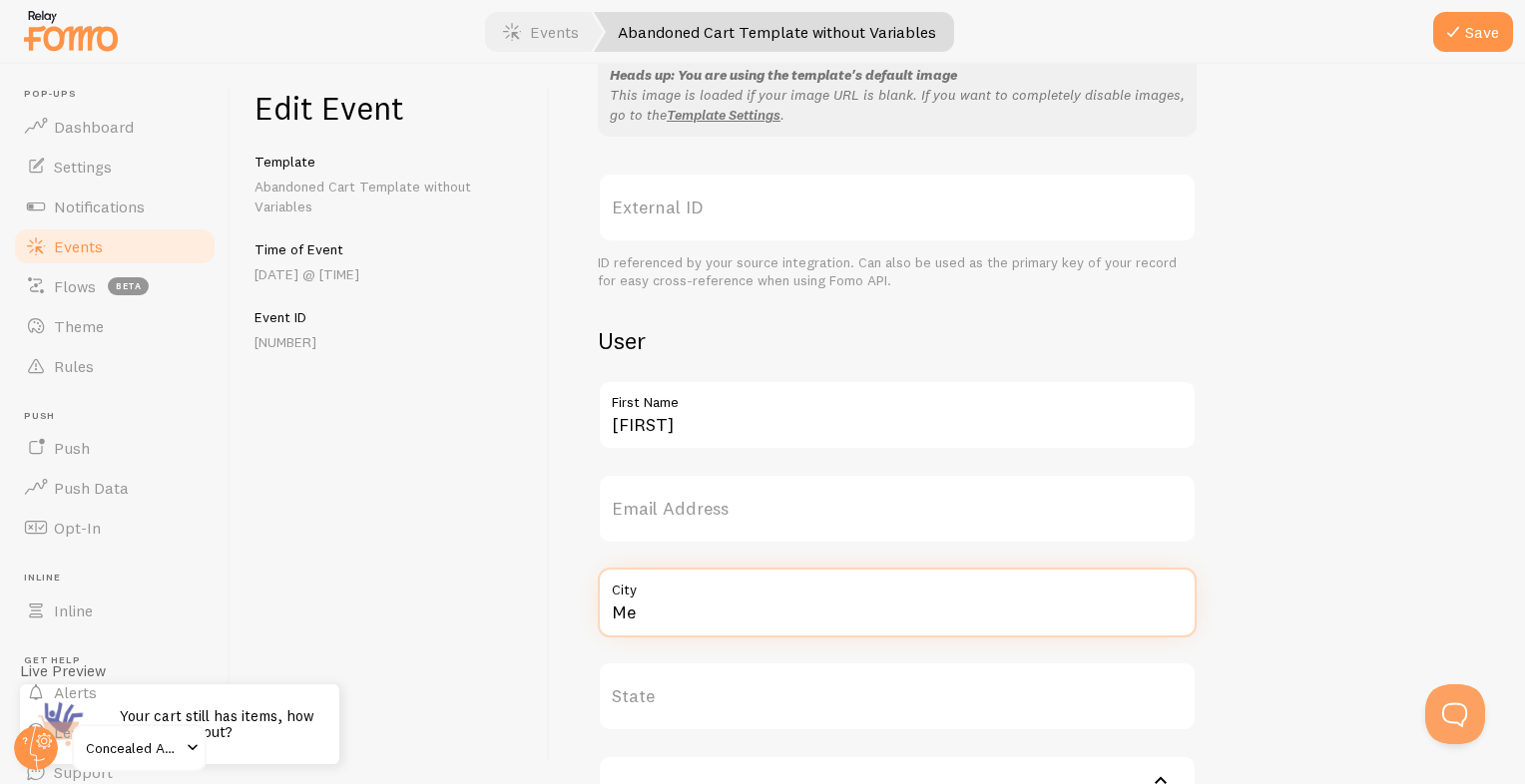 type on "Melbourne" 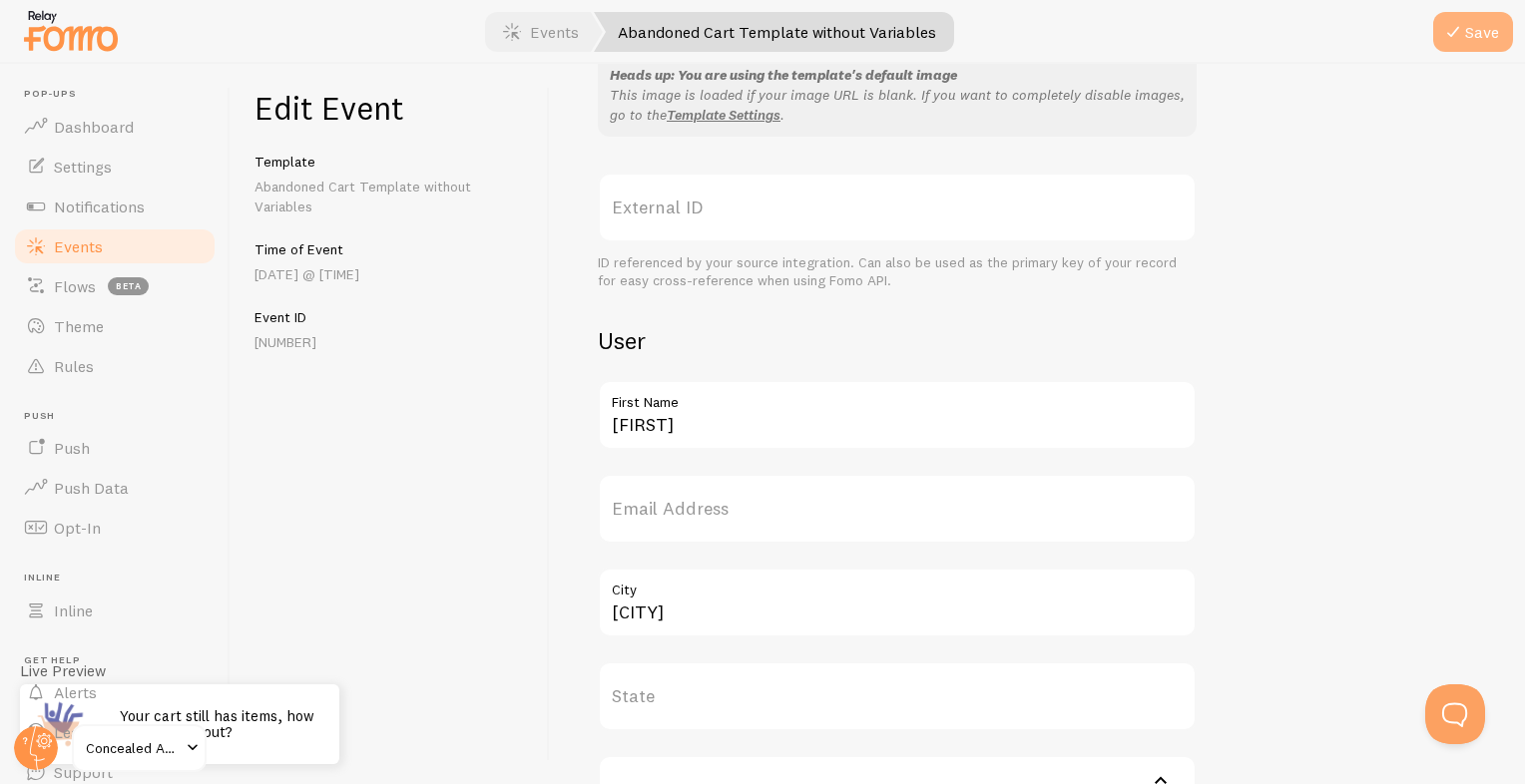 click on "Save" at bounding box center [1473, 32] 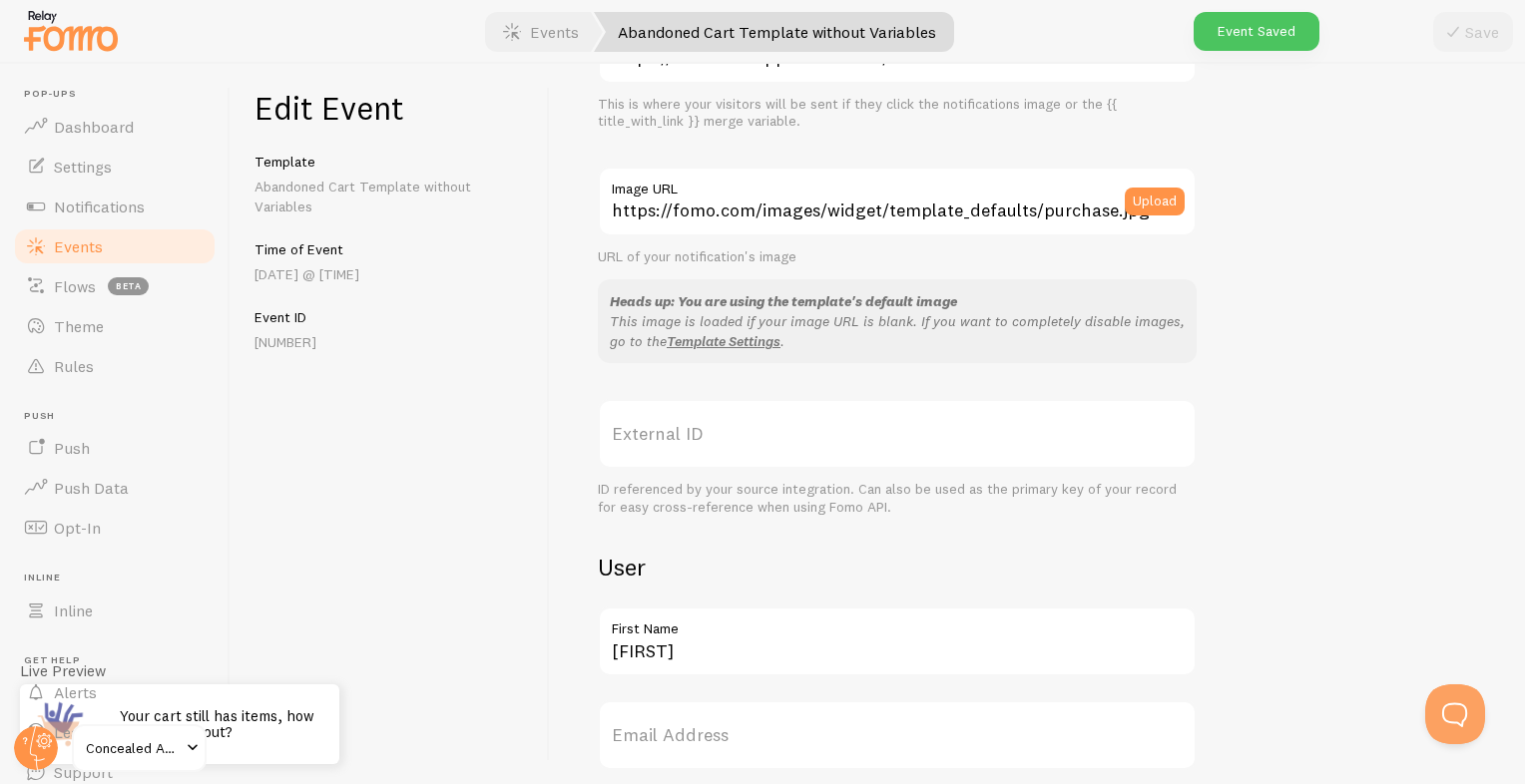 scroll, scrollTop: 0, scrollLeft: 0, axis: both 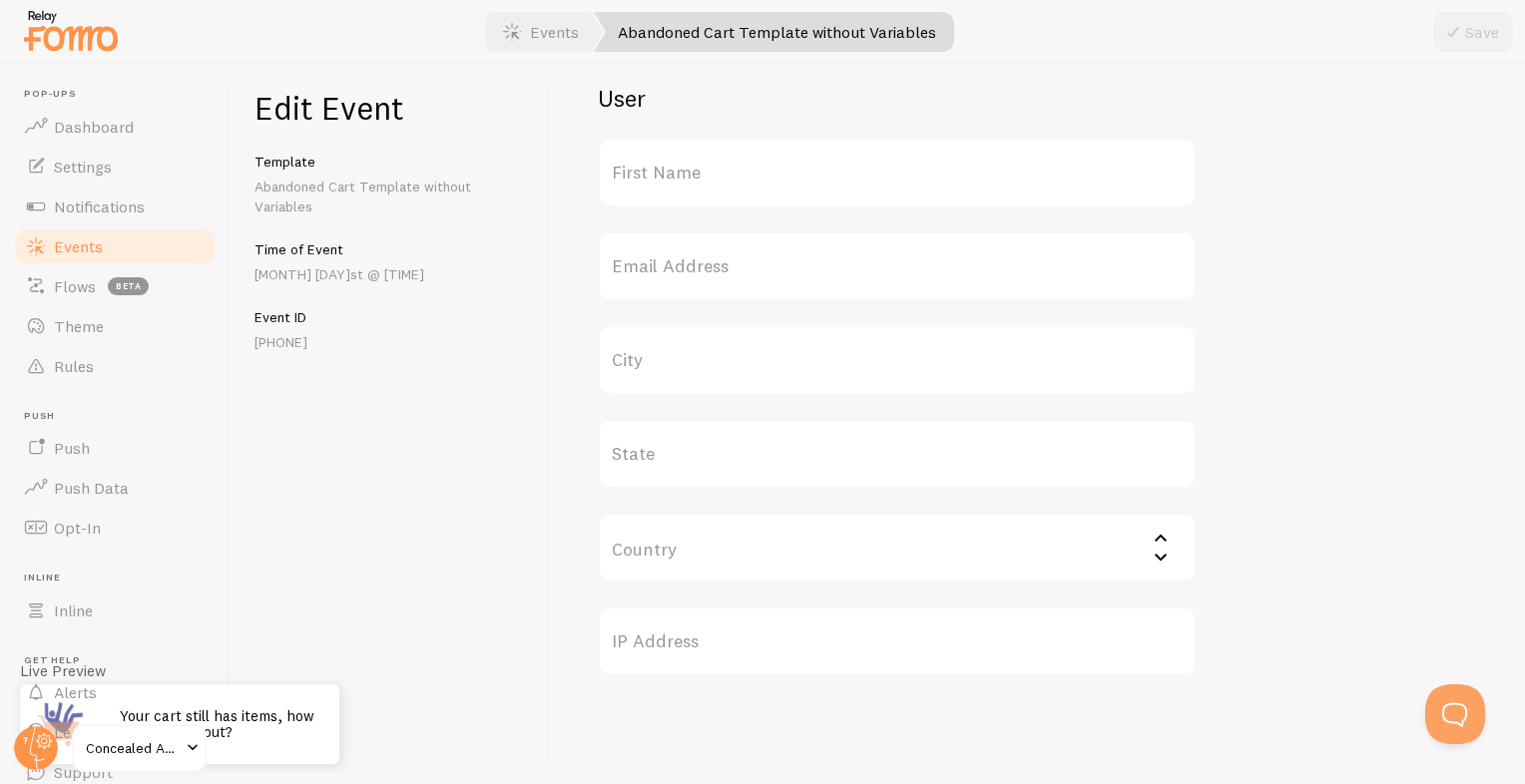 click on "First Name" at bounding box center (897, 173) 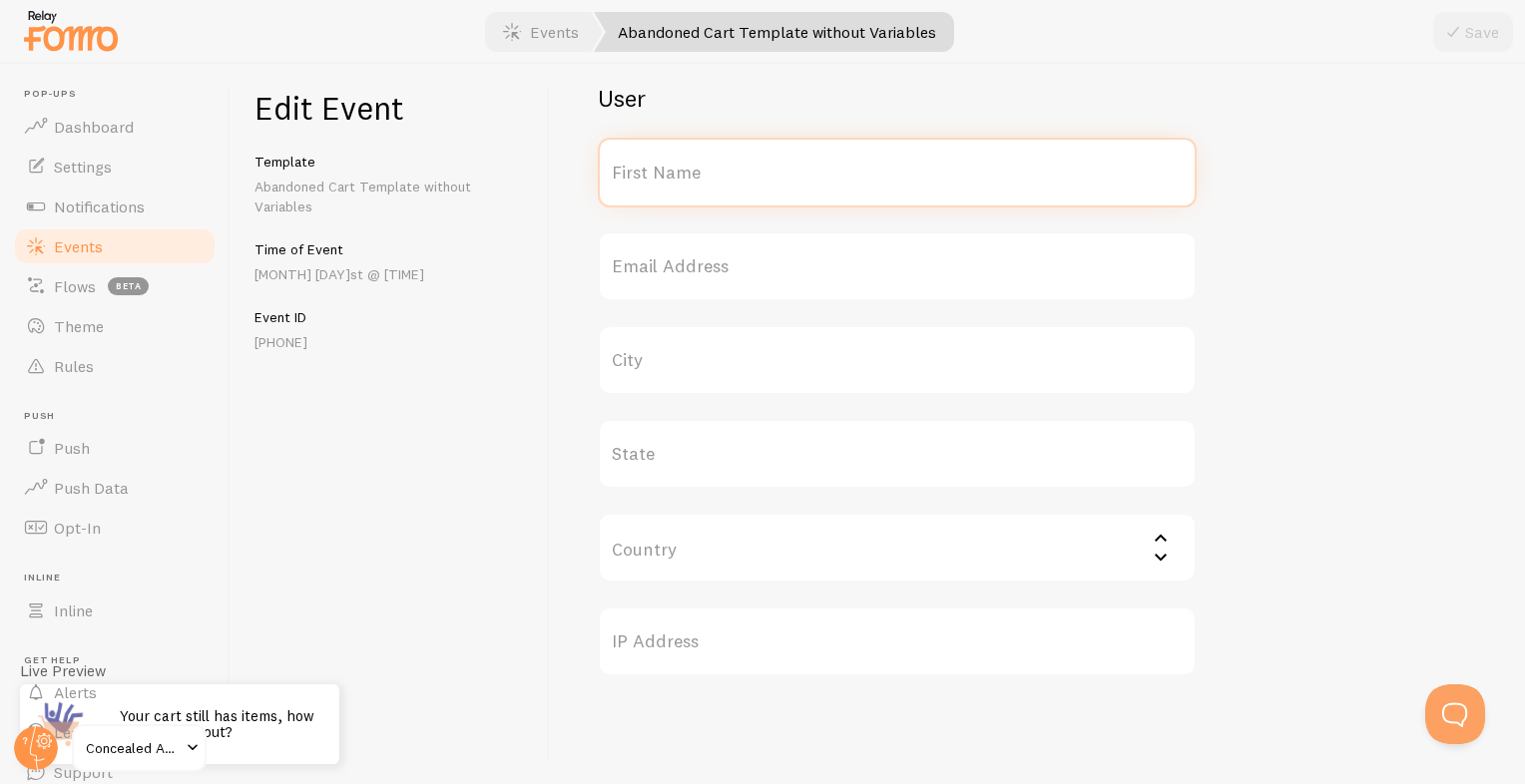 click on "First Name" at bounding box center [897, 173] 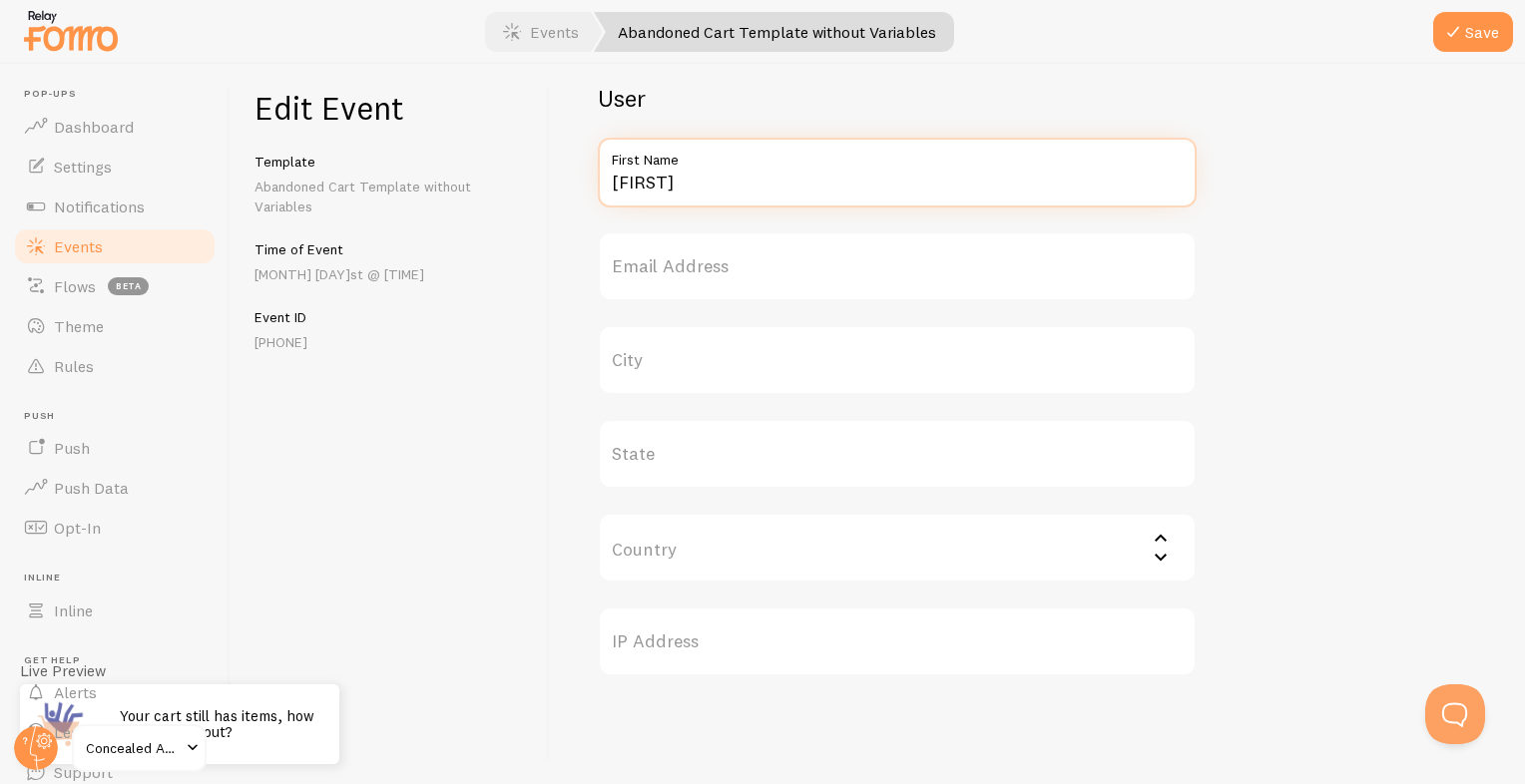type on "[FIRST]" 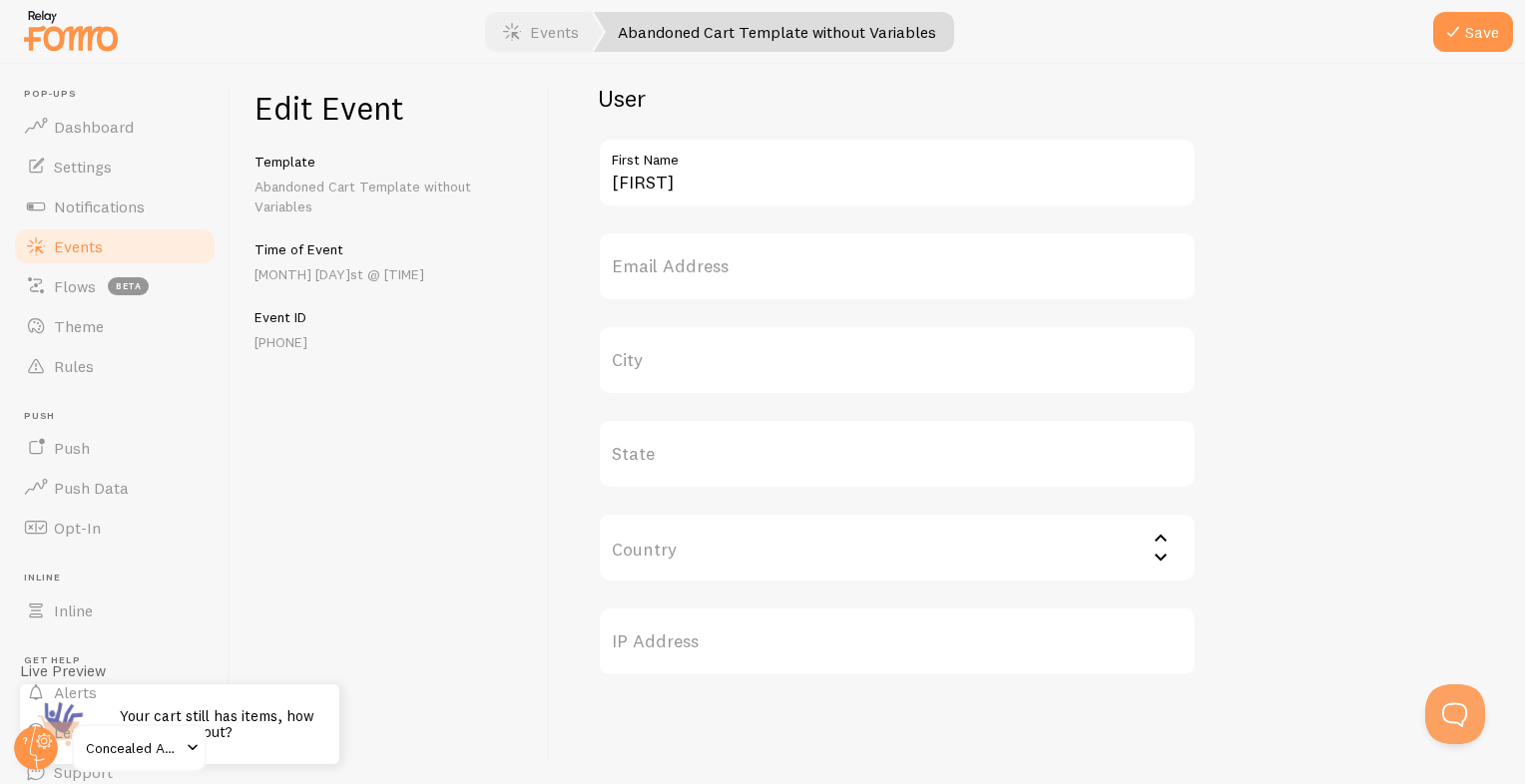 click on "City" at bounding box center (897, 360) 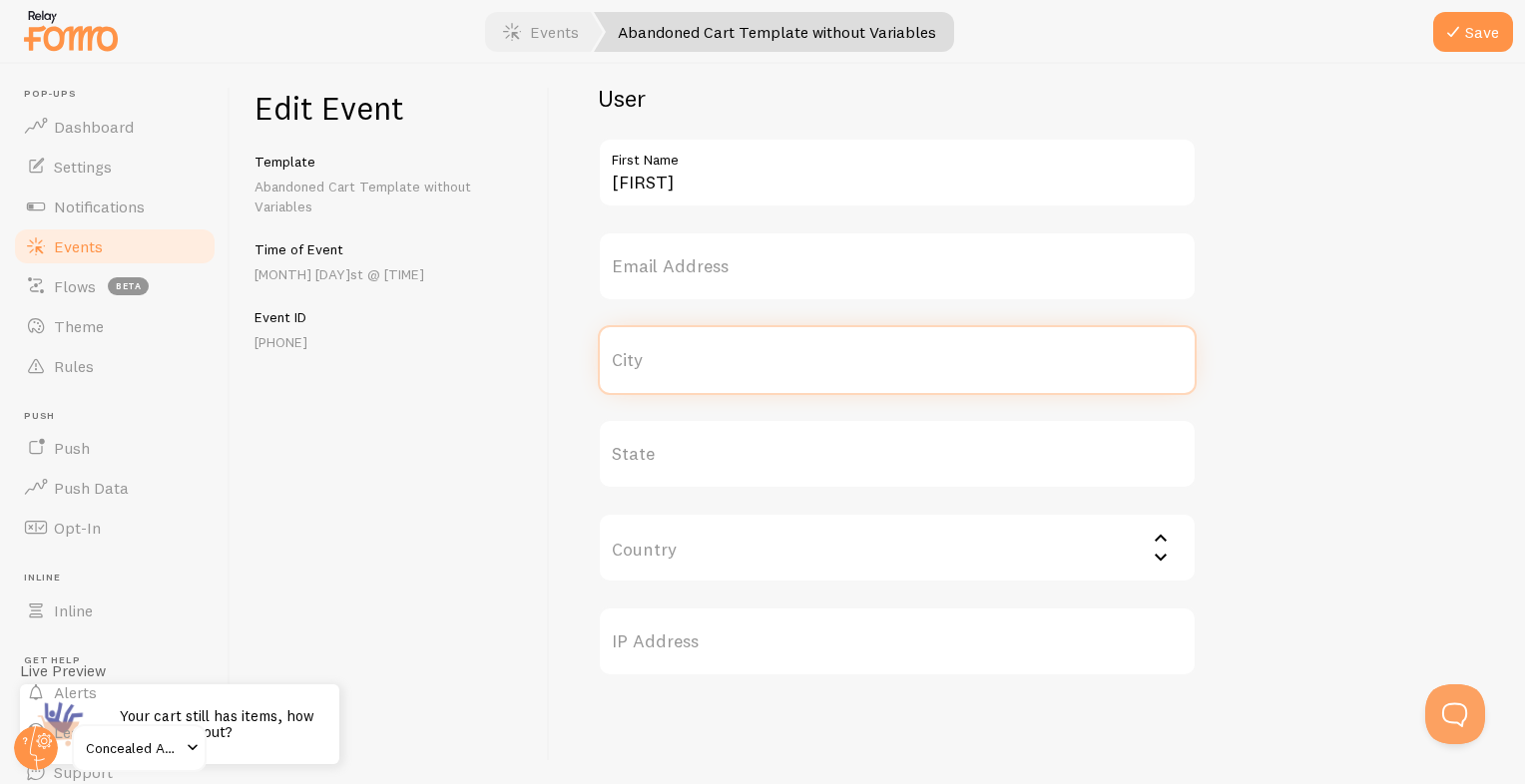 click on "City" at bounding box center (897, 360) 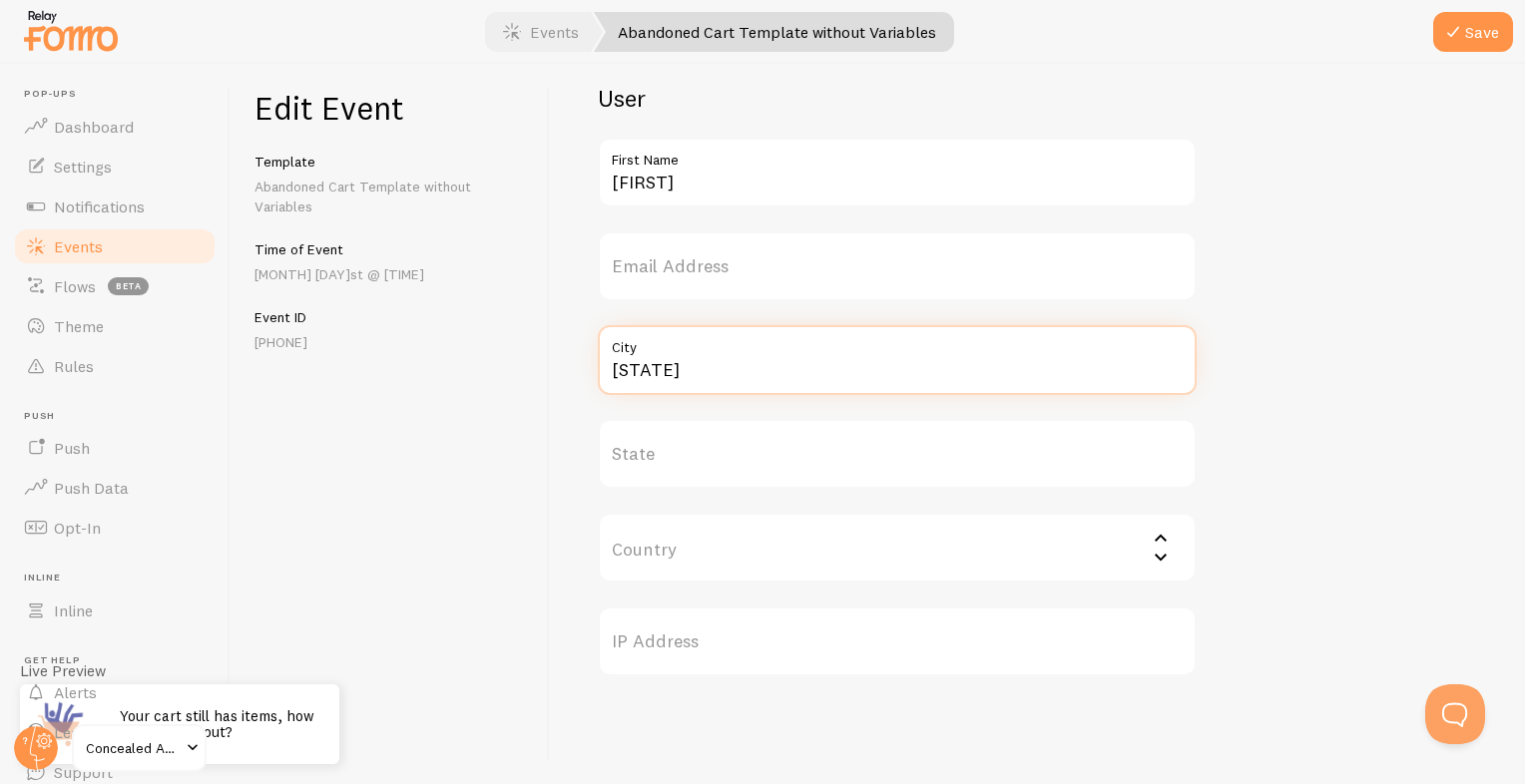 type on "[STATE]" 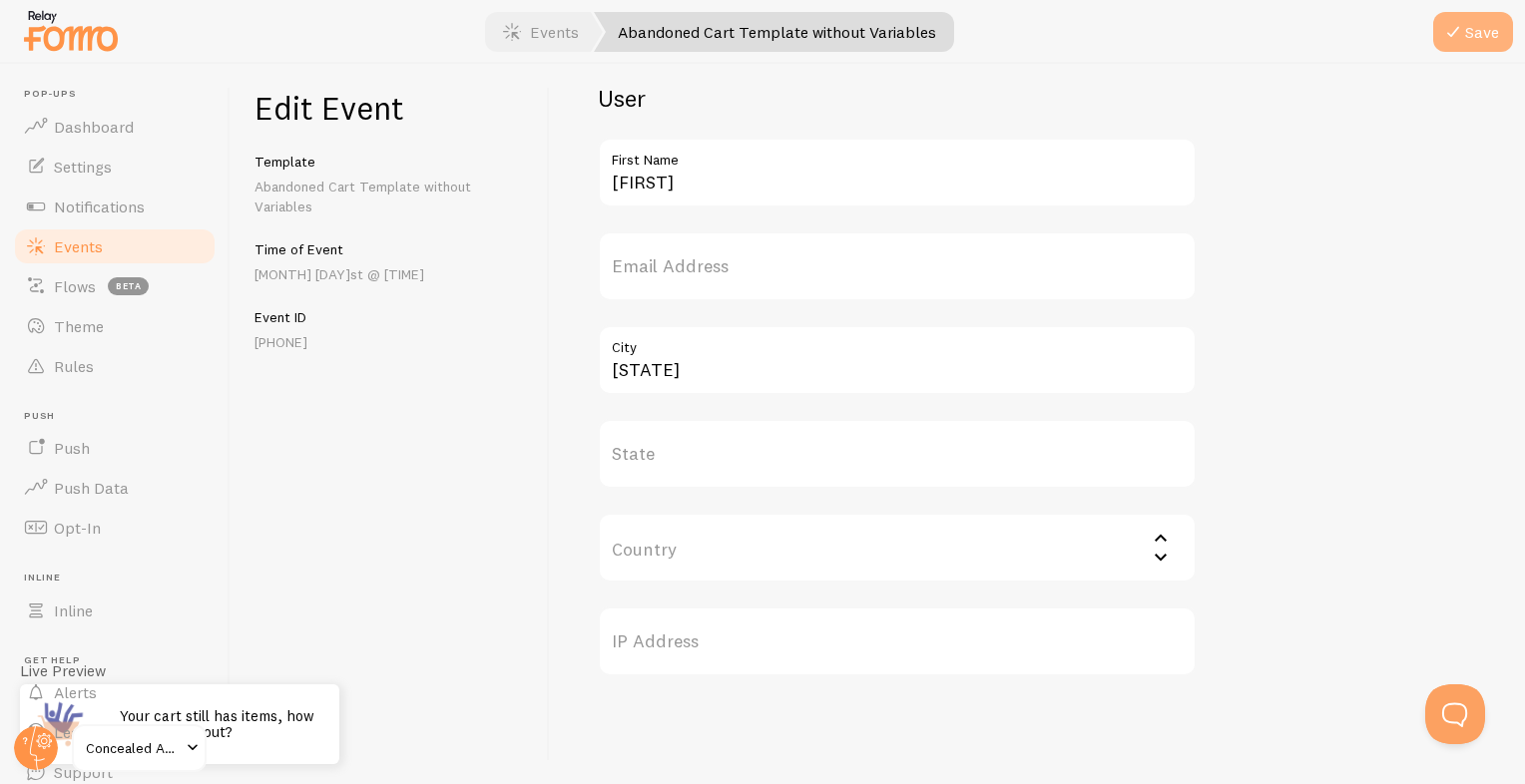 drag, startPoint x: 1511, startPoint y: 14, endPoint x: 1497, endPoint y: 35, distance: 25.23886 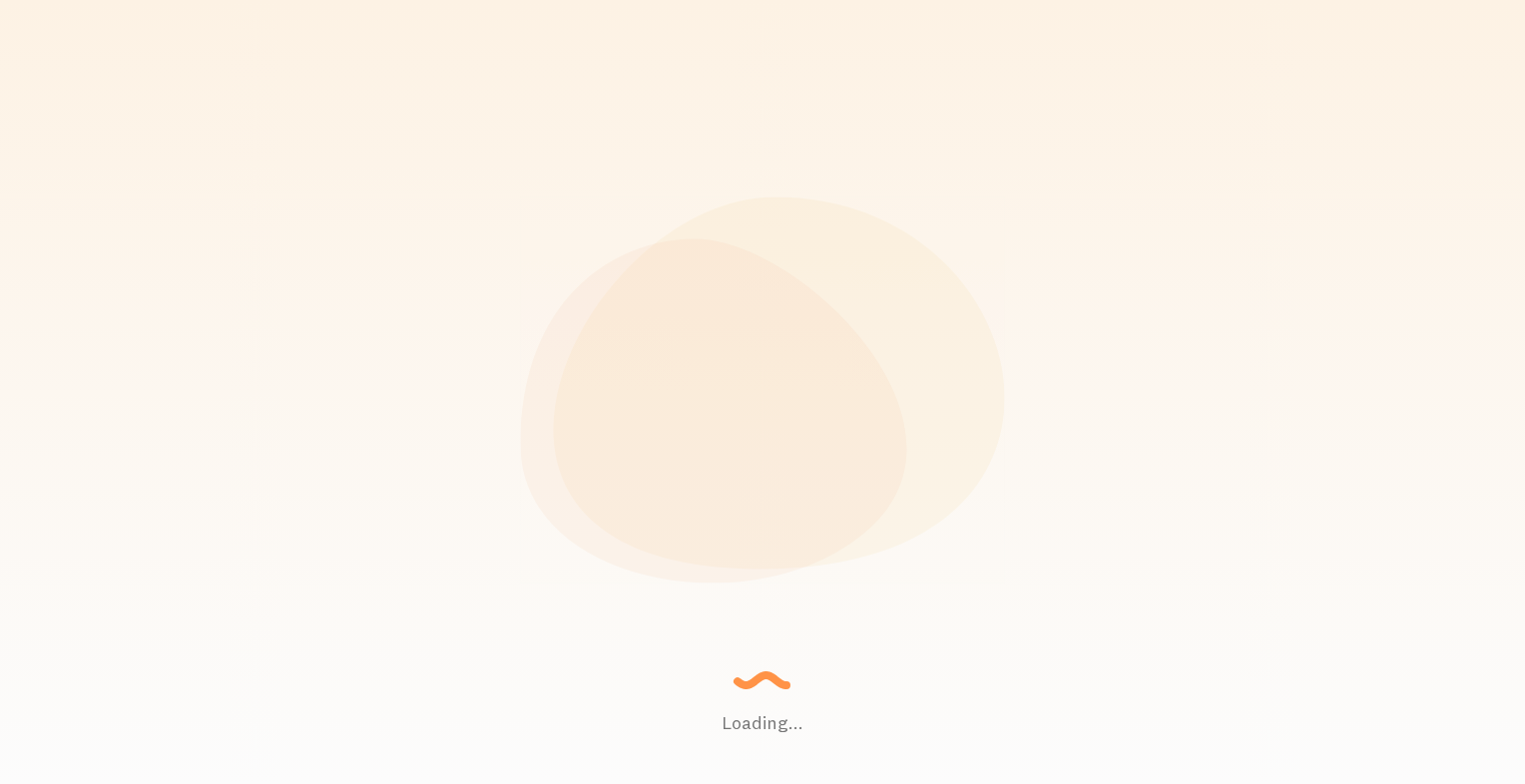 scroll, scrollTop: 0, scrollLeft: 0, axis: both 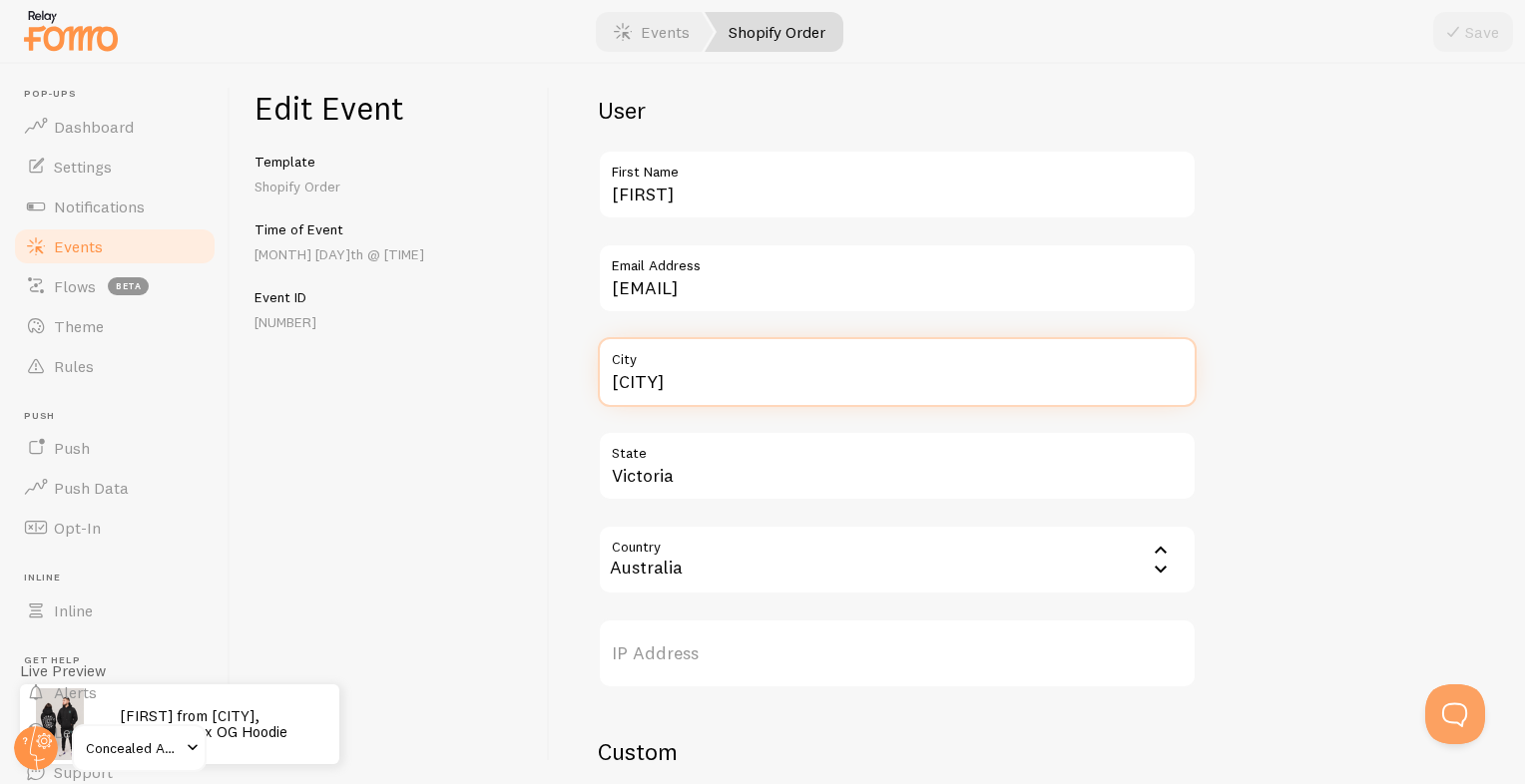 drag, startPoint x: 707, startPoint y: 377, endPoint x: 555, endPoint y: 389, distance: 152.47295 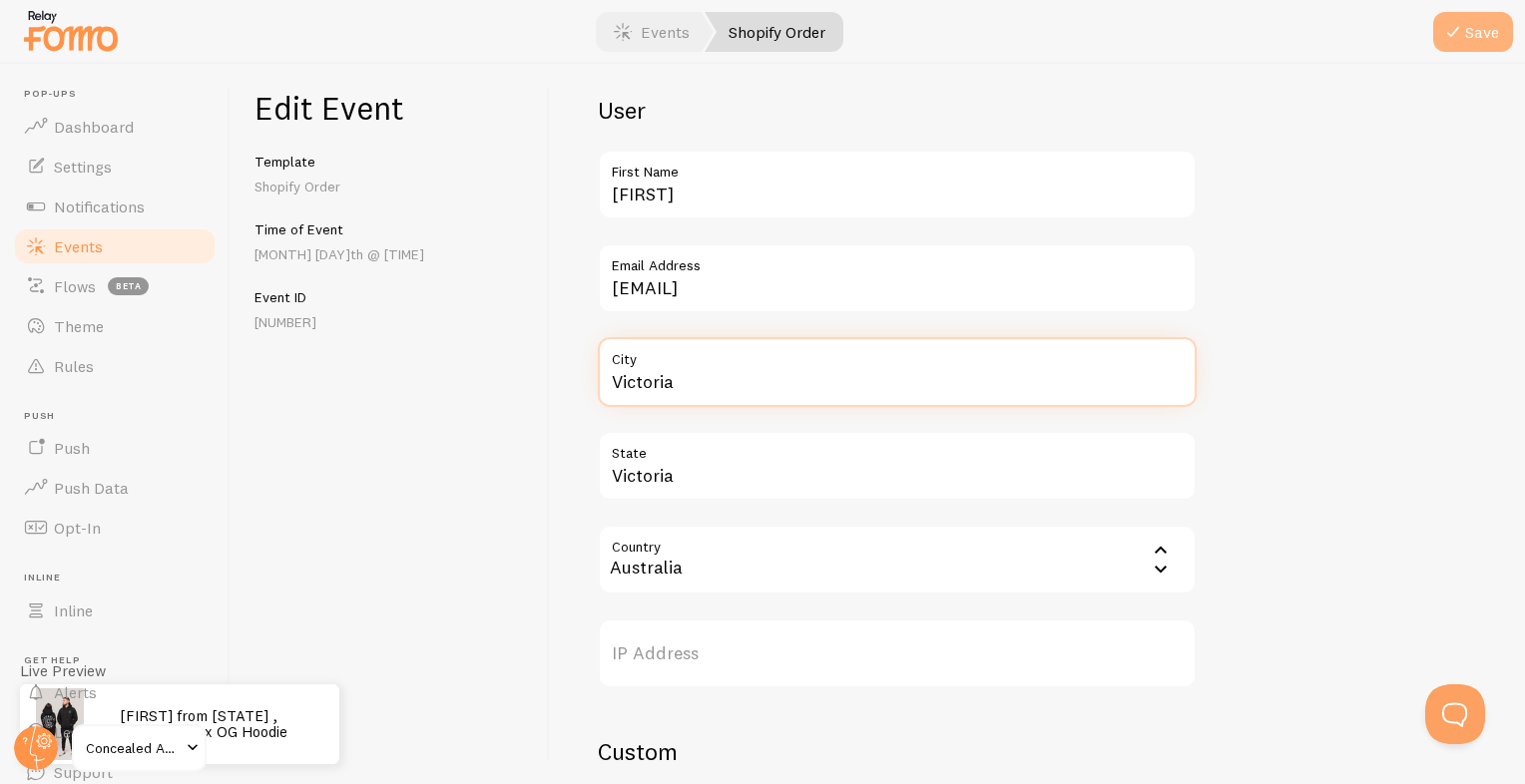 type on "Victoria" 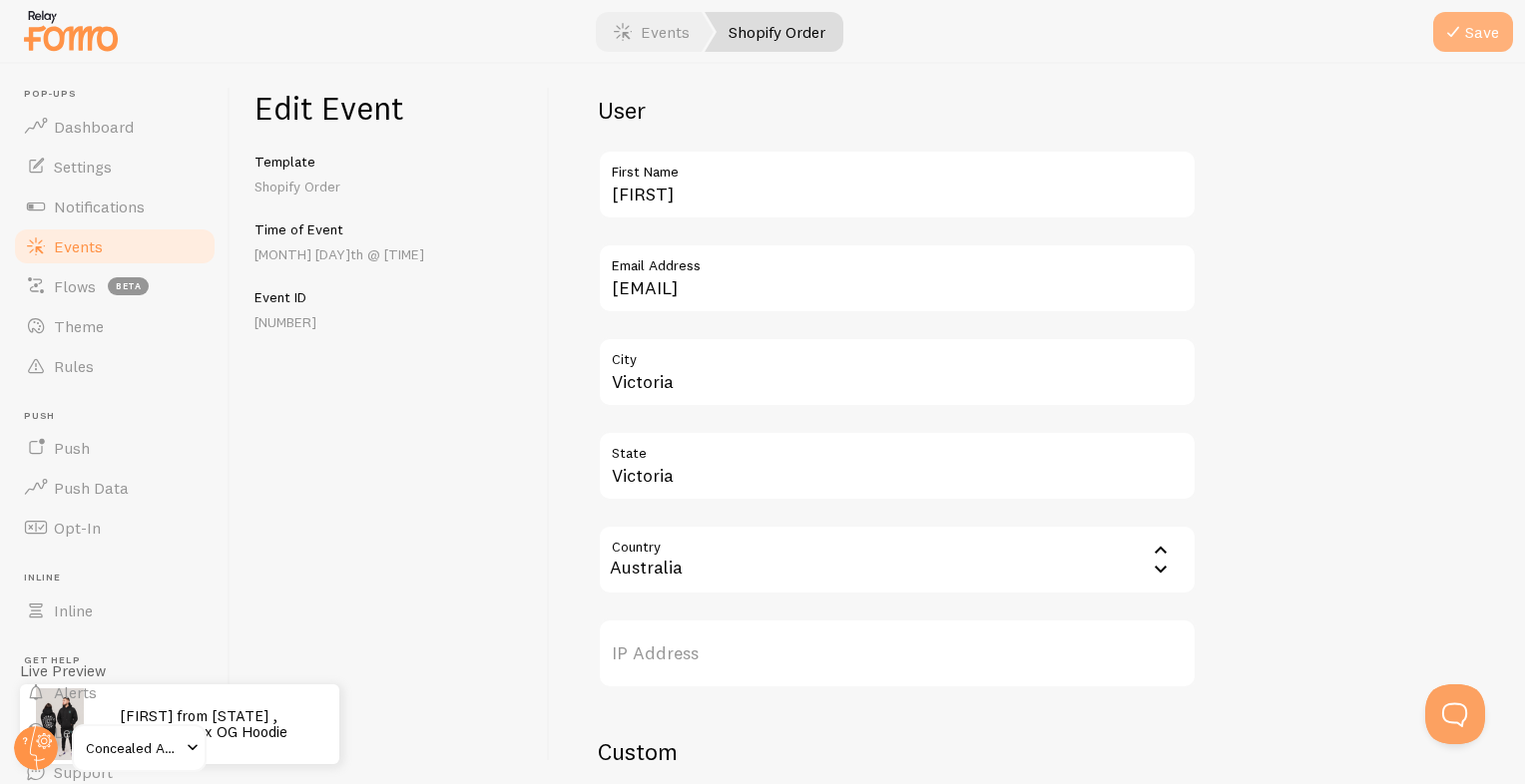 click on "Save" at bounding box center (1473, 32) 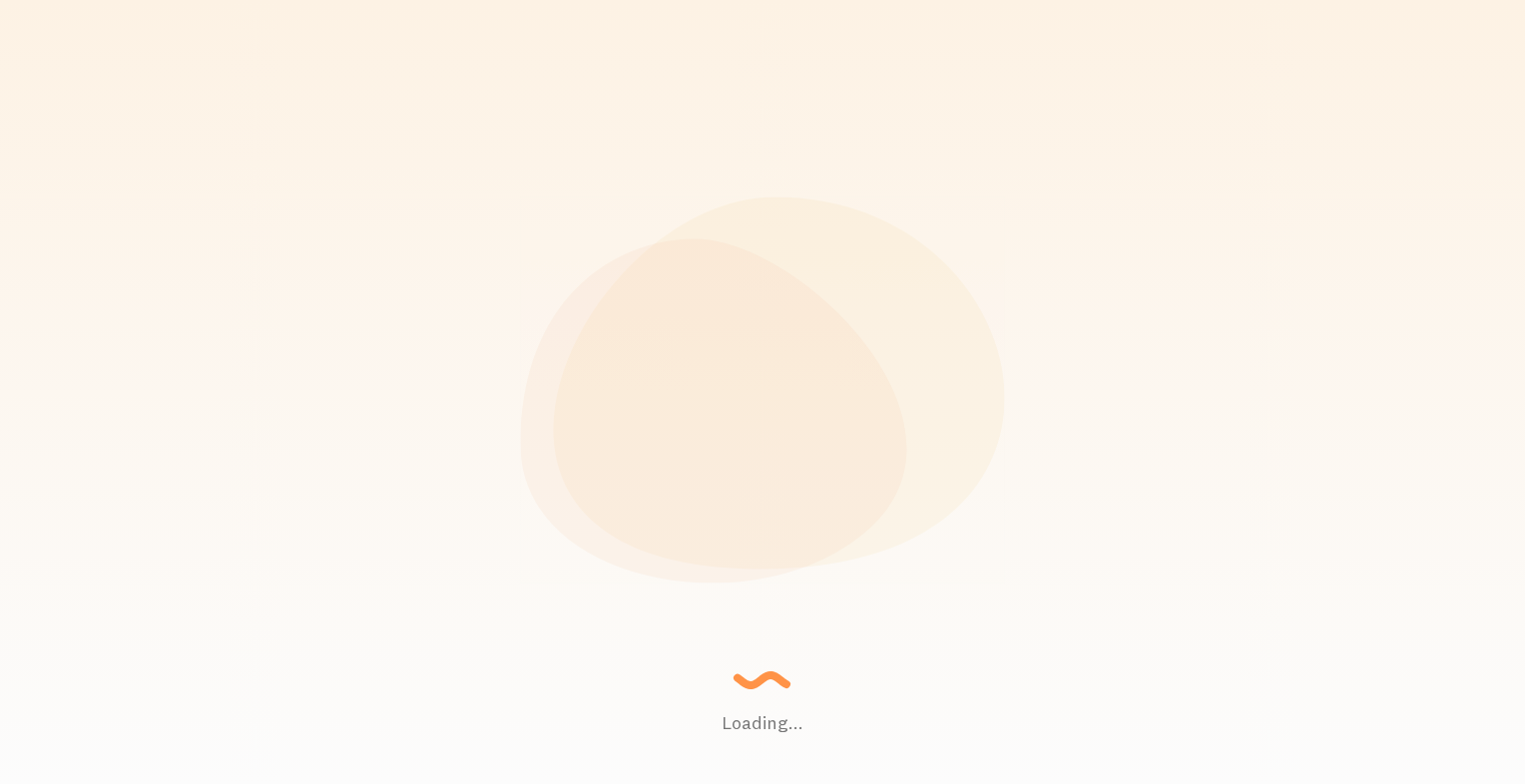 scroll, scrollTop: 0, scrollLeft: 0, axis: both 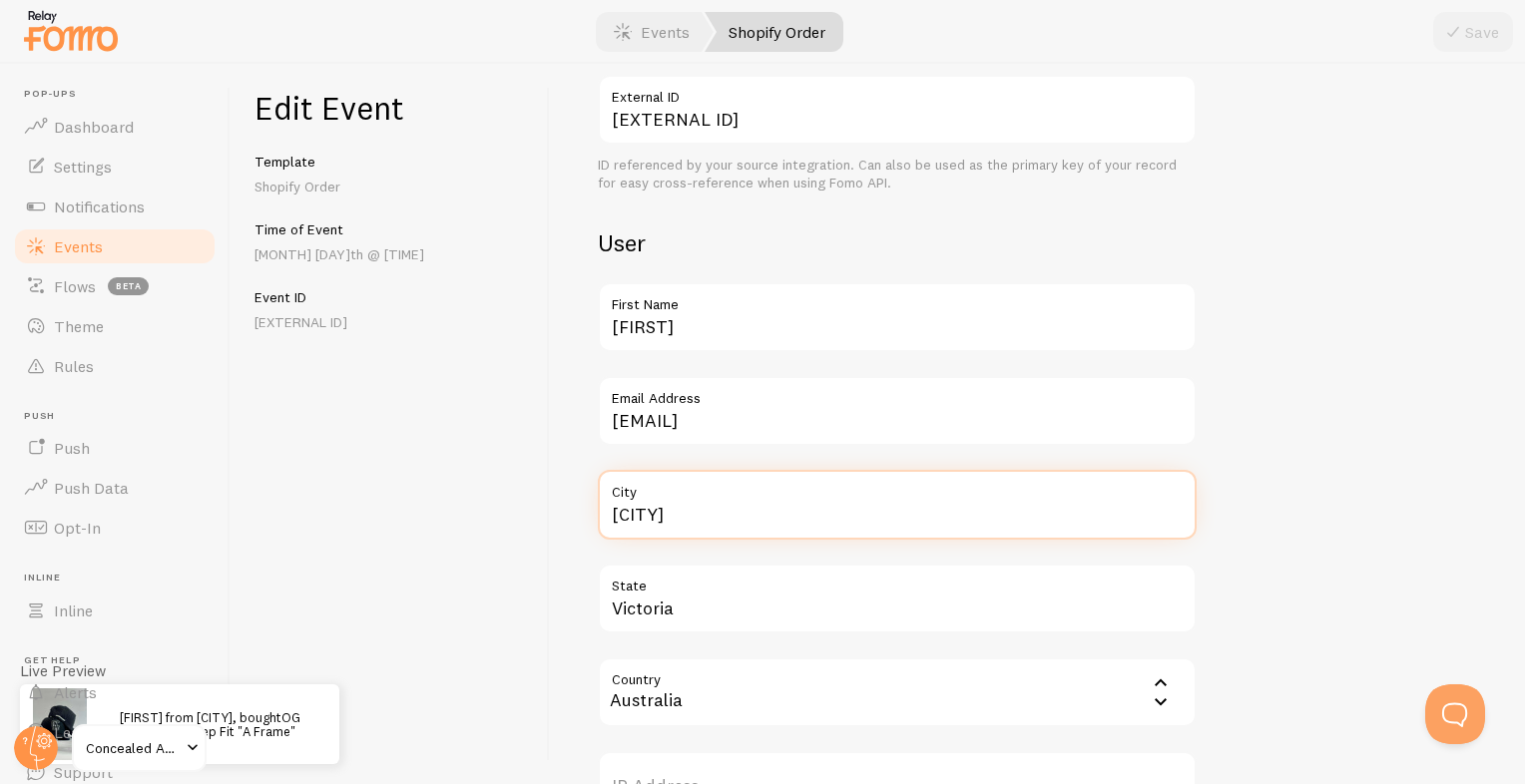 drag, startPoint x: 720, startPoint y: 513, endPoint x: 589, endPoint y: 483, distance: 134.39122 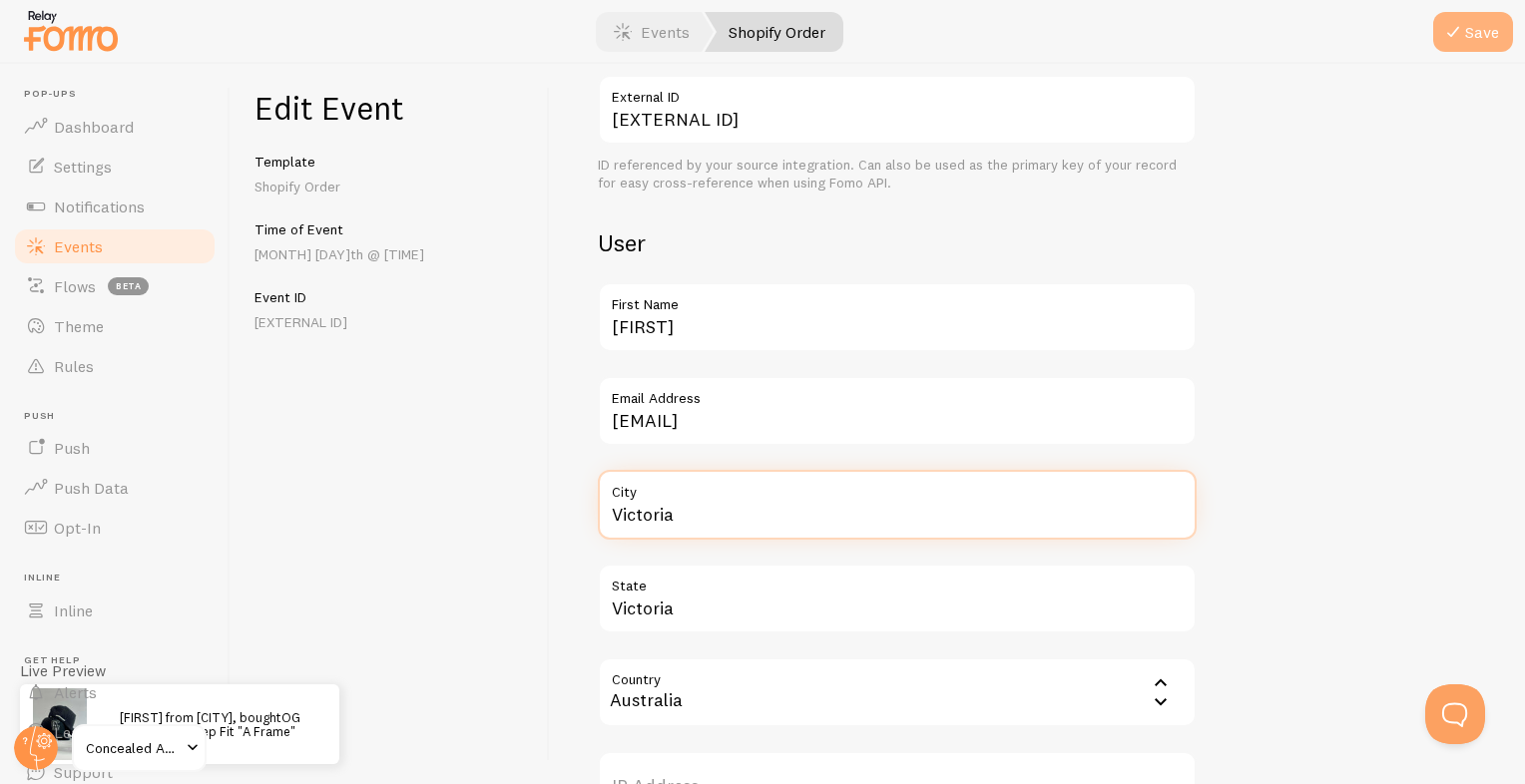 type on "Victoria" 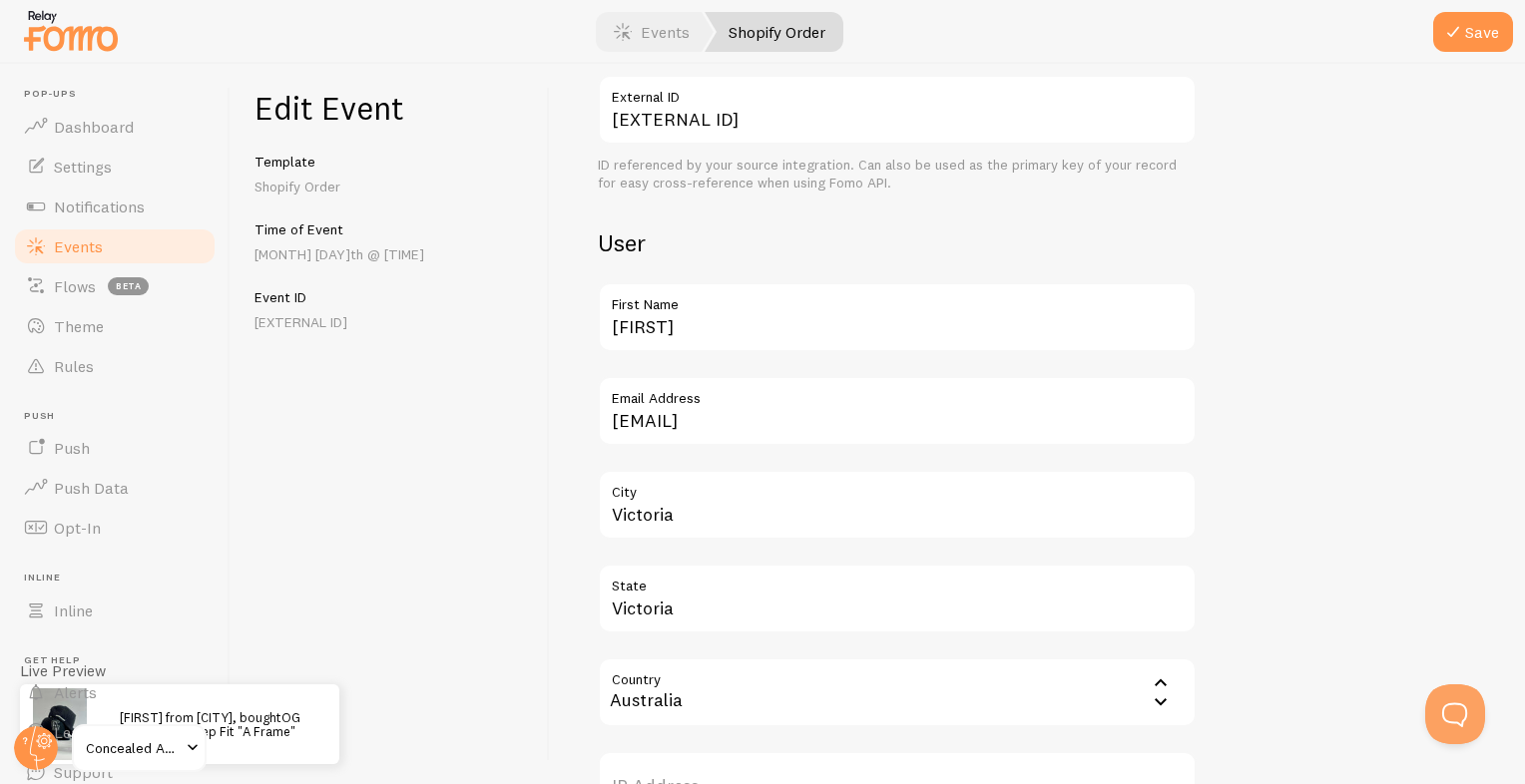 drag, startPoint x: 1472, startPoint y: 35, endPoint x: 1417, endPoint y: 43, distance: 55.578773 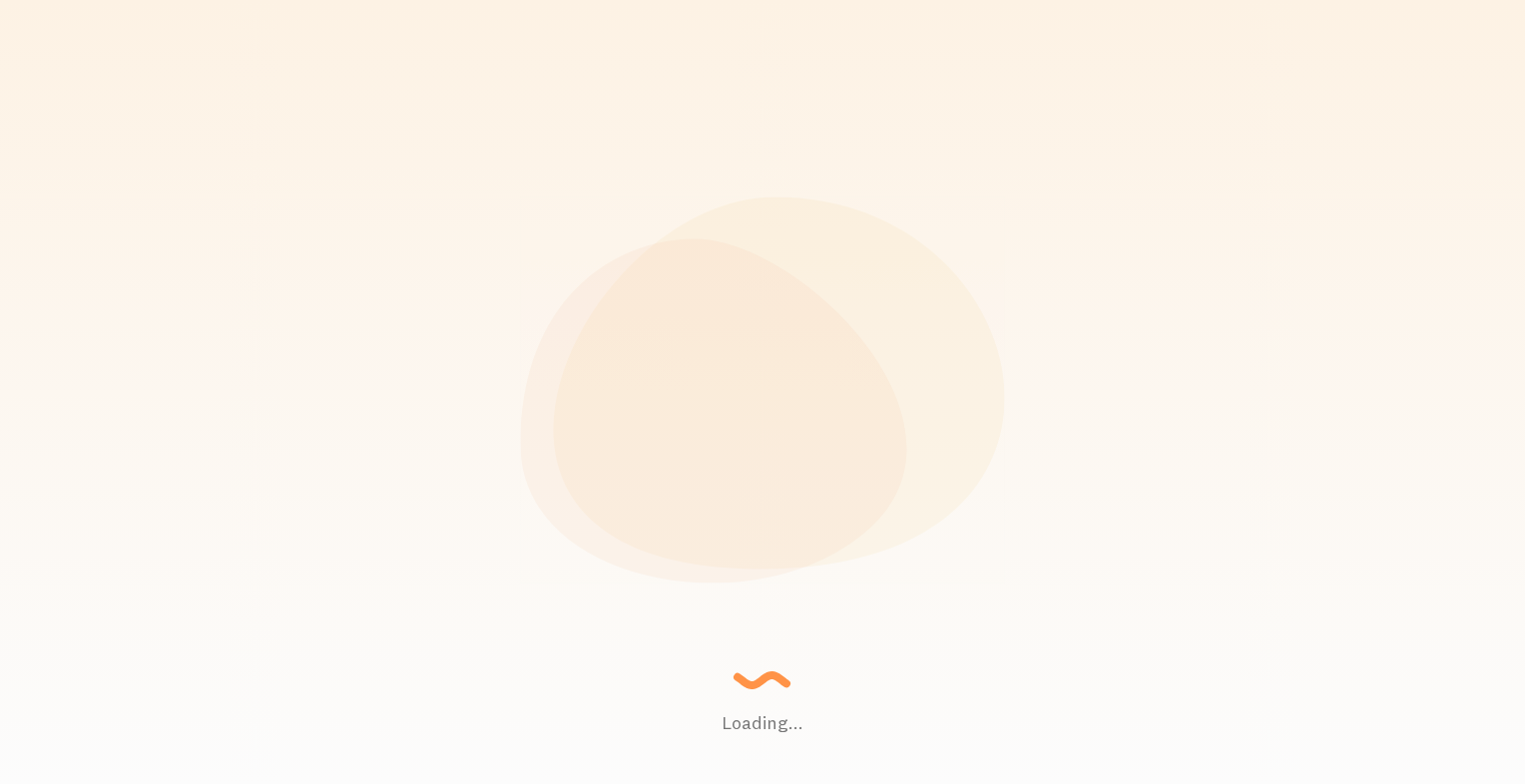 scroll, scrollTop: 0, scrollLeft: 0, axis: both 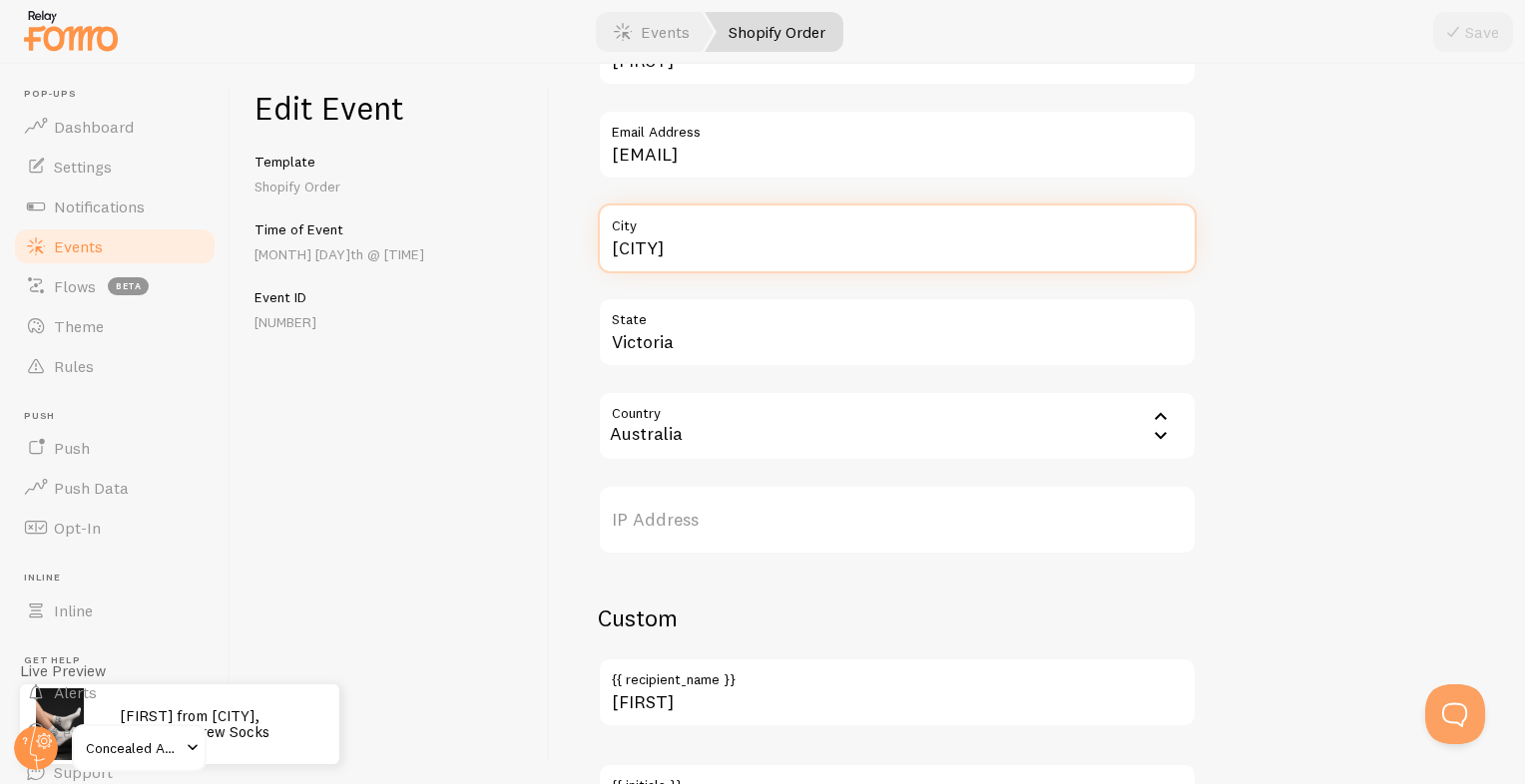 drag, startPoint x: 723, startPoint y: 248, endPoint x: 563, endPoint y: 256, distance: 160.19988 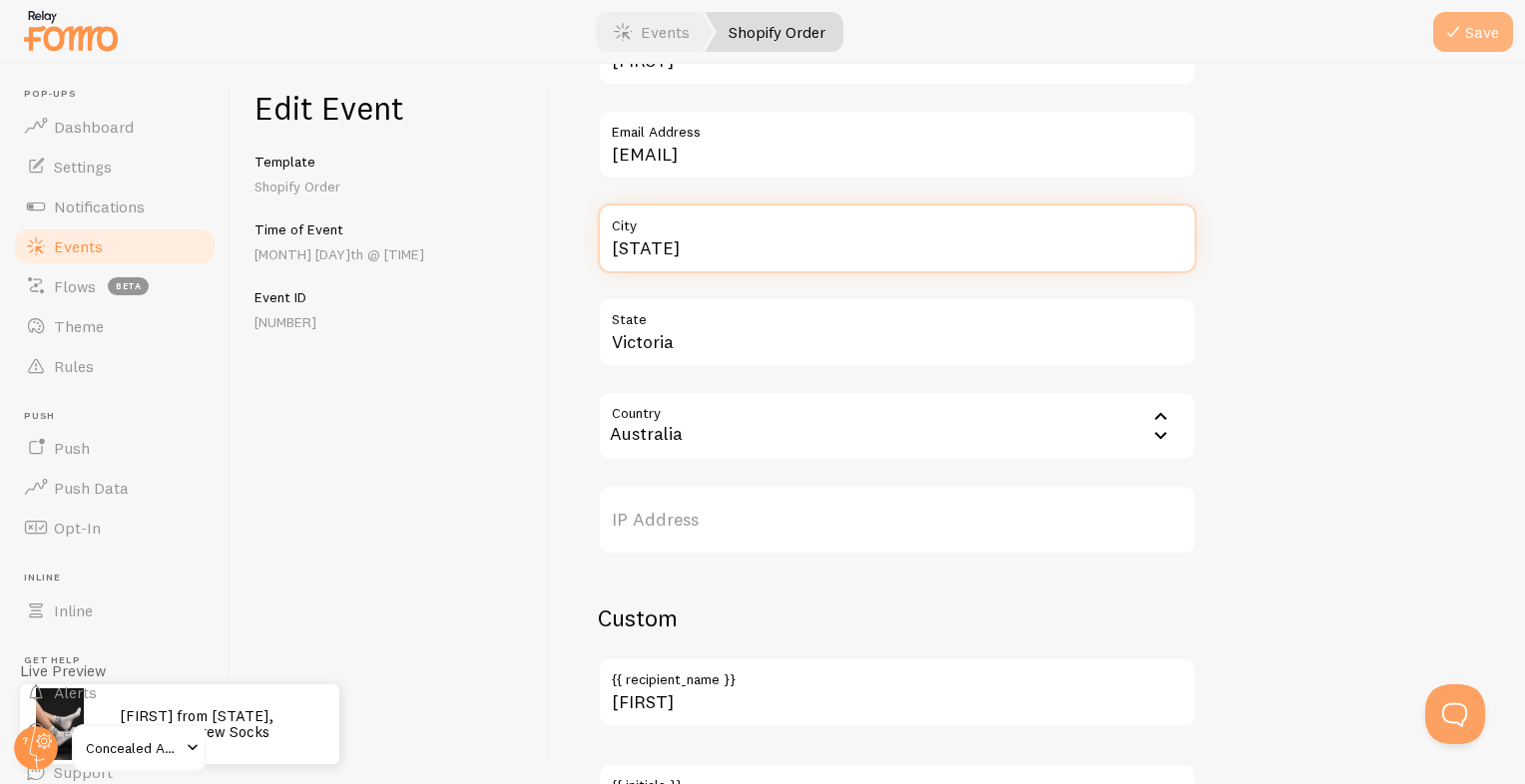 type on "South Australia" 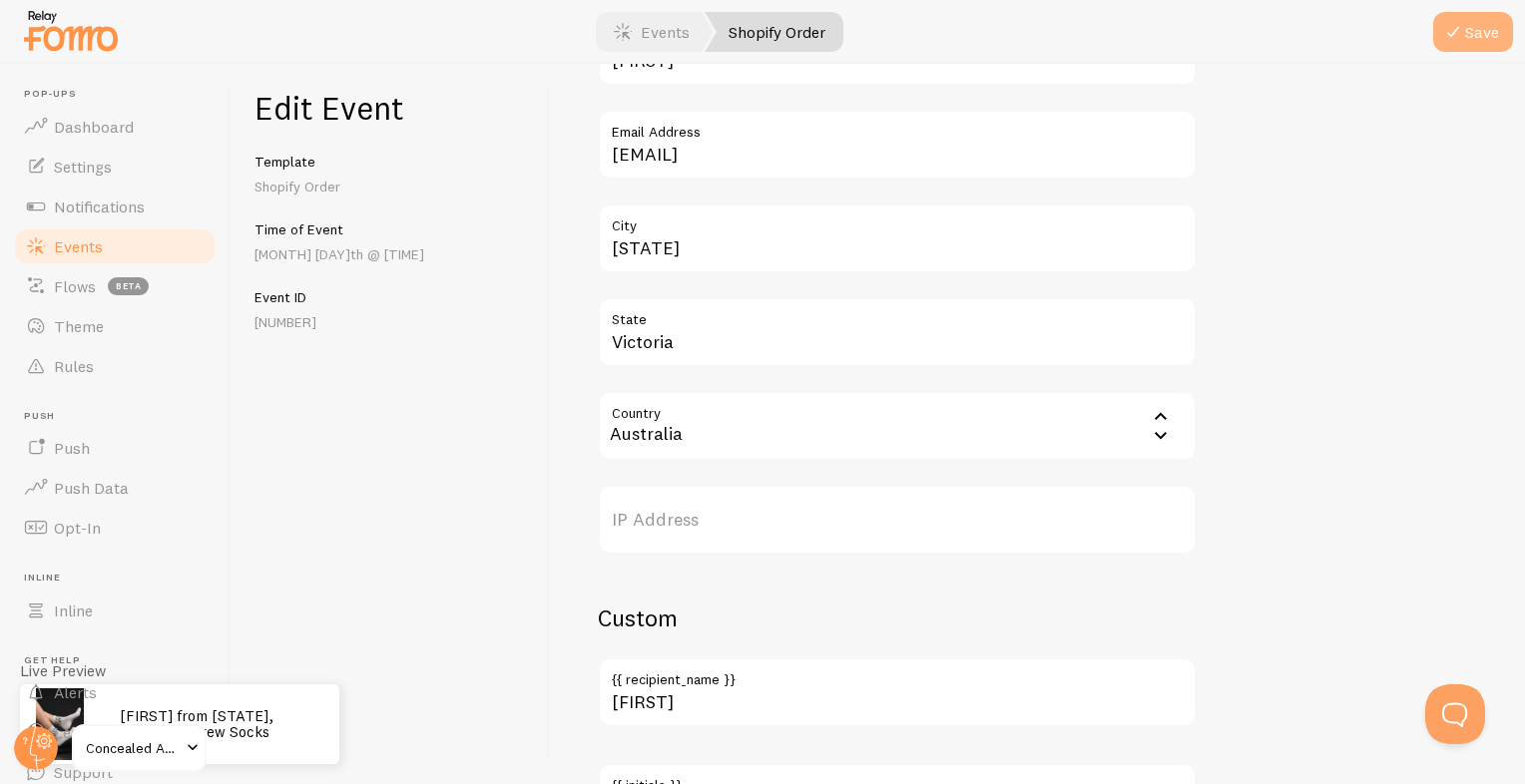 click on "Save" at bounding box center (1473, 32) 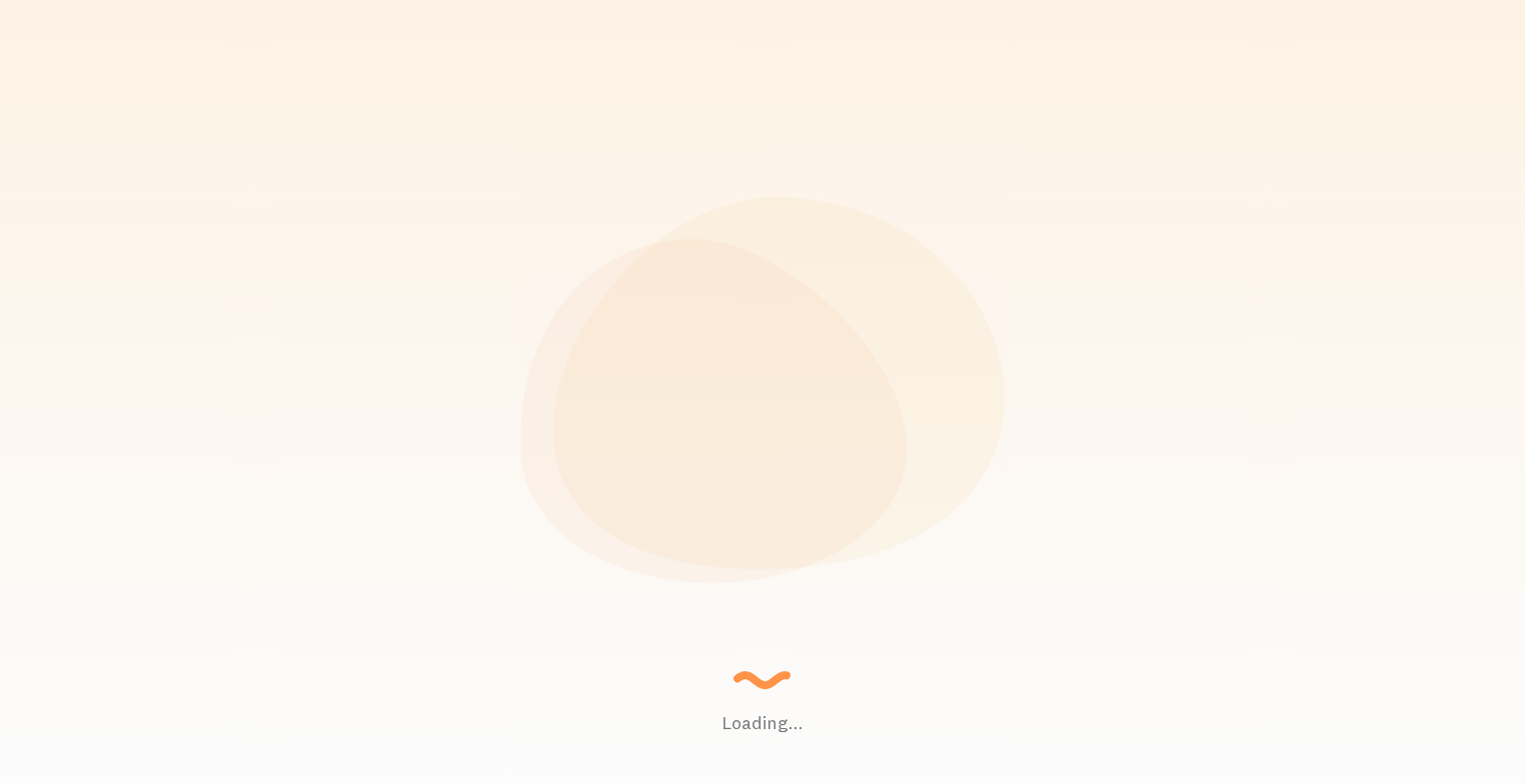 scroll, scrollTop: 0, scrollLeft: 0, axis: both 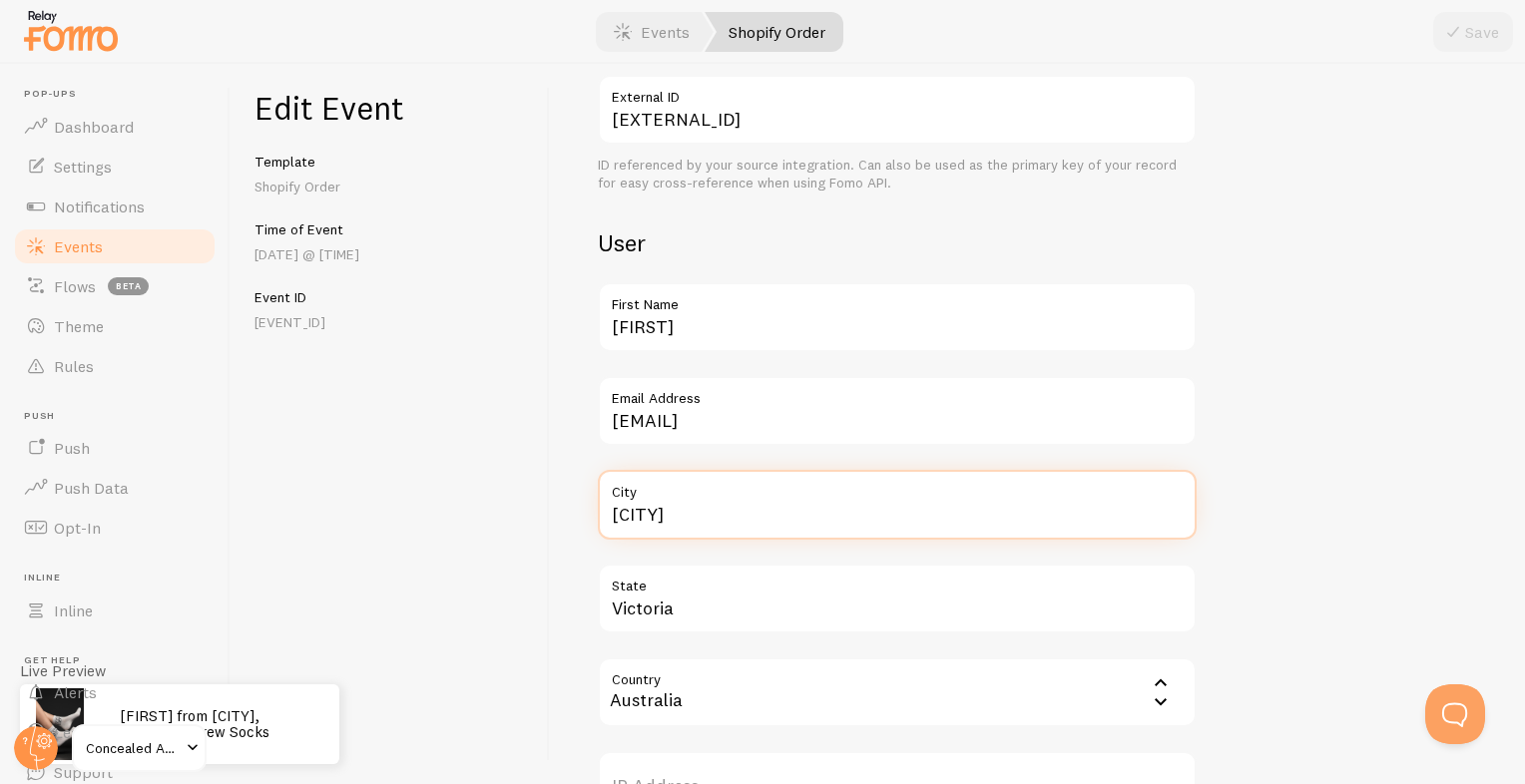 drag, startPoint x: 510, startPoint y: 528, endPoint x: 490, endPoint y: 530, distance: 20.09975 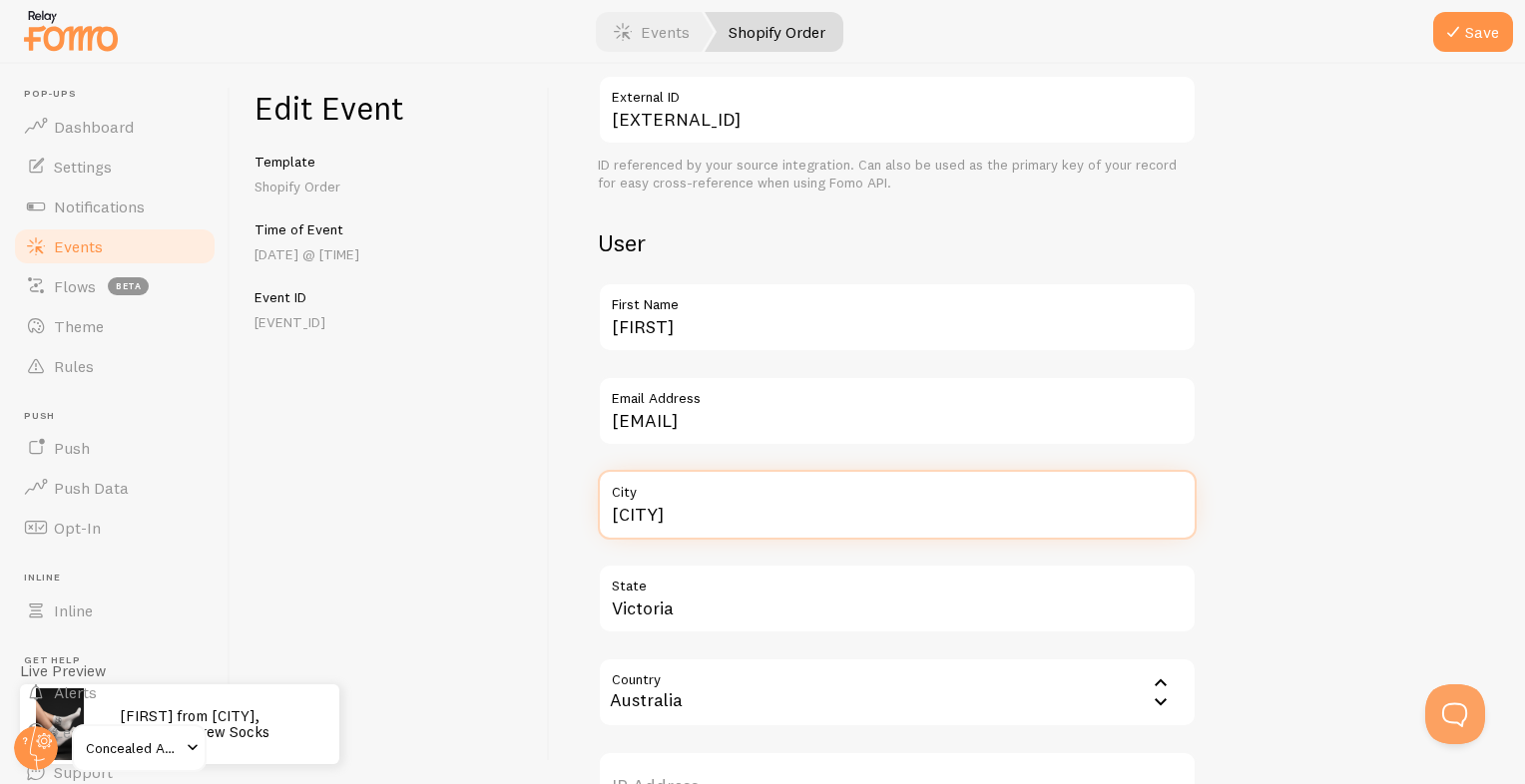 type on "Perth" 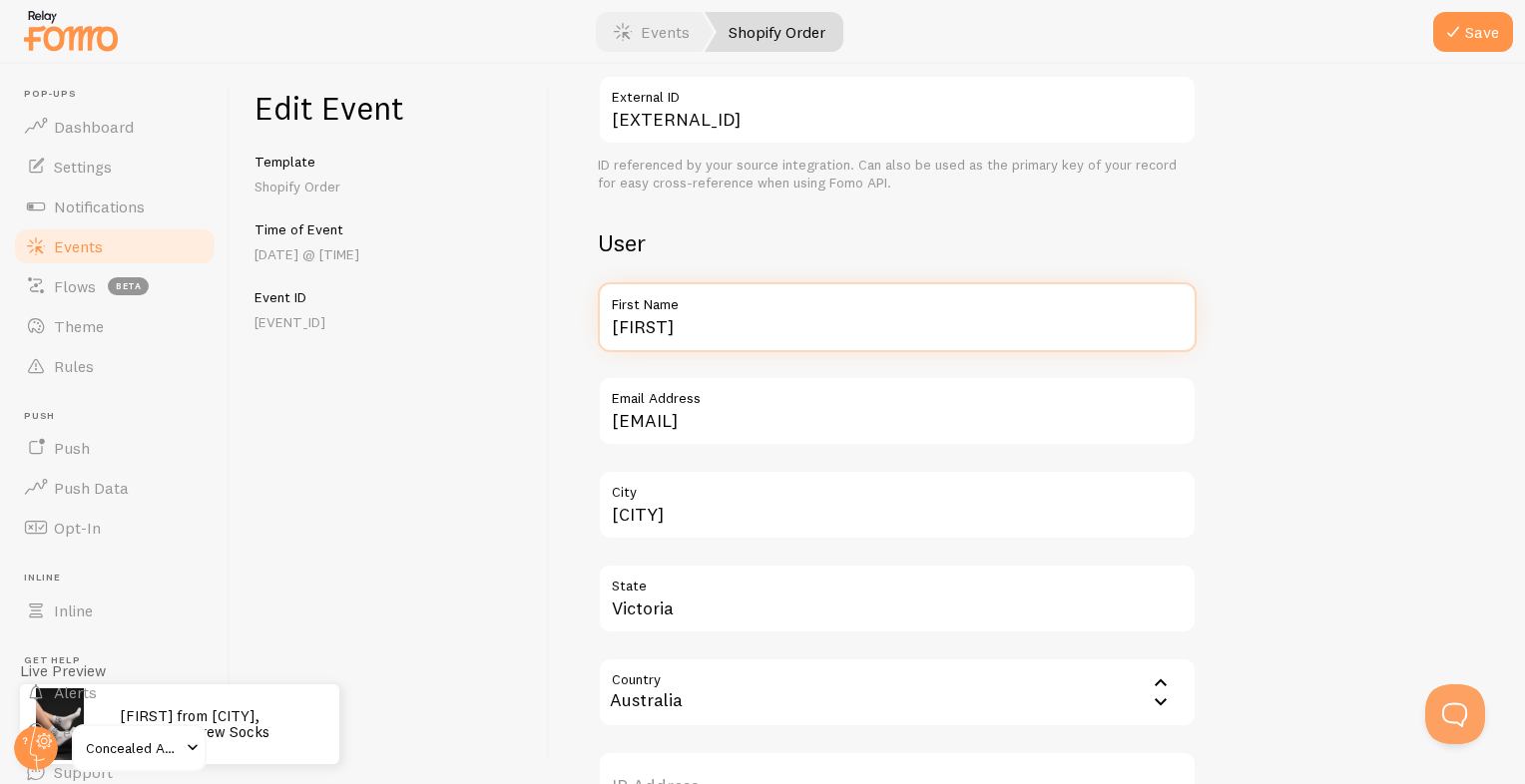drag, startPoint x: 649, startPoint y: 327, endPoint x: 575, endPoint y: 327, distance: 74 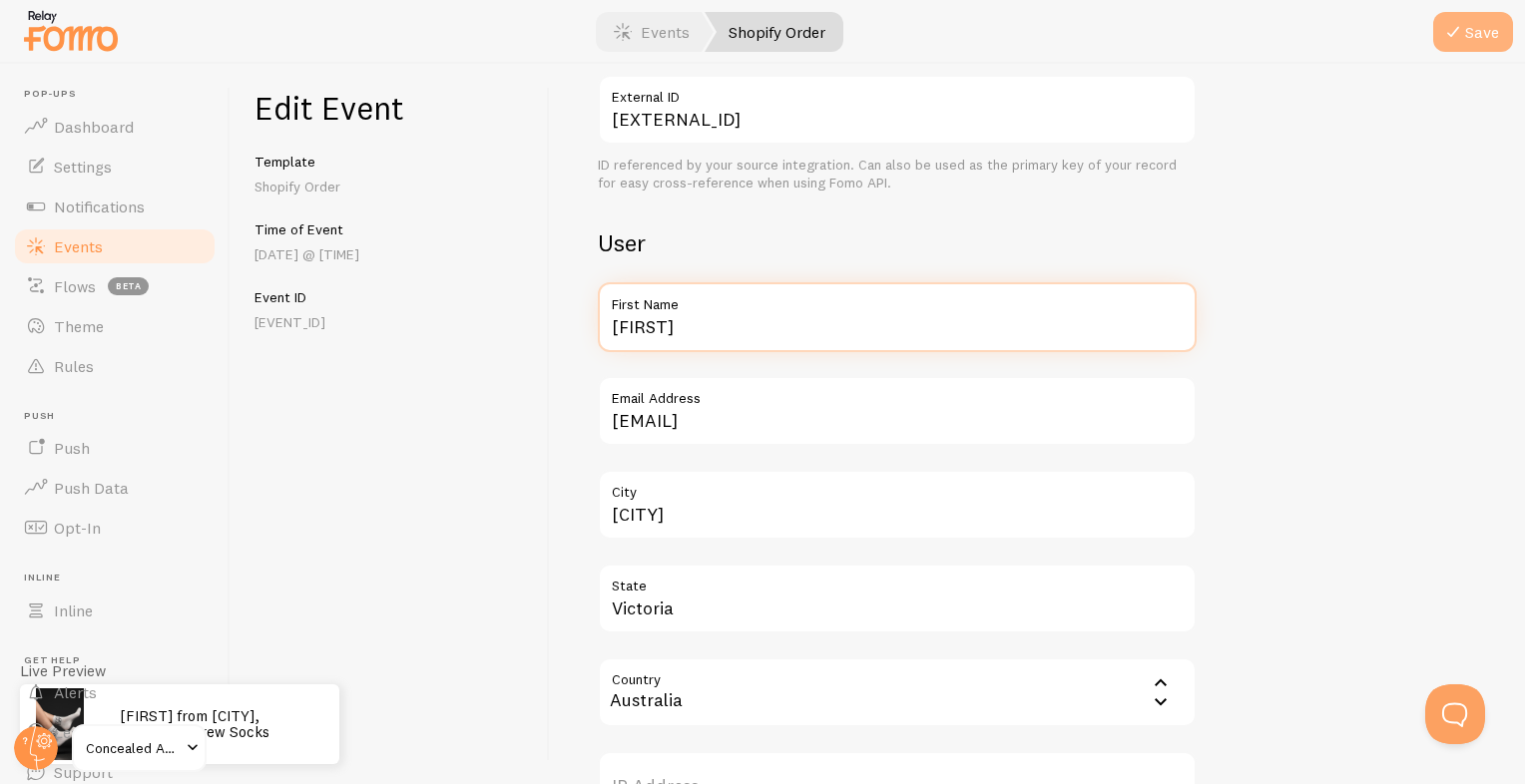 type on "Roy" 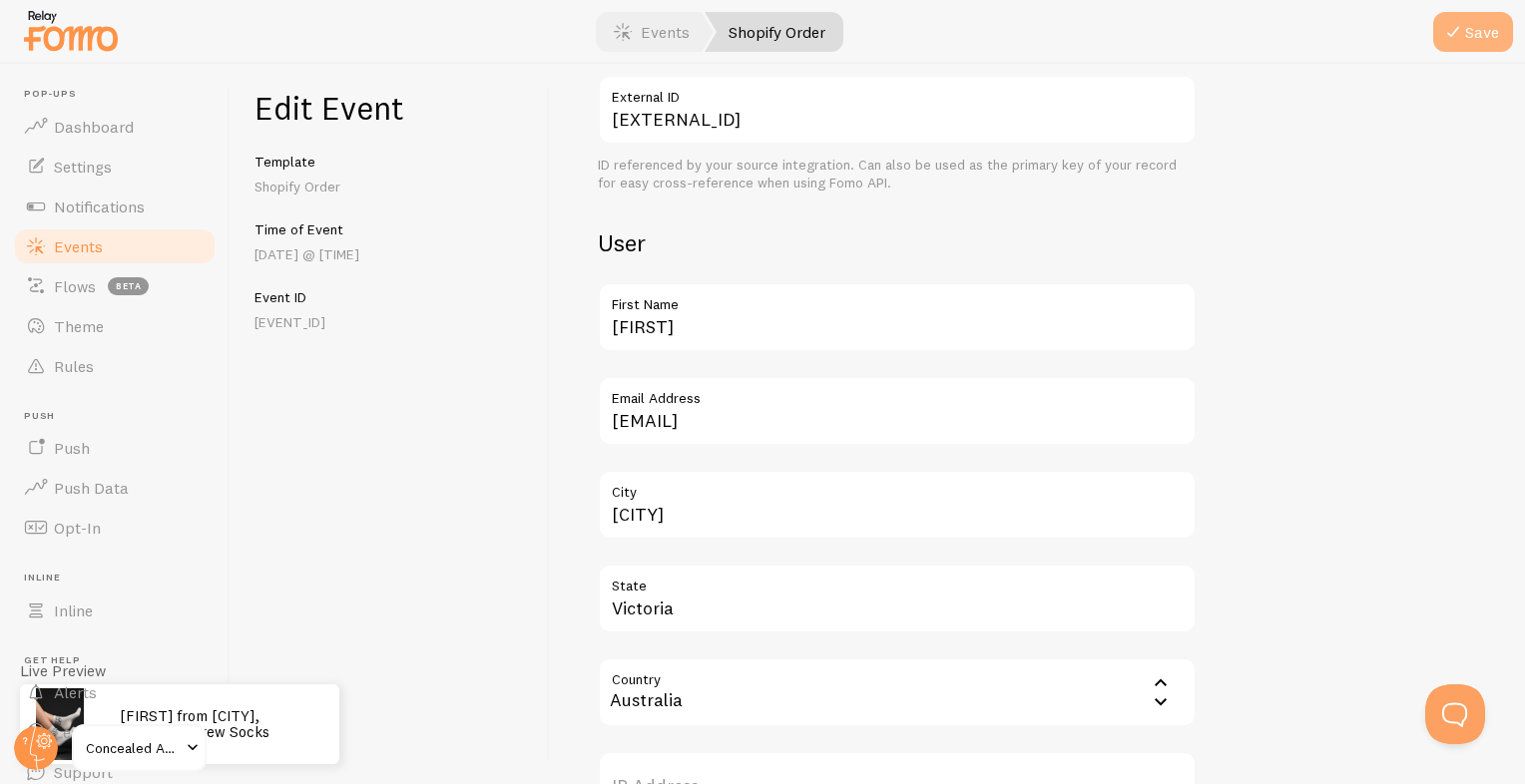 click on "Save" at bounding box center (1473, 32) 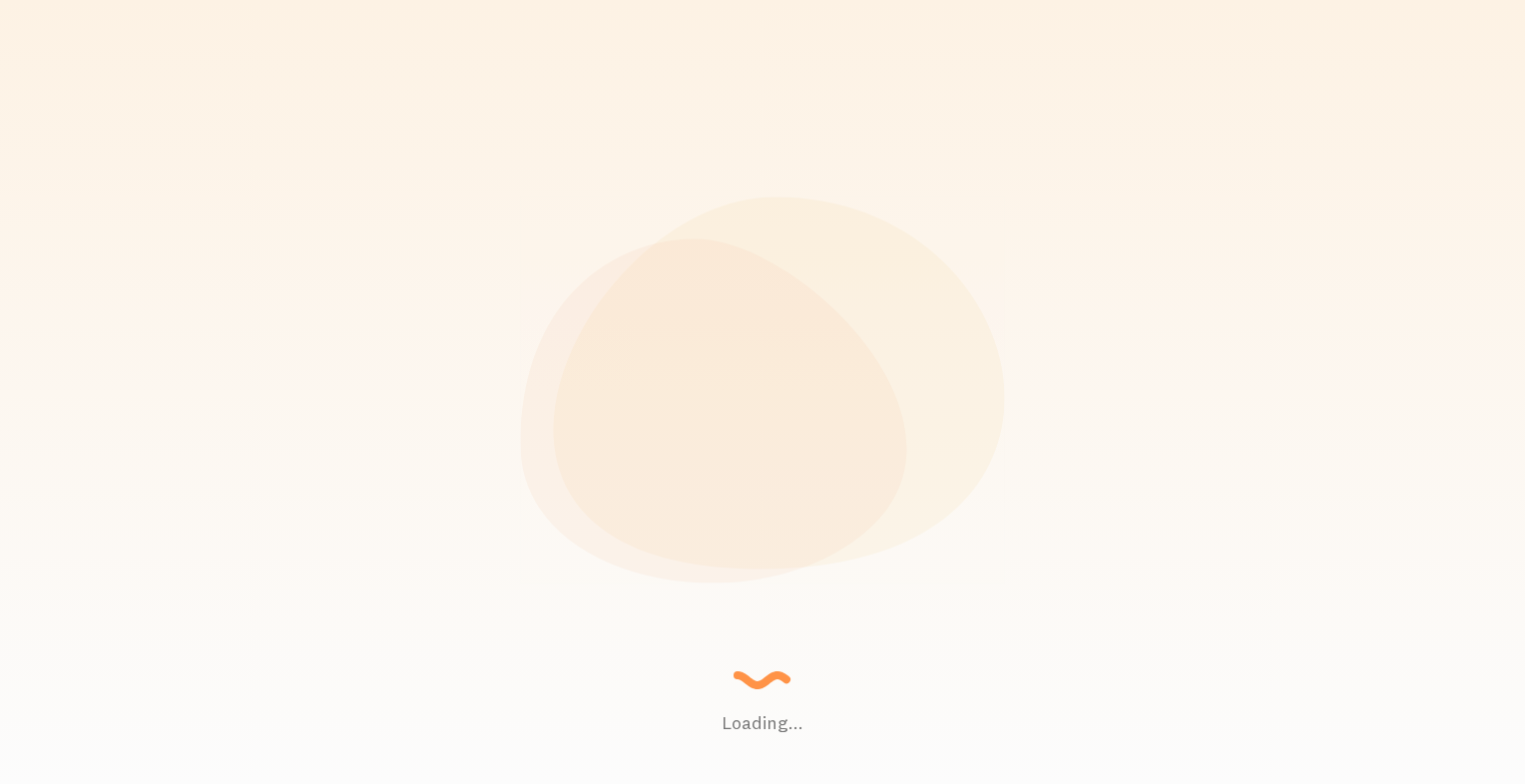scroll, scrollTop: 0, scrollLeft: 0, axis: both 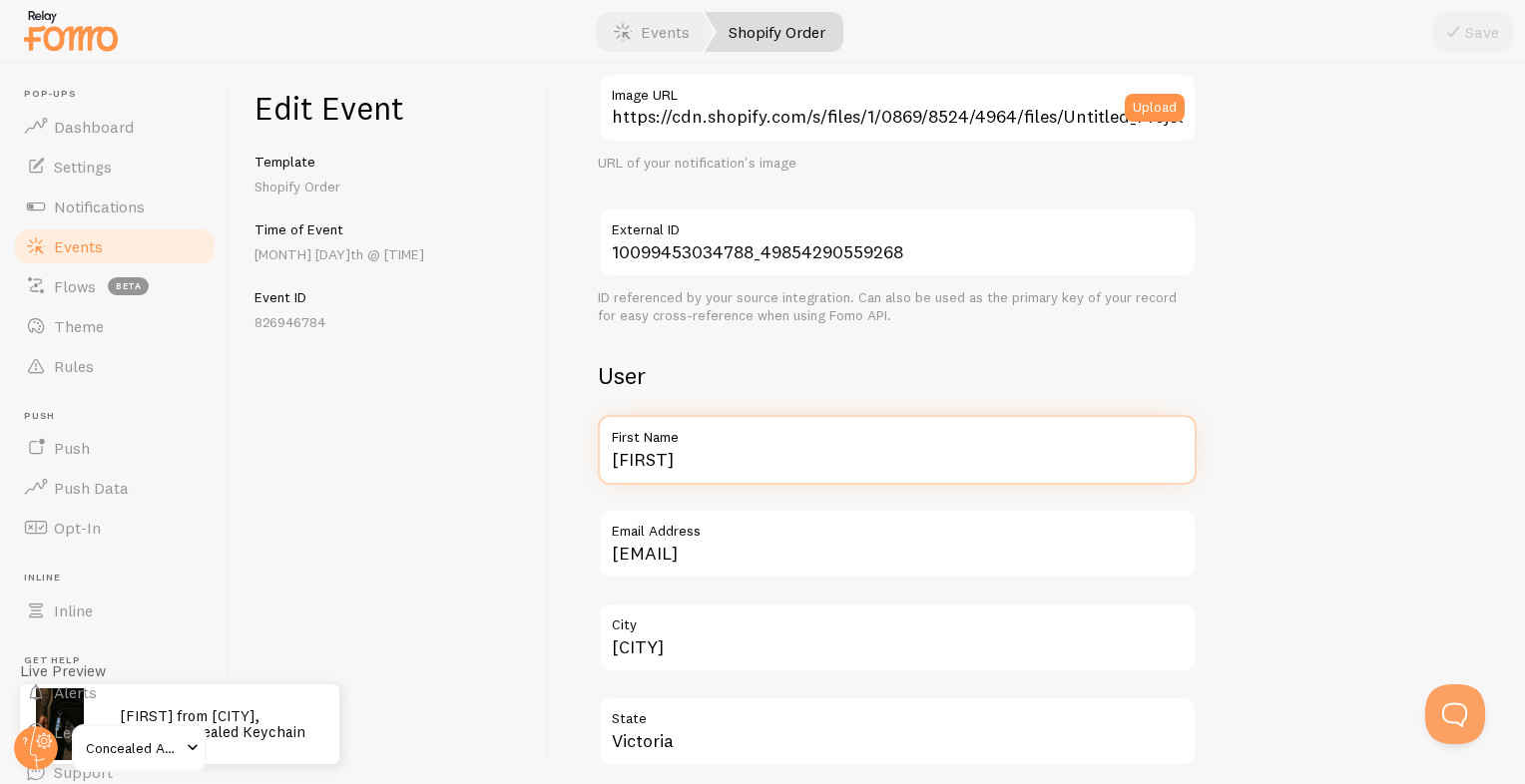 drag, startPoint x: 571, startPoint y: 479, endPoint x: 554, endPoint y: 483, distance: 17.464249 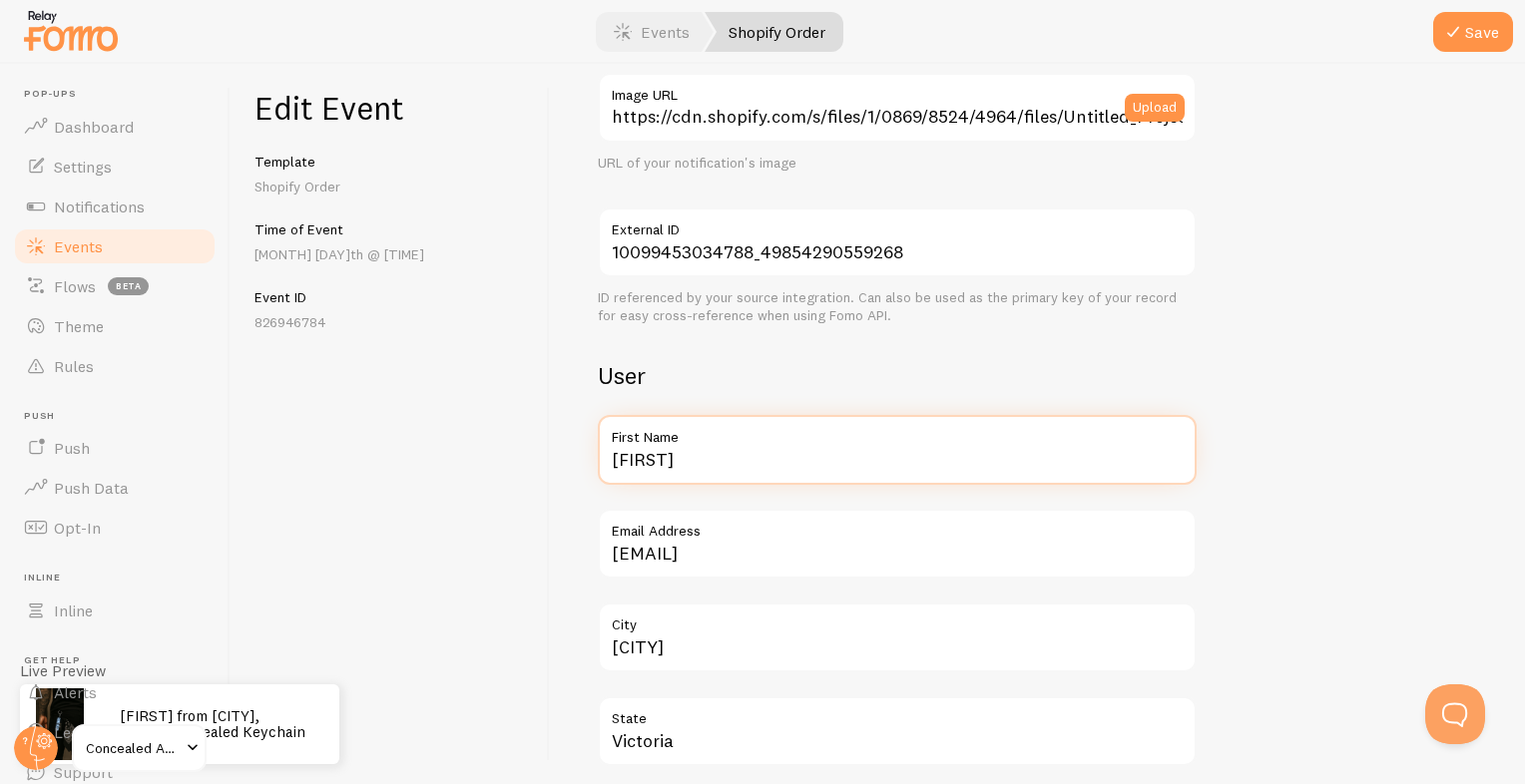 type on "Pete" 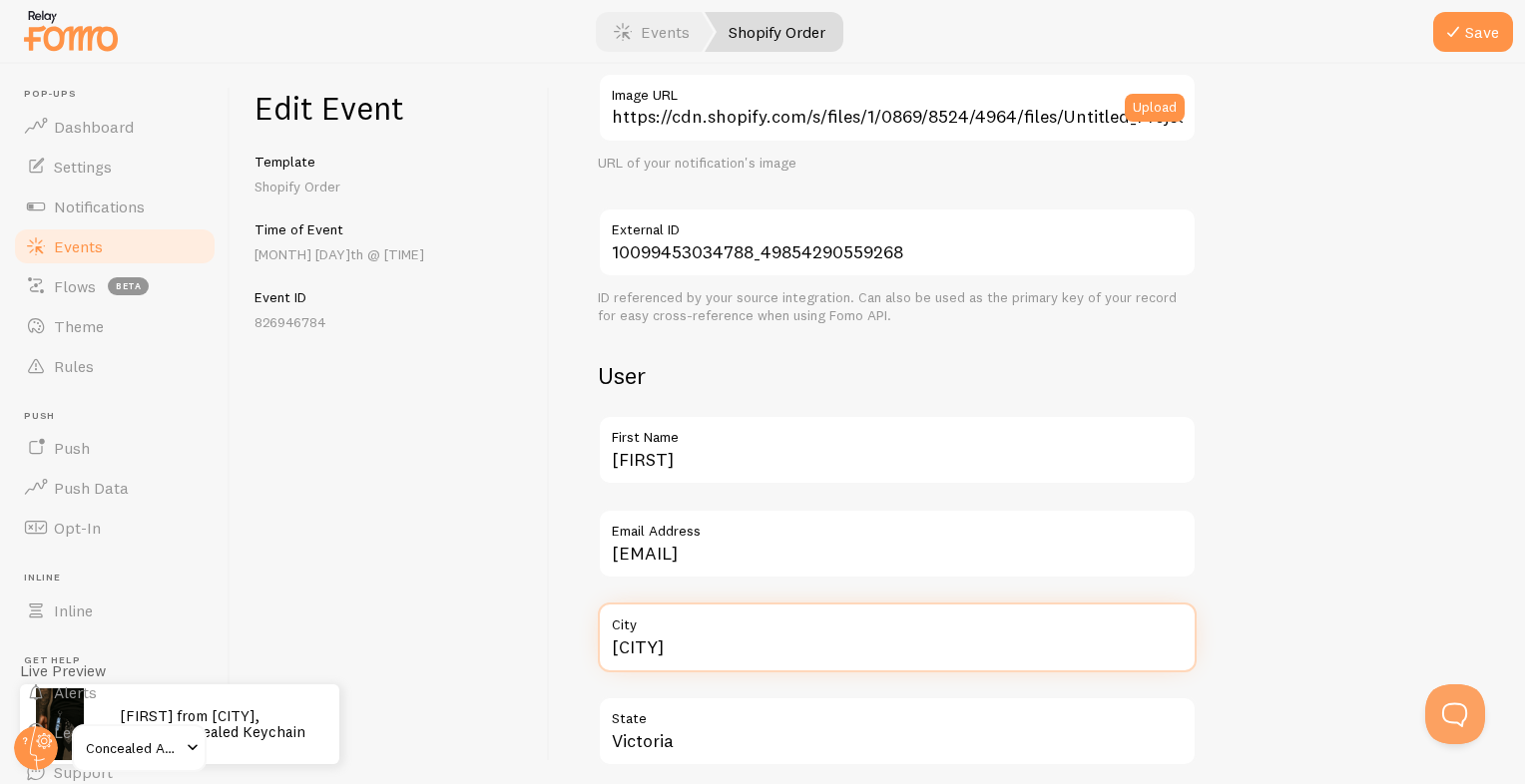 drag, startPoint x: 716, startPoint y: 643, endPoint x: 595, endPoint y: 643, distance: 121 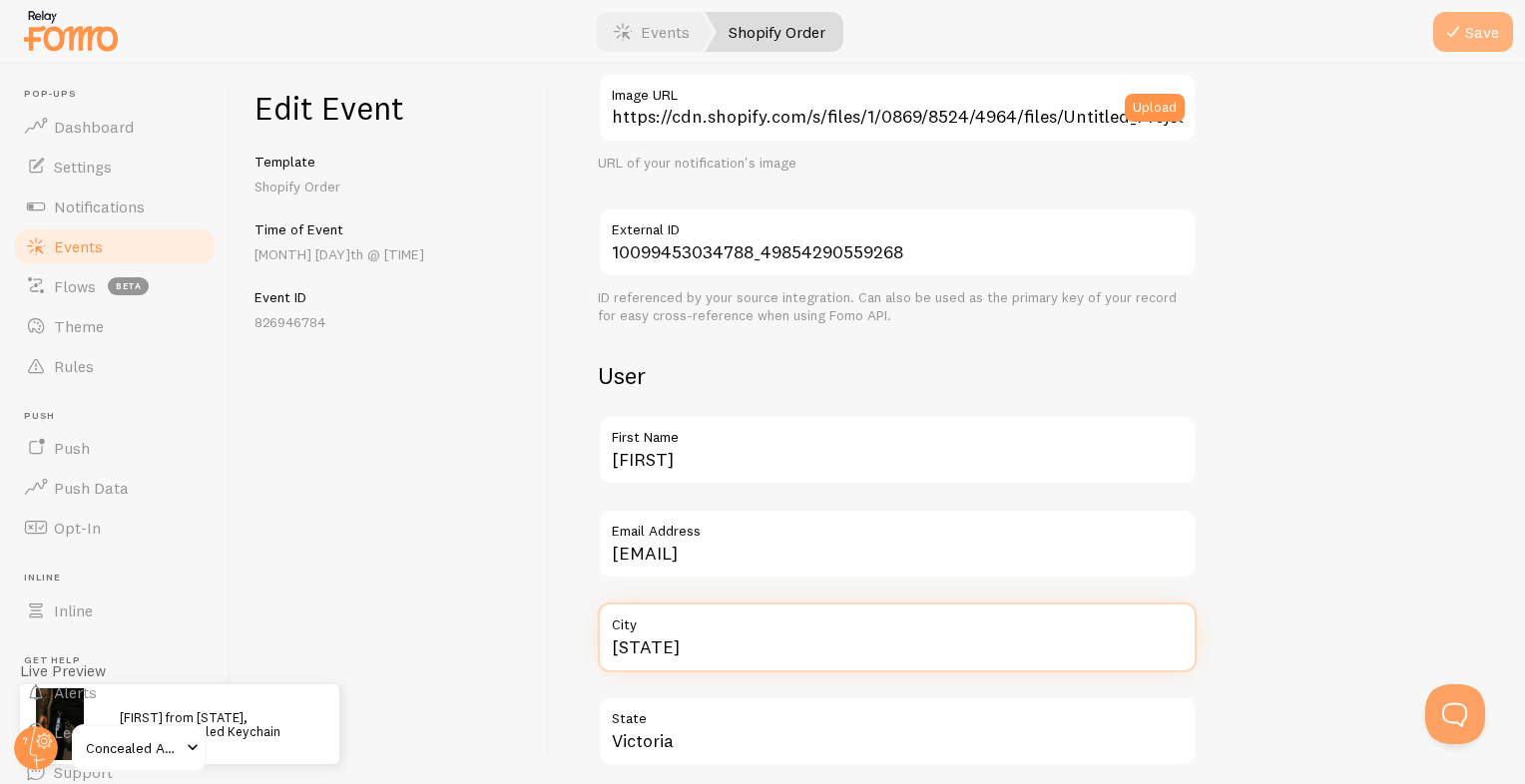 type on "New South Wales" 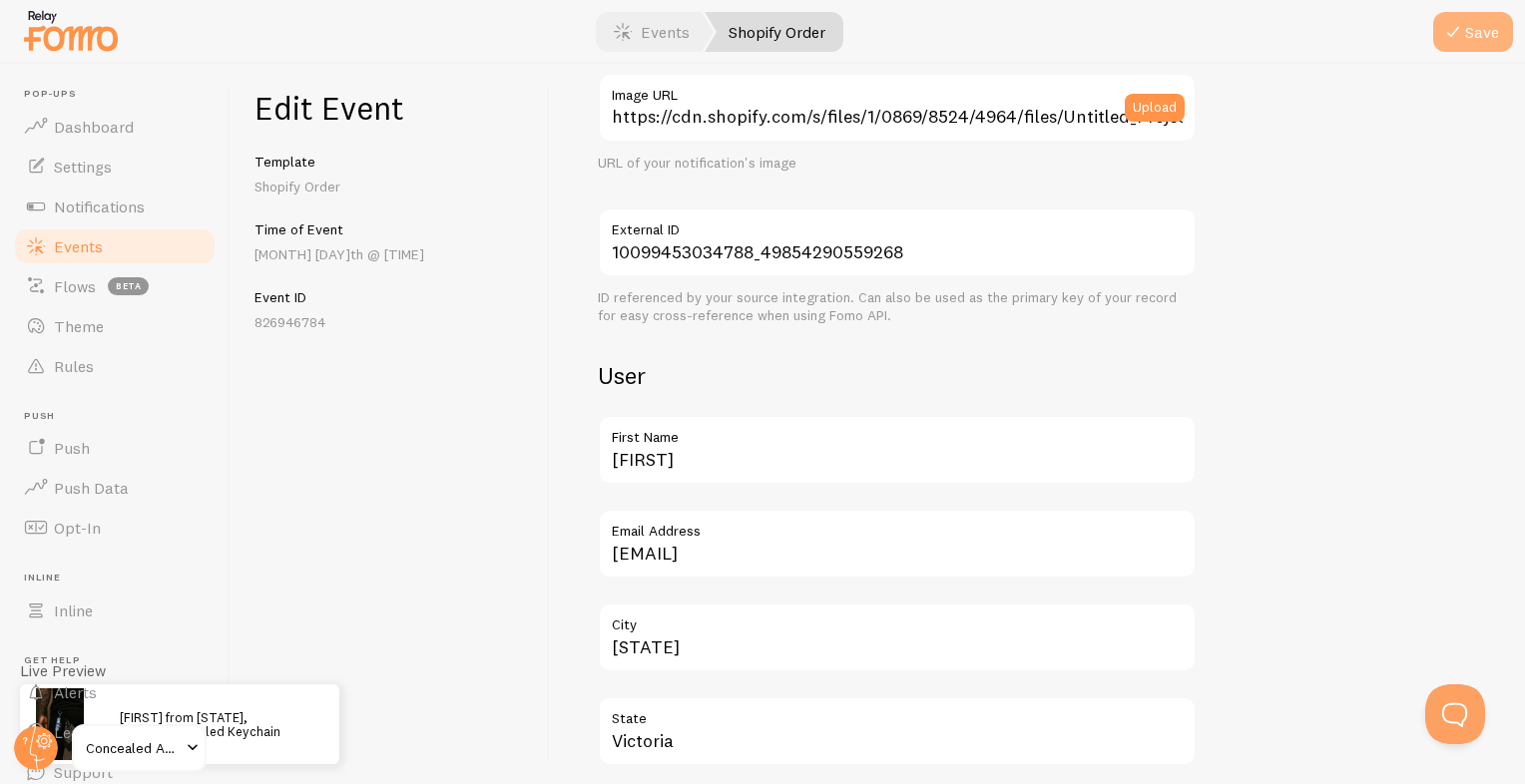 click on "Save" at bounding box center (1473, 32) 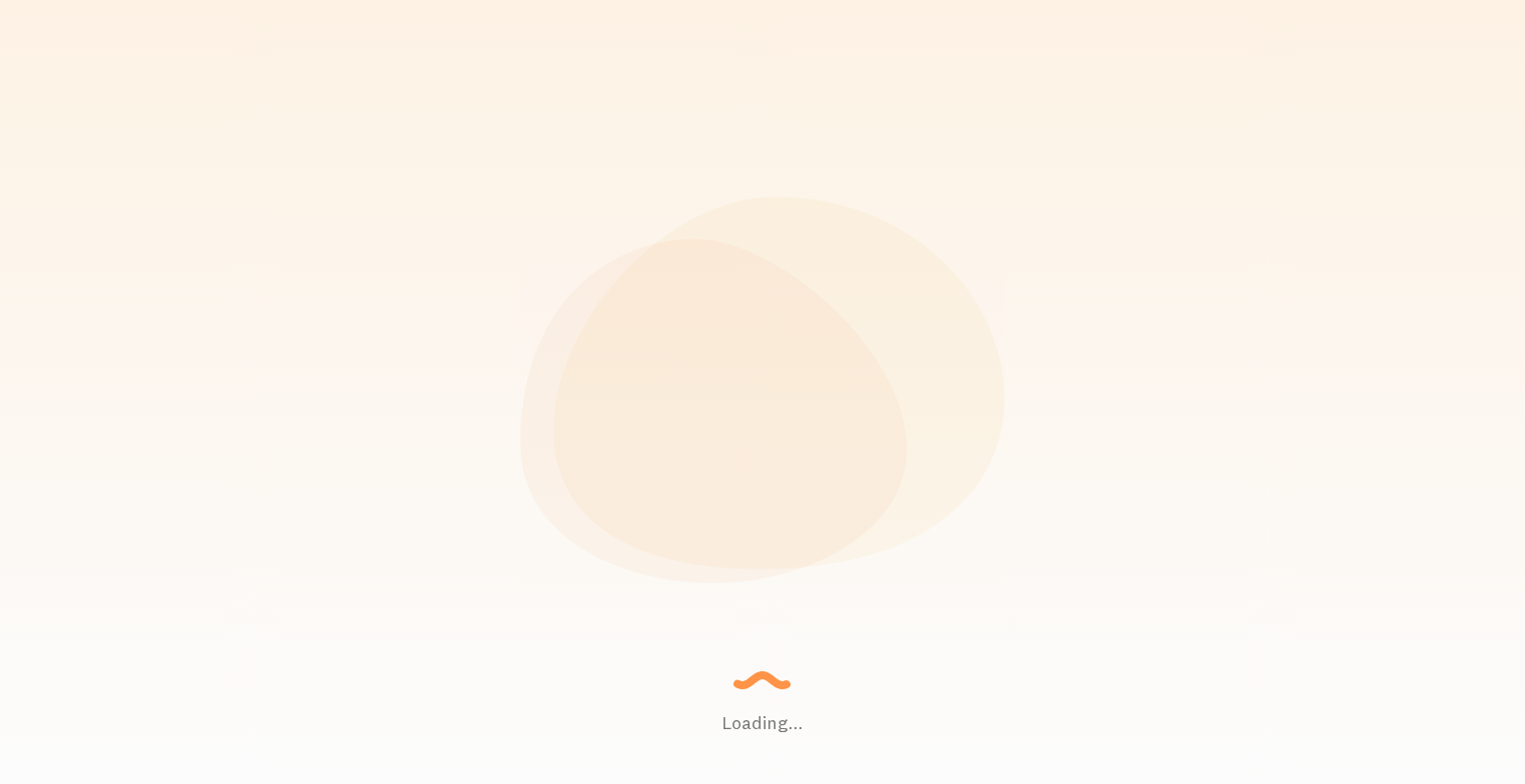 scroll, scrollTop: 0, scrollLeft: 0, axis: both 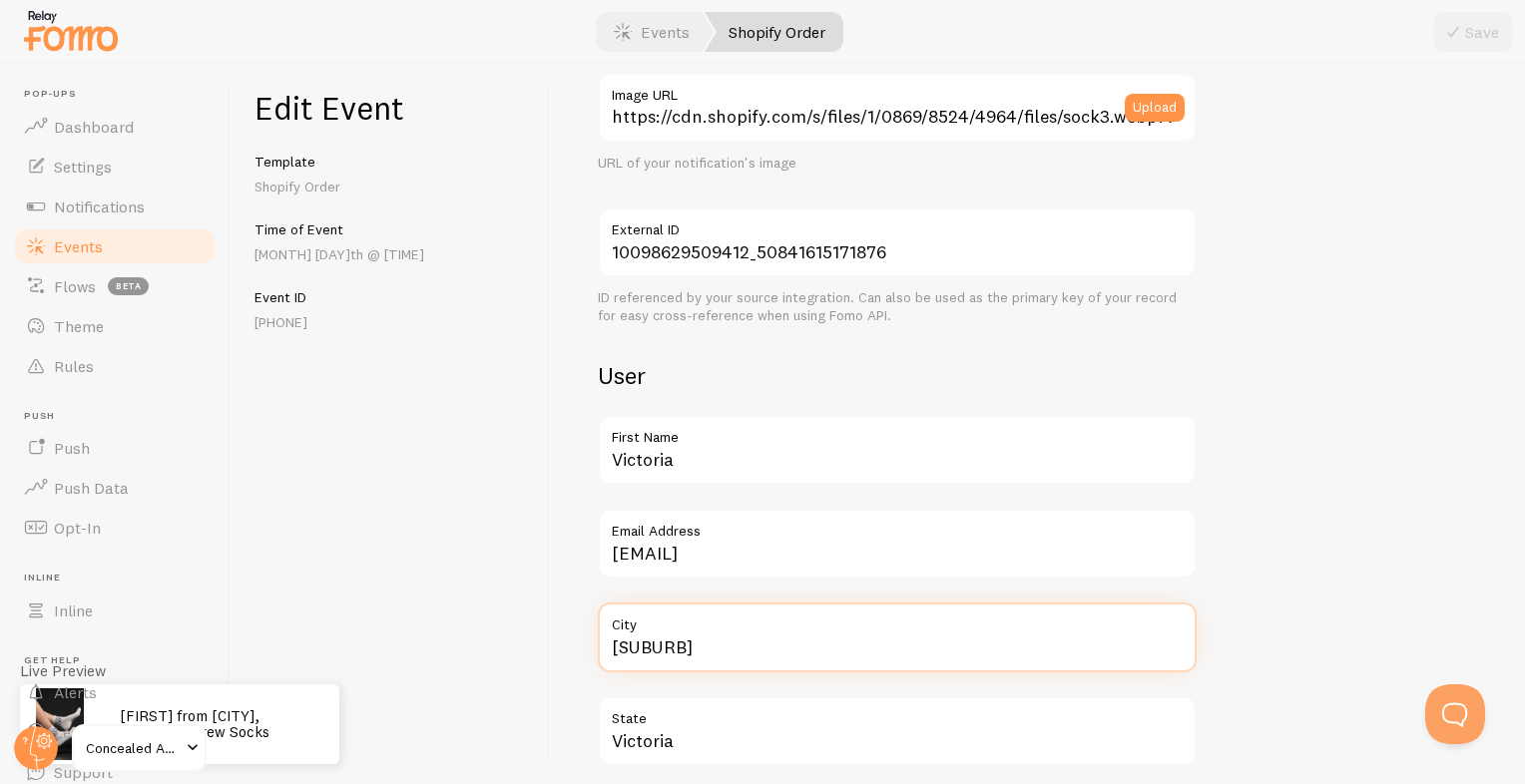 drag, startPoint x: 573, startPoint y: 650, endPoint x: 561, endPoint y: 650, distance: 12 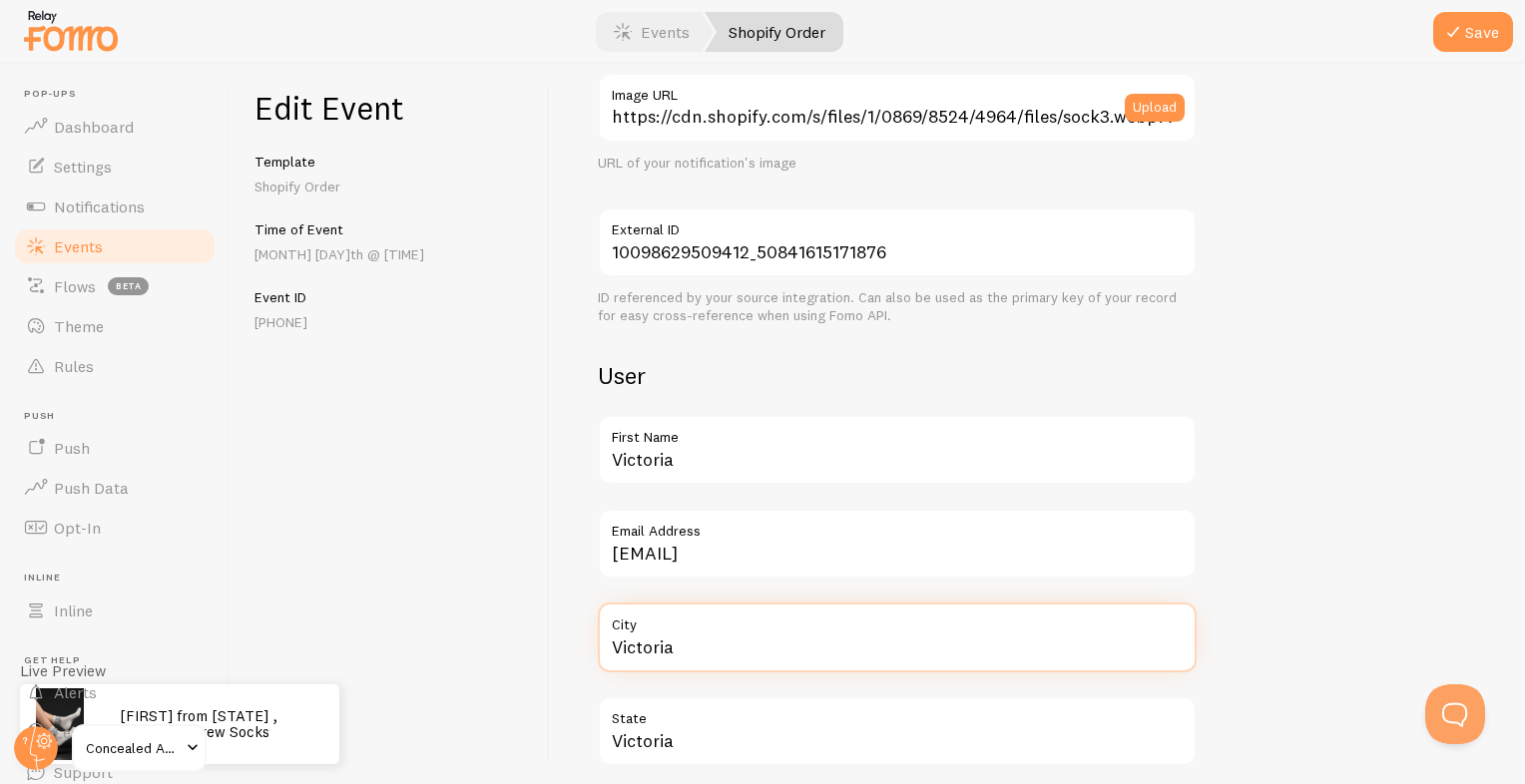 type on "Victoria" 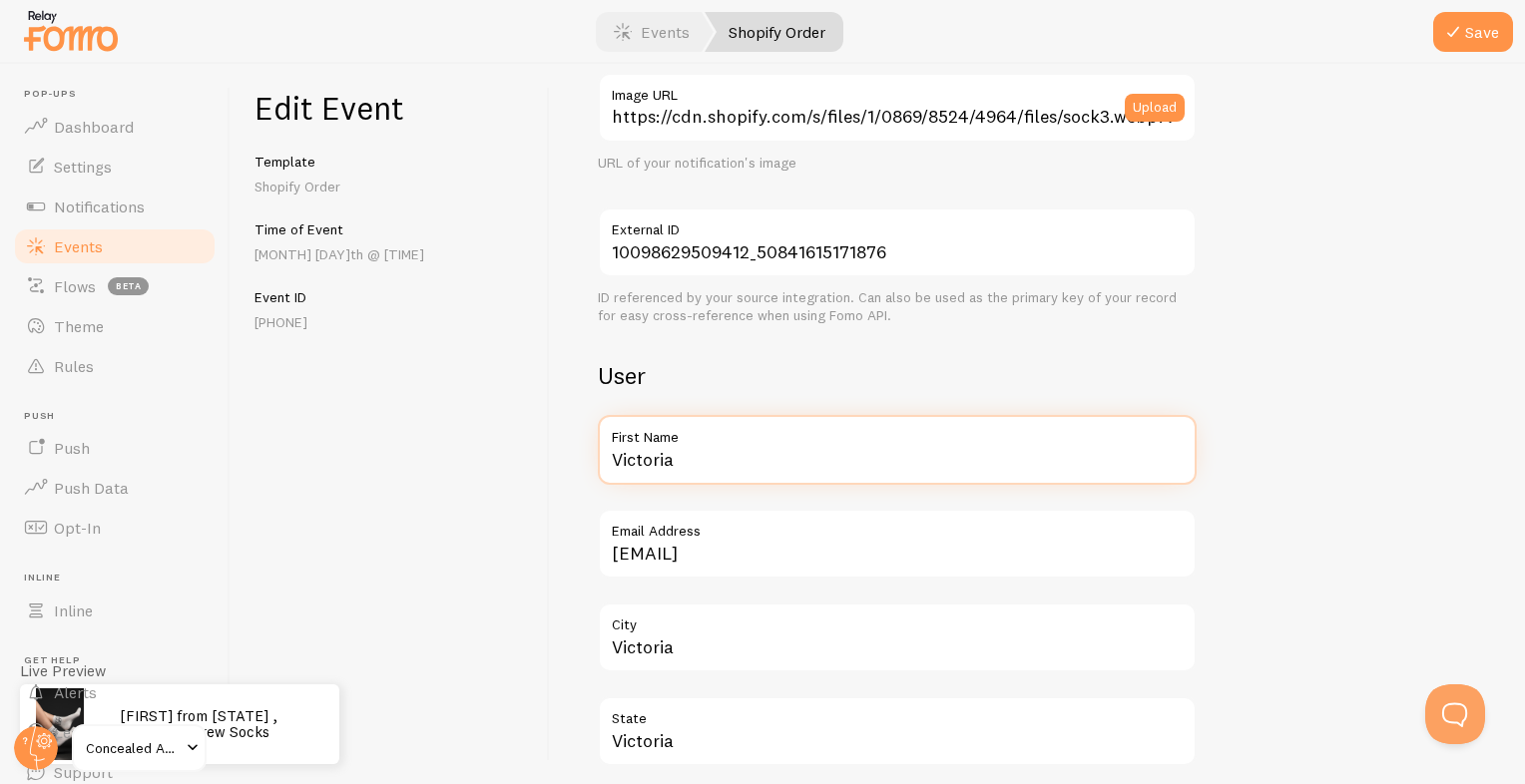 drag, startPoint x: 746, startPoint y: 455, endPoint x: 735, endPoint y: 454, distance: 11.045361 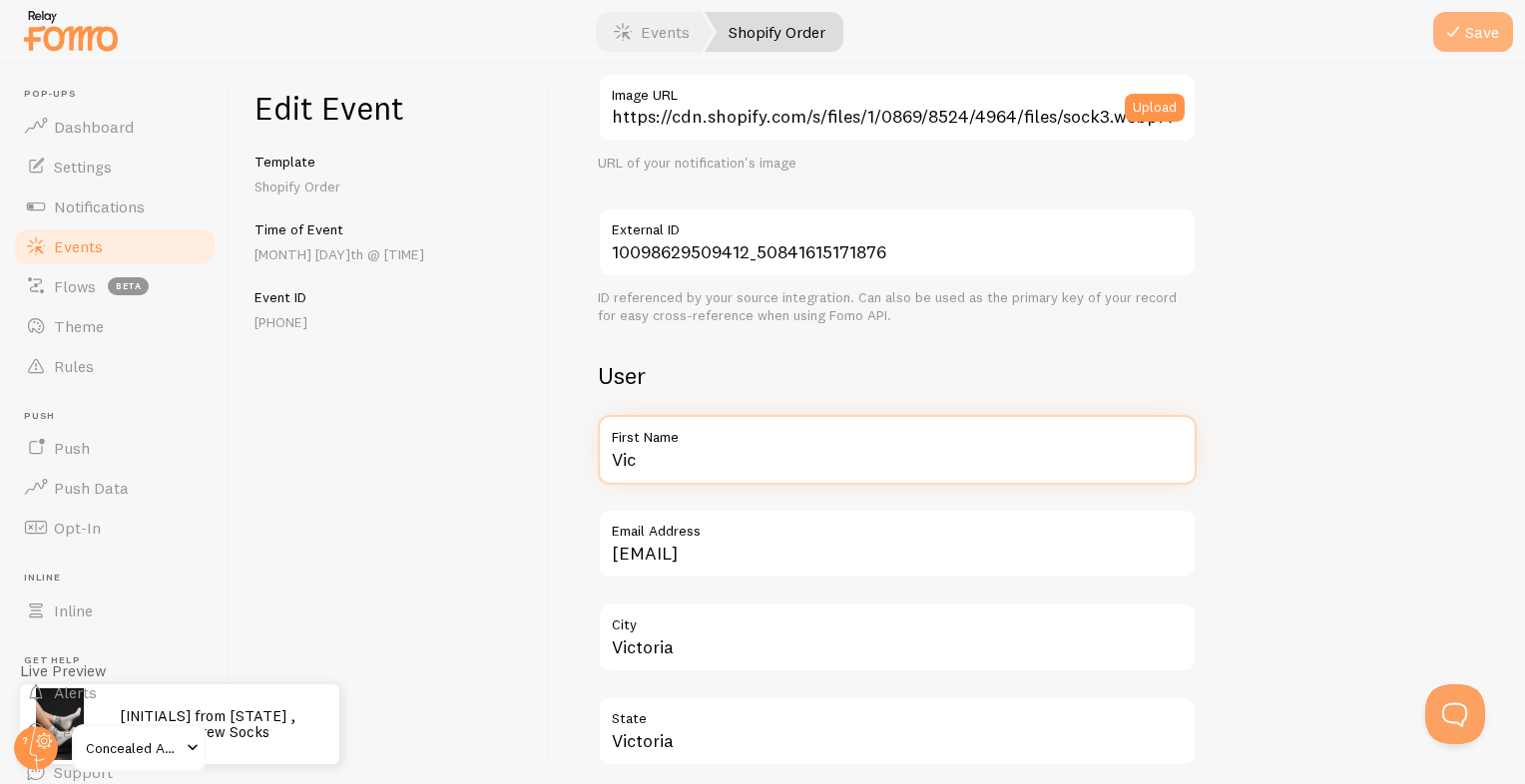 type on "Vic" 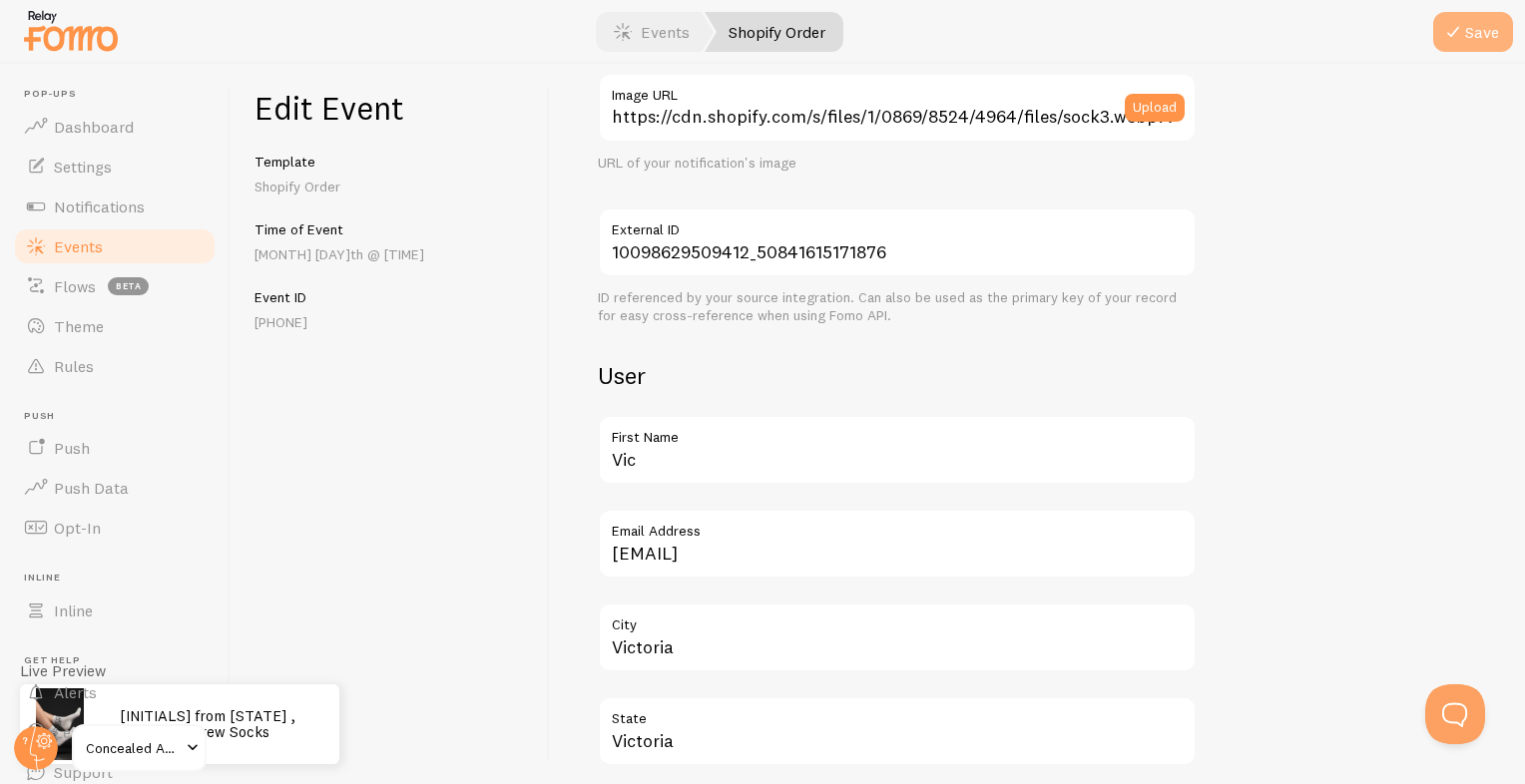 click at bounding box center [1453, 32] 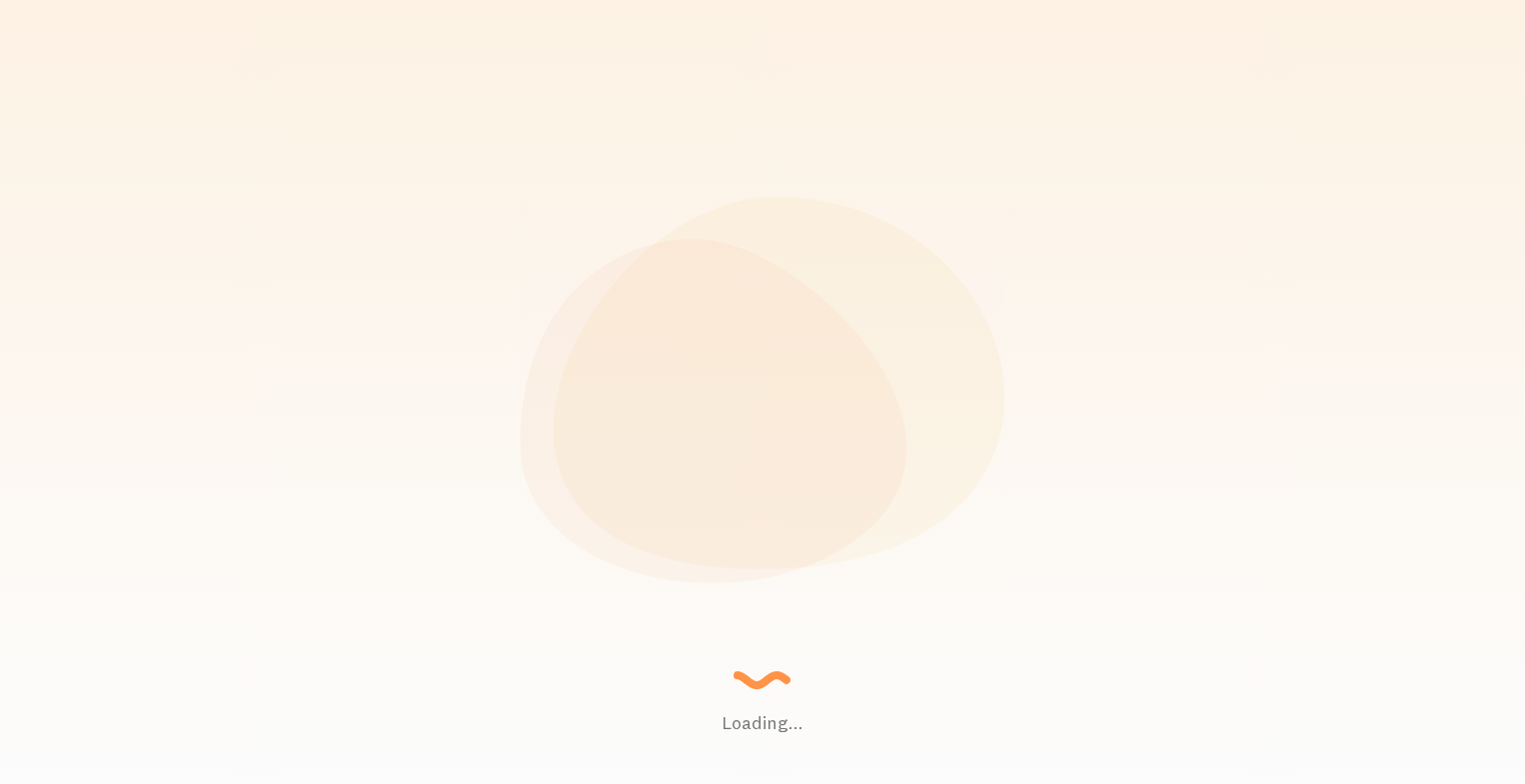 scroll, scrollTop: 0, scrollLeft: 0, axis: both 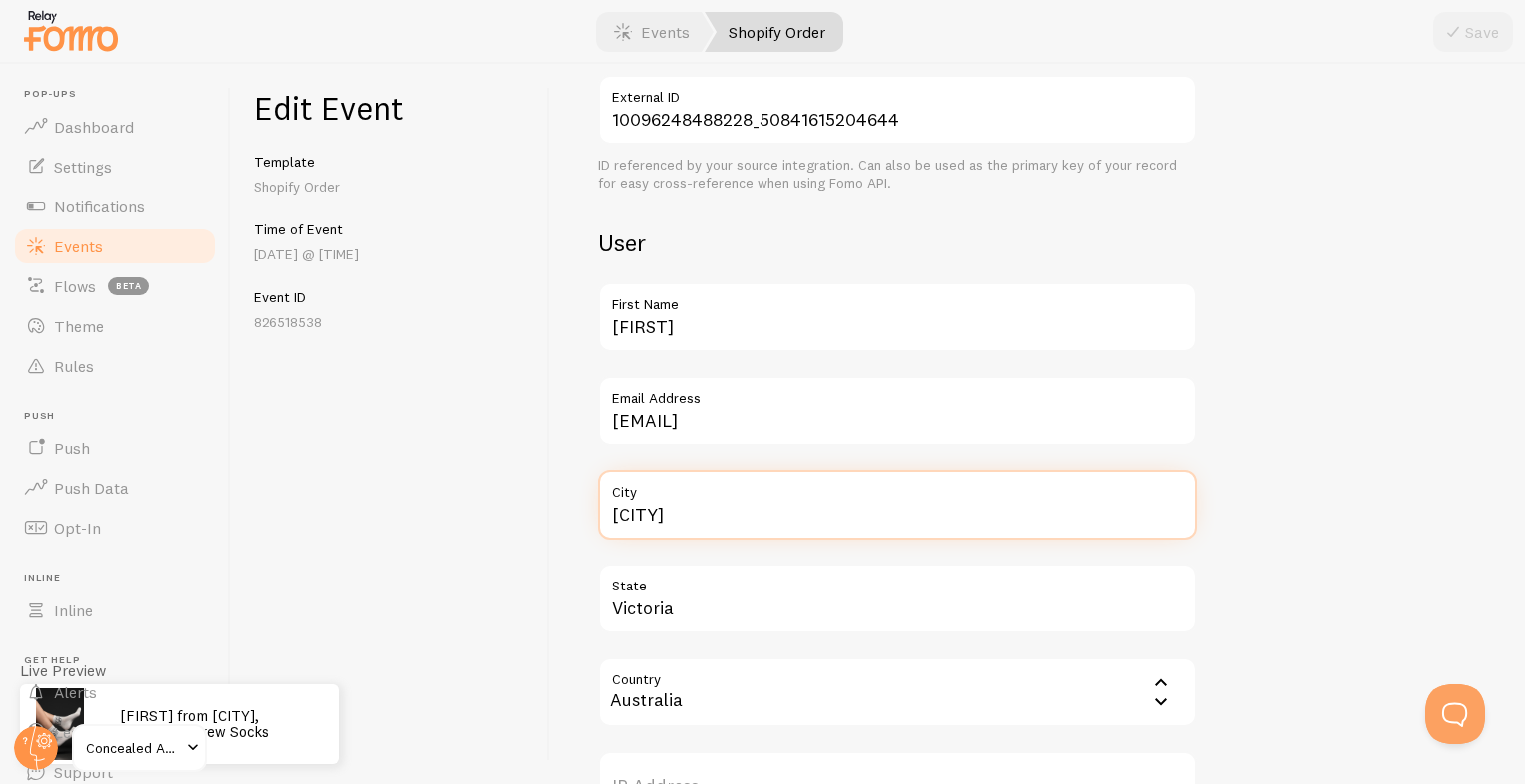 drag, startPoint x: 746, startPoint y: 520, endPoint x: 555, endPoint y: 534, distance: 191.5124 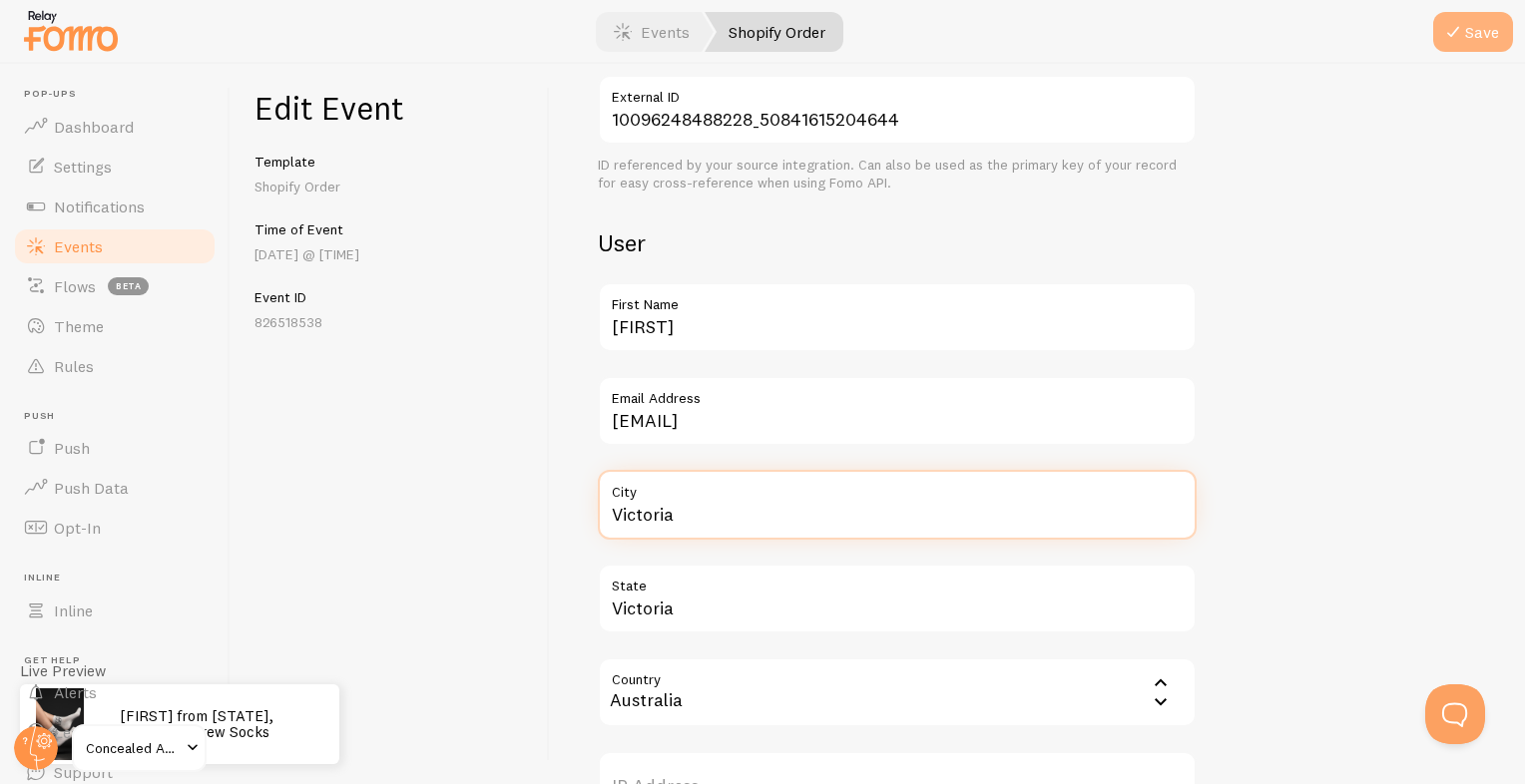type on "Victoria" 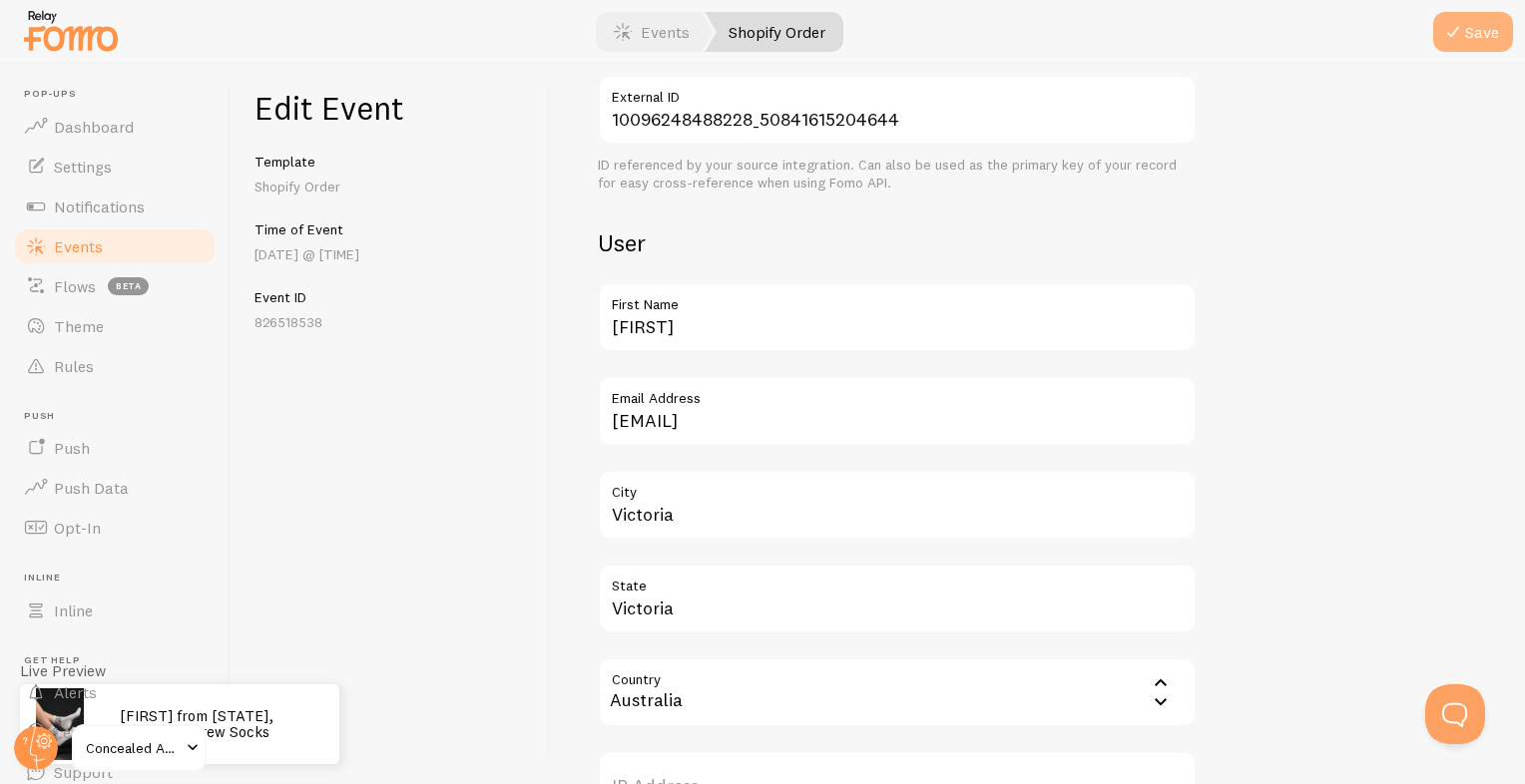 click on "Save" at bounding box center (1473, 32) 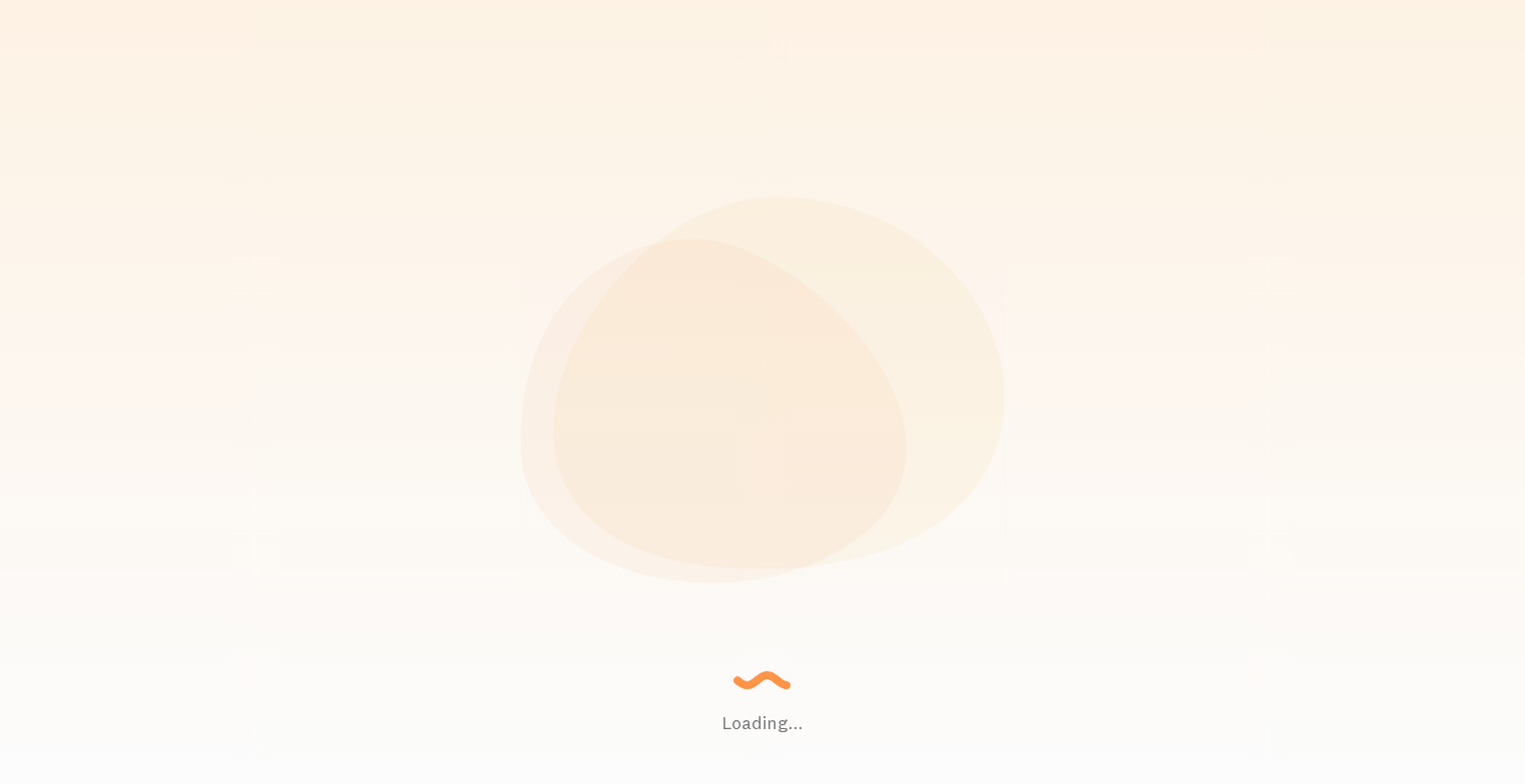 scroll, scrollTop: 0, scrollLeft: 0, axis: both 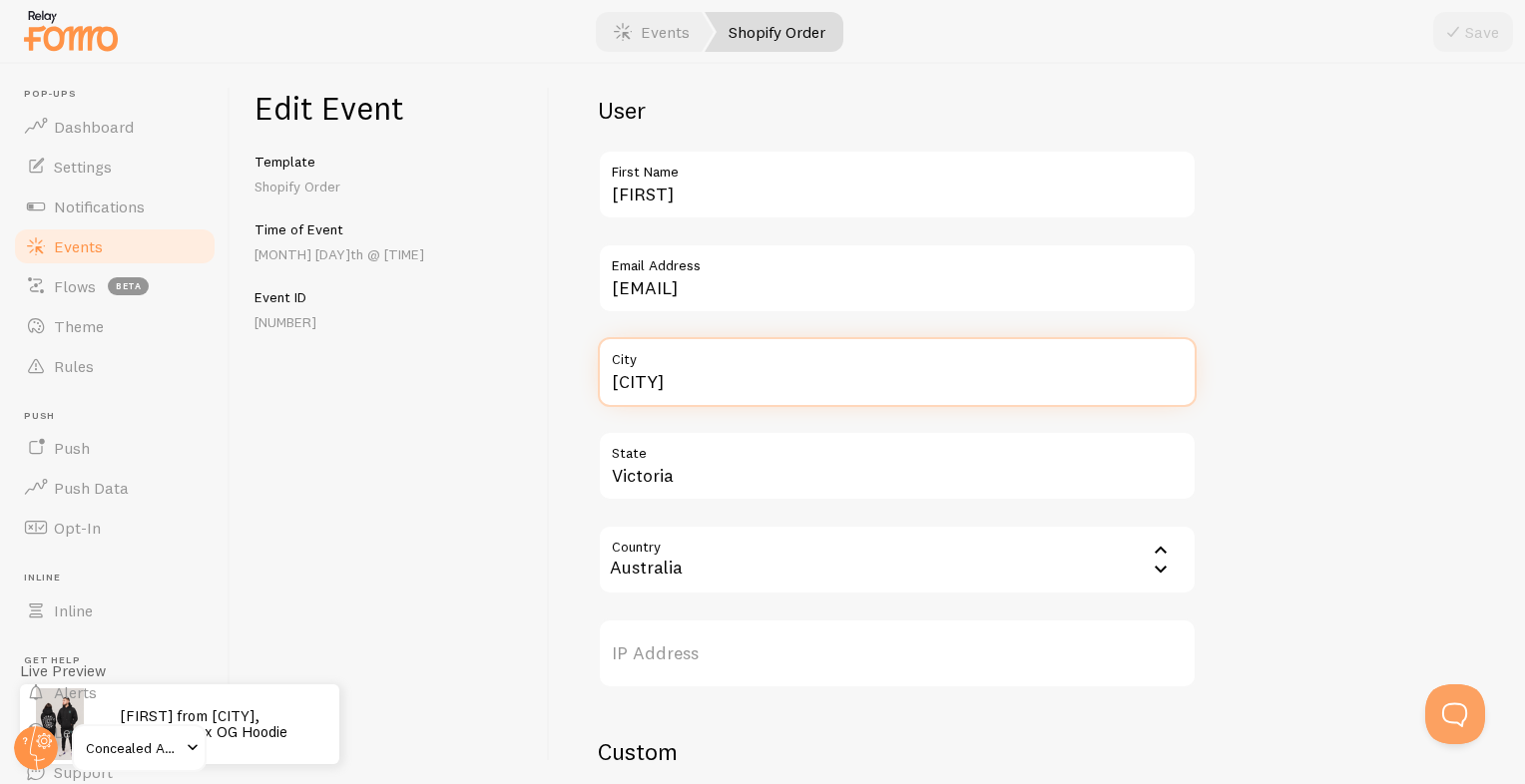drag, startPoint x: 732, startPoint y: 393, endPoint x: 565, endPoint y: 403, distance: 167.29913 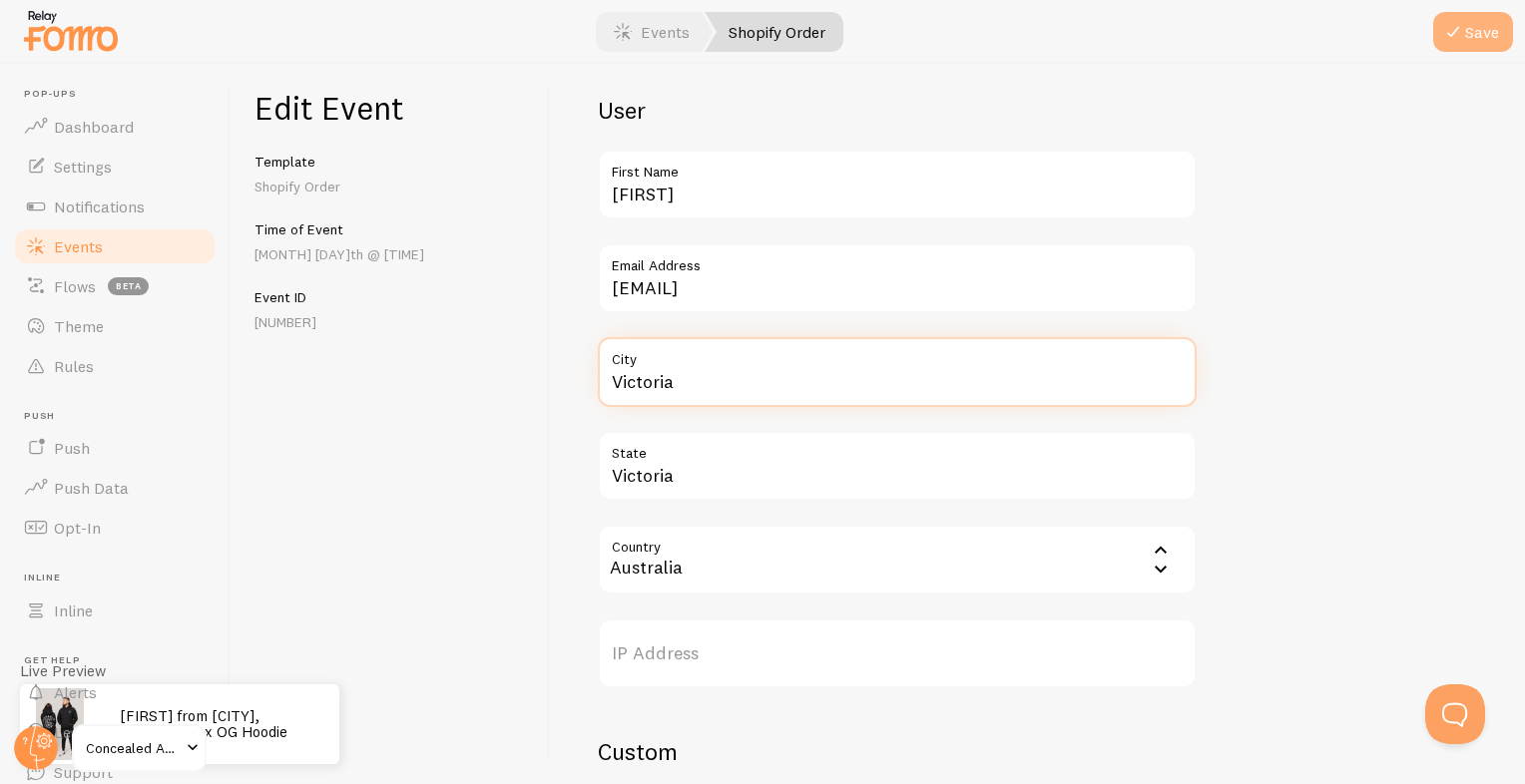 type on "Victoria" 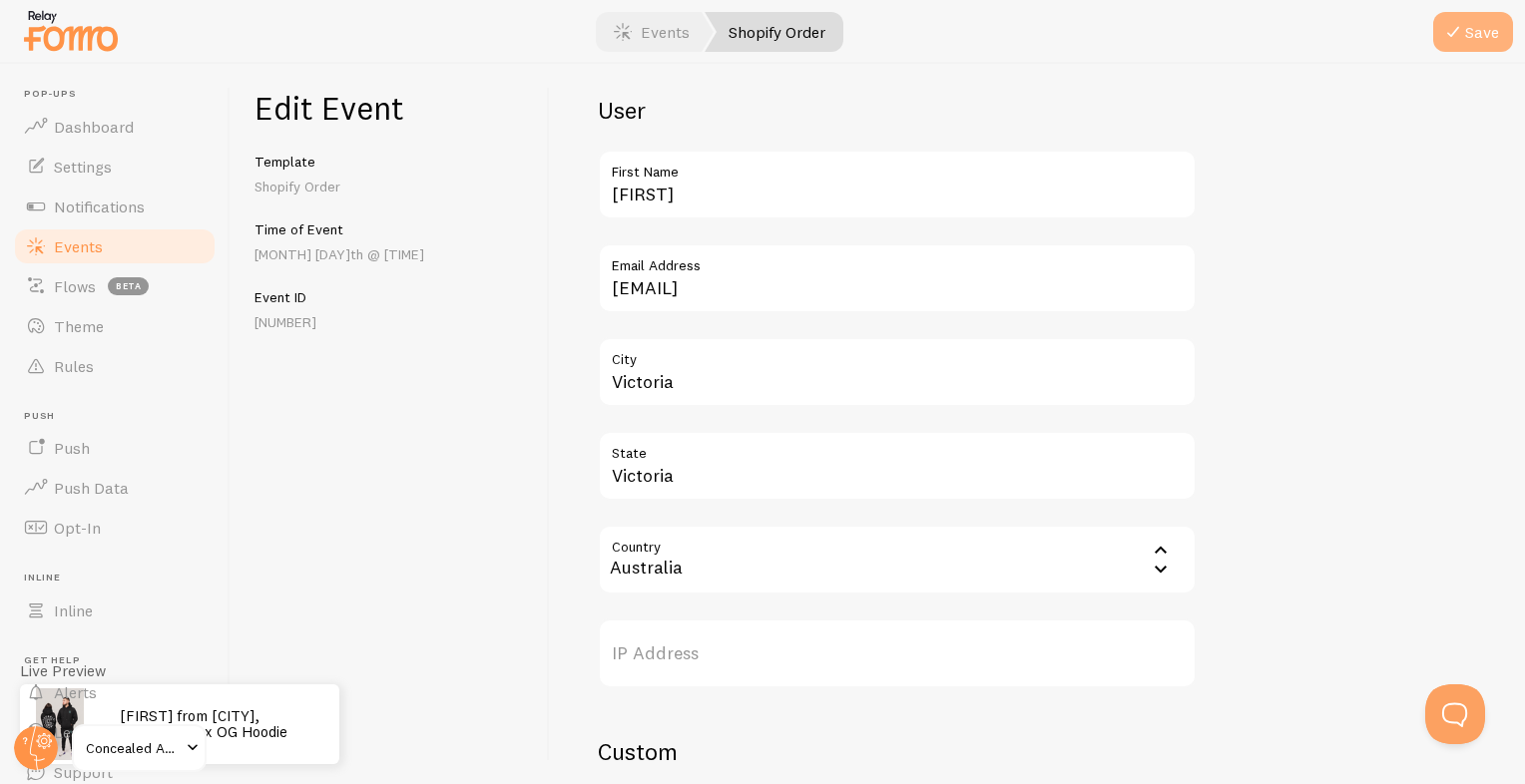 click at bounding box center [1453, 32] 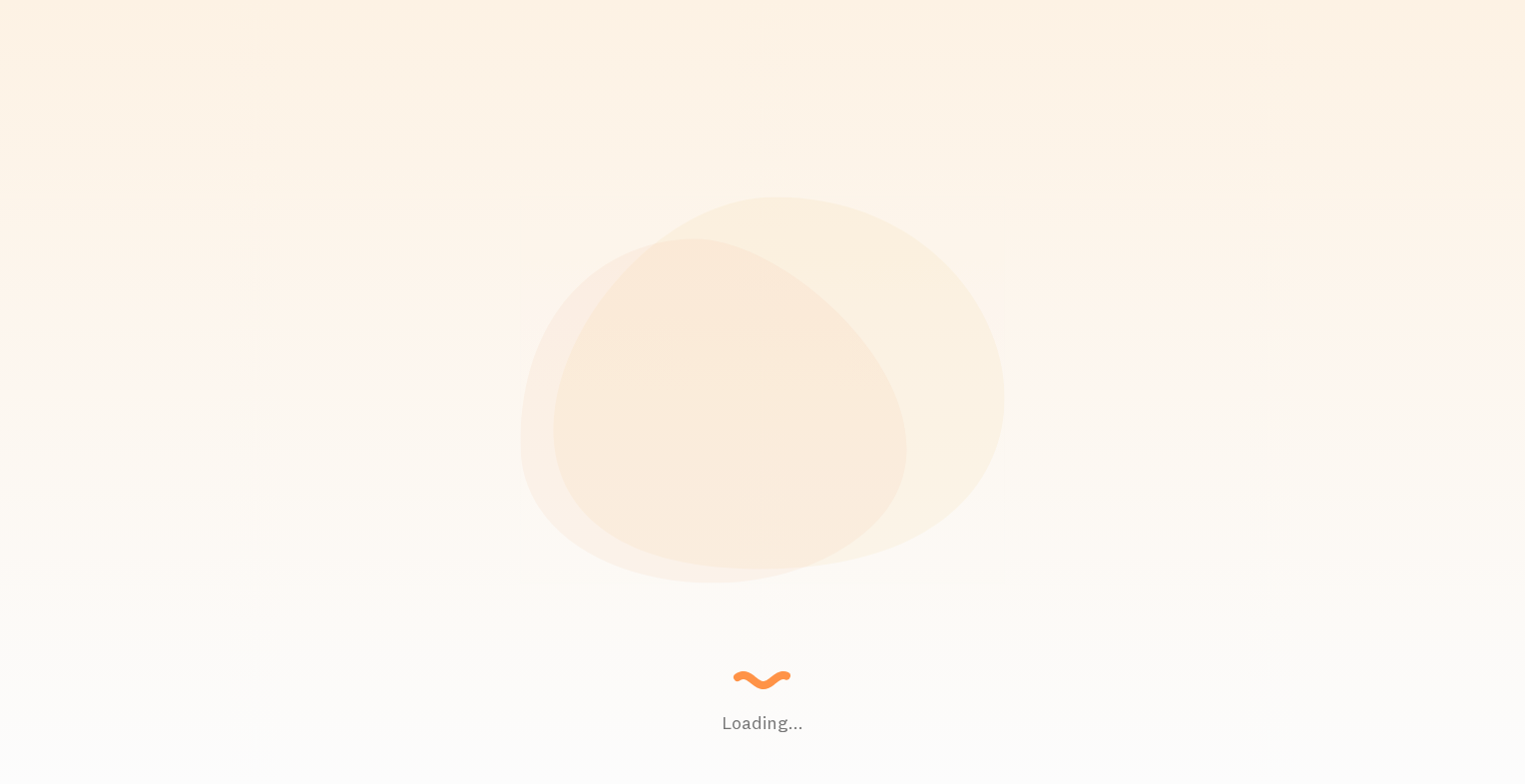 scroll, scrollTop: 0, scrollLeft: 0, axis: both 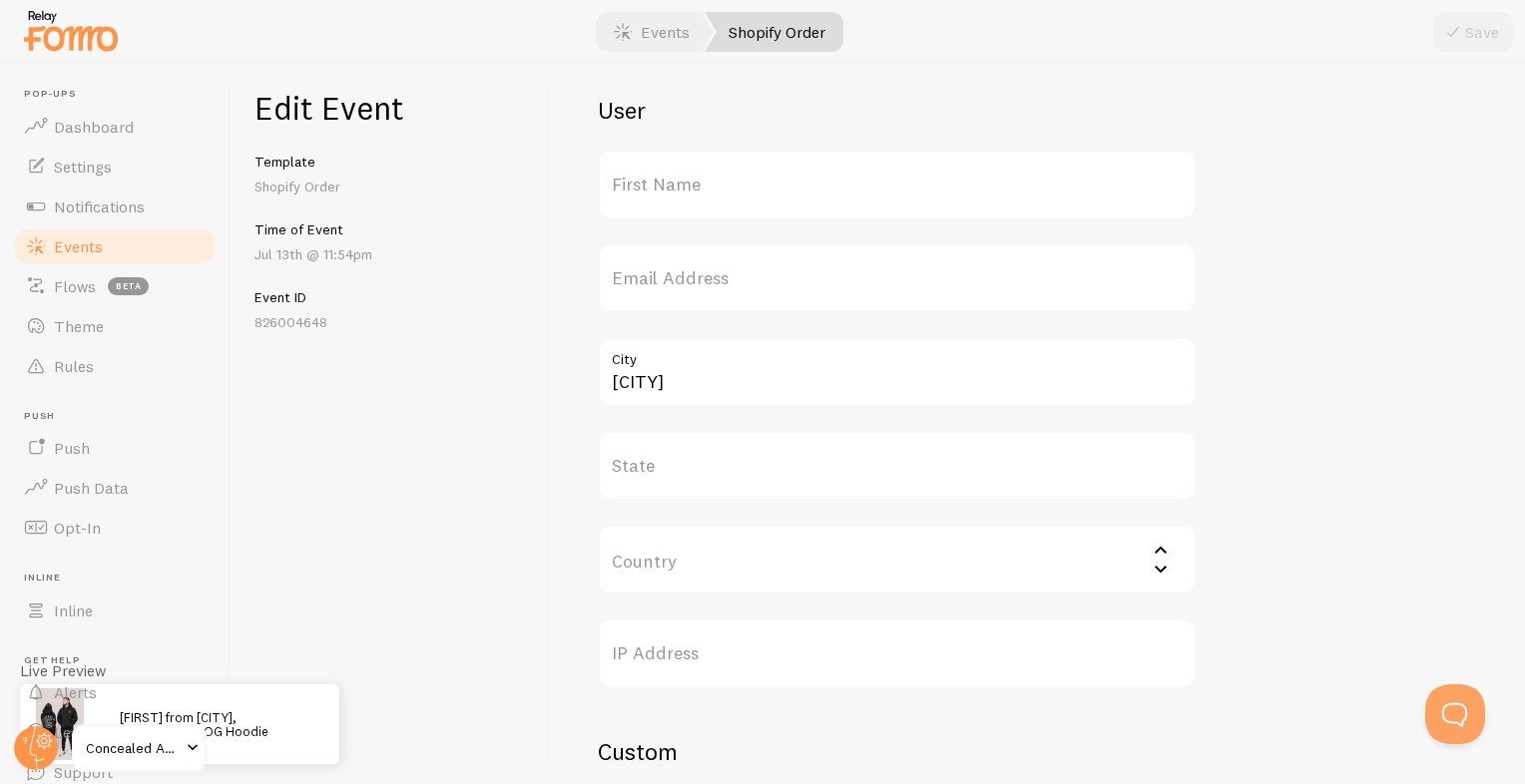 click on "First Name" at bounding box center (897, 185) 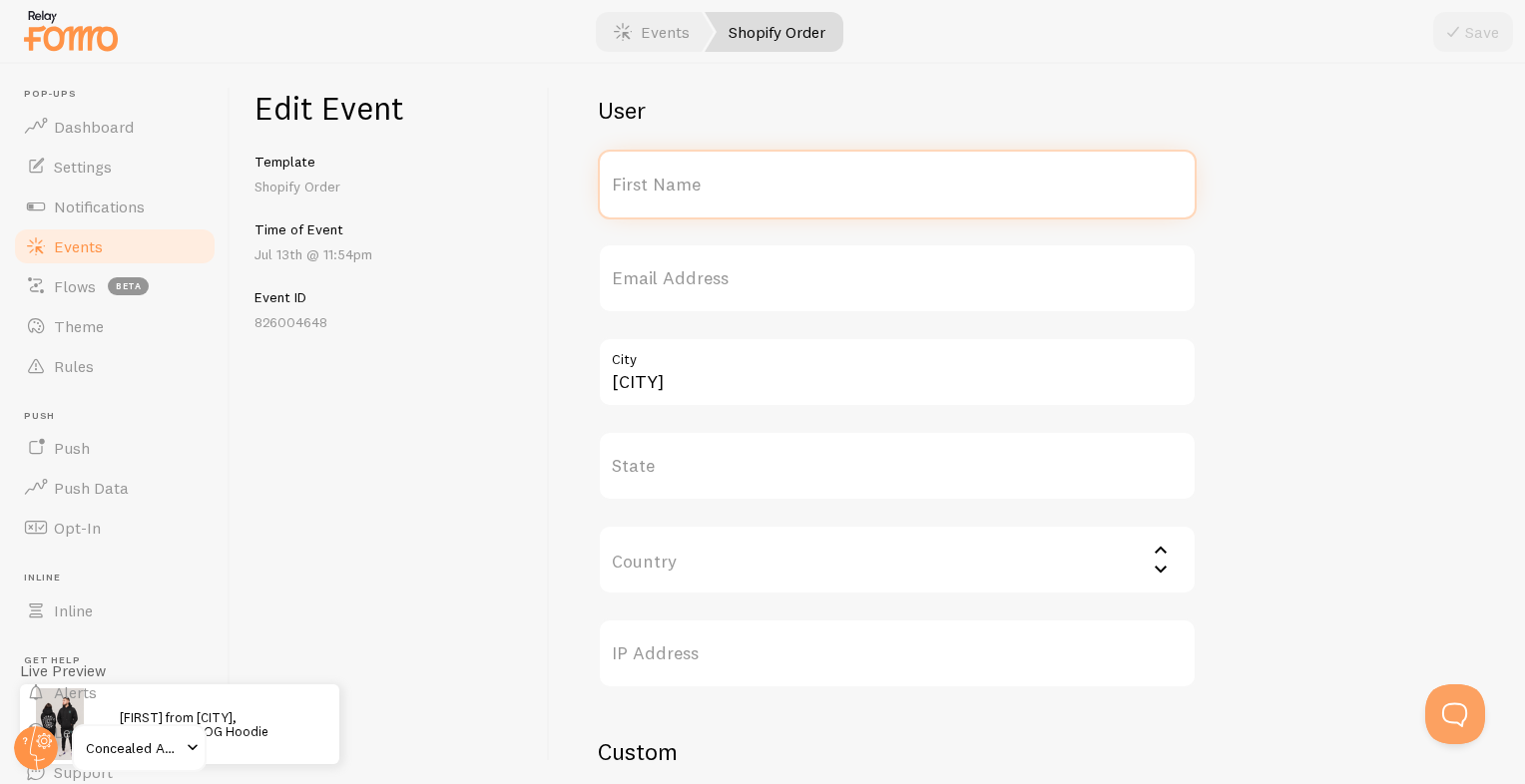 click on "First Name" at bounding box center [897, 185] 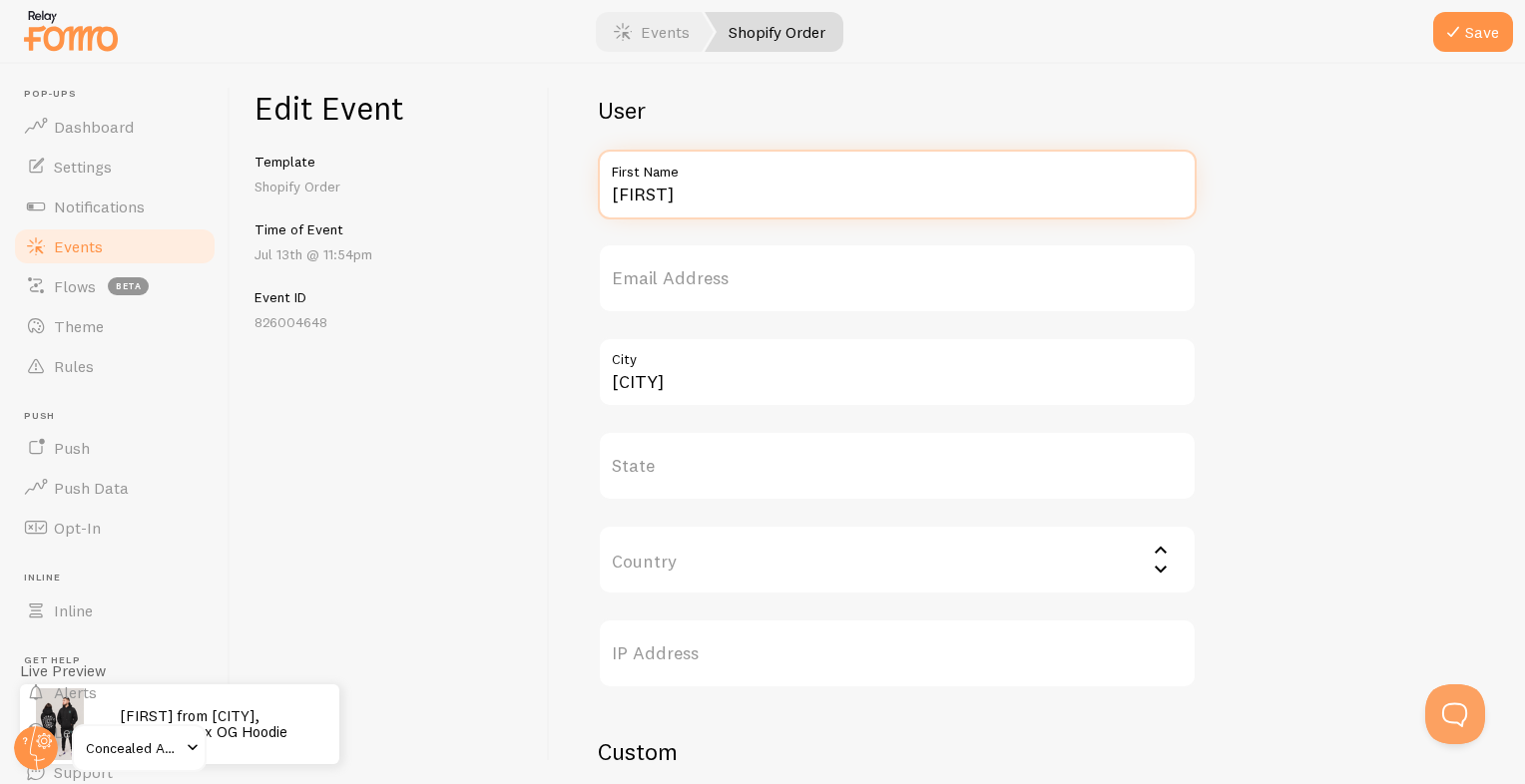 type on "Peter" 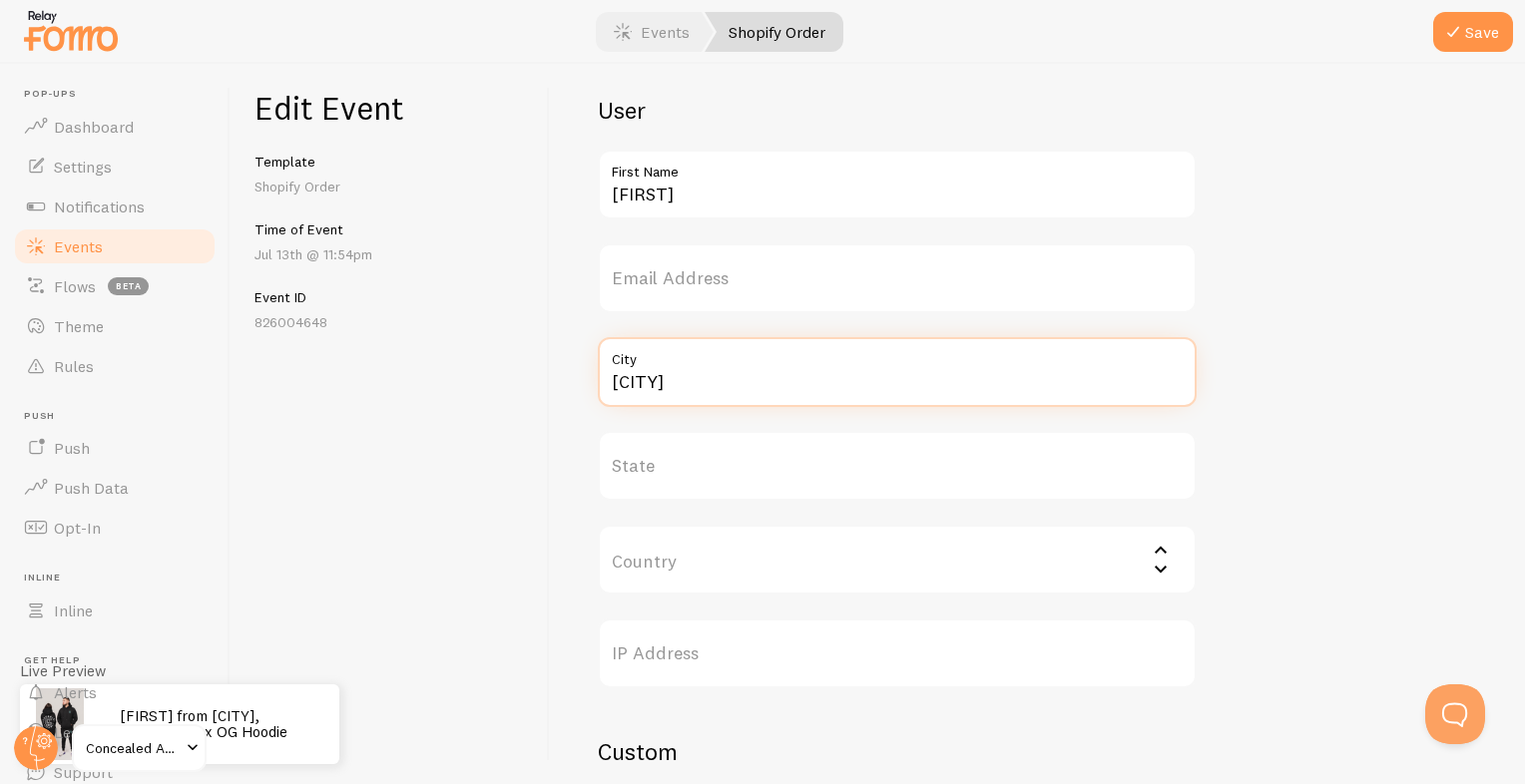 drag, startPoint x: 838, startPoint y: 381, endPoint x: 491, endPoint y: 393, distance: 347.20743 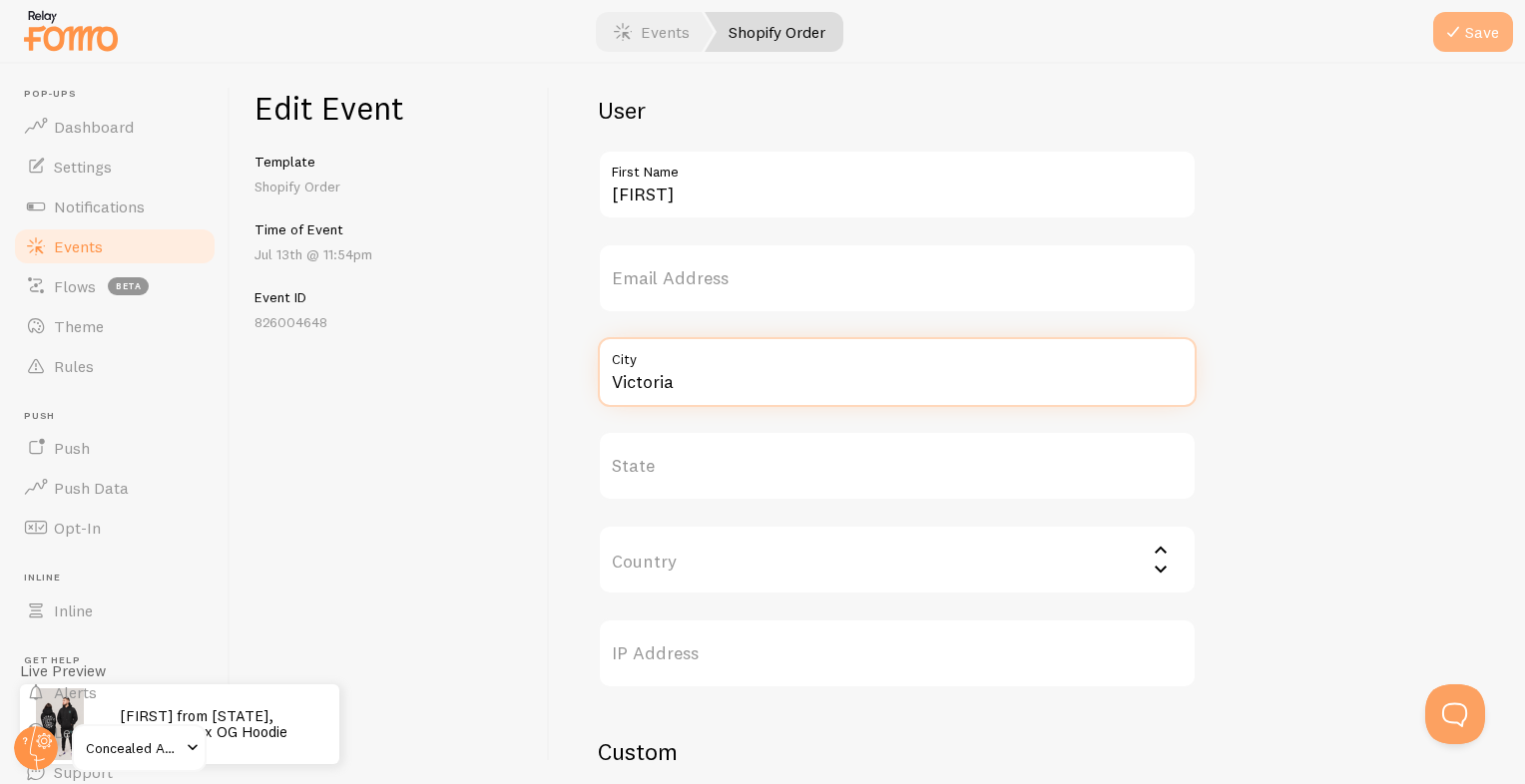 type on "Victoria" 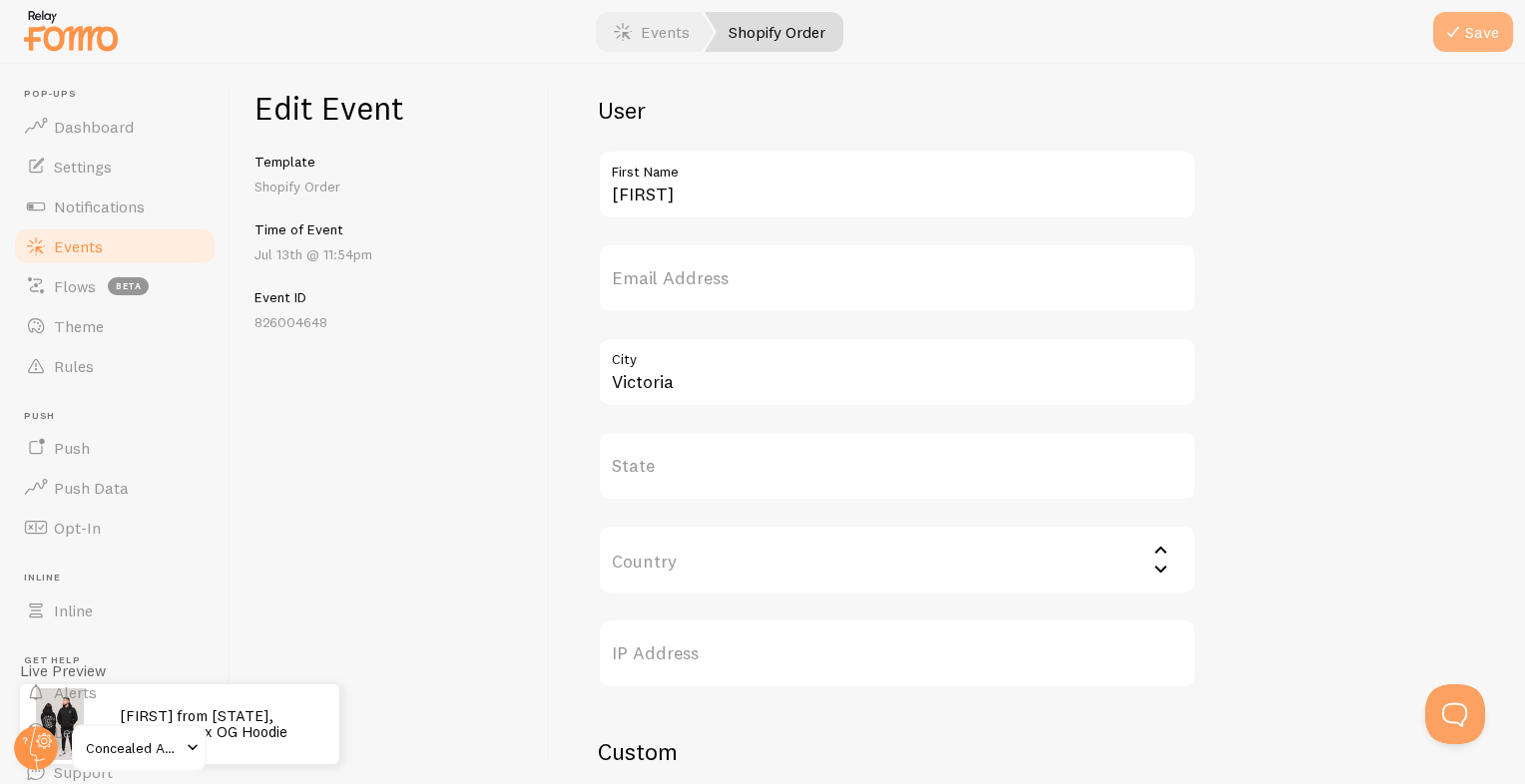click on "Save" at bounding box center [1473, 32] 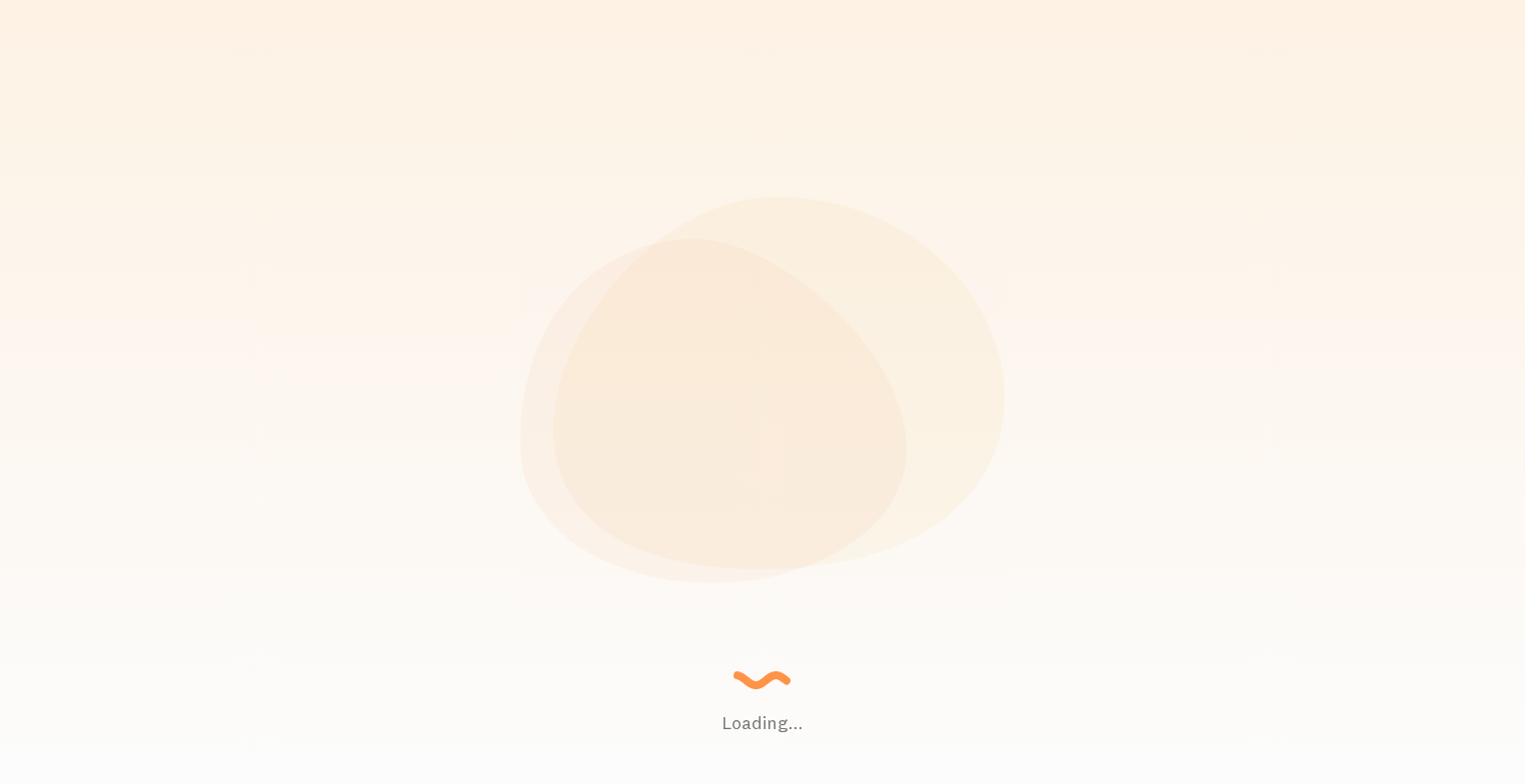 scroll, scrollTop: 0, scrollLeft: 0, axis: both 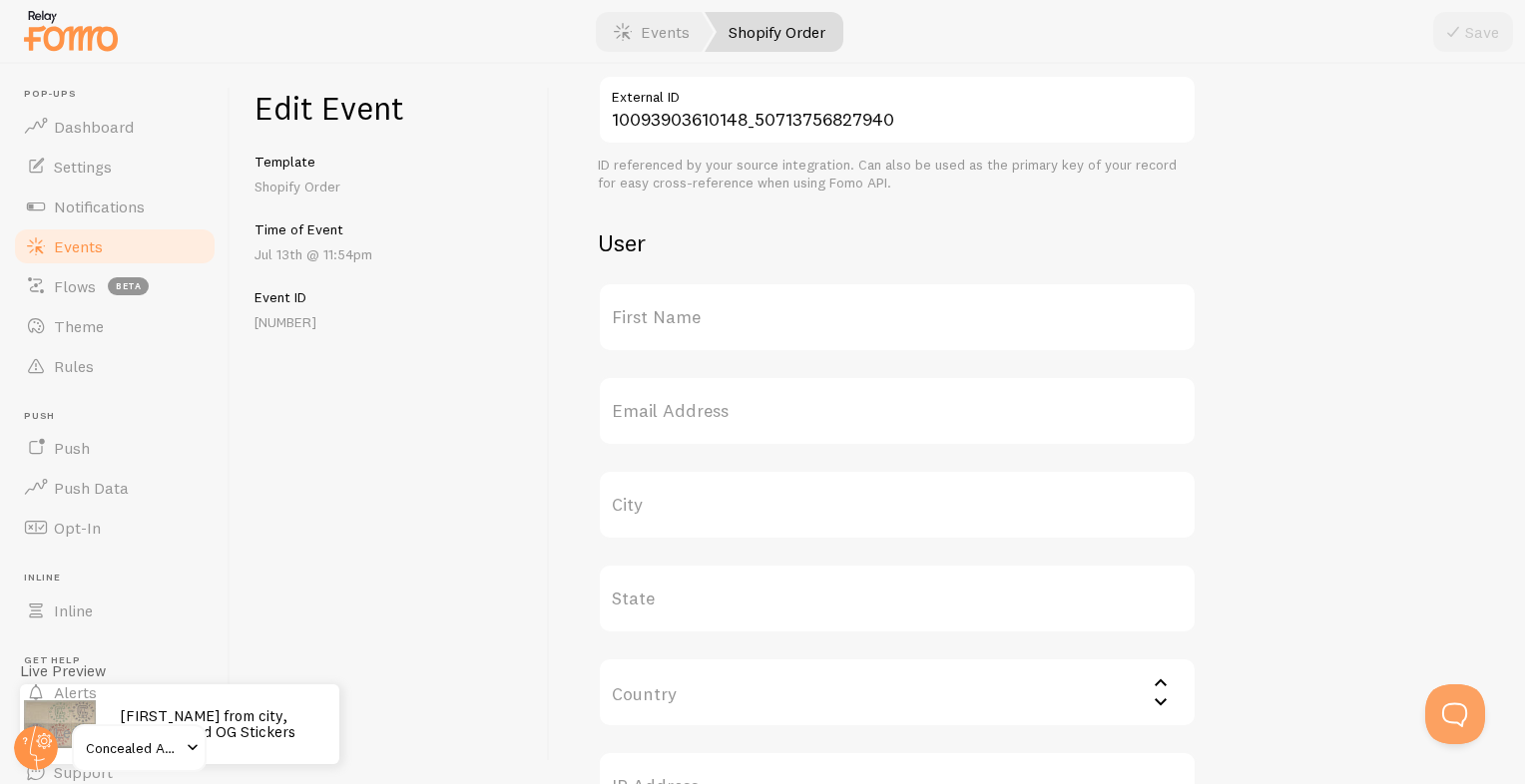 click on "First Name" at bounding box center [897, 317] 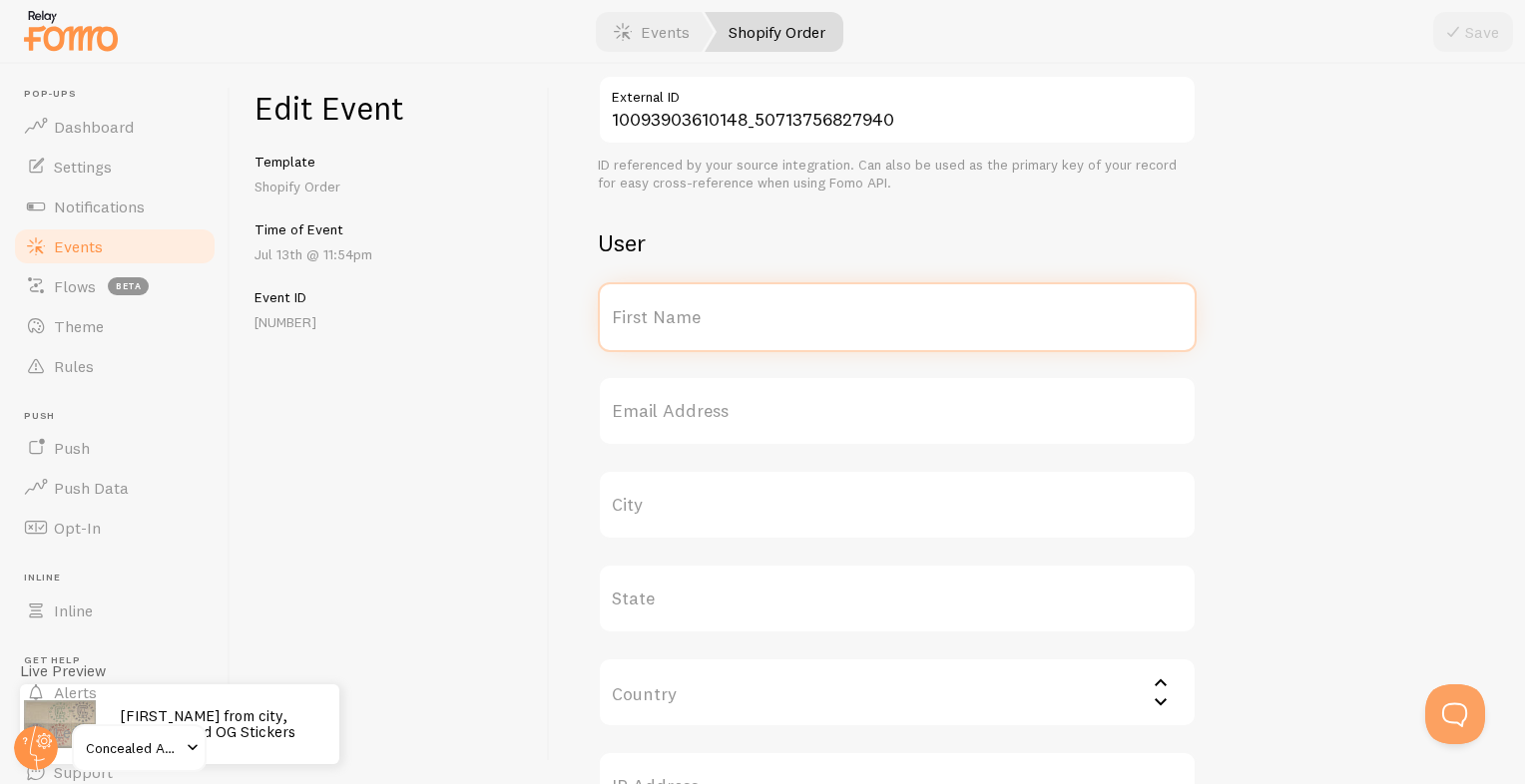 click on "First Name" at bounding box center [897, 317] 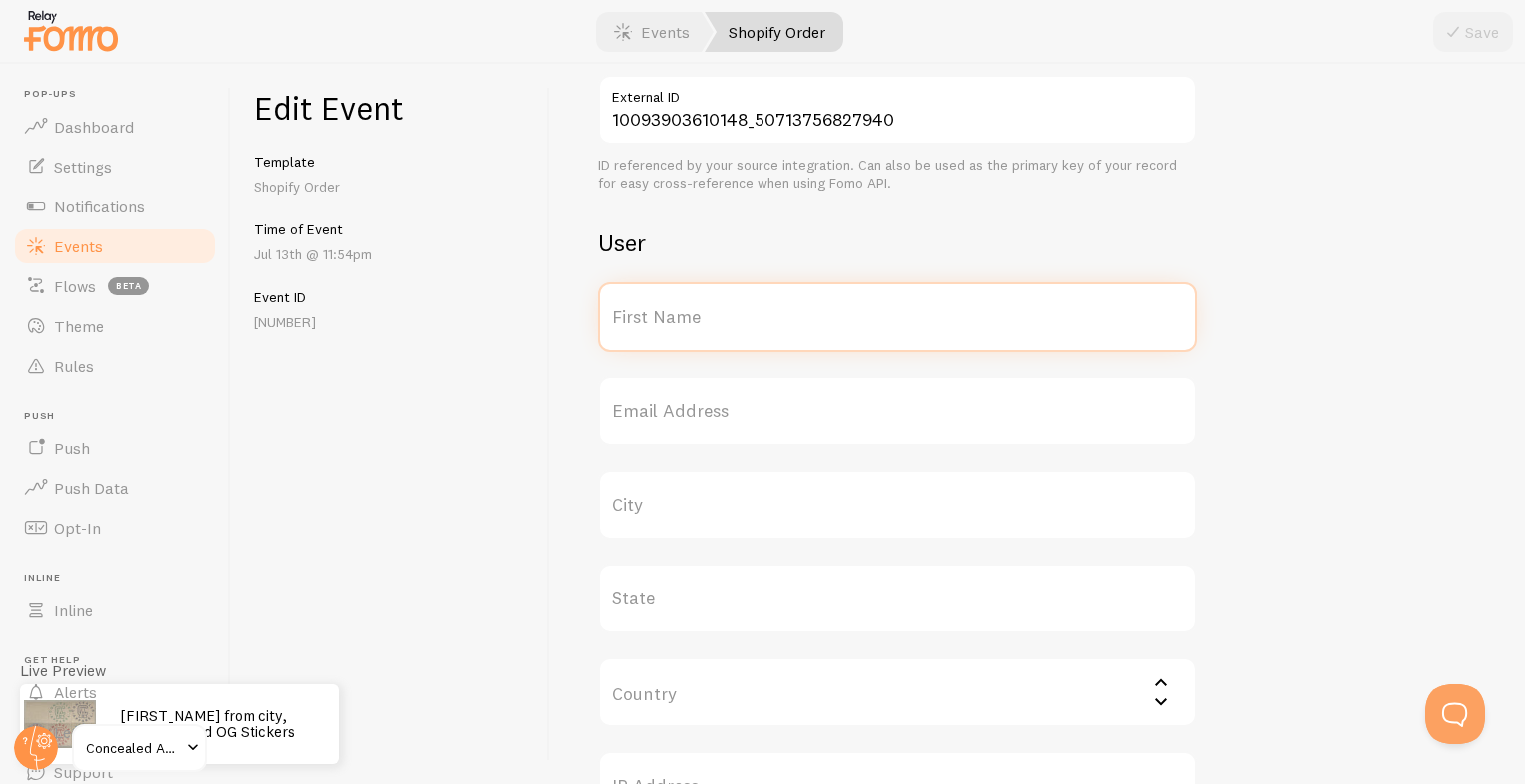 type on "A" 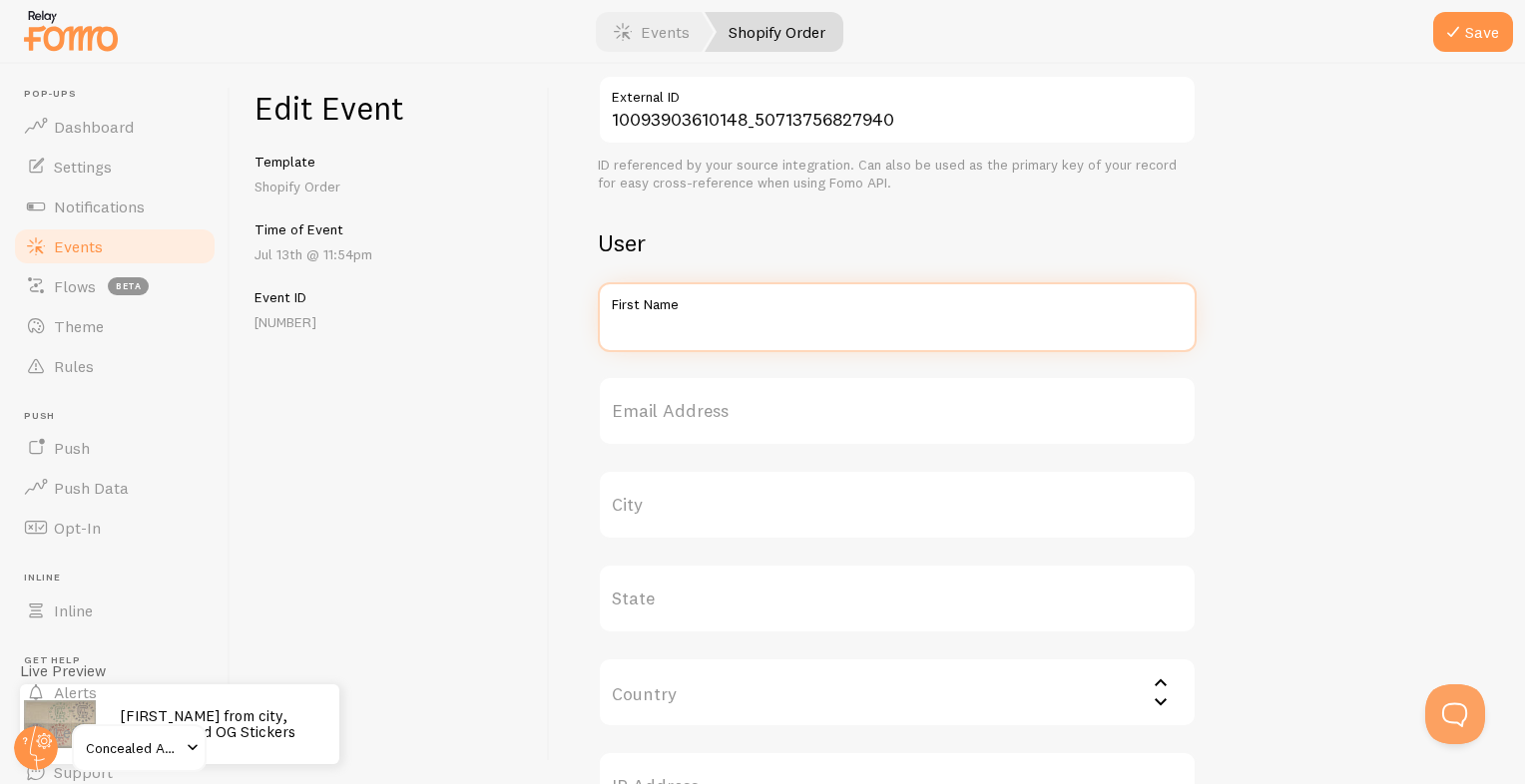 type on "=" 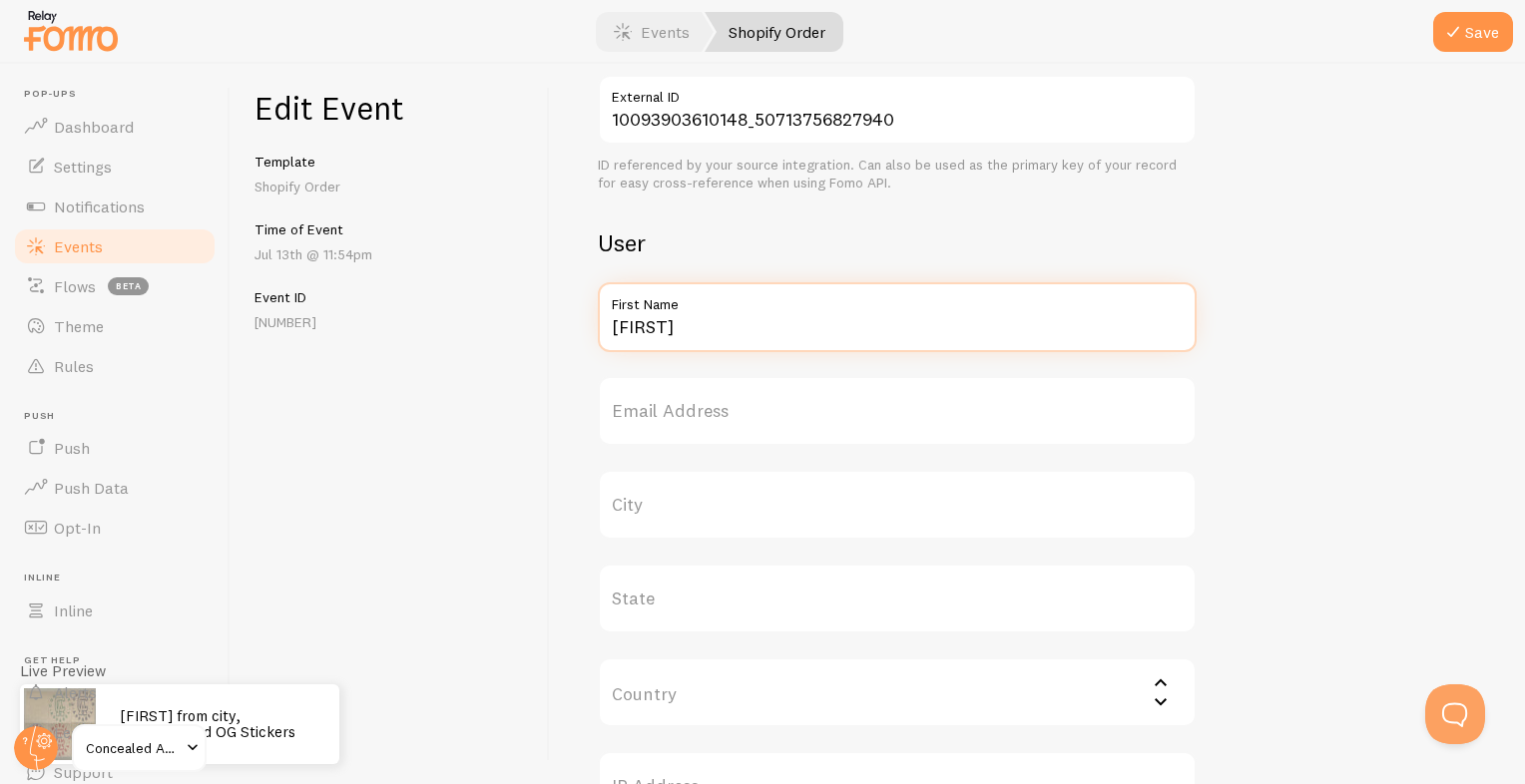 type on "[FIRST]" 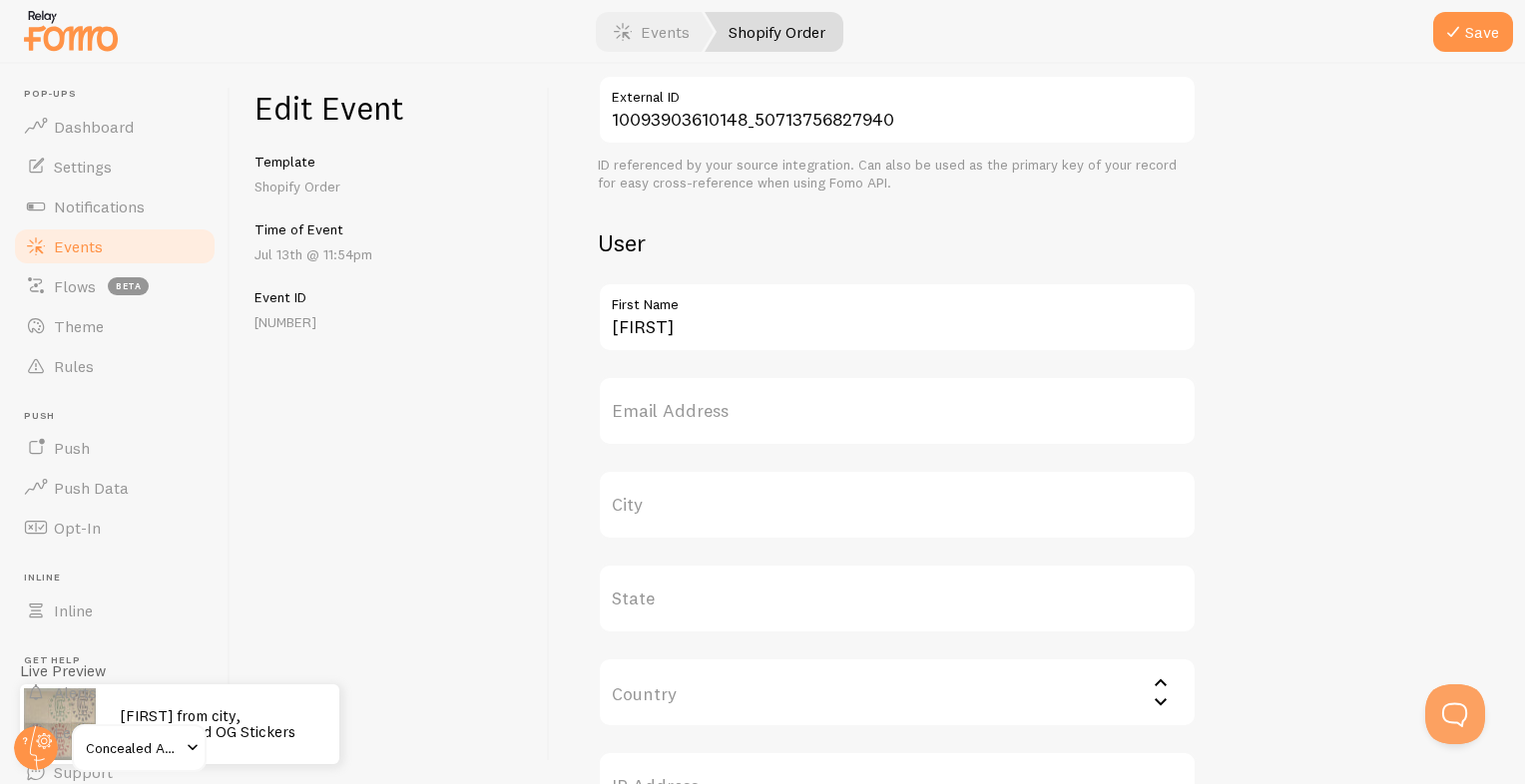 click on "City" at bounding box center [897, 505] 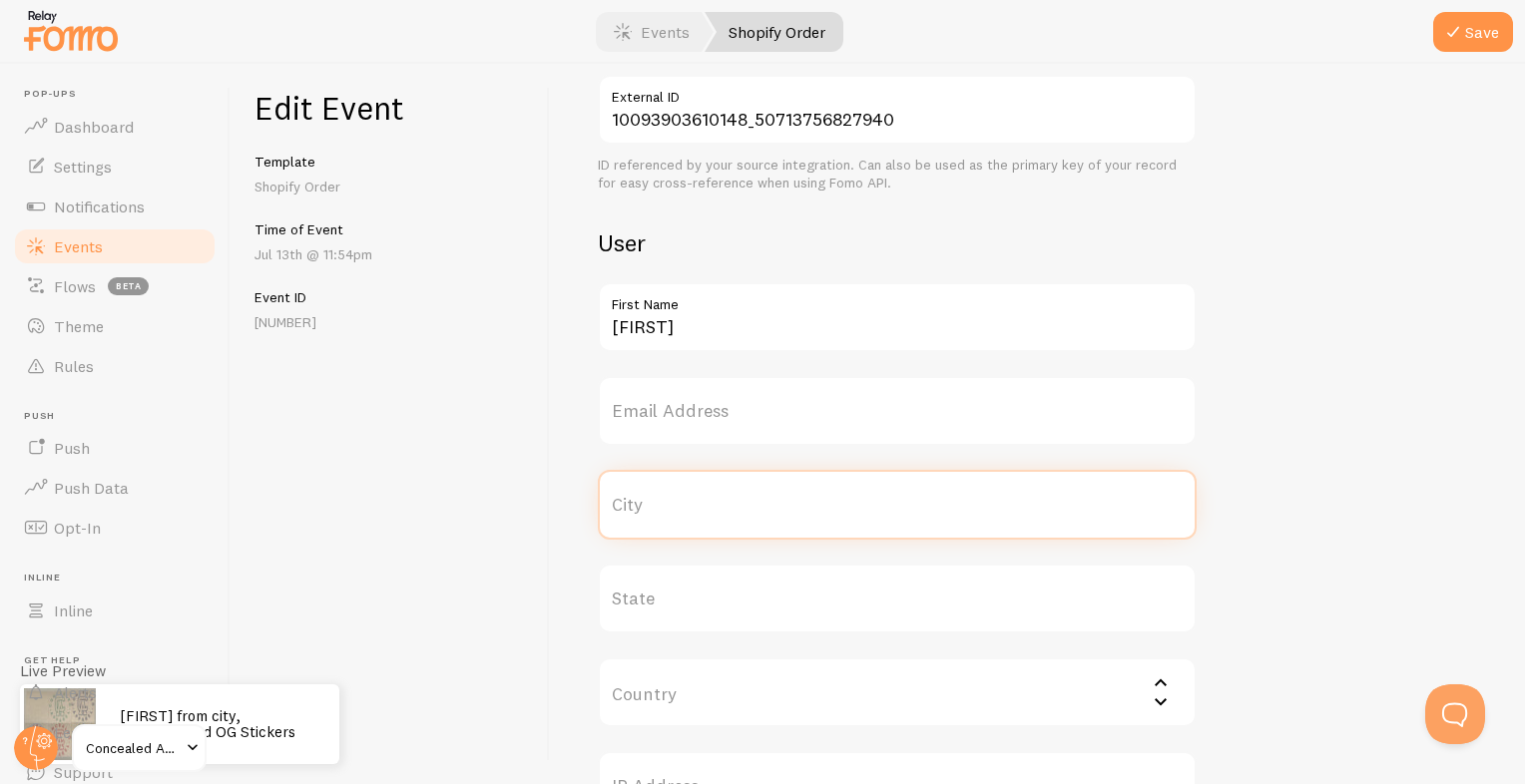 click on "City" at bounding box center [897, 505] 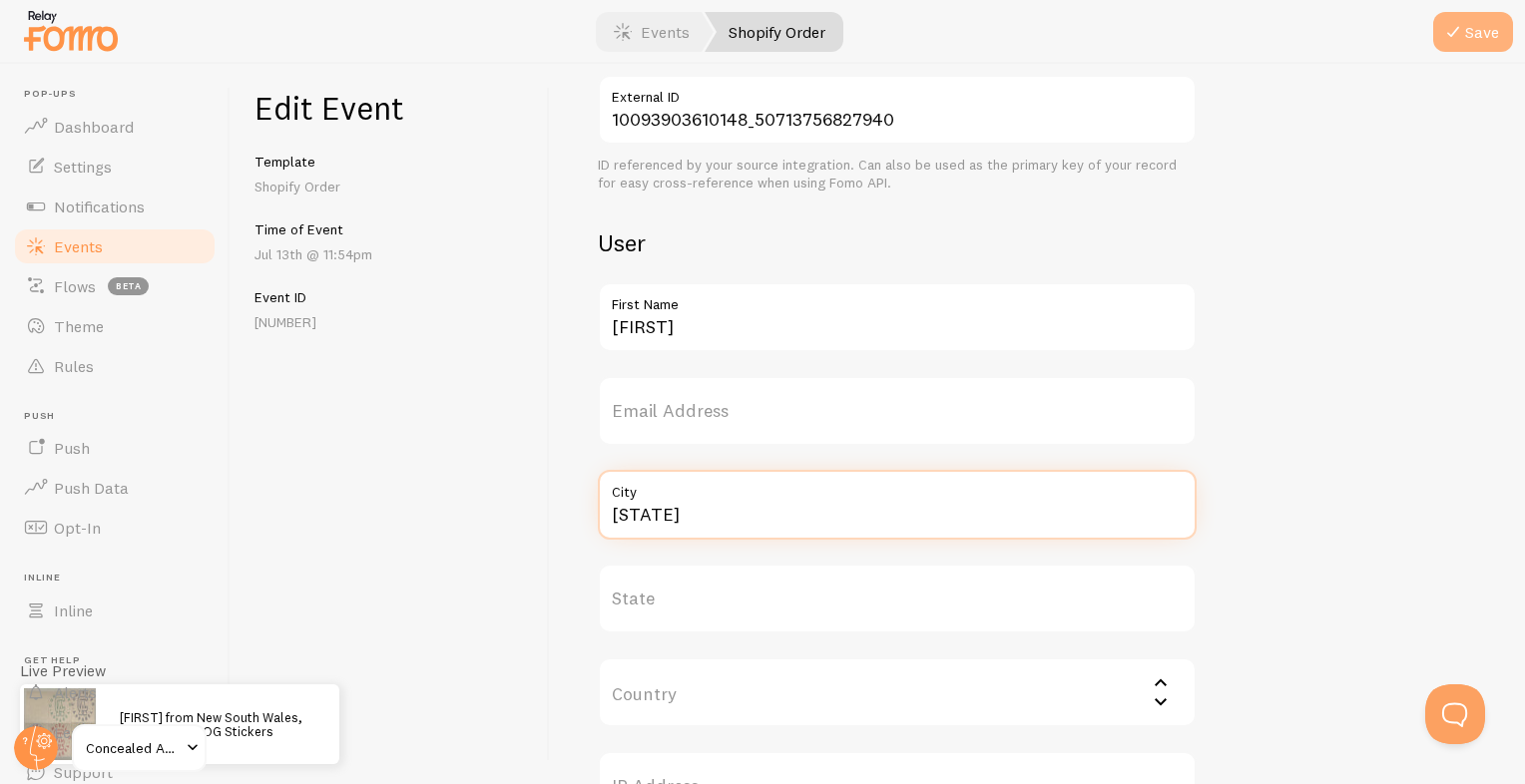 type on "[STATE]" 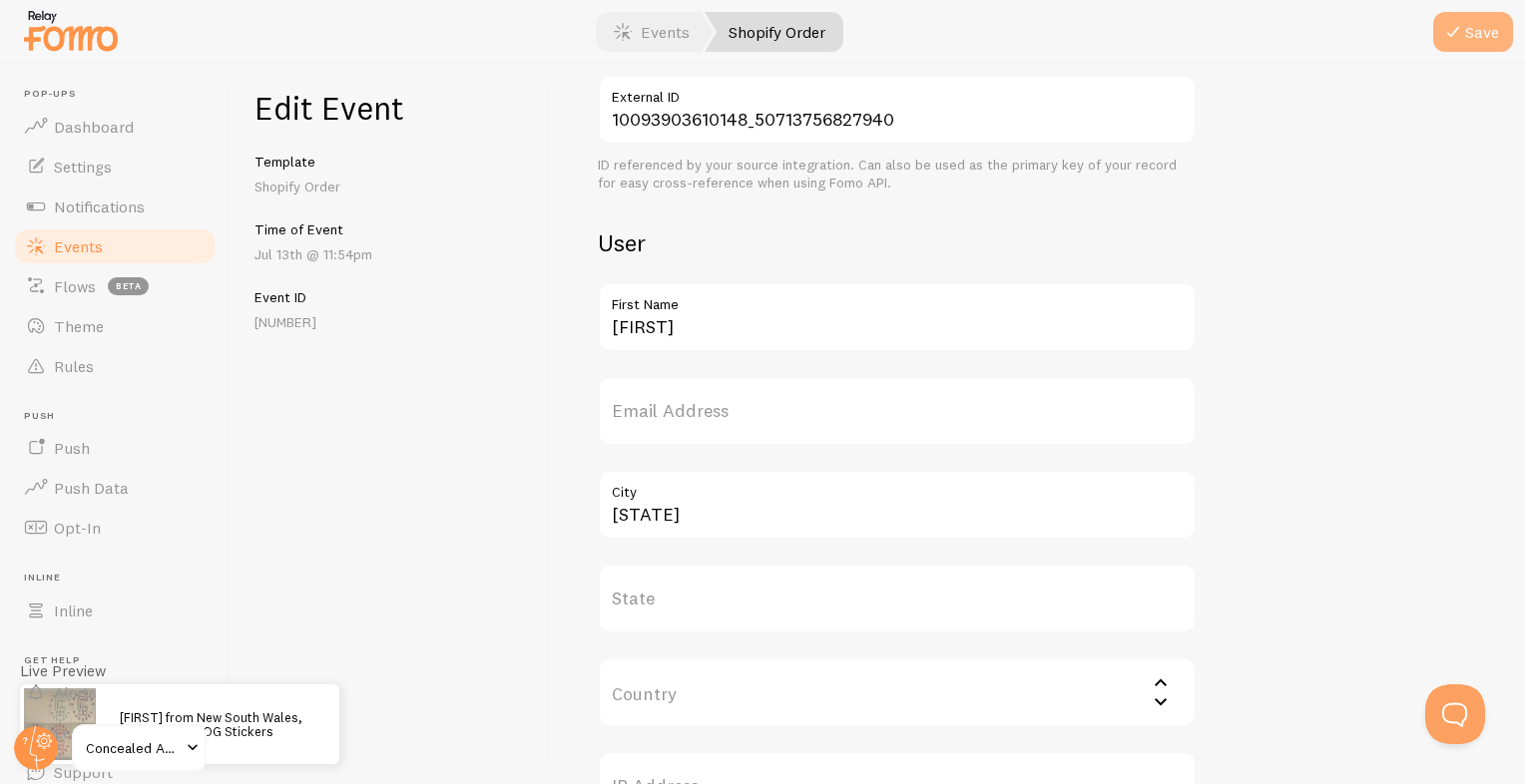 click on "Save" at bounding box center [1473, 32] 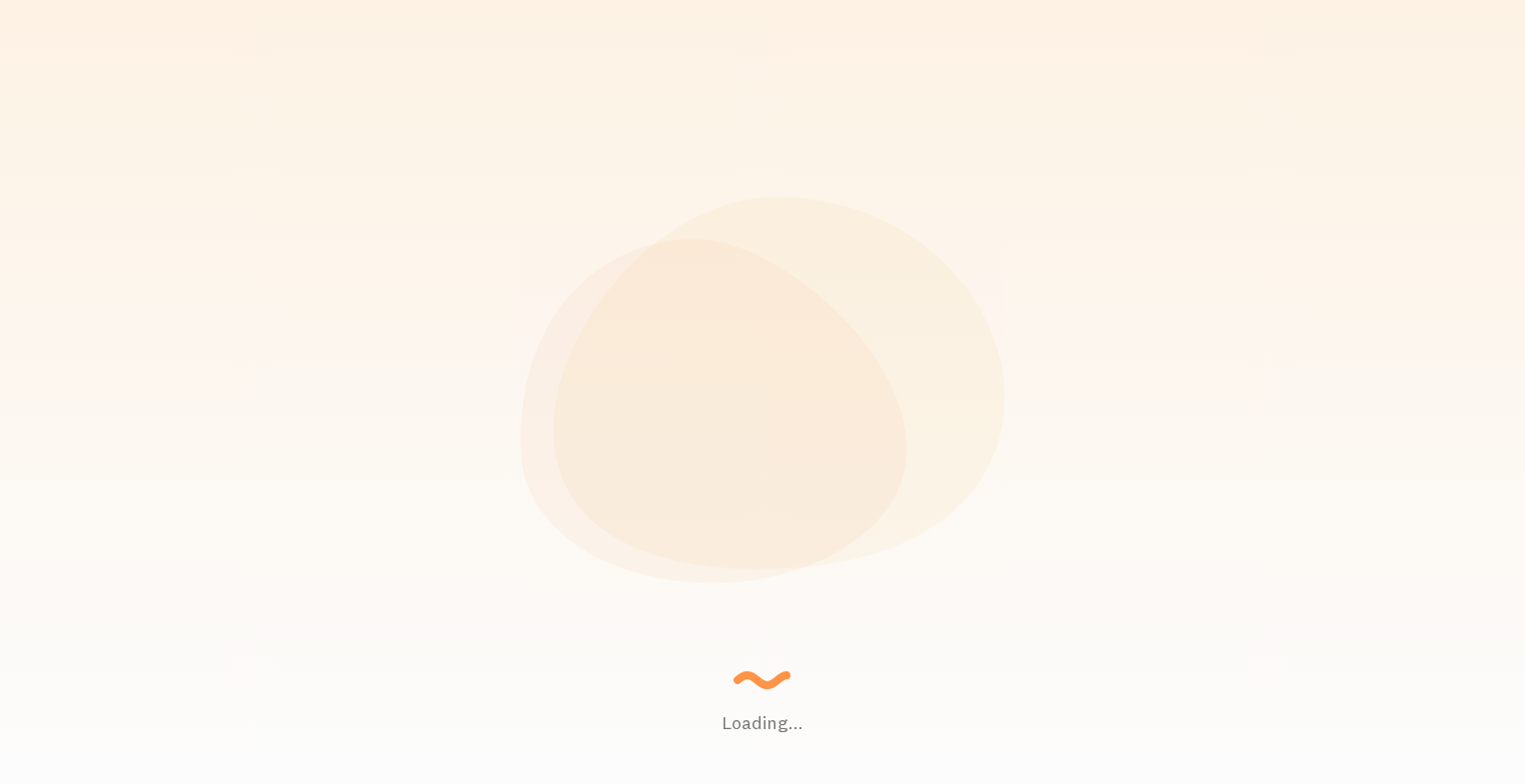 scroll, scrollTop: 0, scrollLeft: 0, axis: both 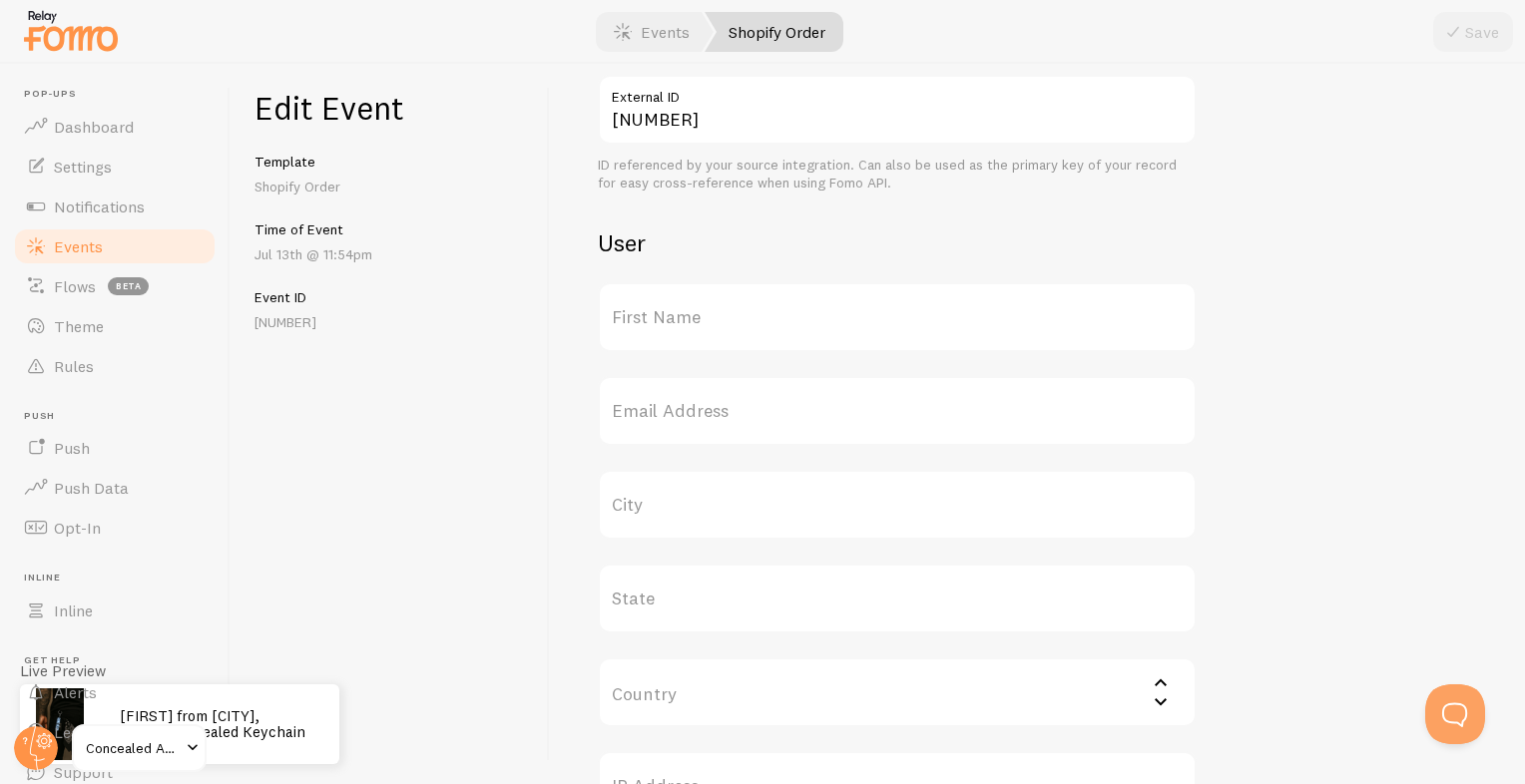 click on "First Name" at bounding box center [897, 317] 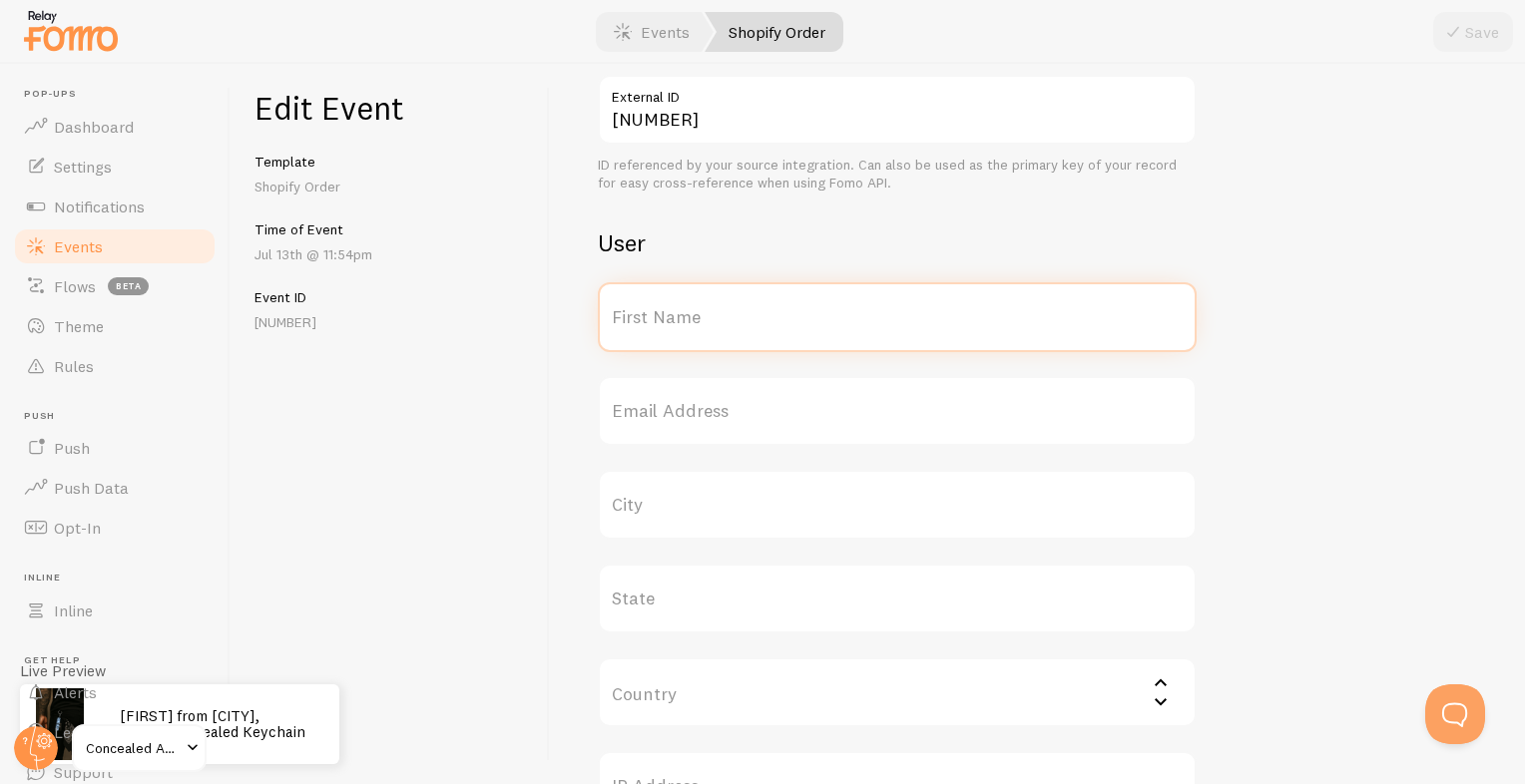 click on "First Name" at bounding box center [897, 317] 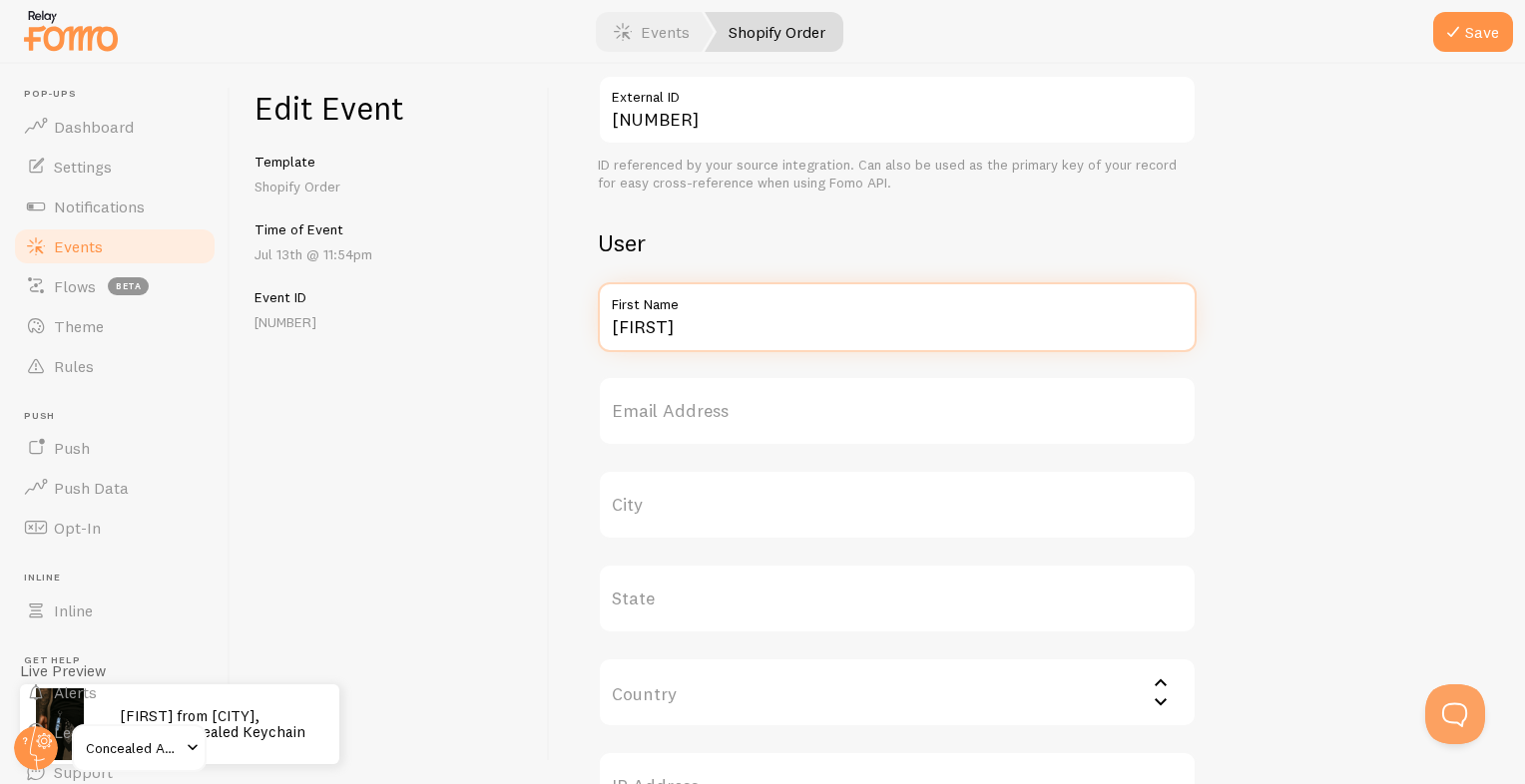 type on "[FIRST]" 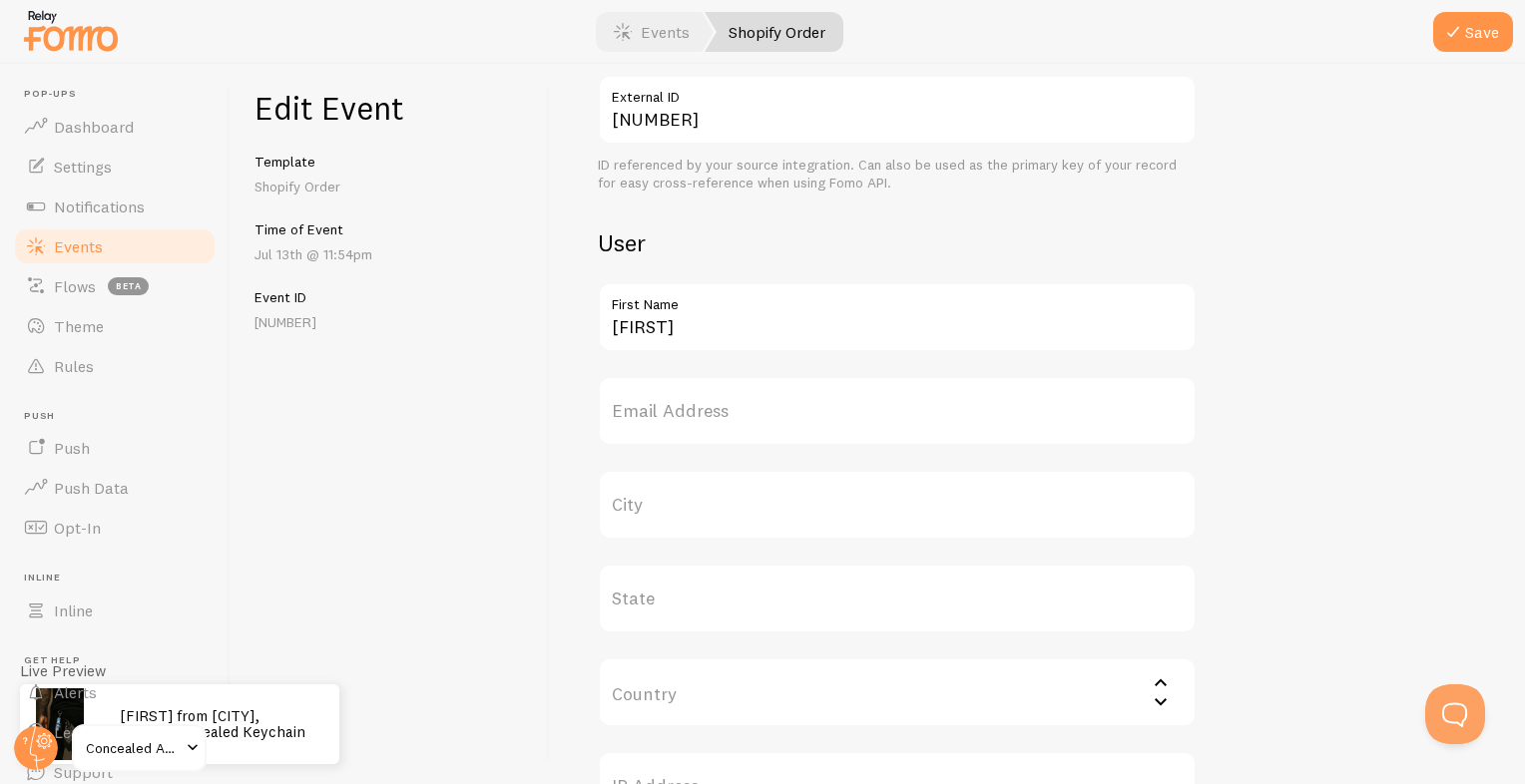 click on "City" at bounding box center (897, 505) 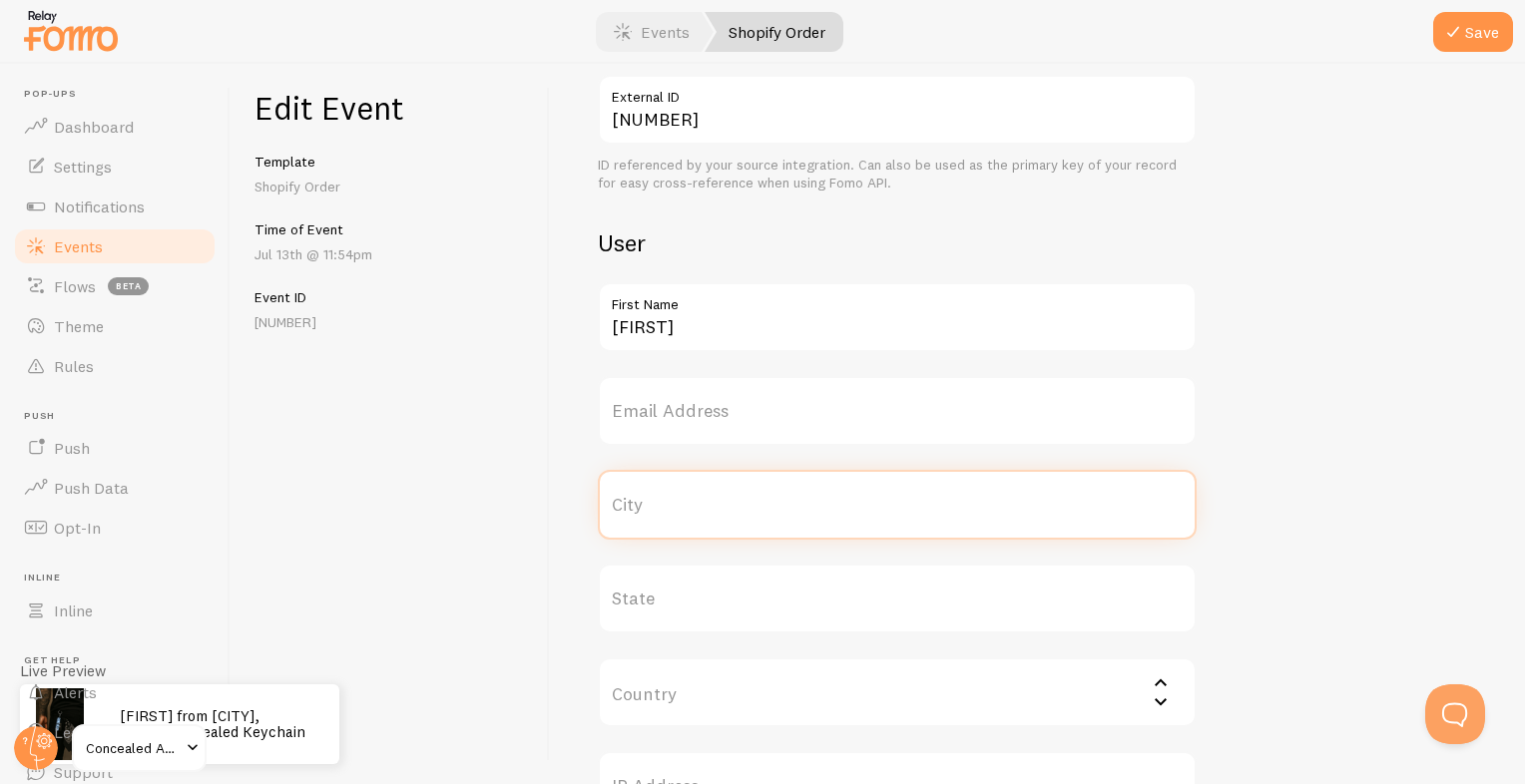 click on "City" at bounding box center [897, 505] 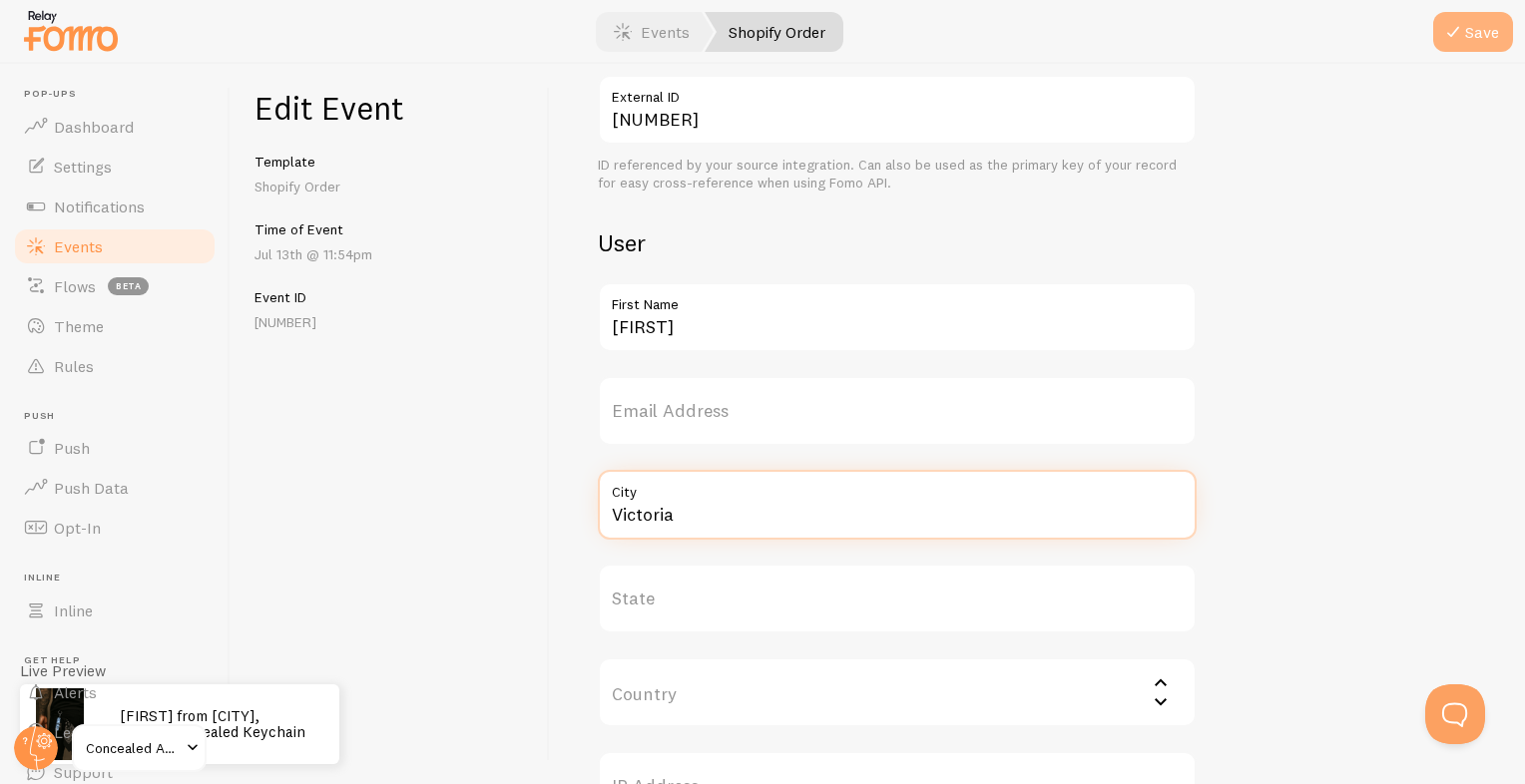 type on "Victoria" 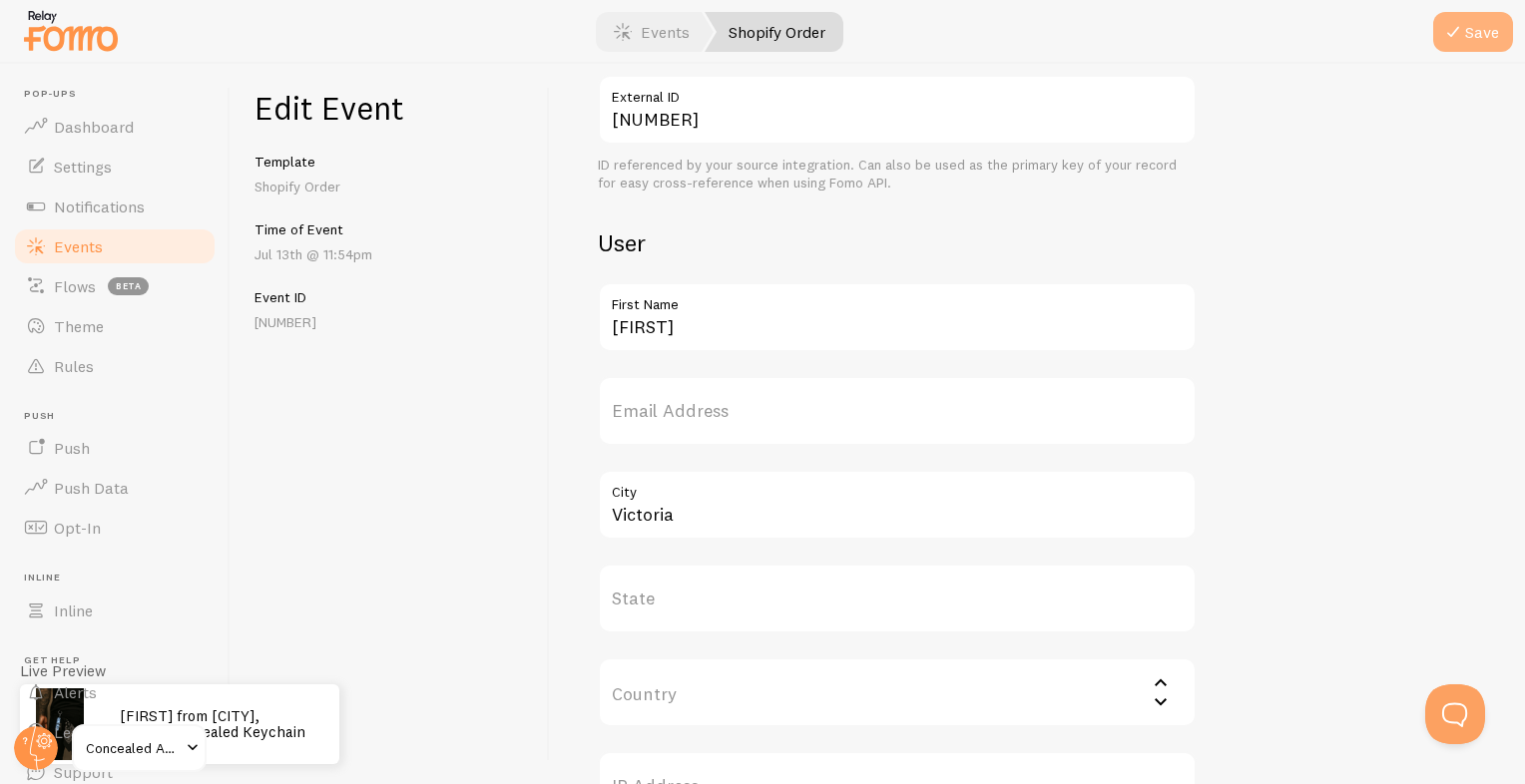 click at bounding box center [1453, 32] 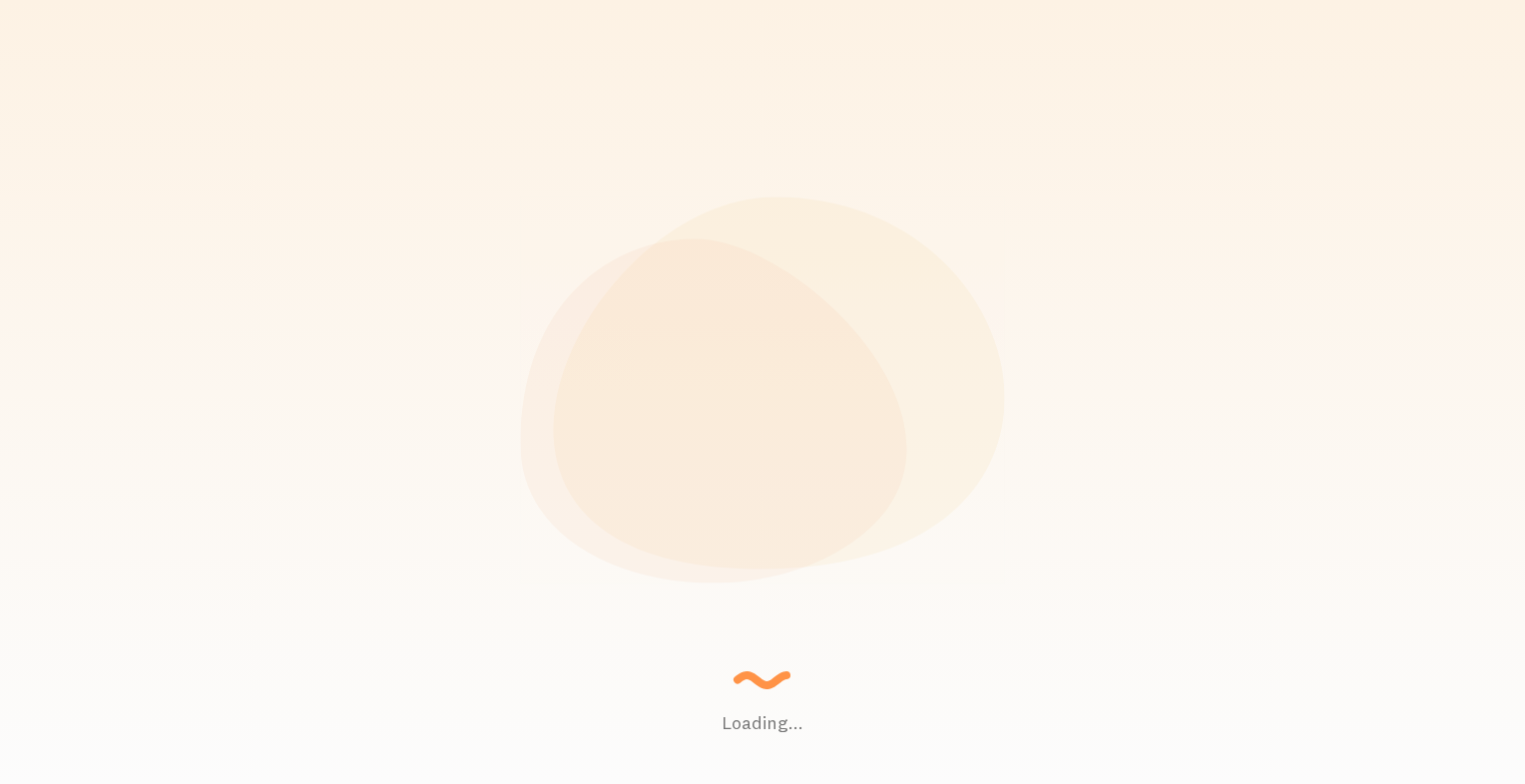 scroll, scrollTop: 0, scrollLeft: 0, axis: both 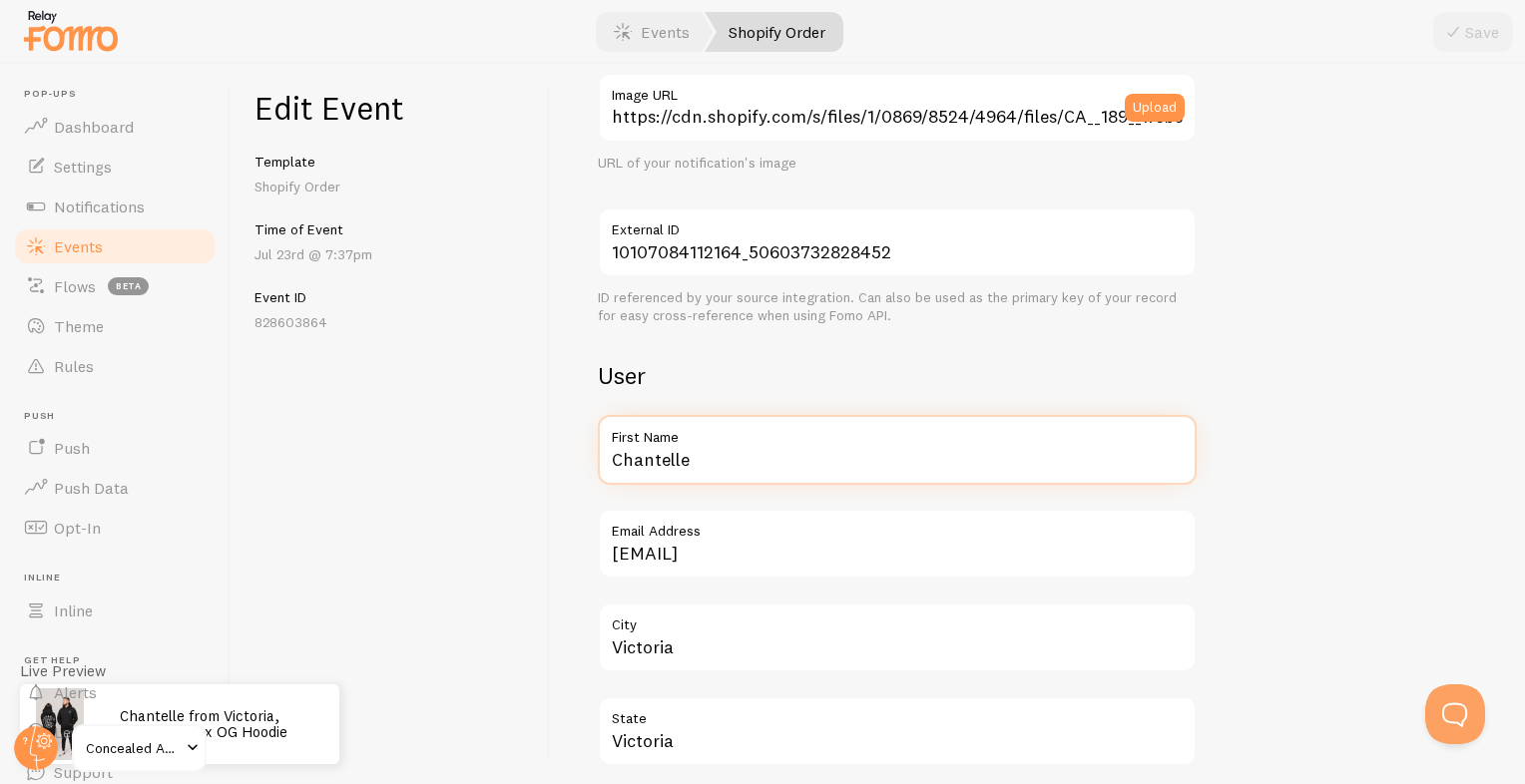click on "Chantelle" at bounding box center [897, 450] 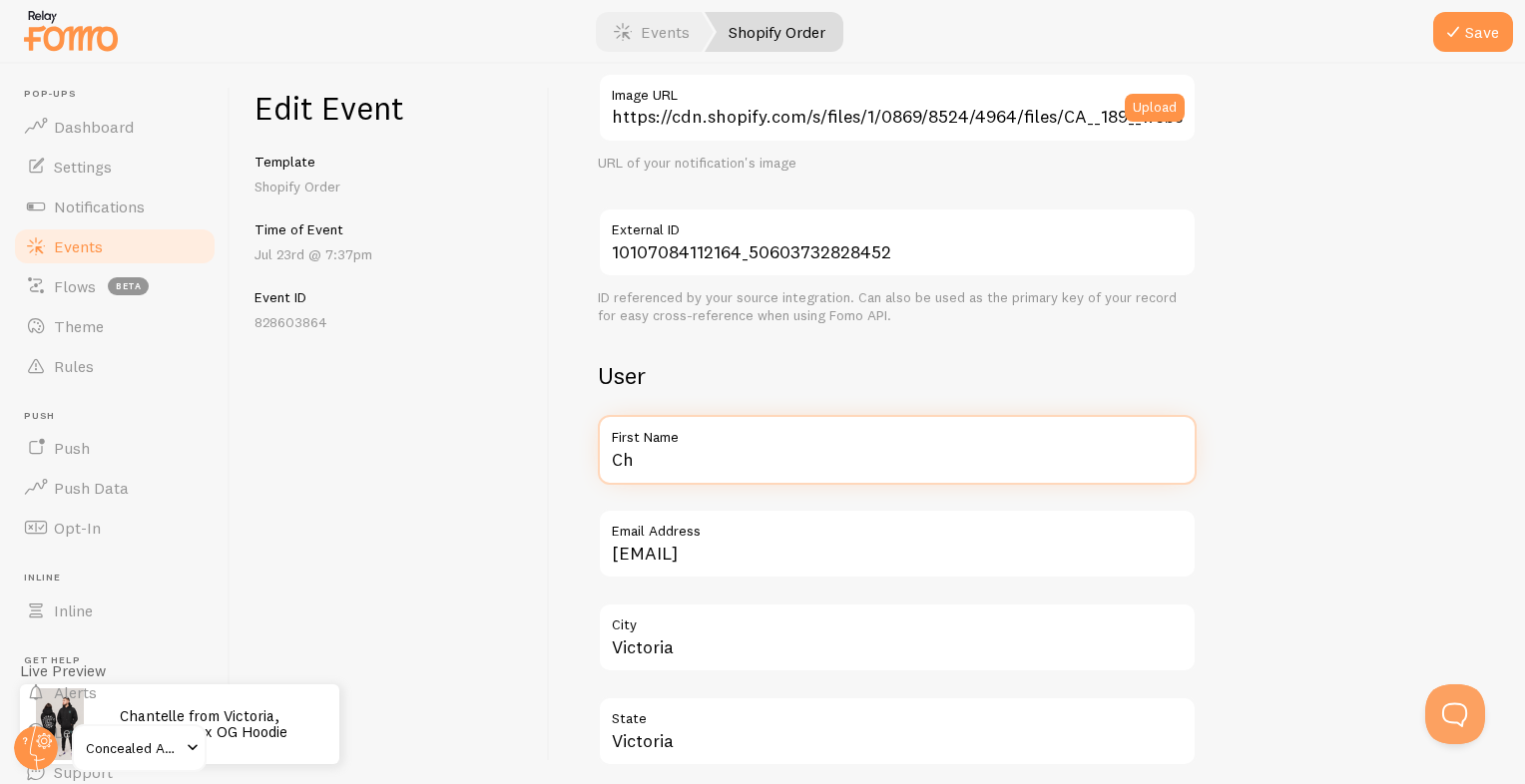 type on "C" 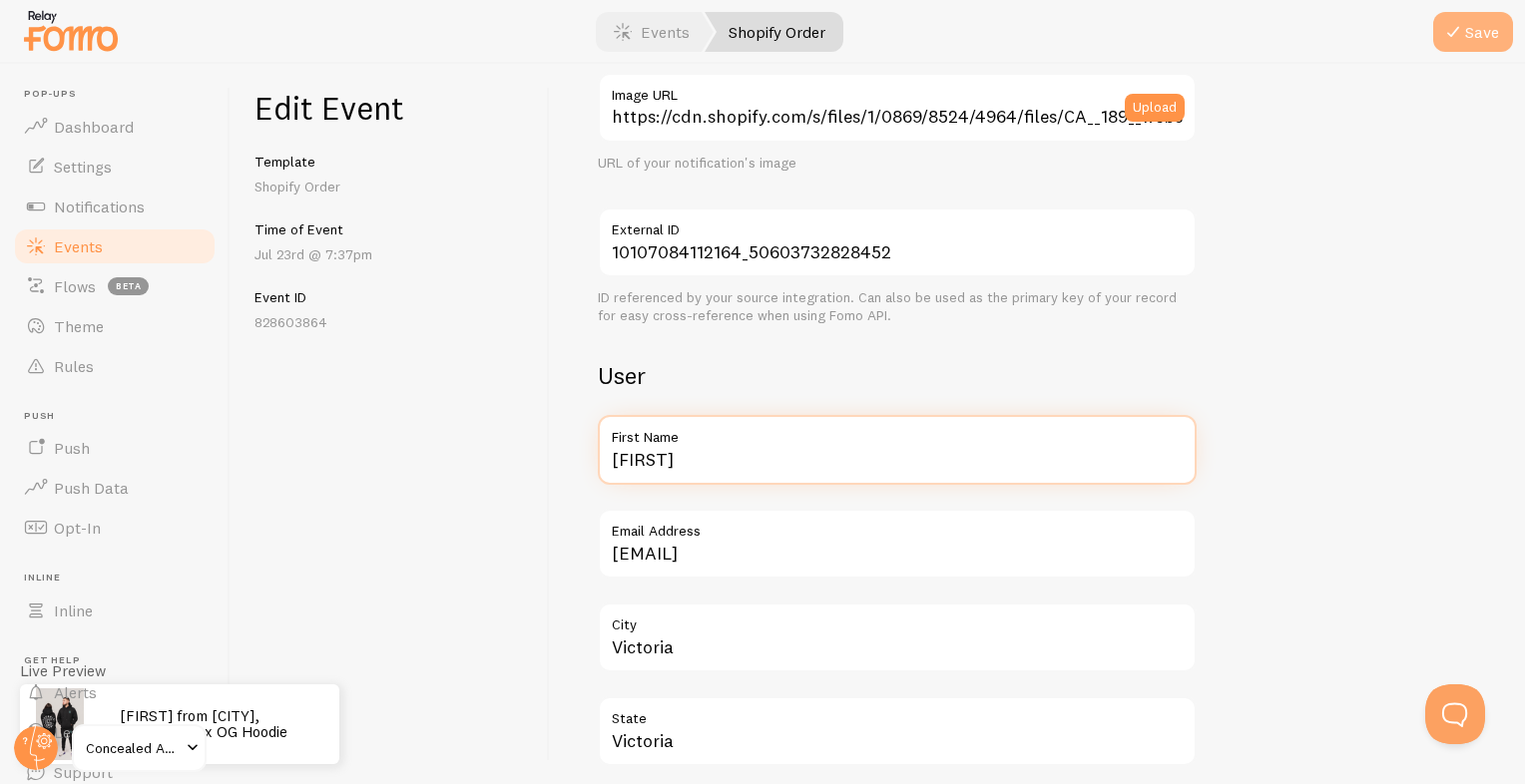 type on "[FIRST]" 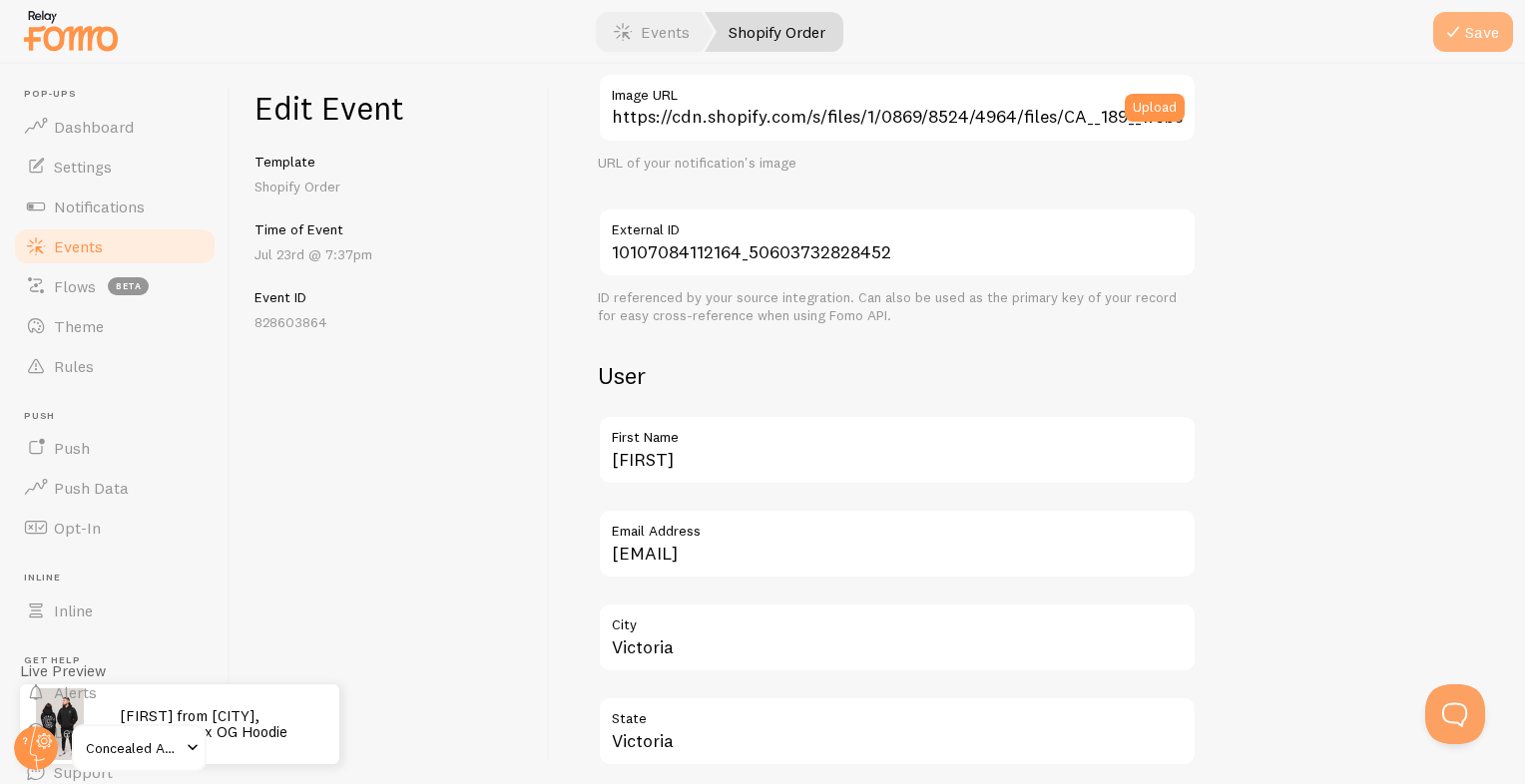 click on "Save" at bounding box center [1473, 32] 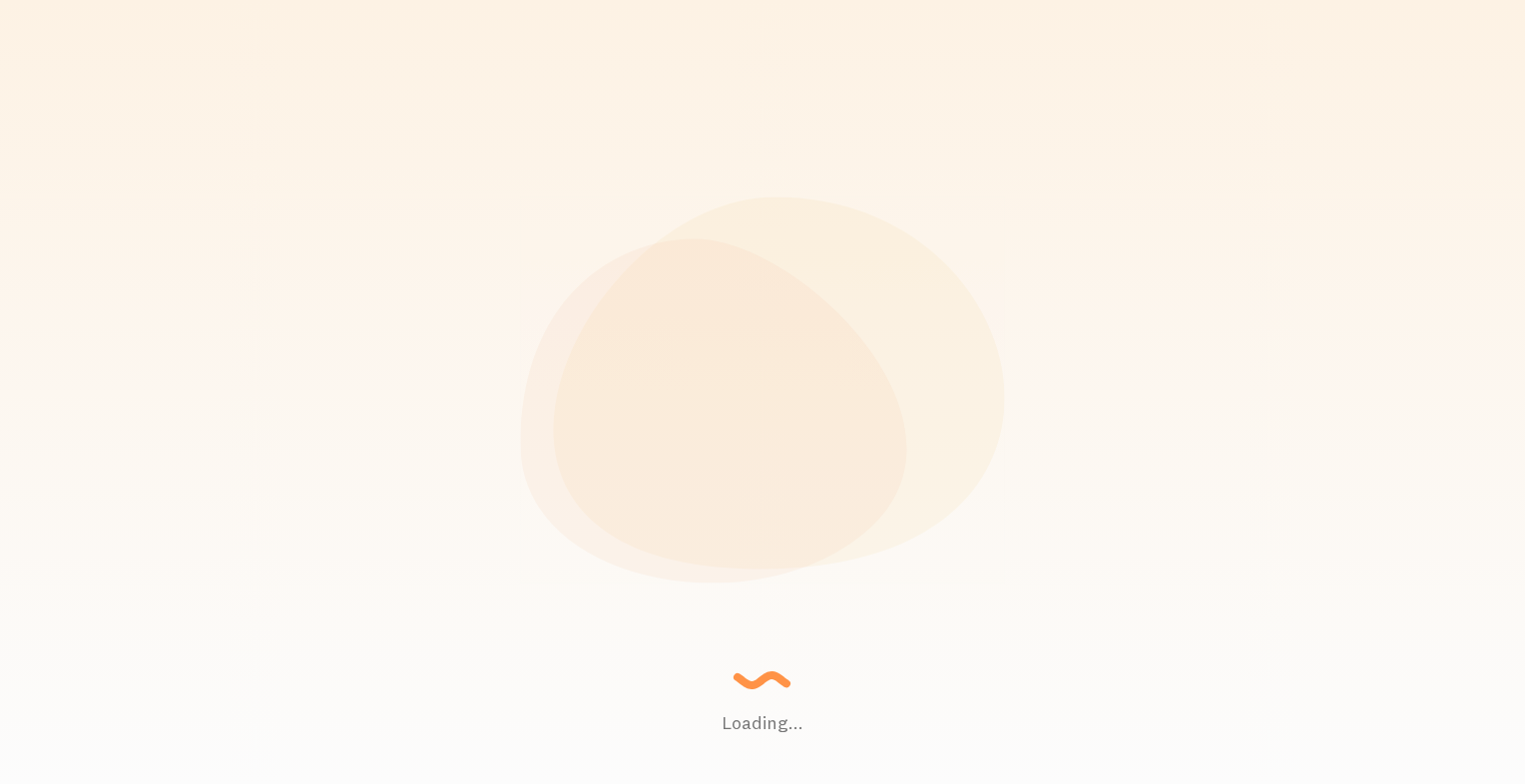 scroll, scrollTop: 0, scrollLeft: 0, axis: both 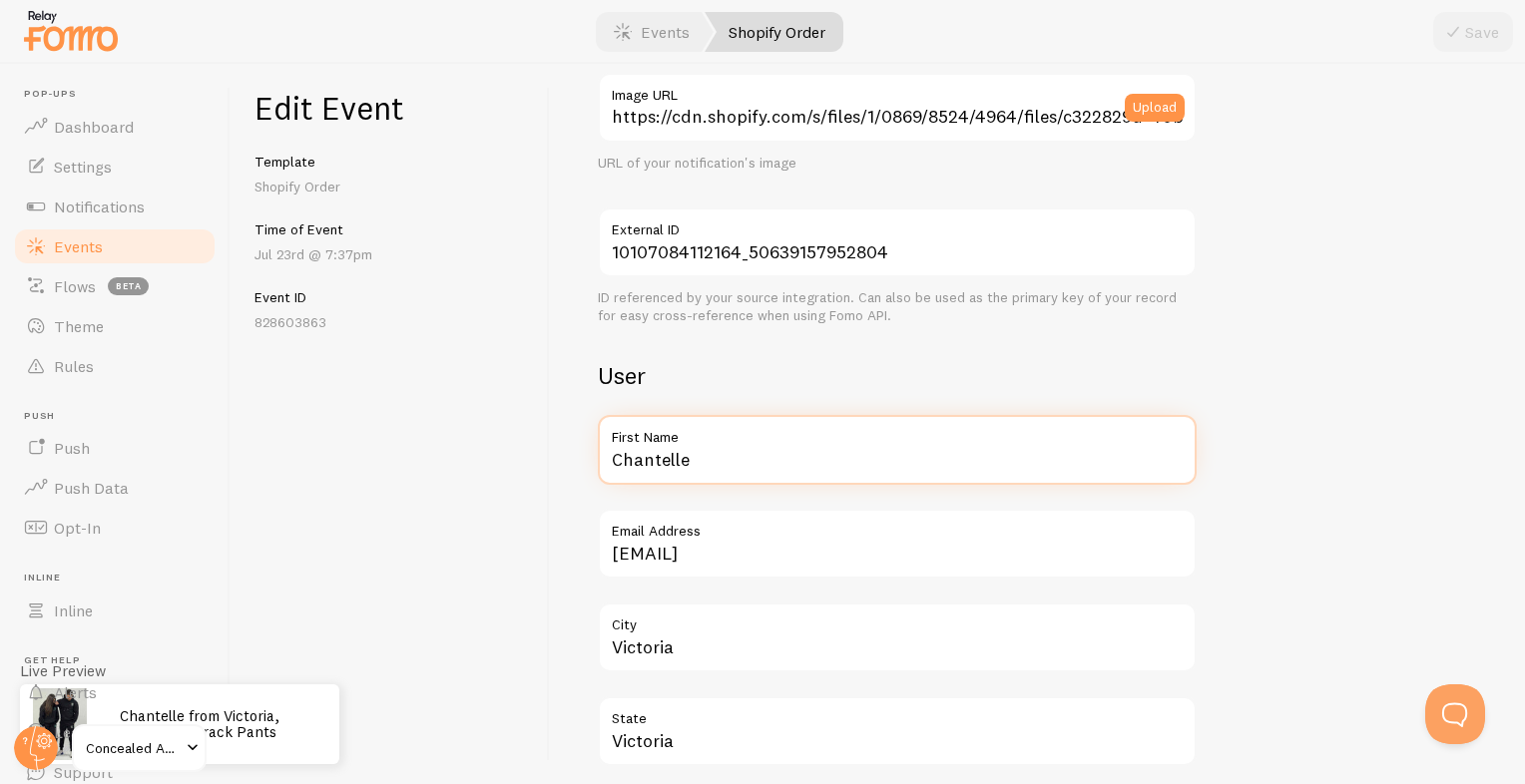 drag, startPoint x: 687, startPoint y: 461, endPoint x: 588, endPoint y: 463, distance: 99.0202 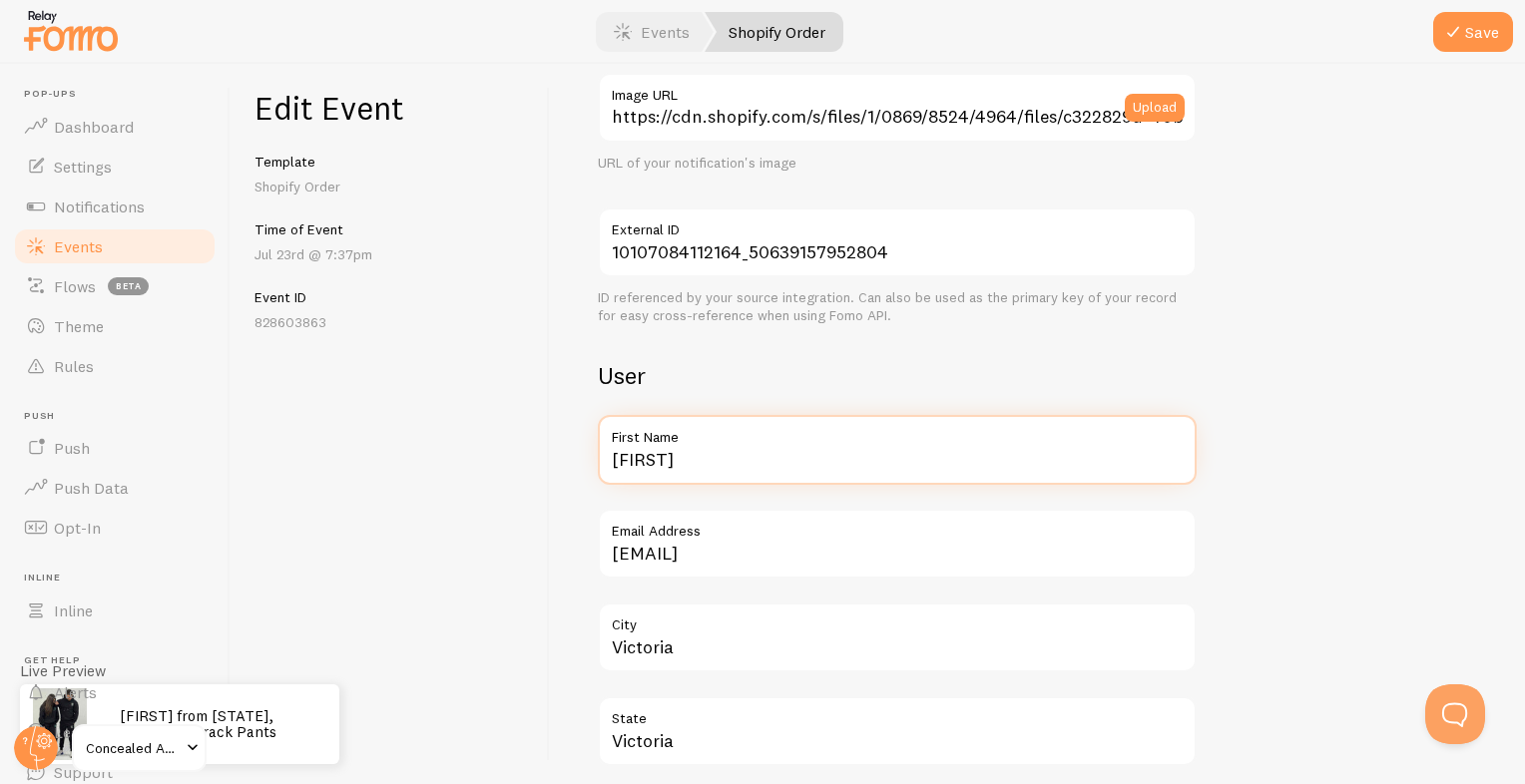 type on "Mark" 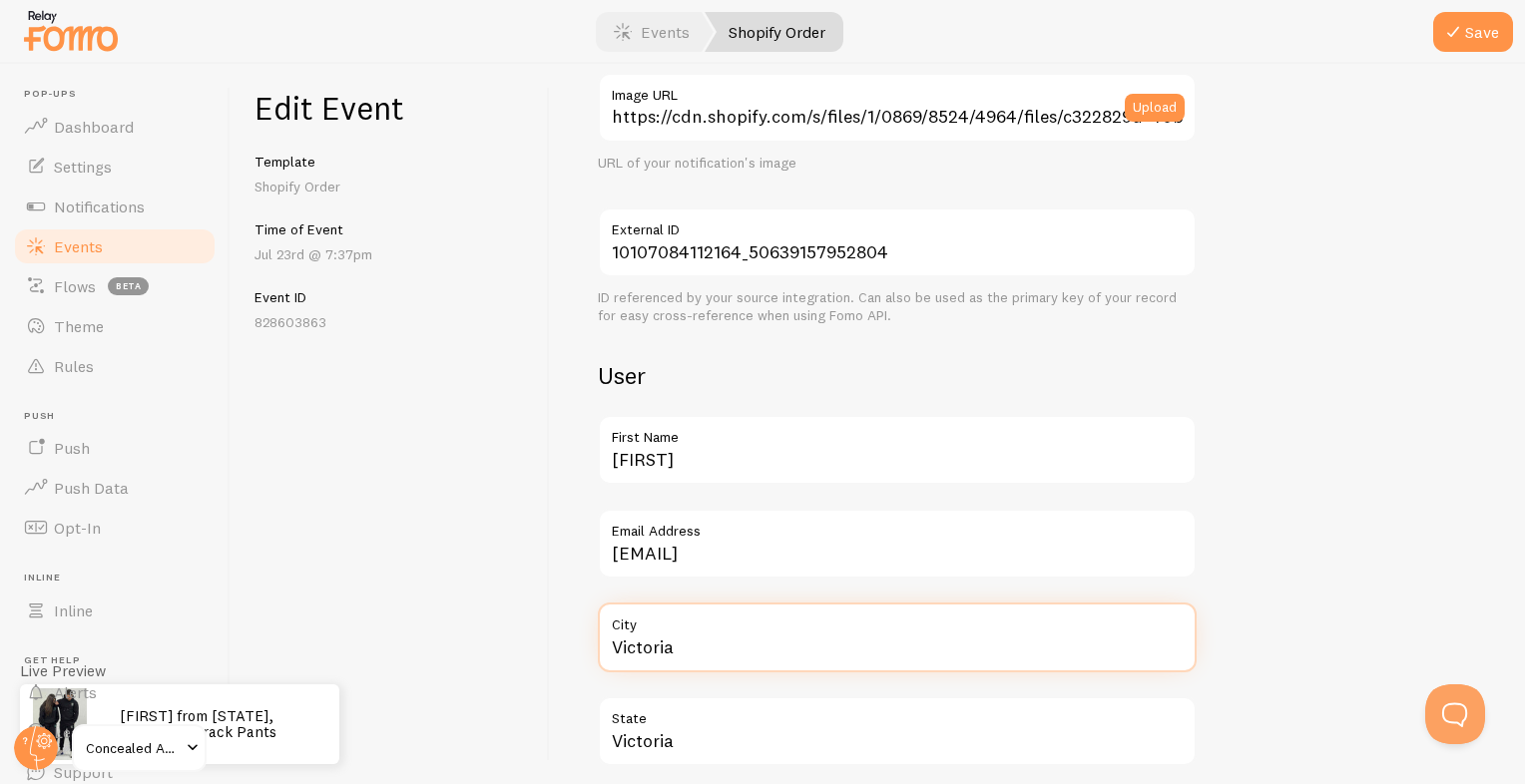 drag, startPoint x: 657, startPoint y: 656, endPoint x: 552, endPoint y: 662, distance: 105.17129 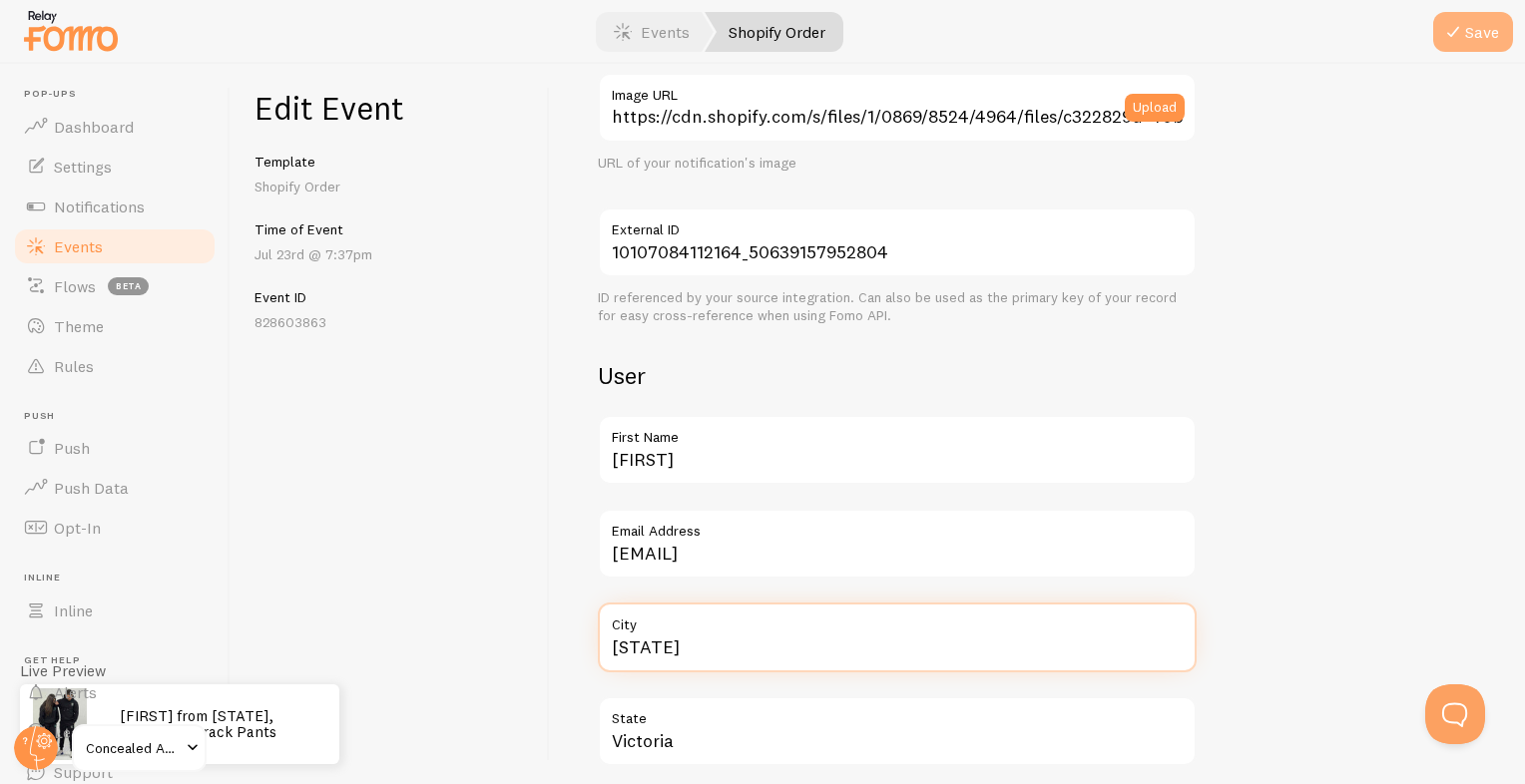 type on "New South Wales" 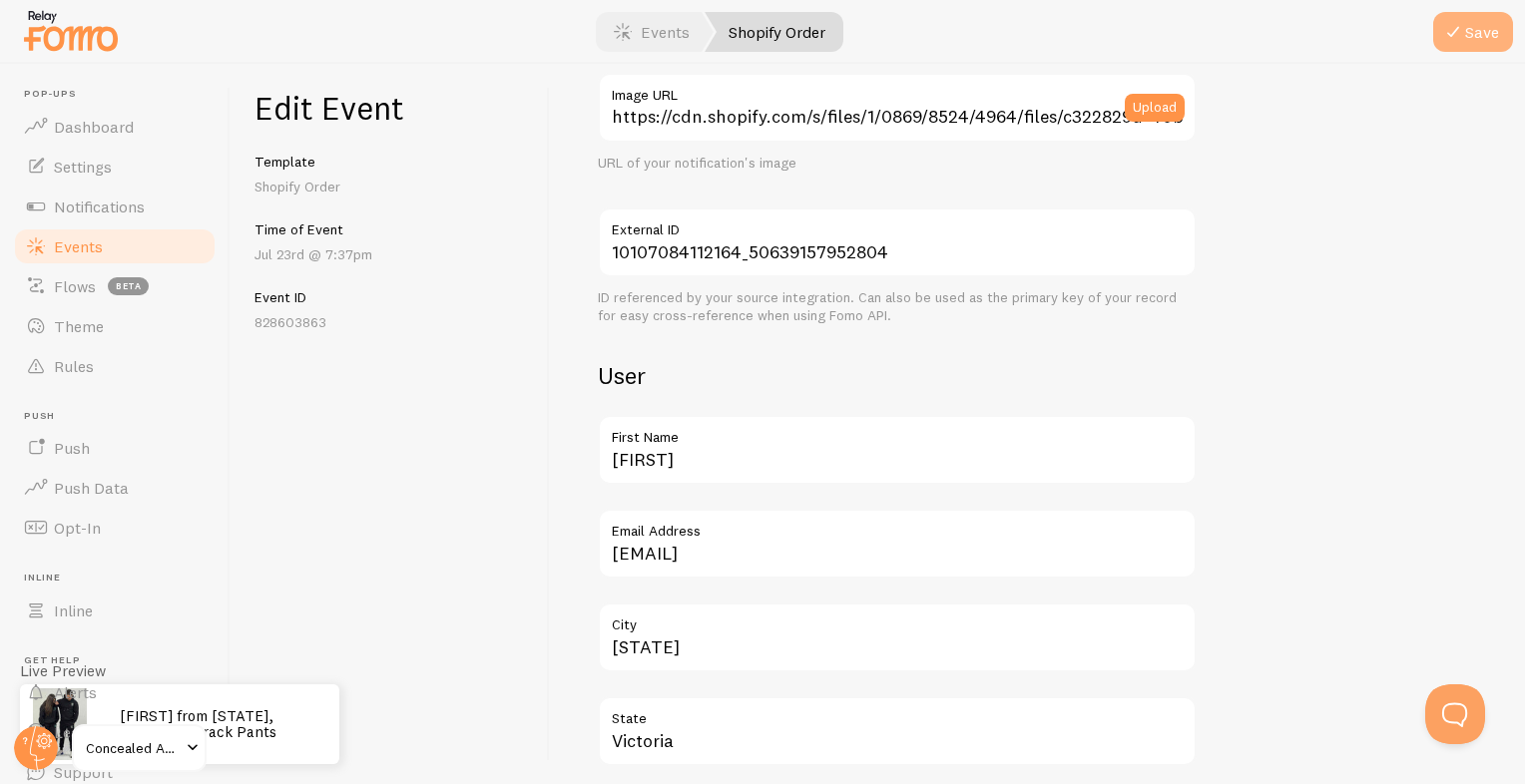 click on "Save" at bounding box center (1473, 32) 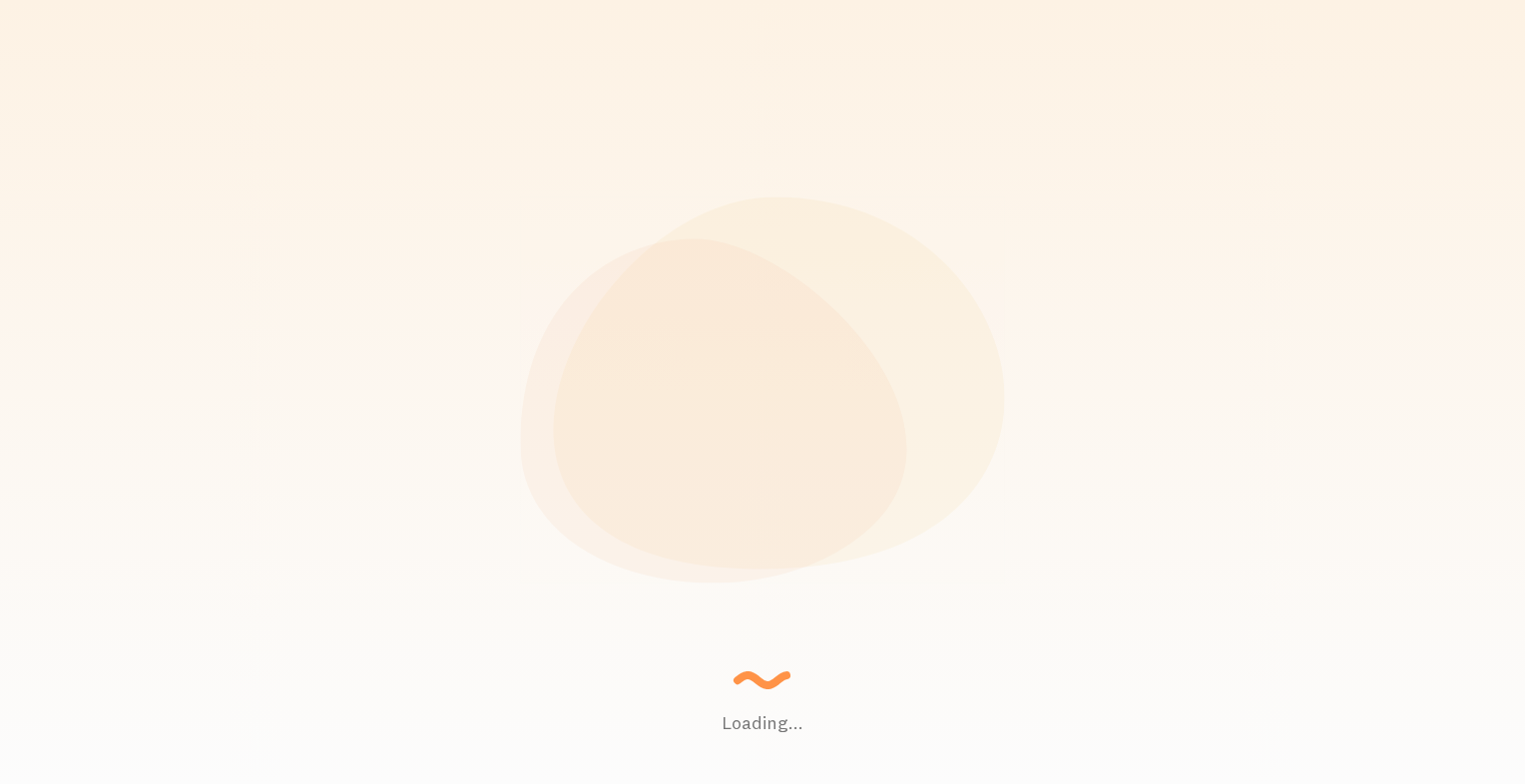 scroll, scrollTop: 0, scrollLeft: 0, axis: both 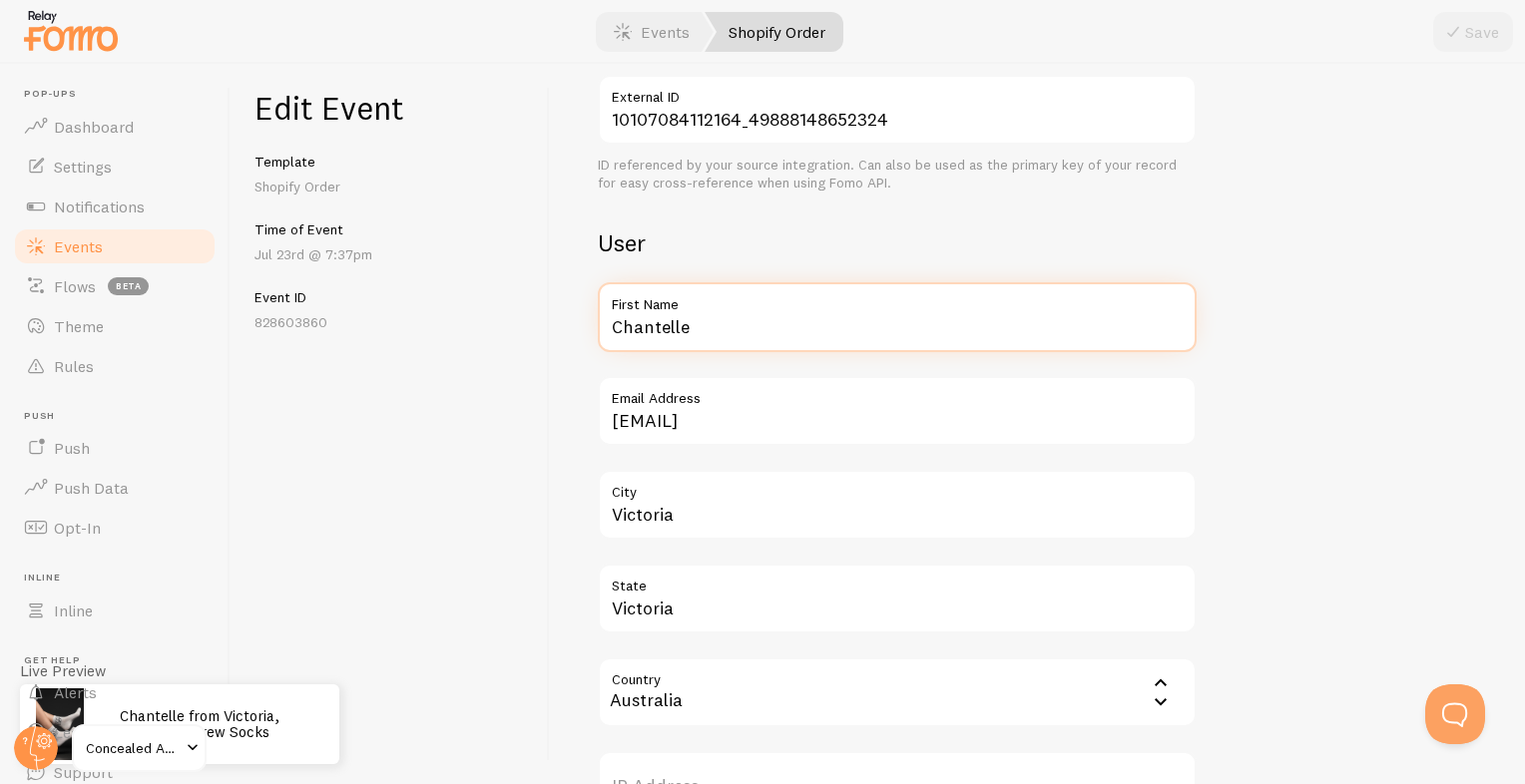 drag, startPoint x: 707, startPoint y: 318, endPoint x: 523, endPoint y: 350, distance: 186.76188 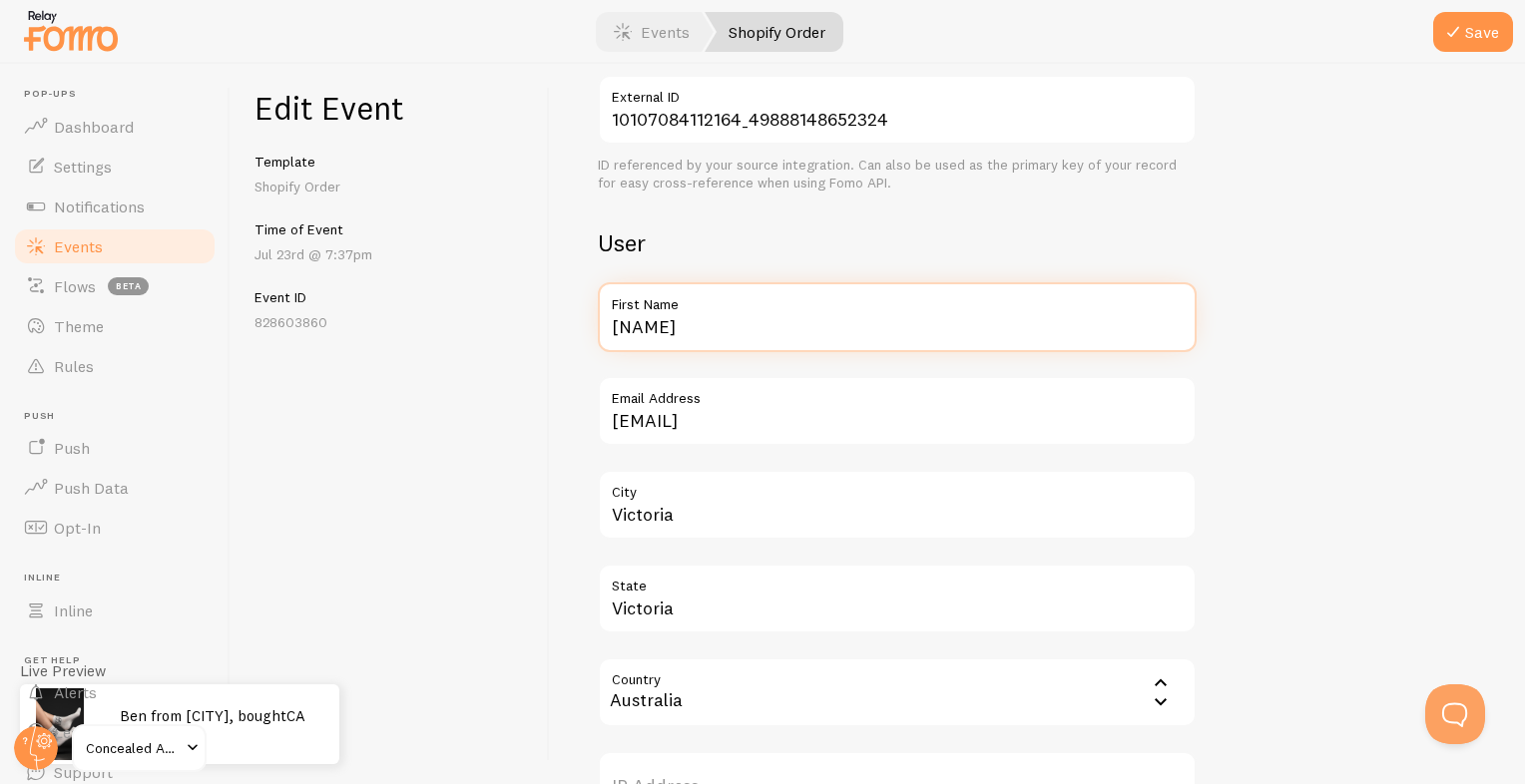 type on "[NAME]" 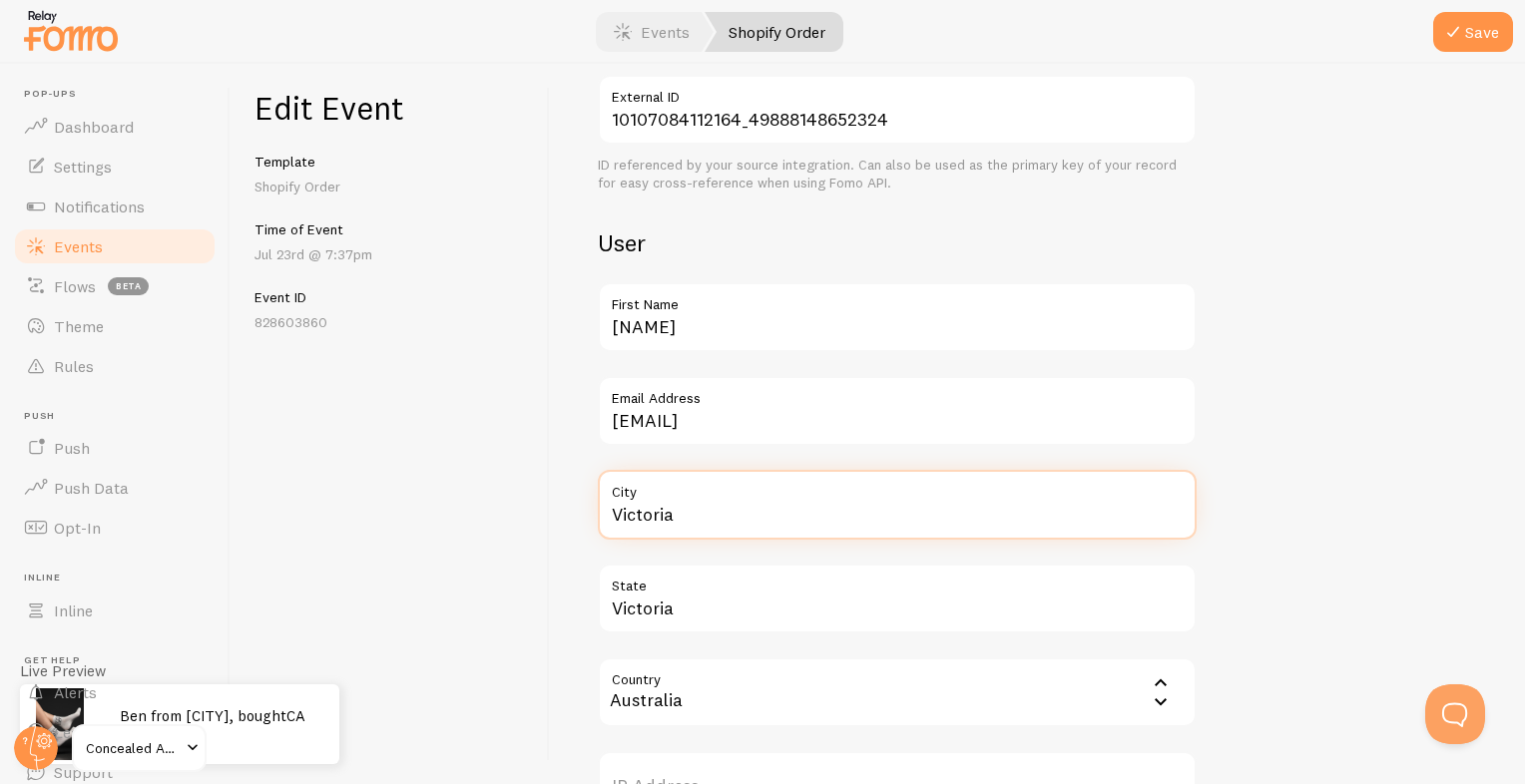 drag, startPoint x: 680, startPoint y: 514, endPoint x: 599, endPoint y: 530, distance: 82.565126 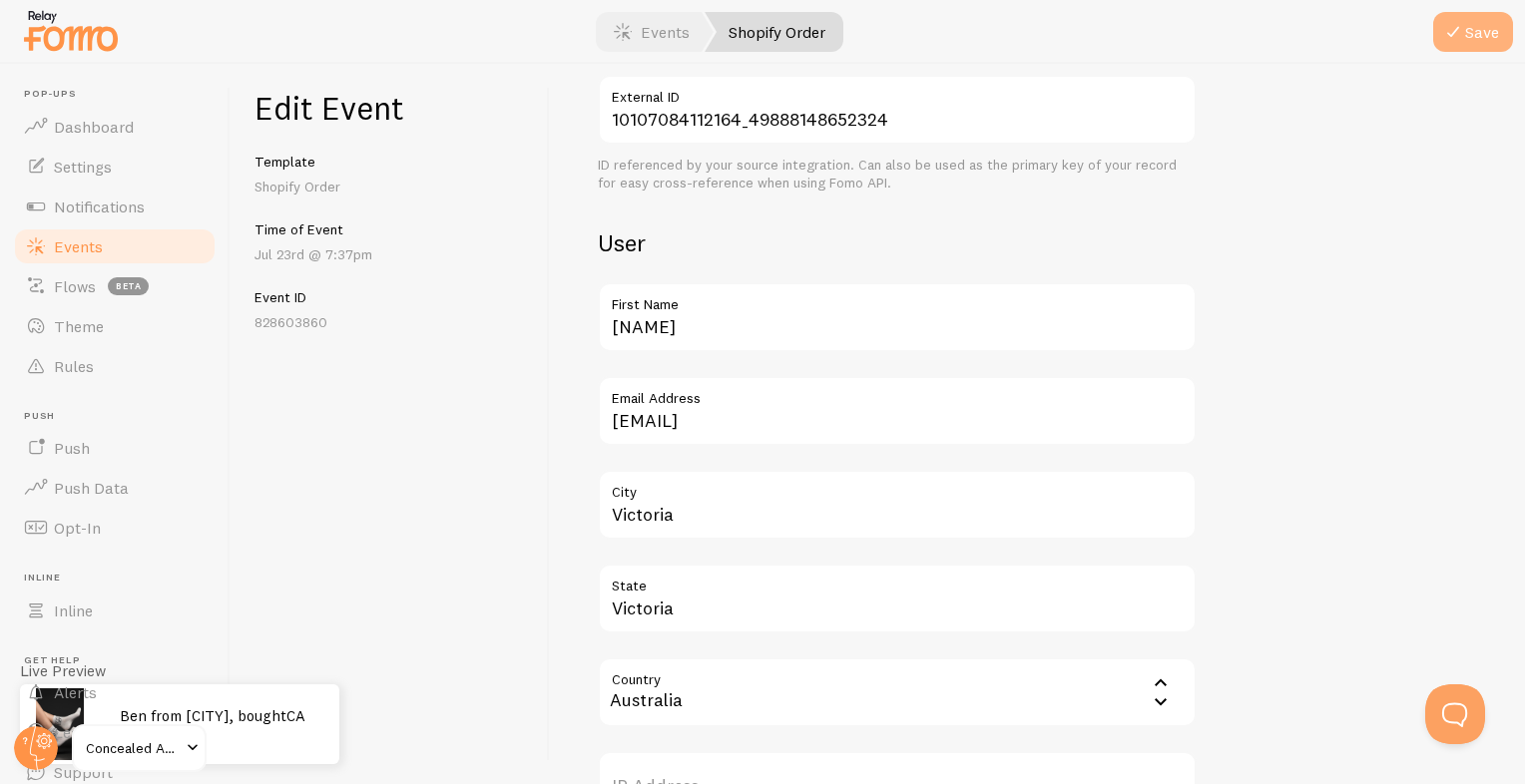 click on "Save" at bounding box center [1473, 32] 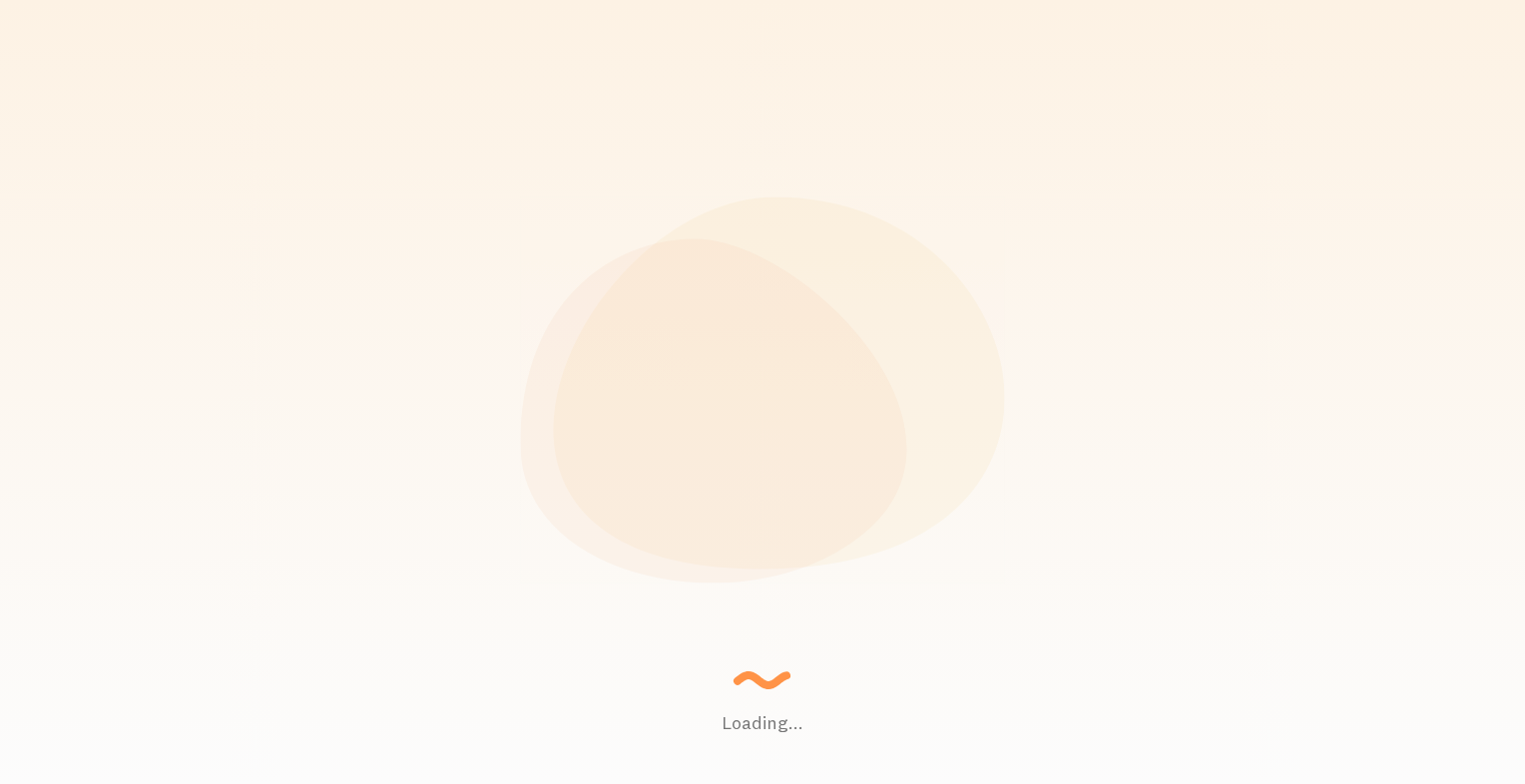scroll, scrollTop: 0, scrollLeft: 0, axis: both 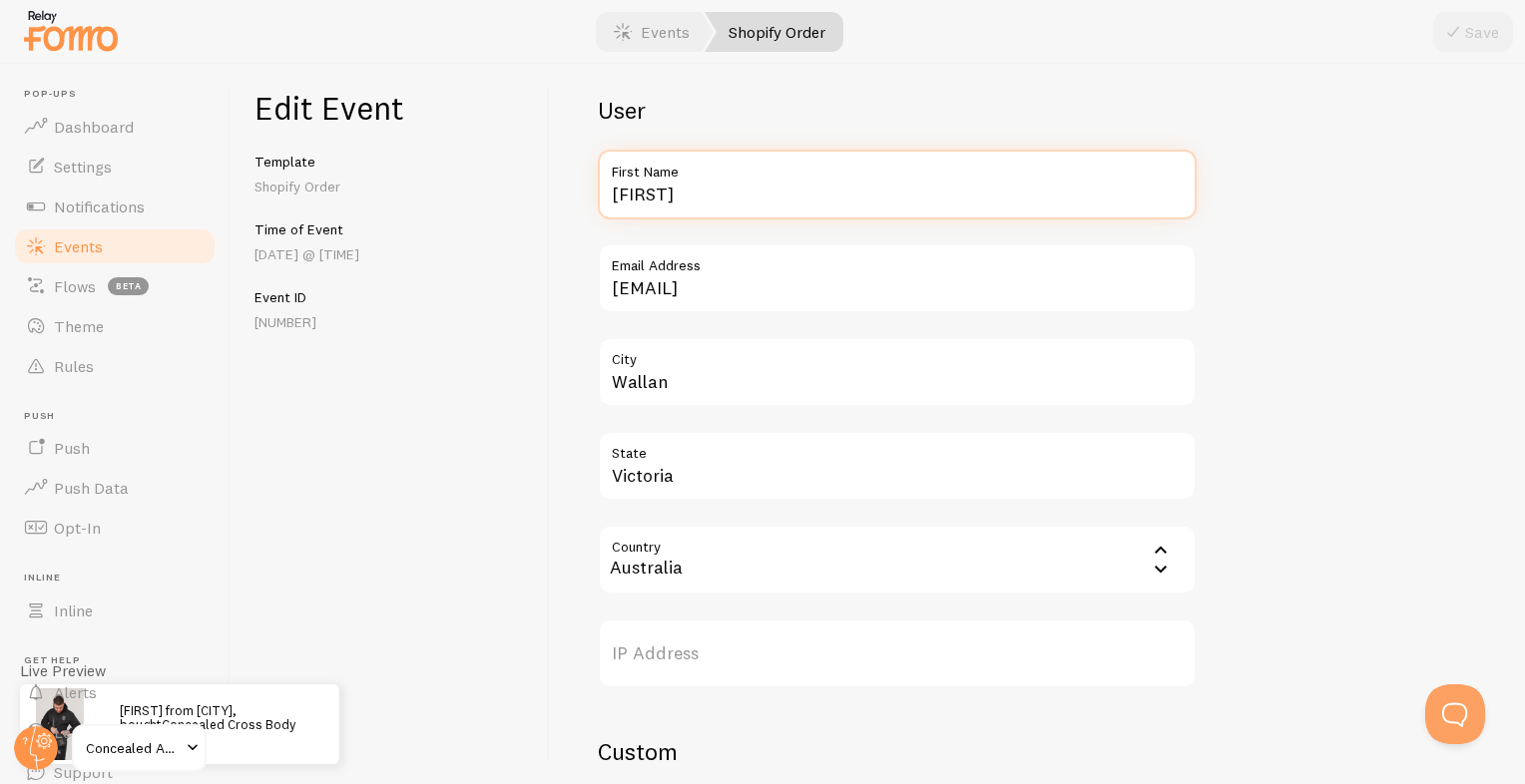 drag, startPoint x: 676, startPoint y: 196, endPoint x: 475, endPoint y: 214, distance: 201.80436 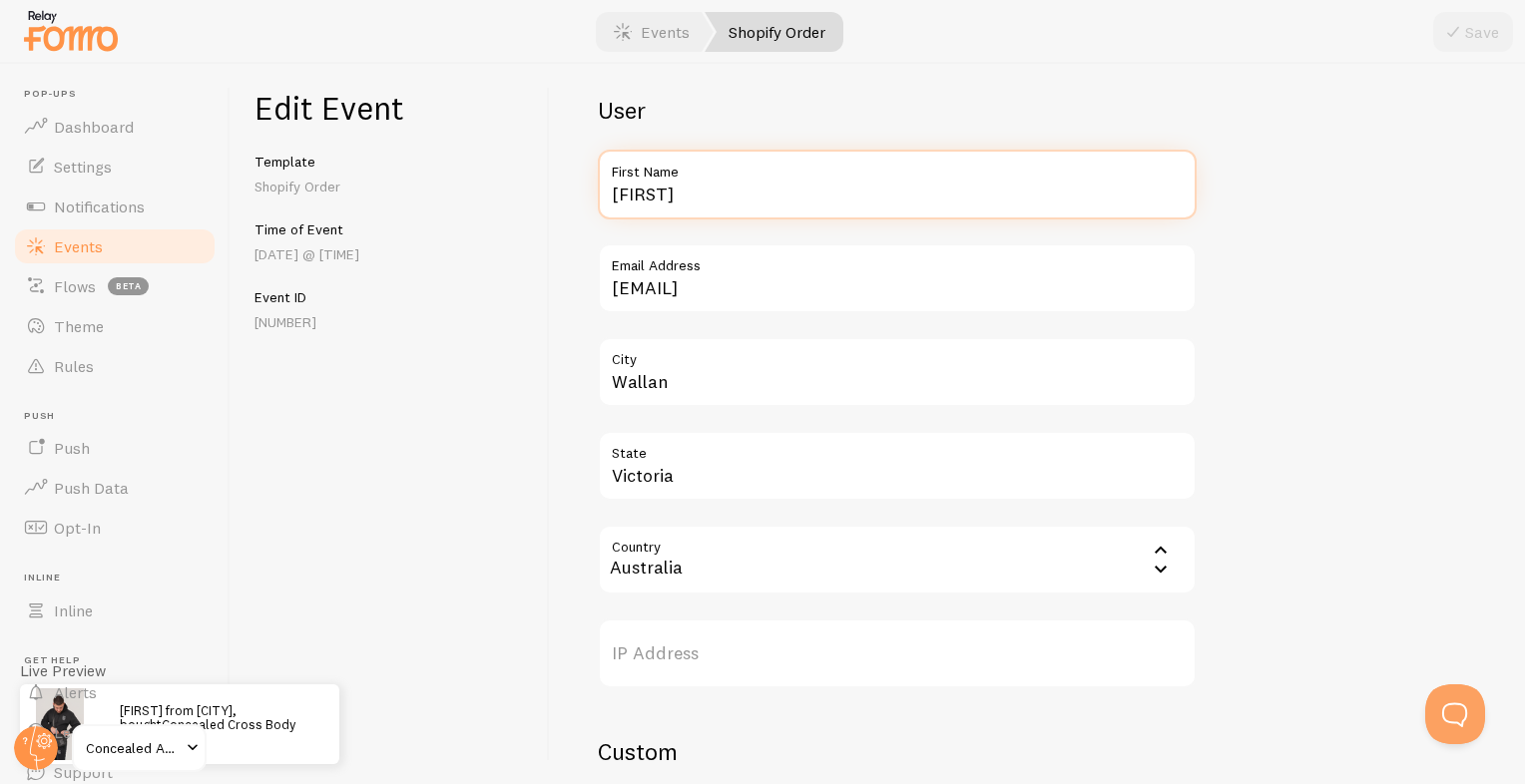 click on "Edit Event
Template   Shopify Order   Time of Event   Jul 21st @ 6:20am   Event ID   827941741   Meta     Concealed Cross Body Bag   Title       This text will be bolded in your notification and link to the Event URL you provide below, if you use the {{ title_with_link }} variable.     https://concealedapparel.com.au/products/lad-bag?variant=49896915239204   Event URL       This is where your visitors will be sent if they click the notifications image or the {{ title_with_link }} merge variable.     https://cdn.shopify.com/s/files/1/0869/8524/4964/files/CA__54__websize_small.png?v=1749269630   Image URL     Upload     URL of your notification's image       10104183423268_49896915239204   External ID       ID referenced by your source integration. Can also be used as the primary key of your record for easy cross-reference when using Fomo API.   User     Tarnie   First Name           tarnielee@live.com.au   Email Address           Wallan   City           Victoria   State         Country" at bounding box center [877, 424] 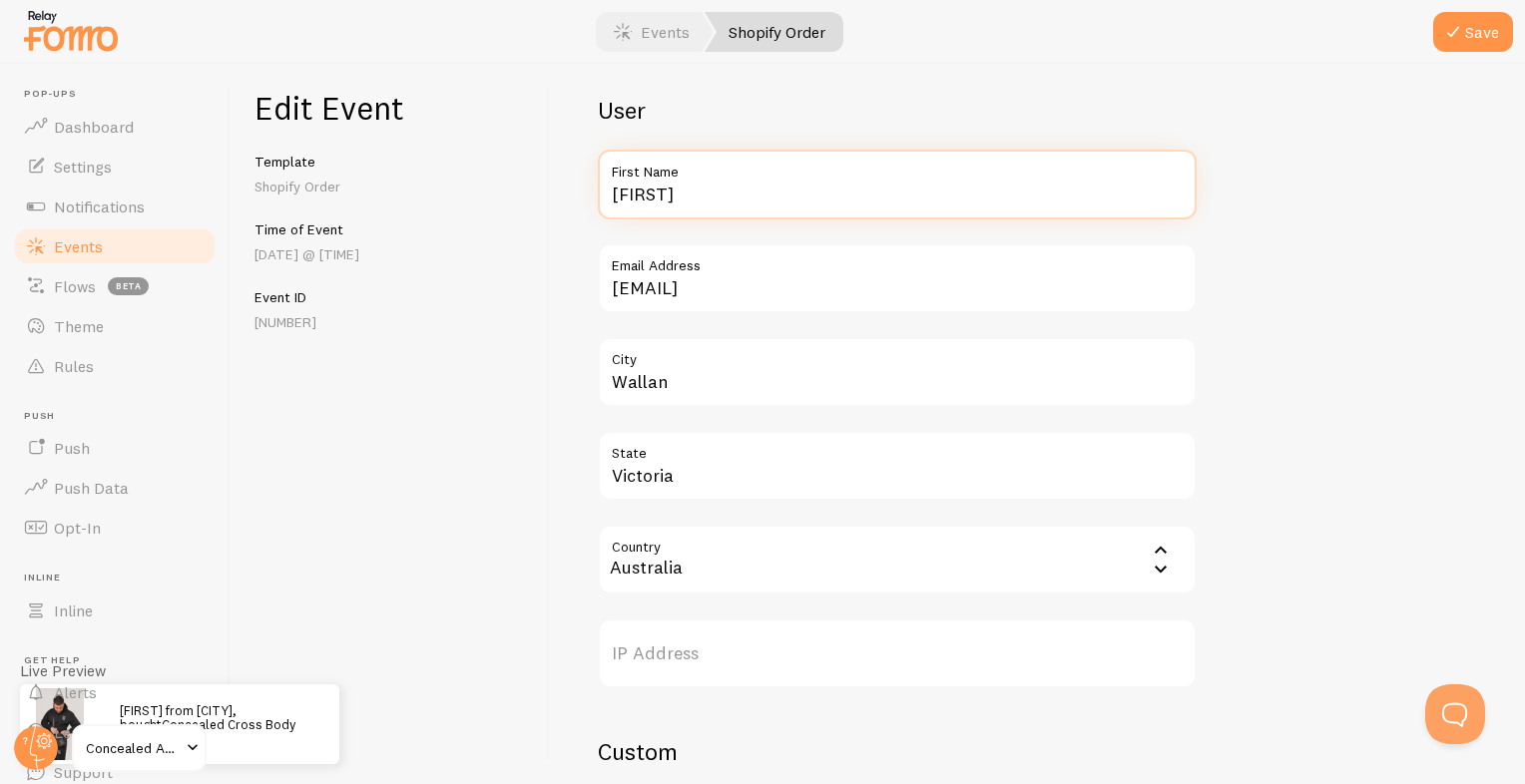type on "Kelly" 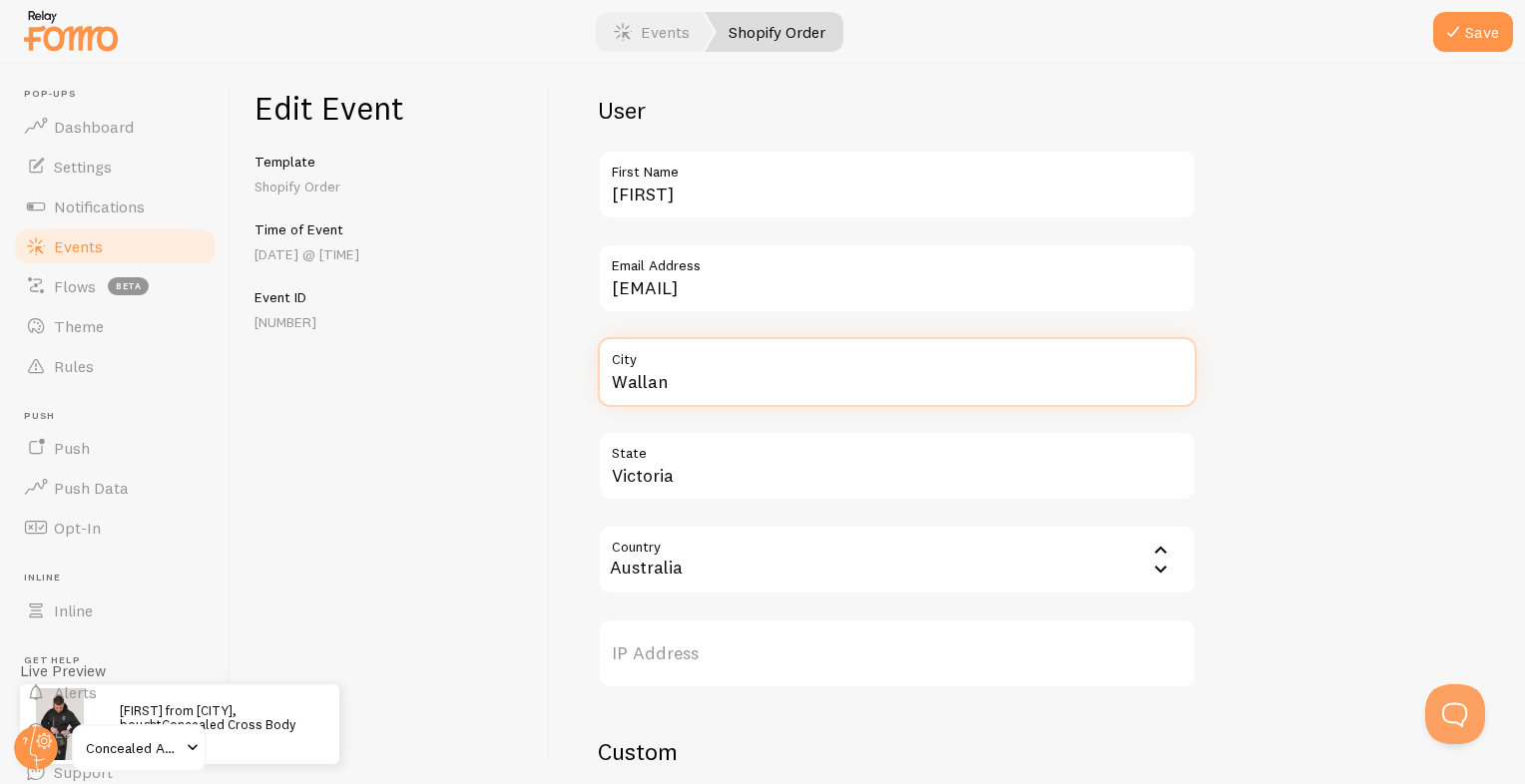 drag, startPoint x: 659, startPoint y: 381, endPoint x: 587, endPoint y: 388, distance: 72.33948 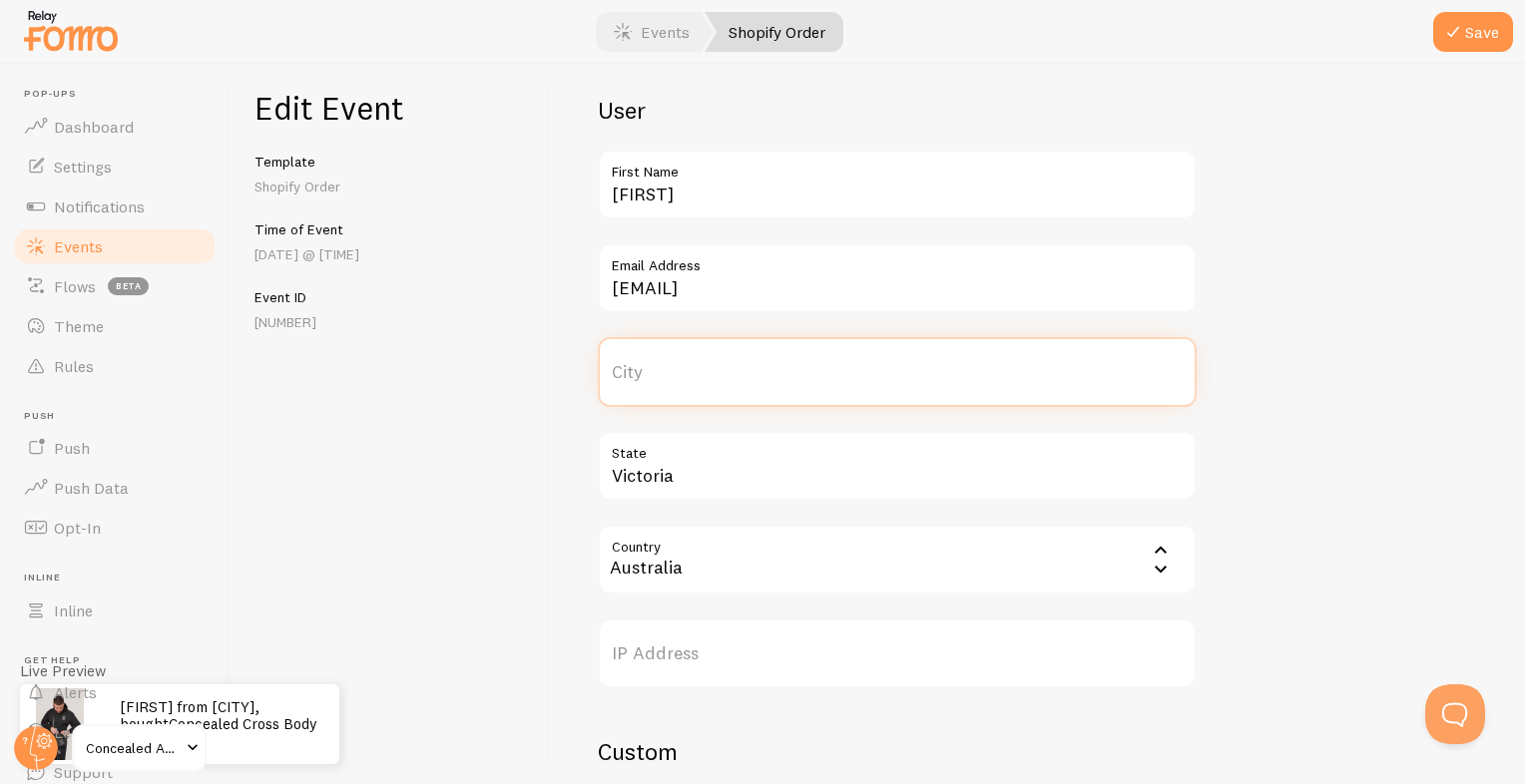 type on "N" 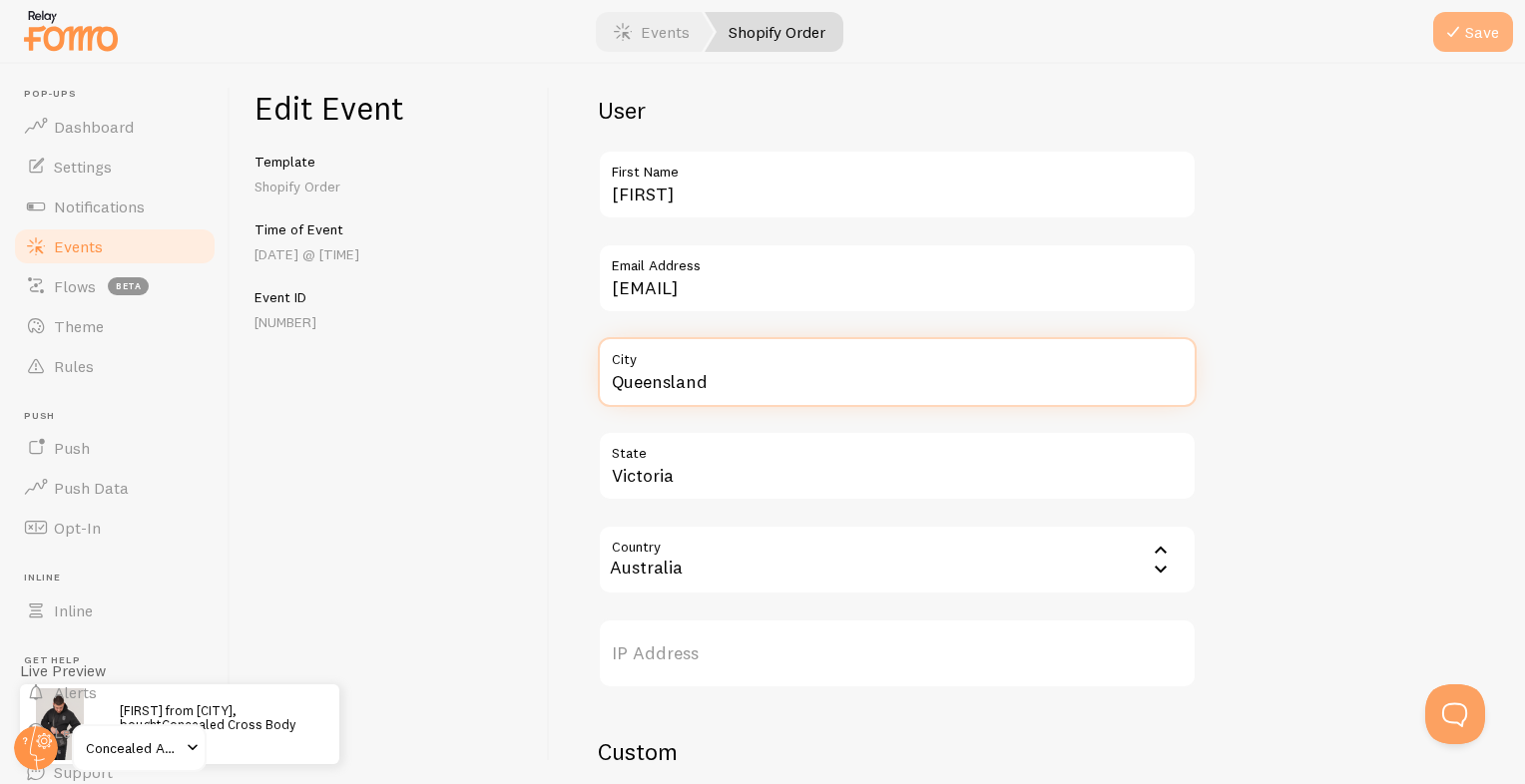 type on "Queensland" 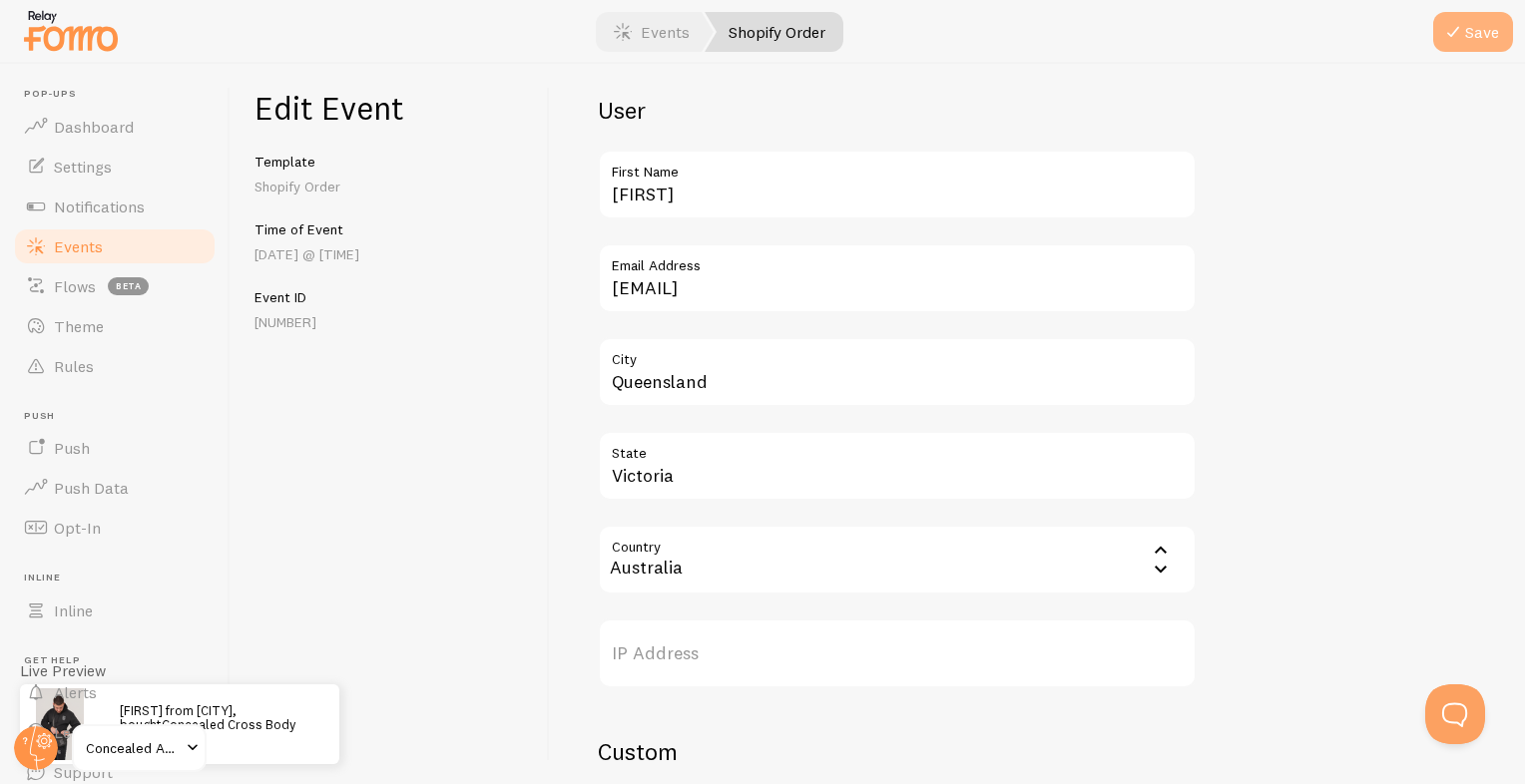click at bounding box center [1453, 32] 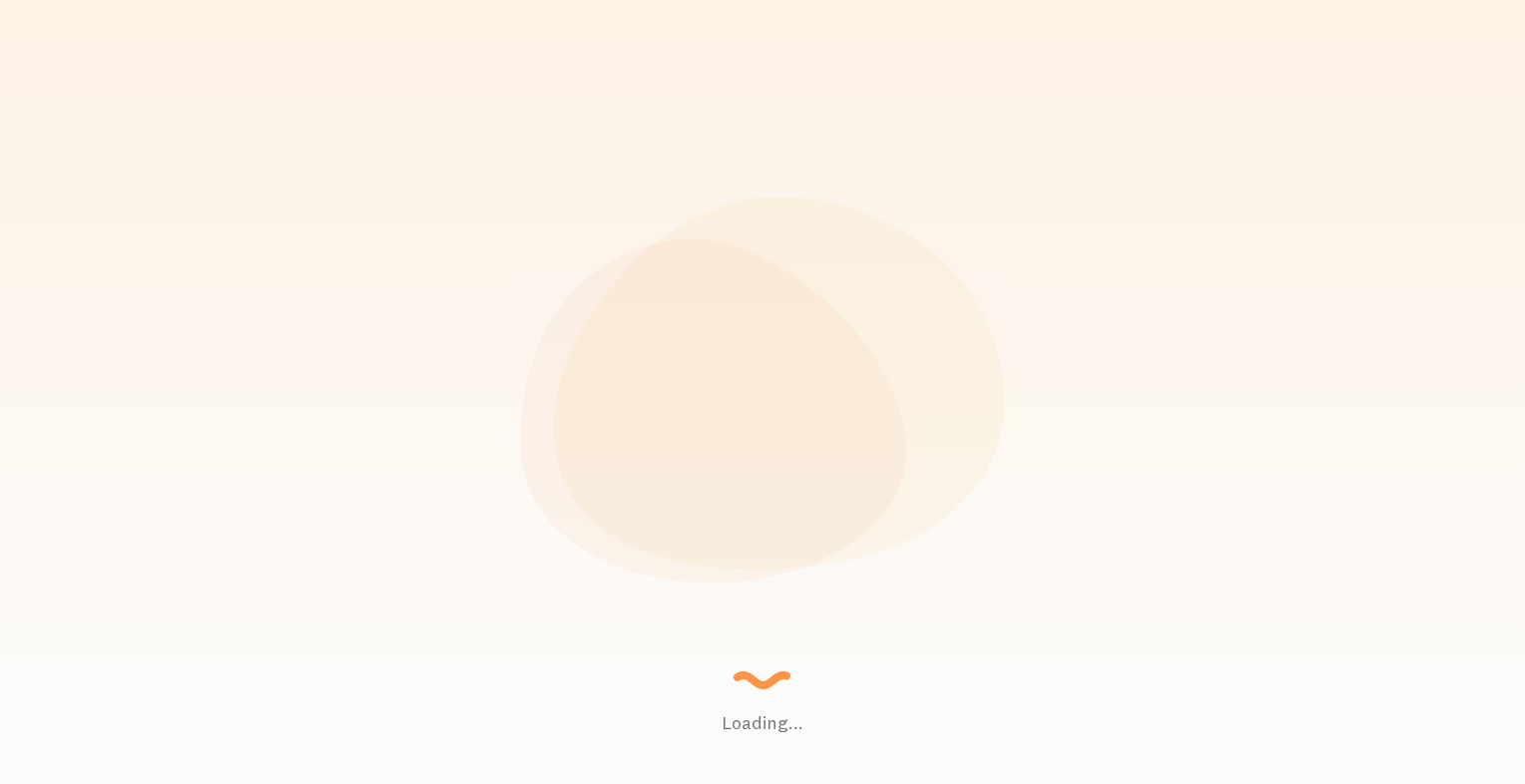 scroll, scrollTop: 0, scrollLeft: 0, axis: both 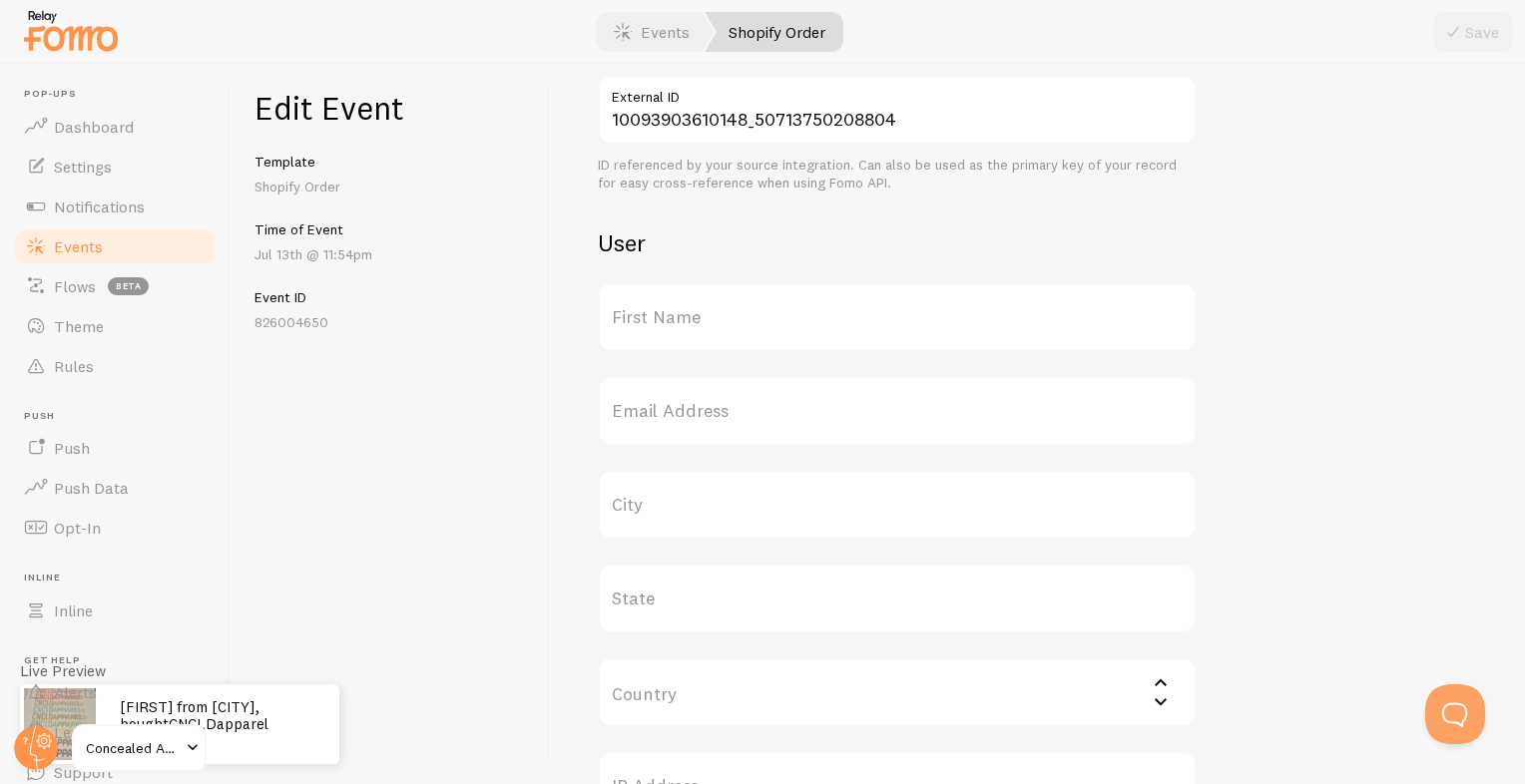 click on "First Name" at bounding box center [897, 317] 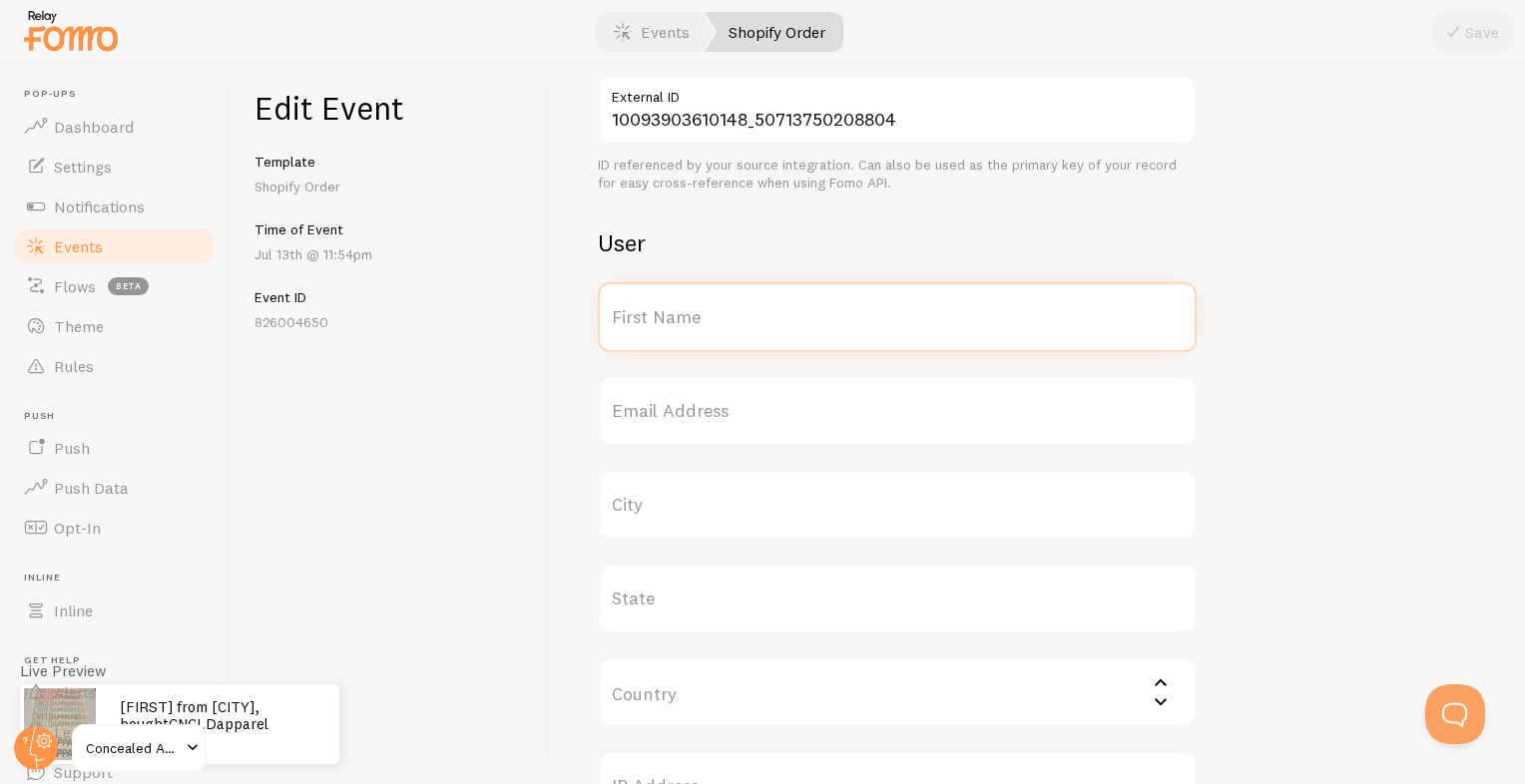 click on "First Name" at bounding box center [897, 317] 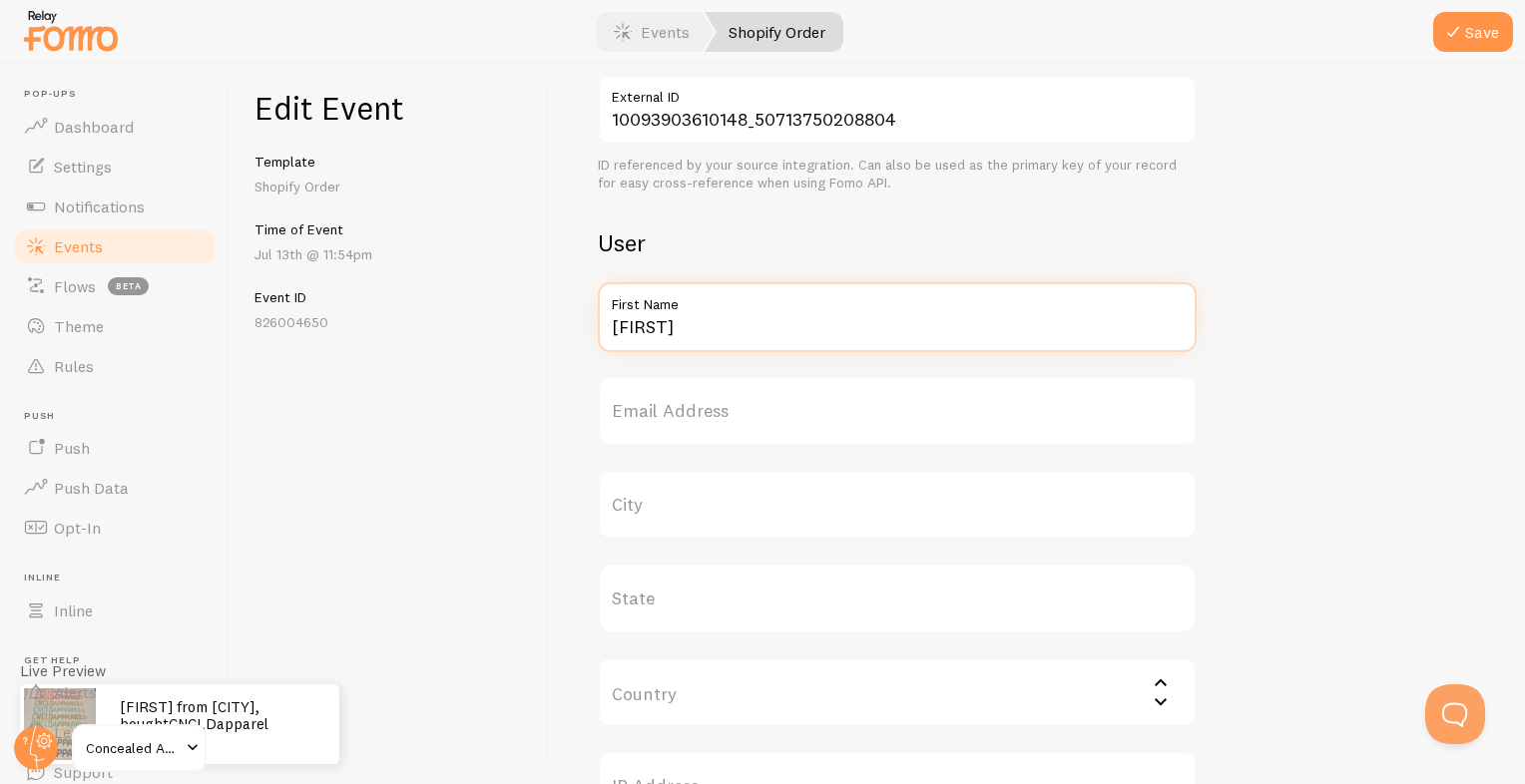 type on "[FIRST]" 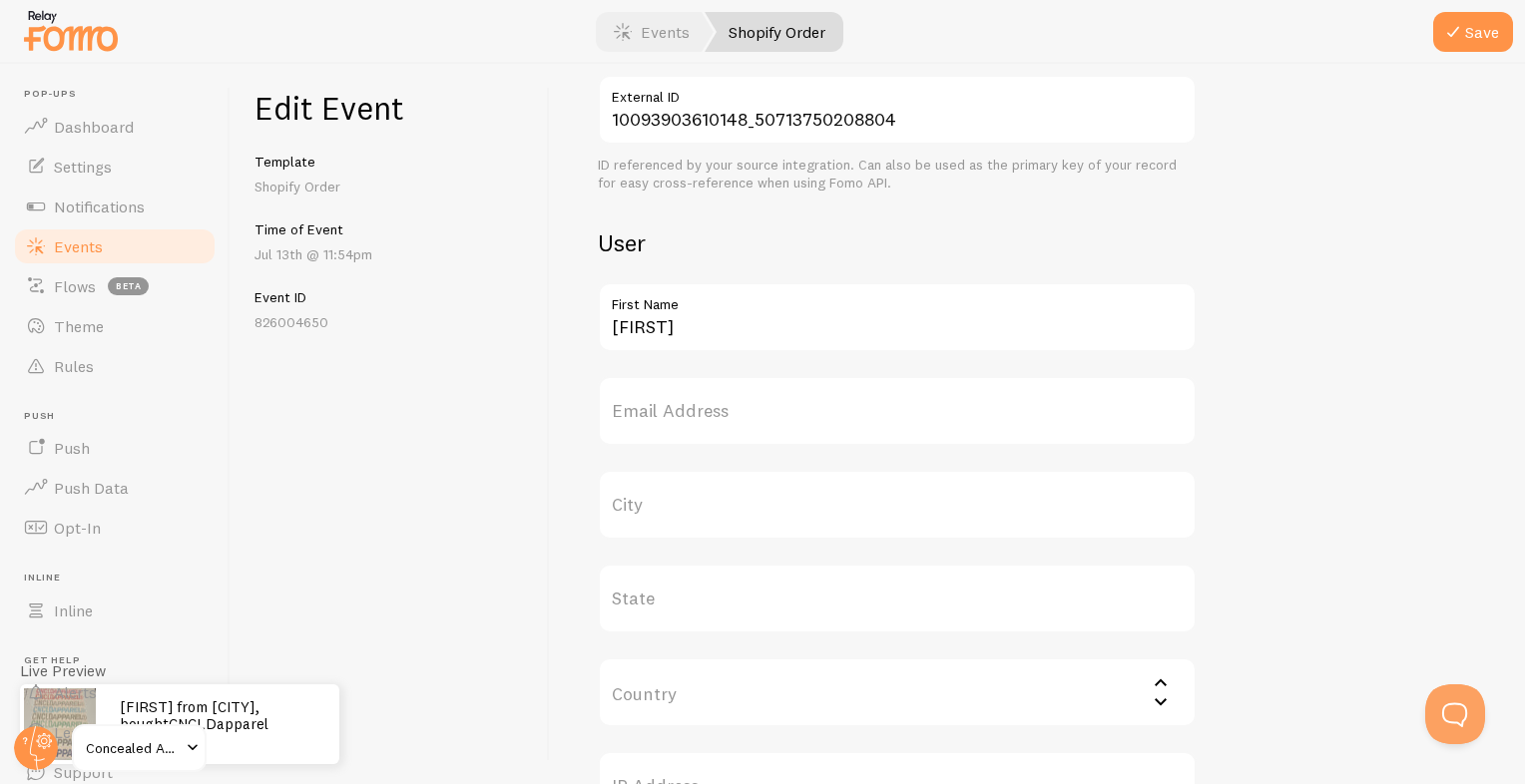 click on "City" at bounding box center (897, 505) 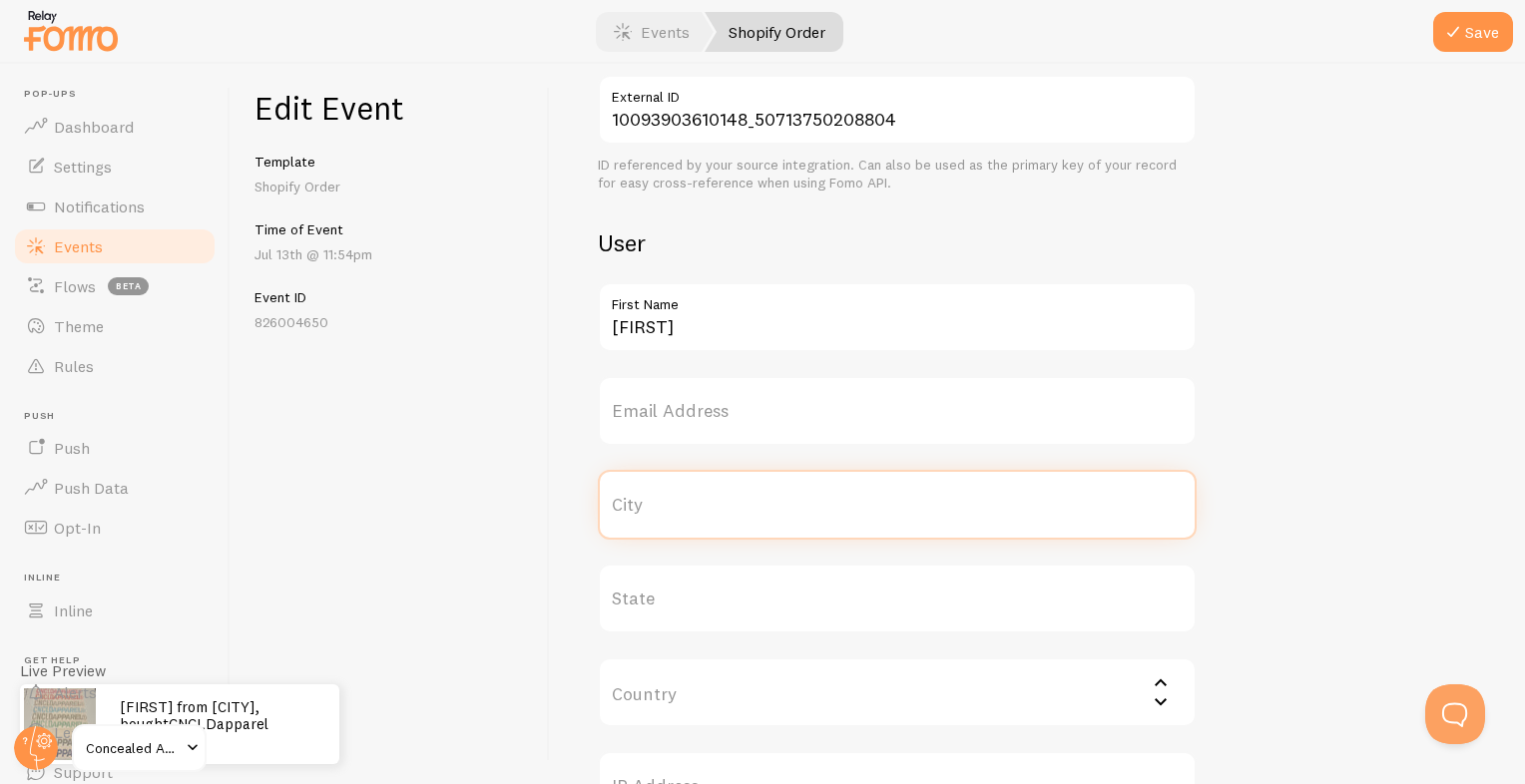 click on "City" at bounding box center (897, 505) 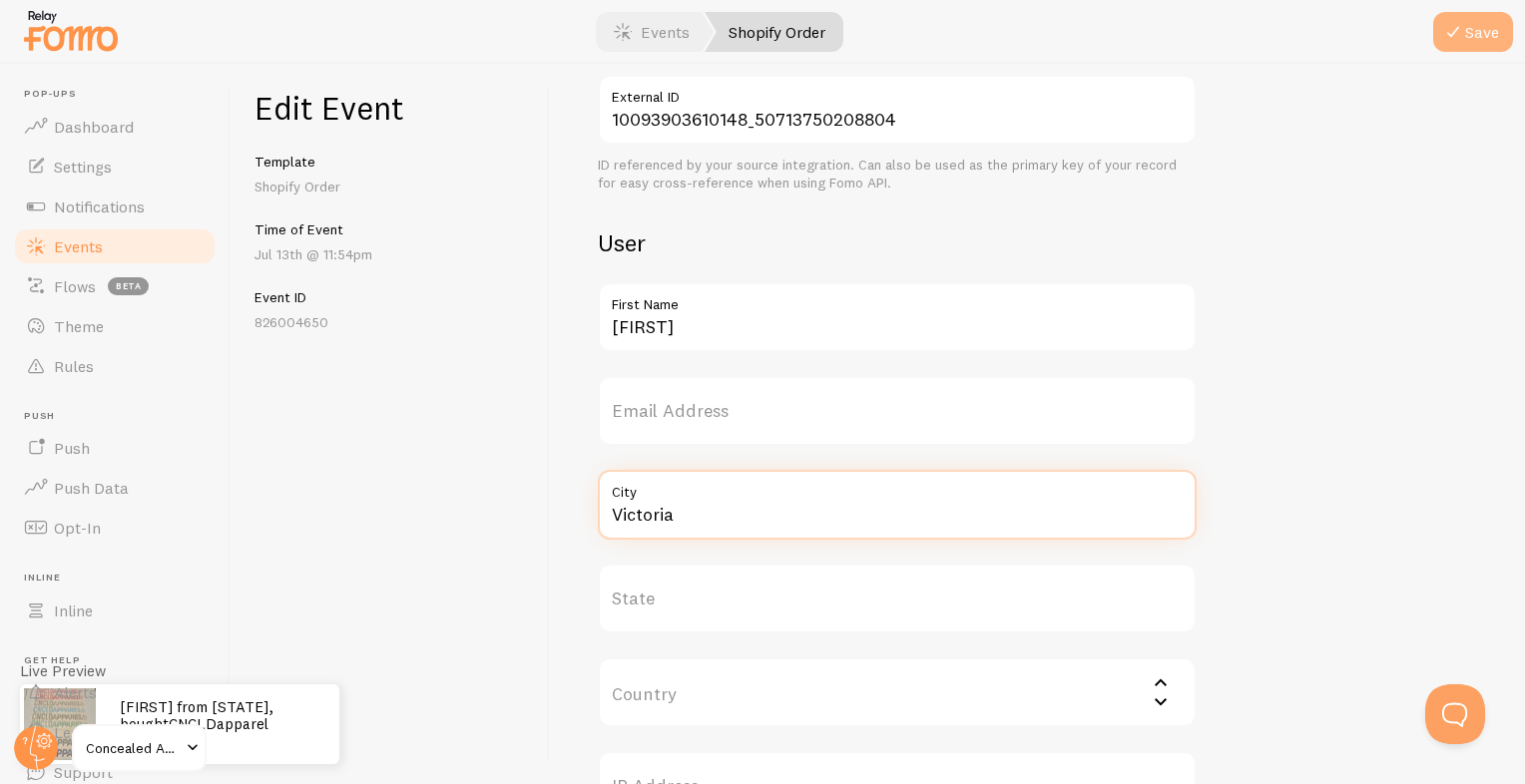 type on "Victoria" 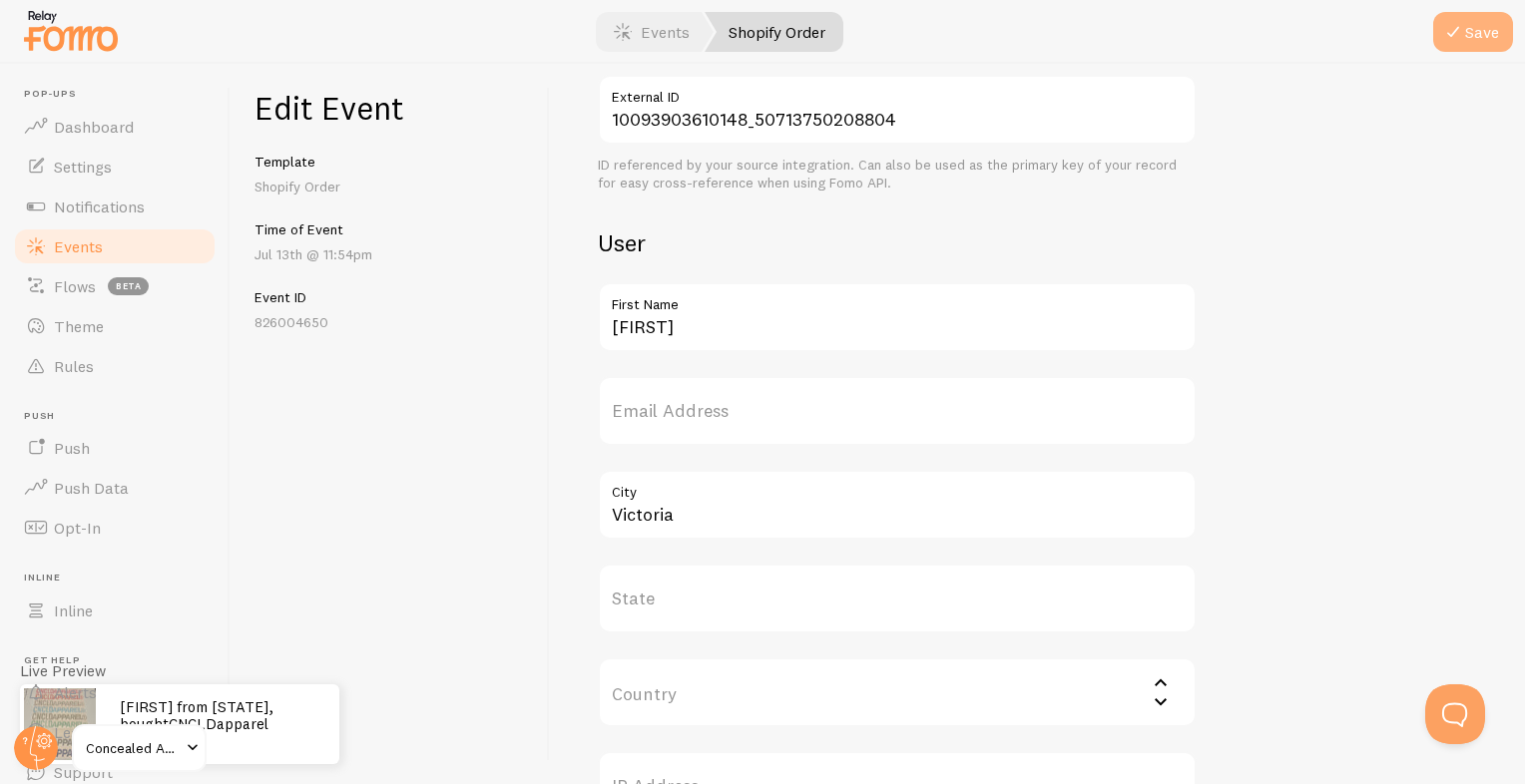 click on "Save" at bounding box center (1473, 32) 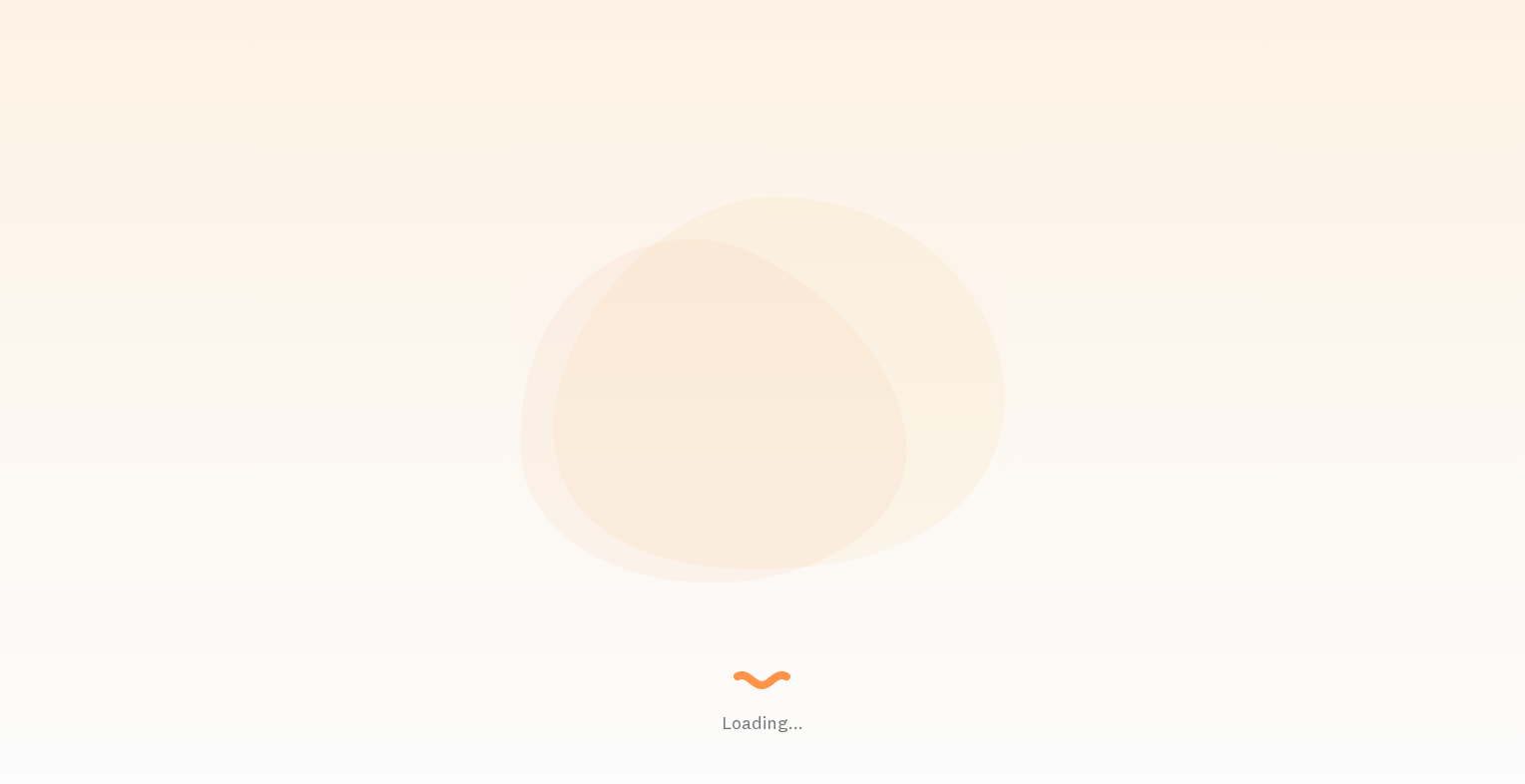 scroll, scrollTop: 0, scrollLeft: 0, axis: both 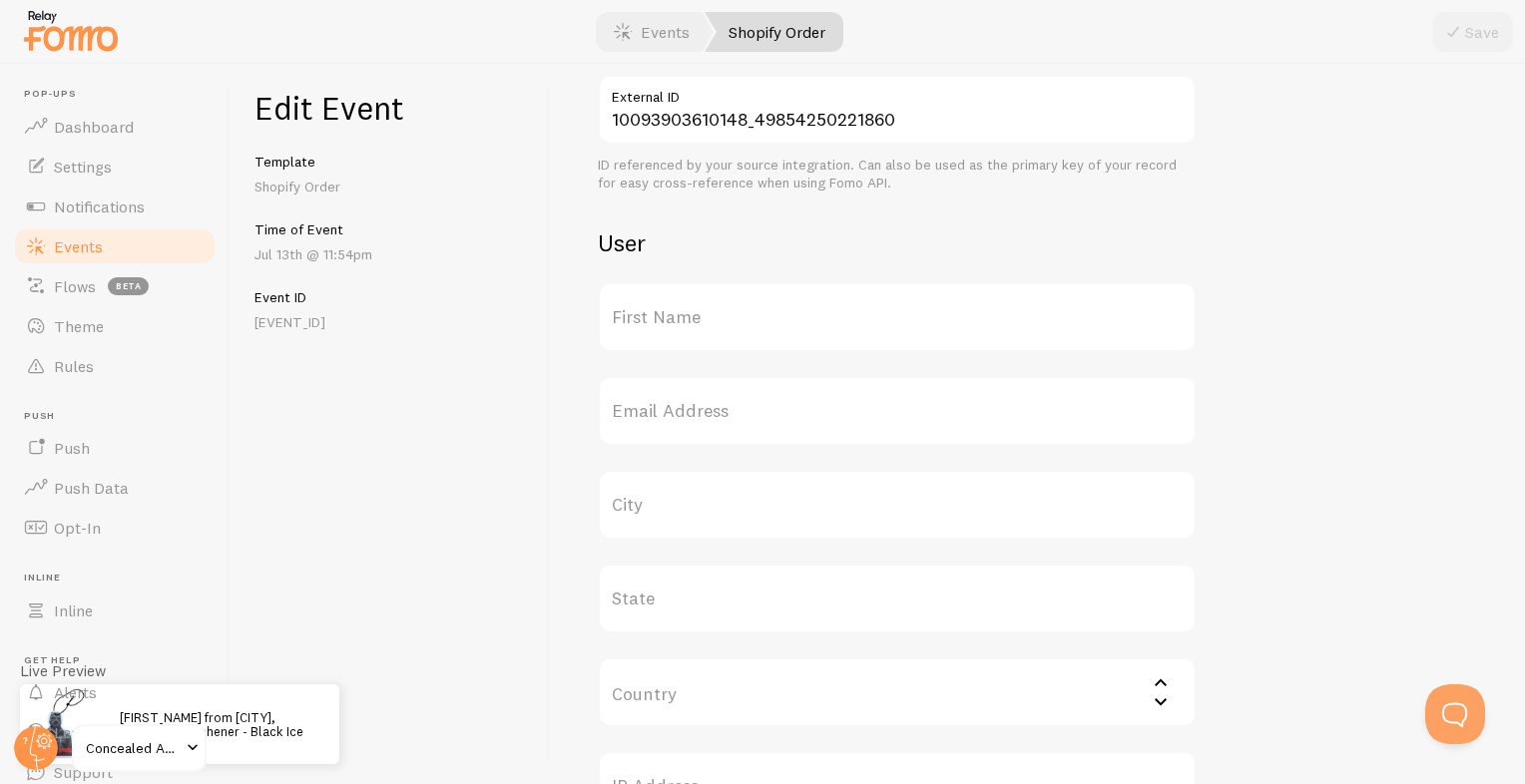 click on "First Name" at bounding box center (897, 317) 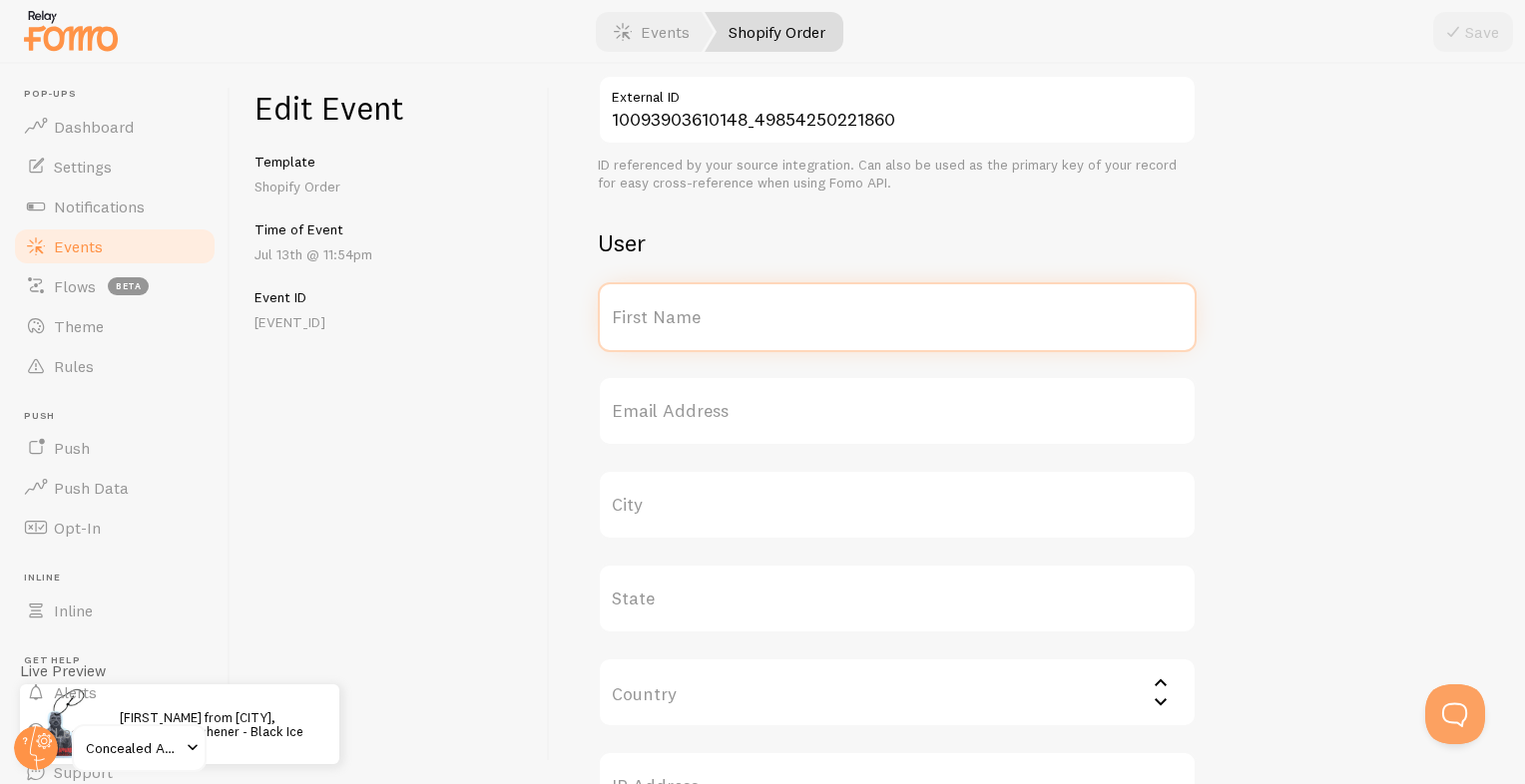 click on "First Name" at bounding box center (897, 317) 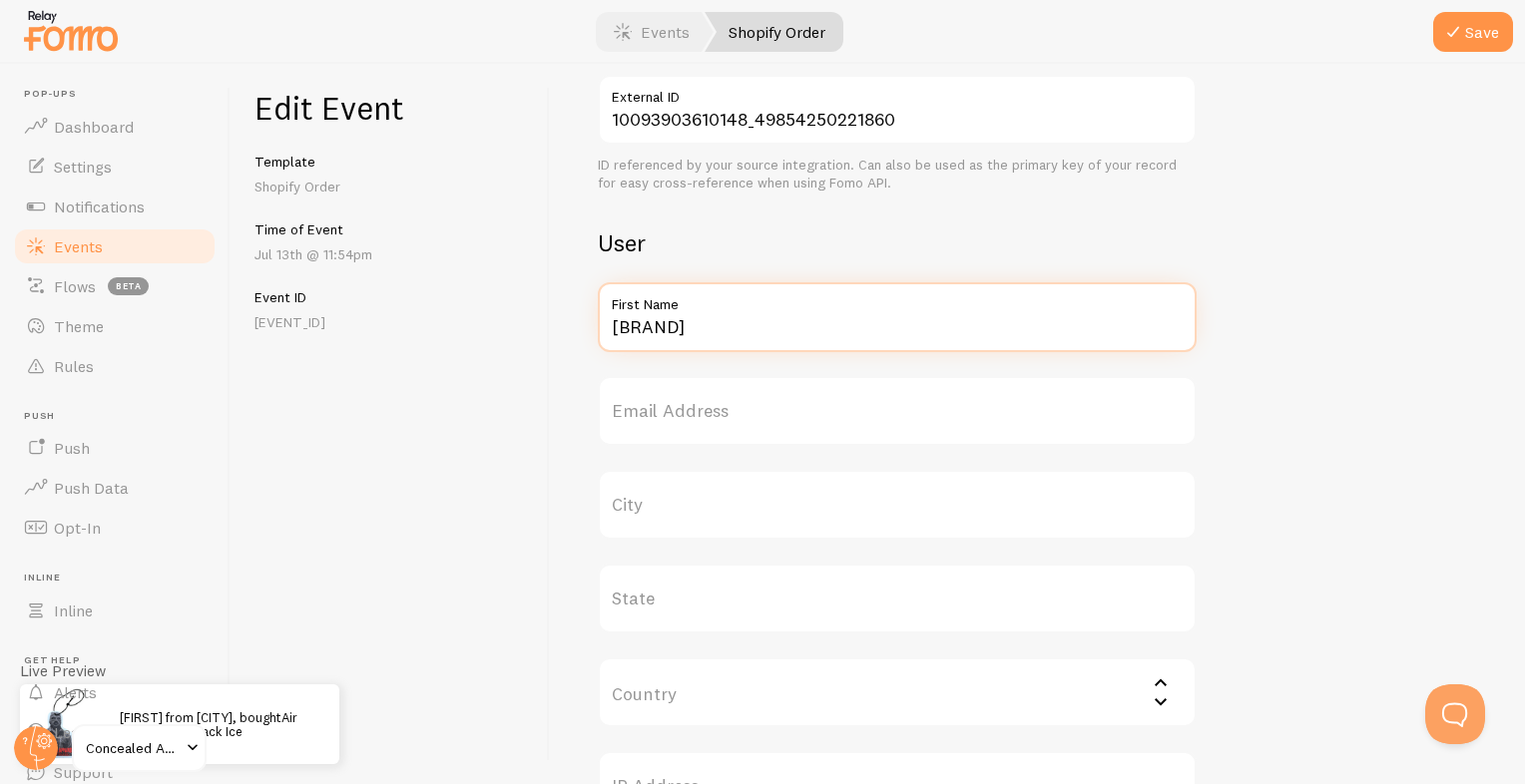 drag, startPoint x: 678, startPoint y: 324, endPoint x: 542, endPoint y: 343, distance: 137.32079 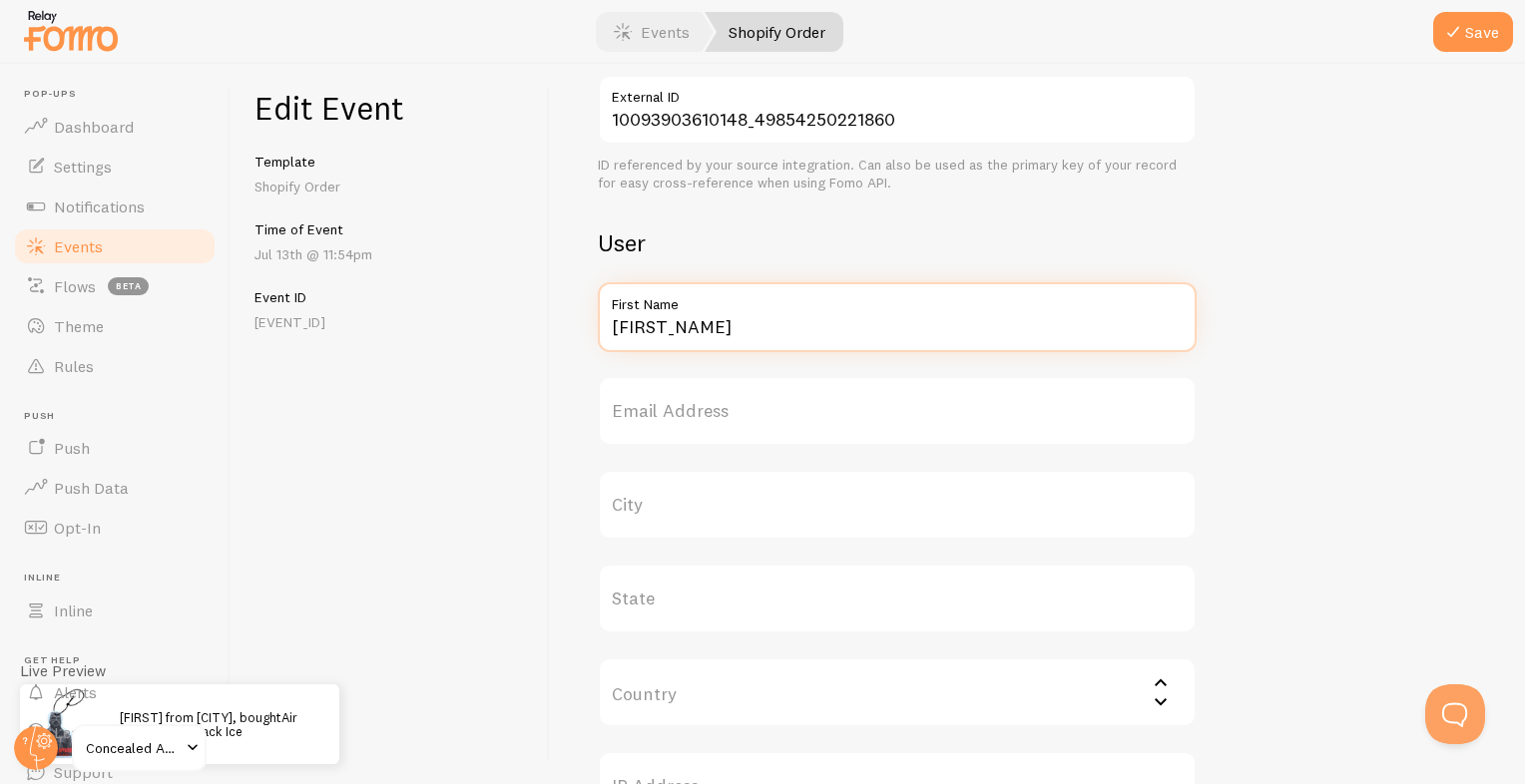 type on "Brandon" 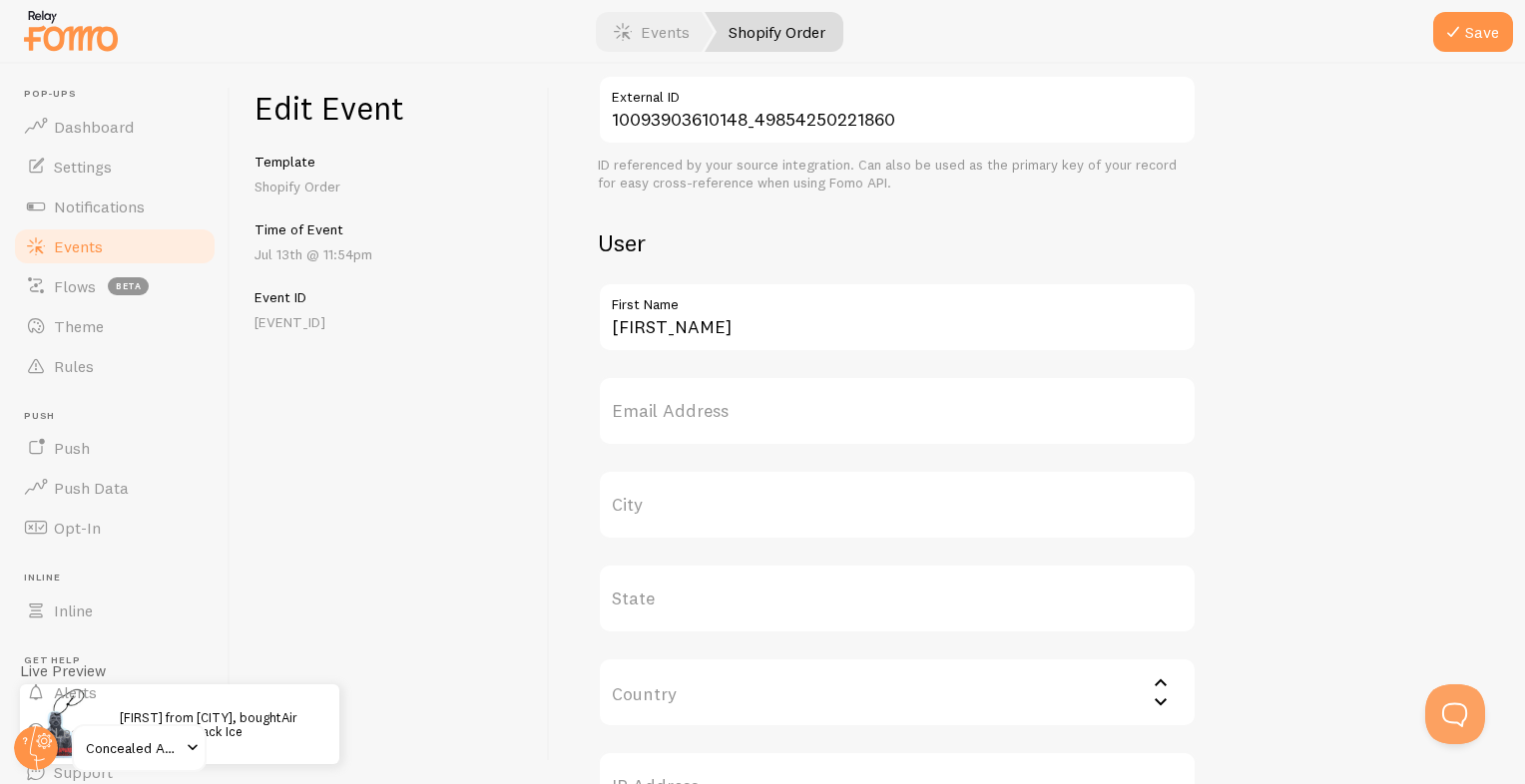 click on "City" at bounding box center (897, 505) 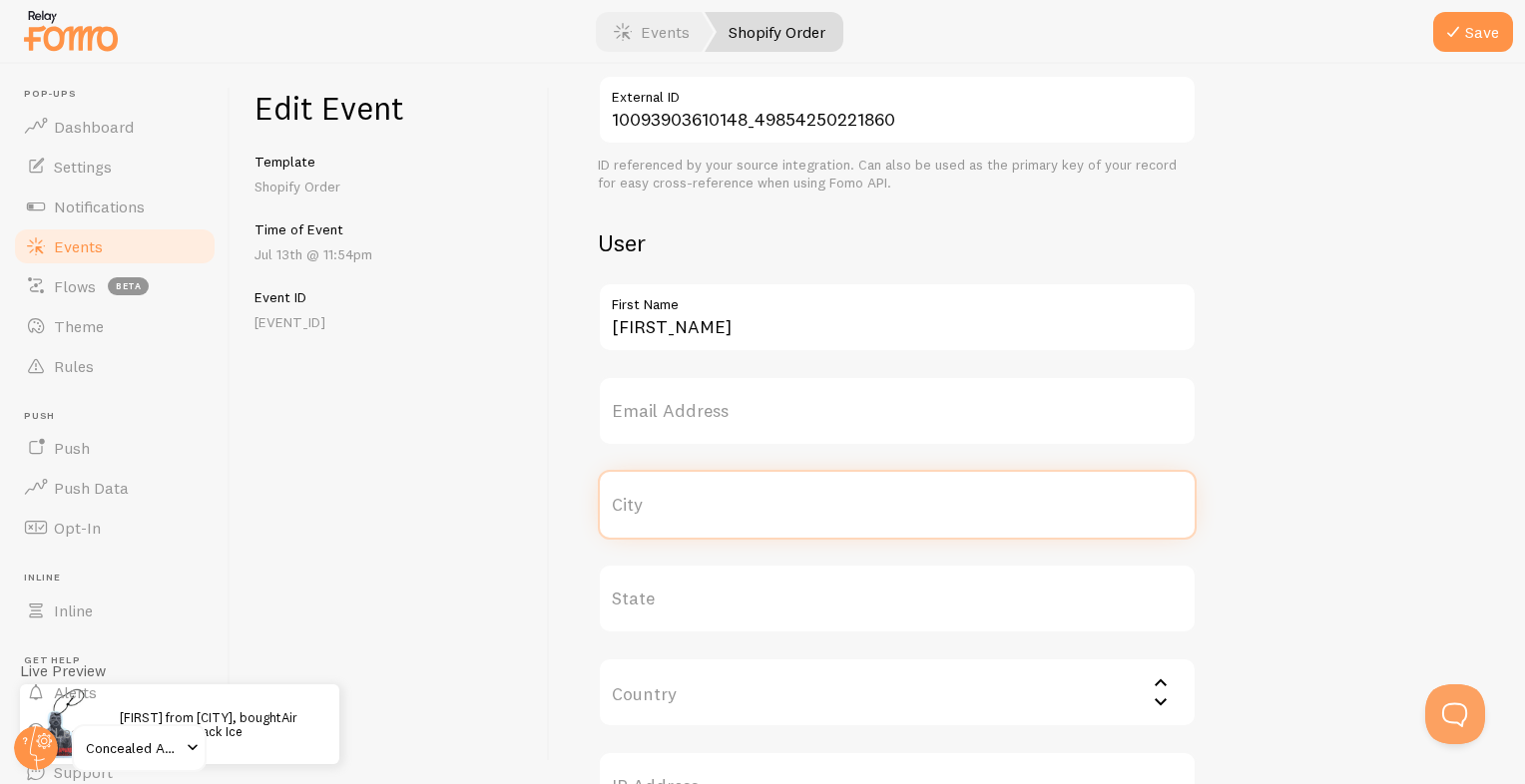 click on "City" at bounding box center (897, 505) 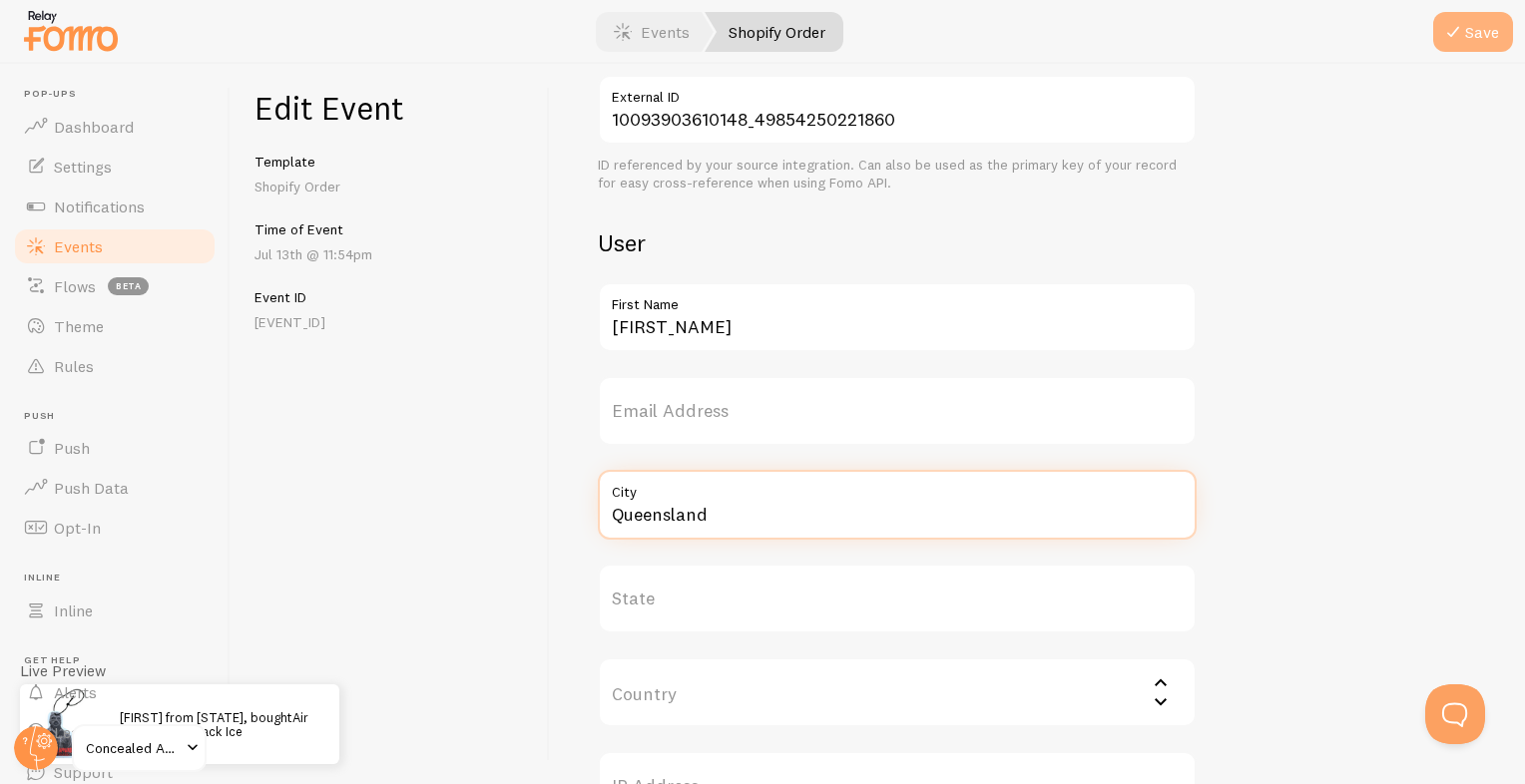 type on "Queensland" 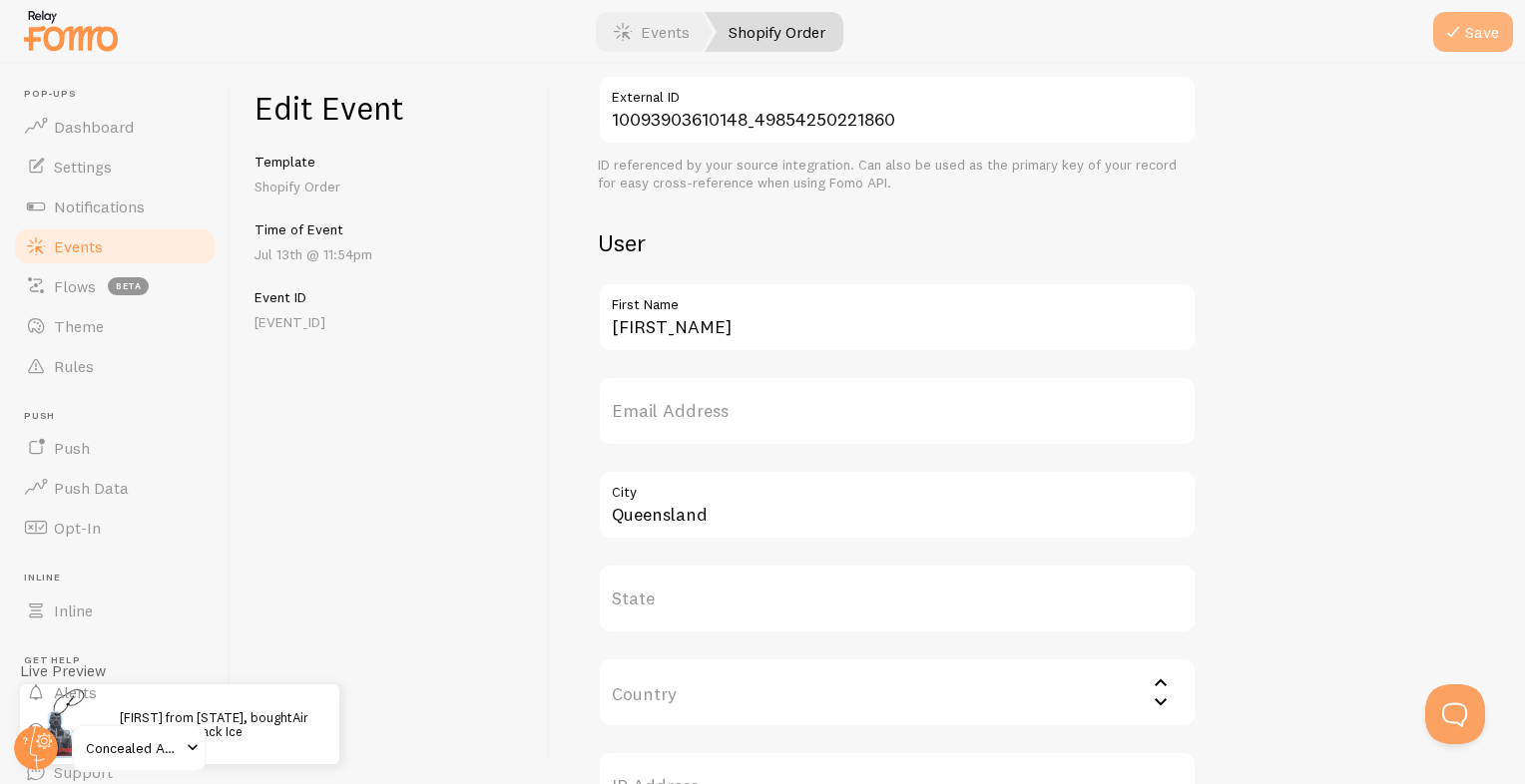 click at bounding box center (1453, 32) 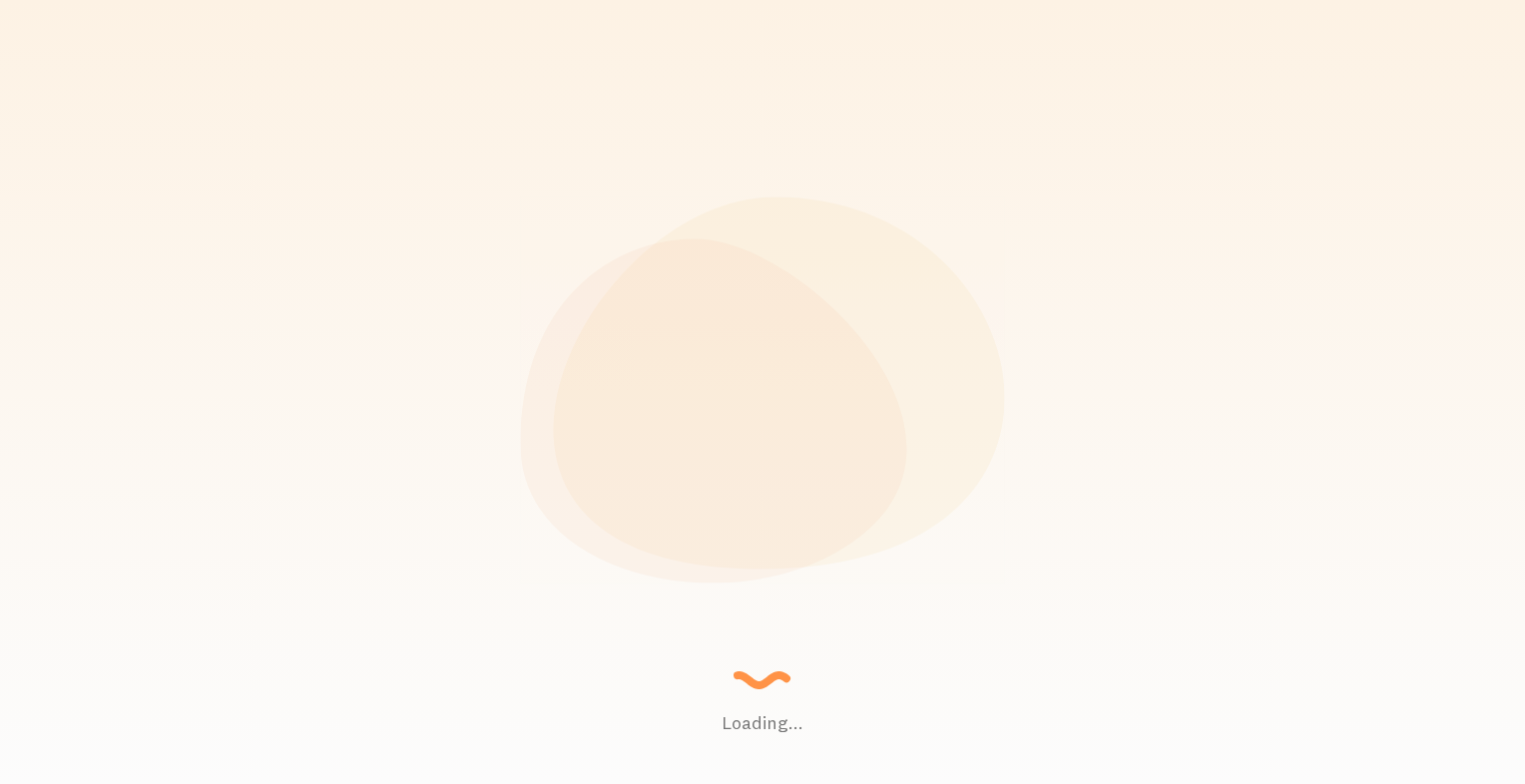 scroll, scrollTop: 0, scrollLeft: 0, axis: both 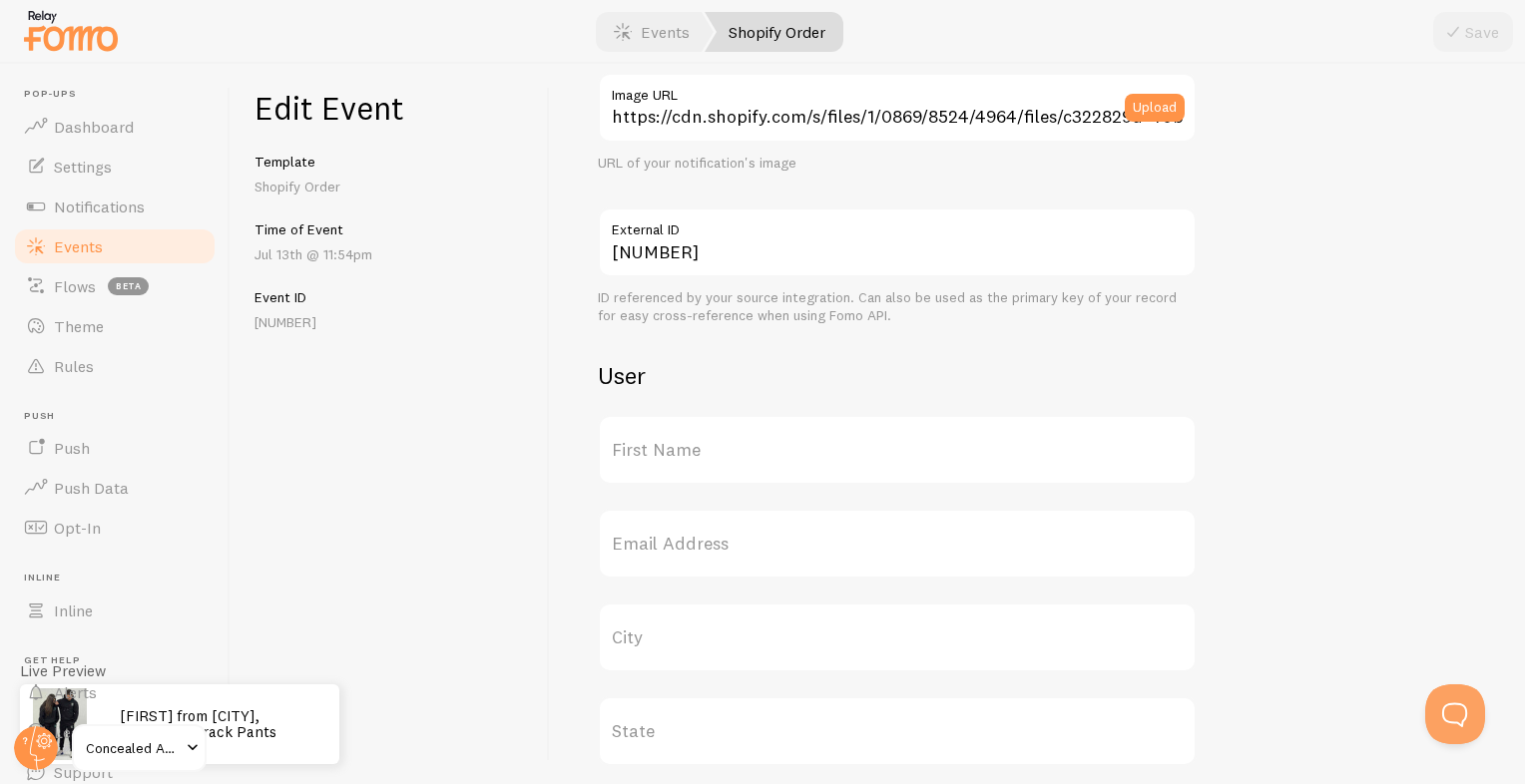 click on "First Name" at bounding box center [897, 450] 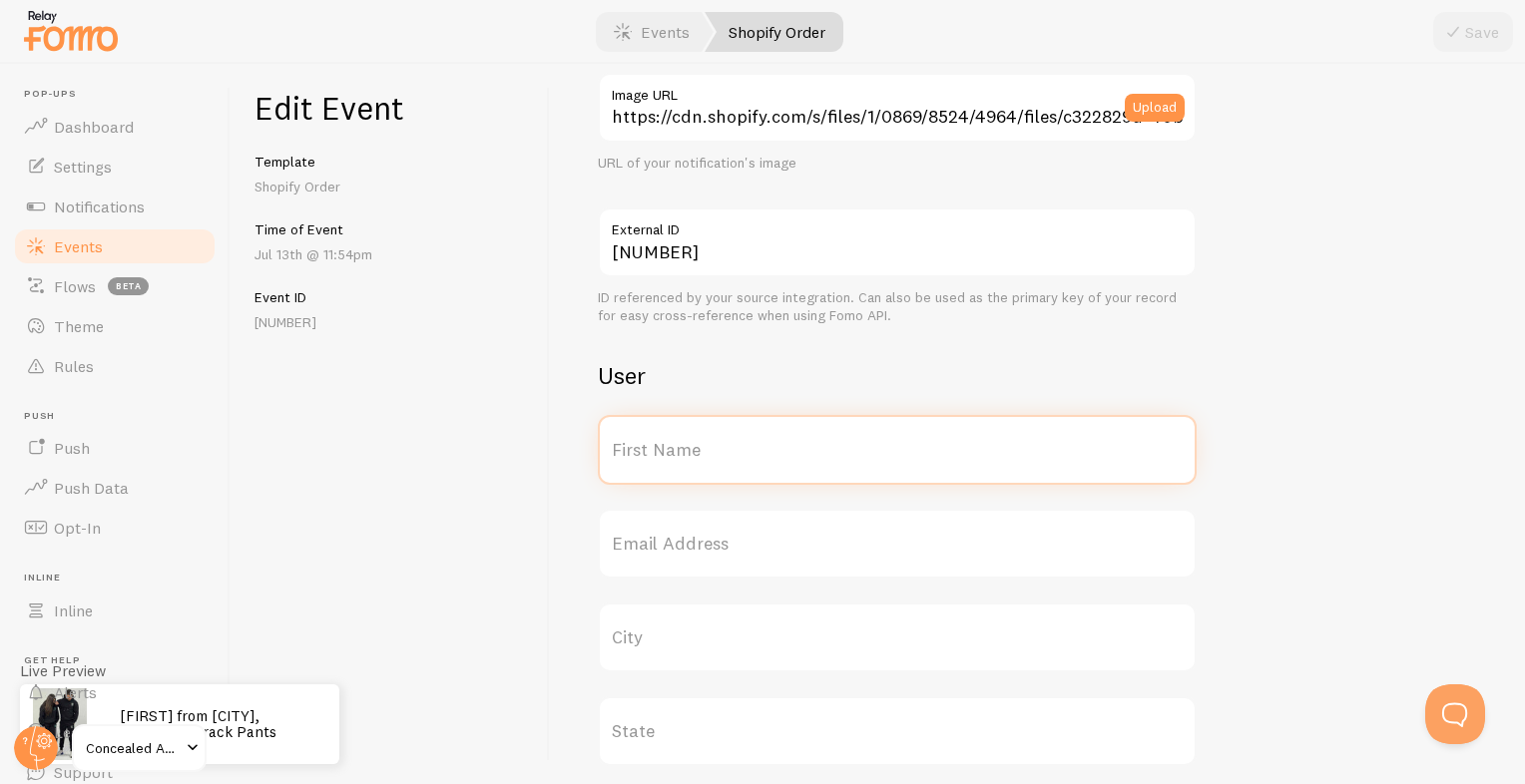 click on "First Name" at bounding box center [897, 450] 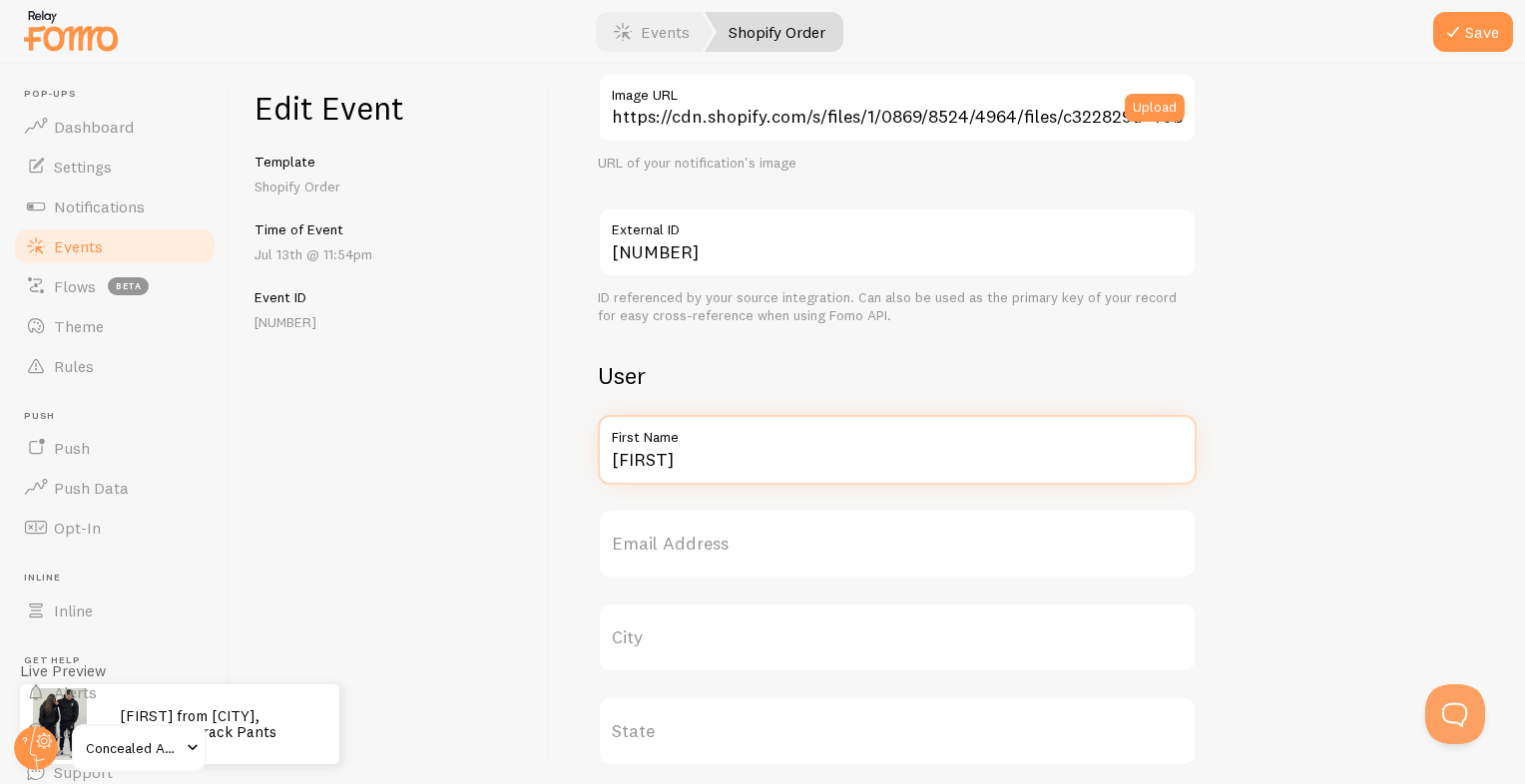 type on "[FIRST]" 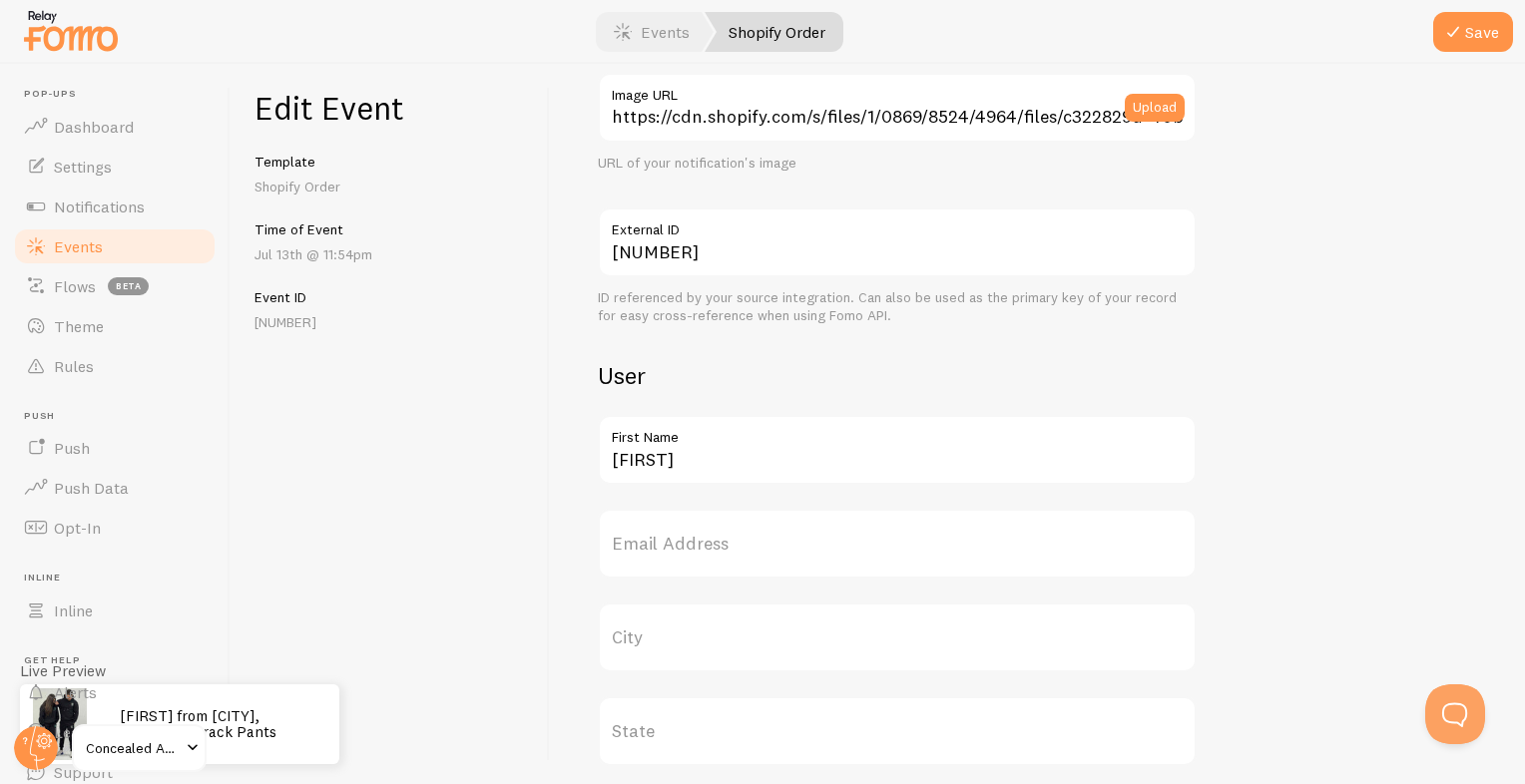 click on "City" at bounding box center [897, 637] 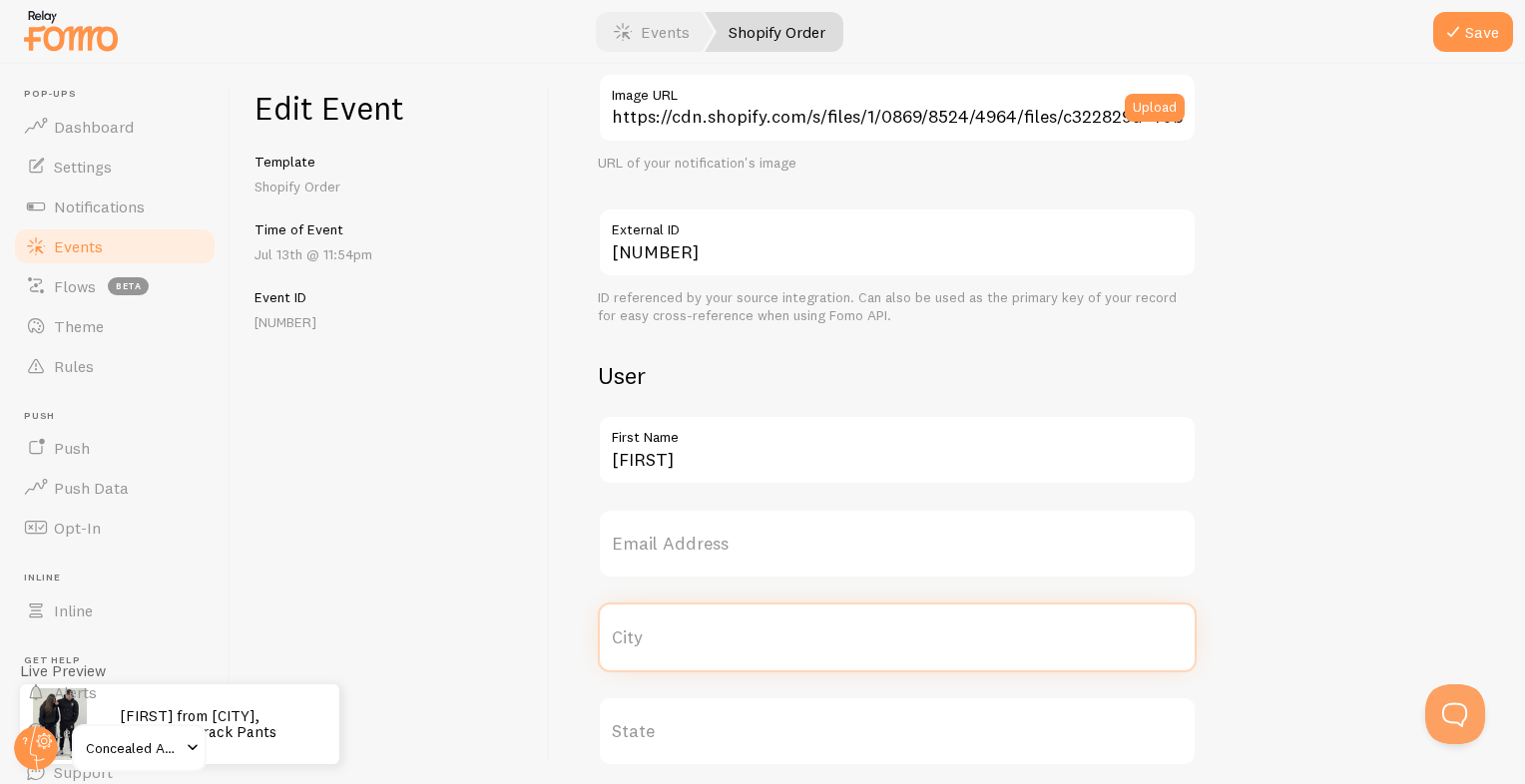 click on "City" at bounding box center (897, 637) 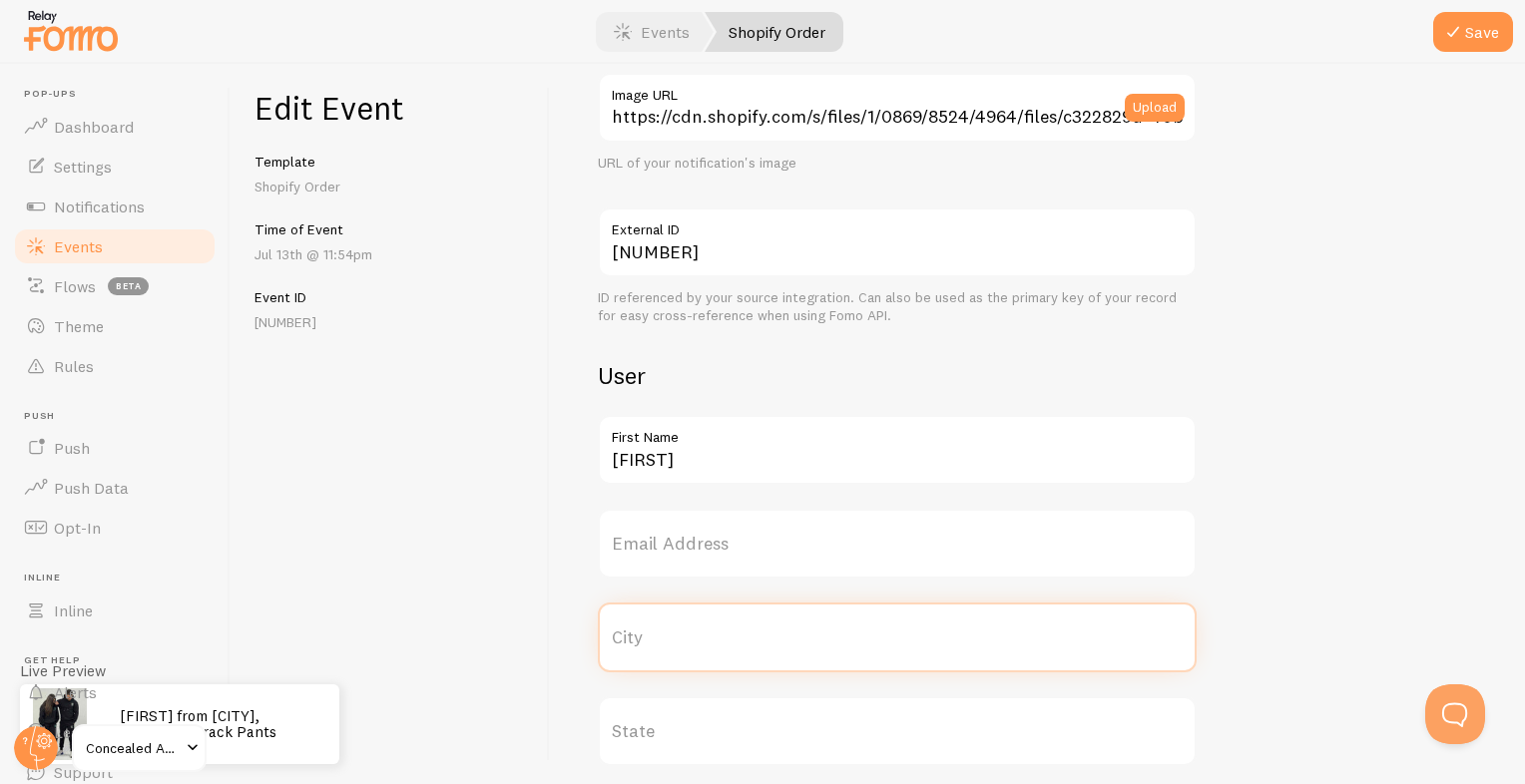 type on "N" 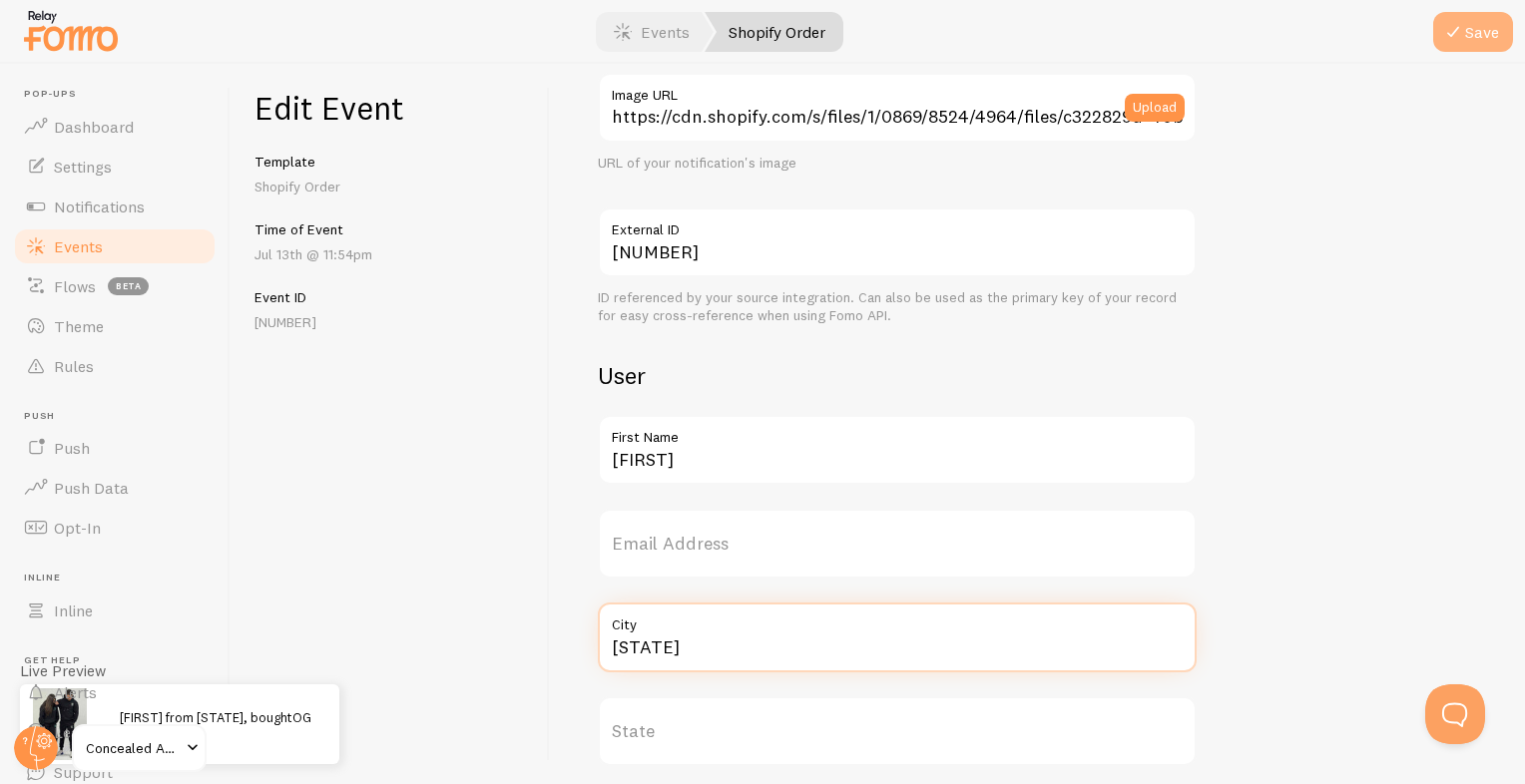 type on "[STATE]" 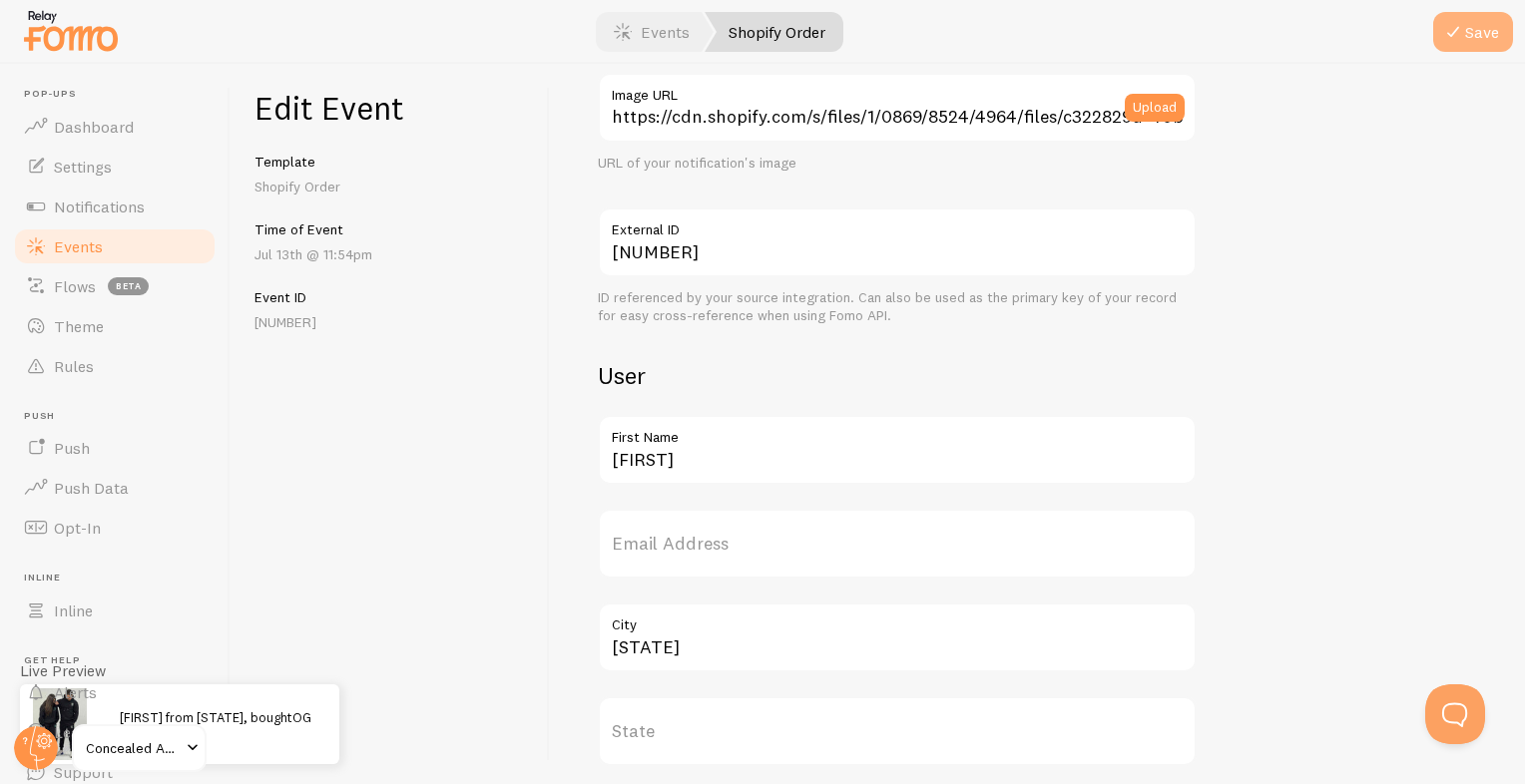 click on "Save" at bounding box center [1473, 32] 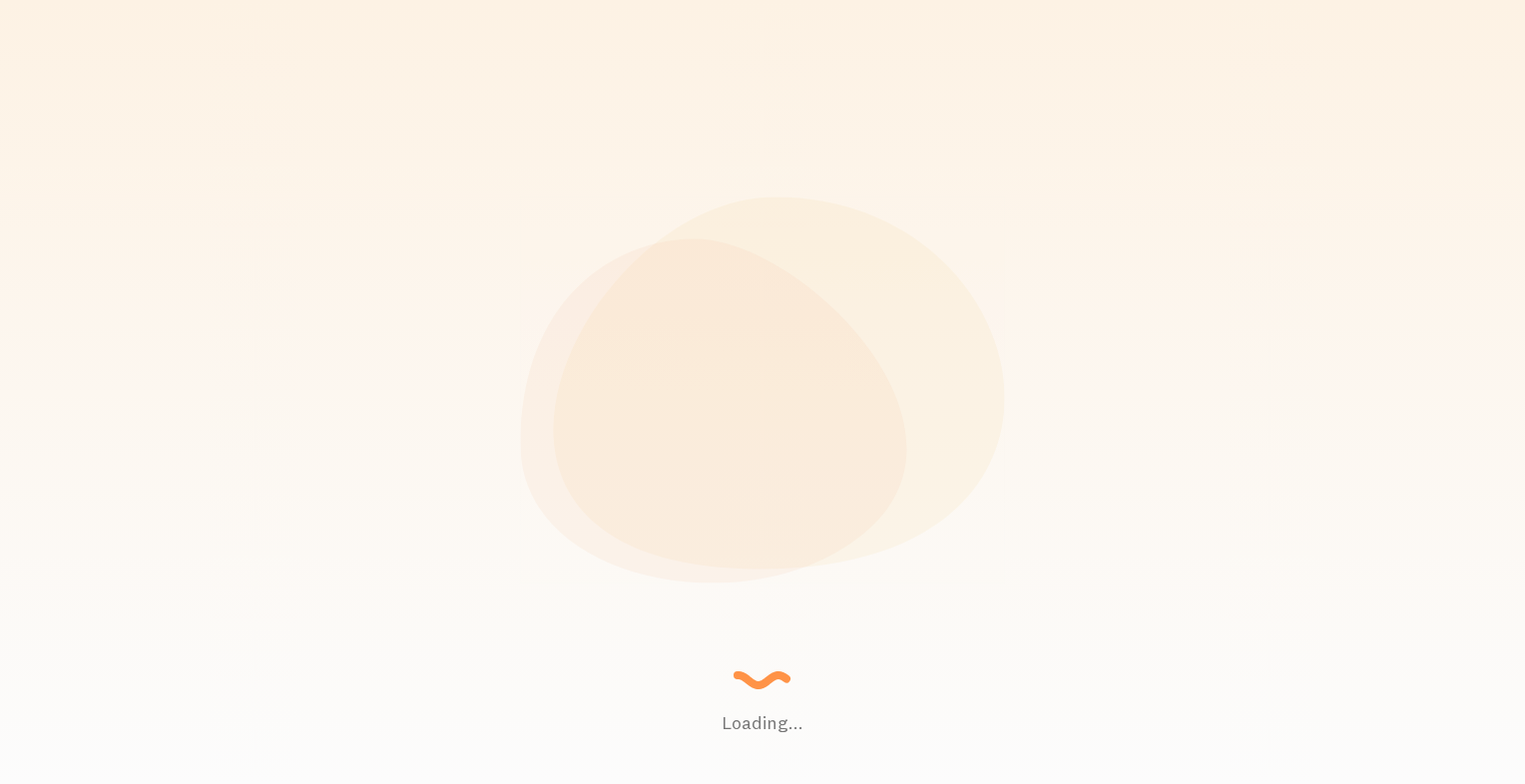 scroll, scrollTop: 0, scrollLeft: 0, axis: both 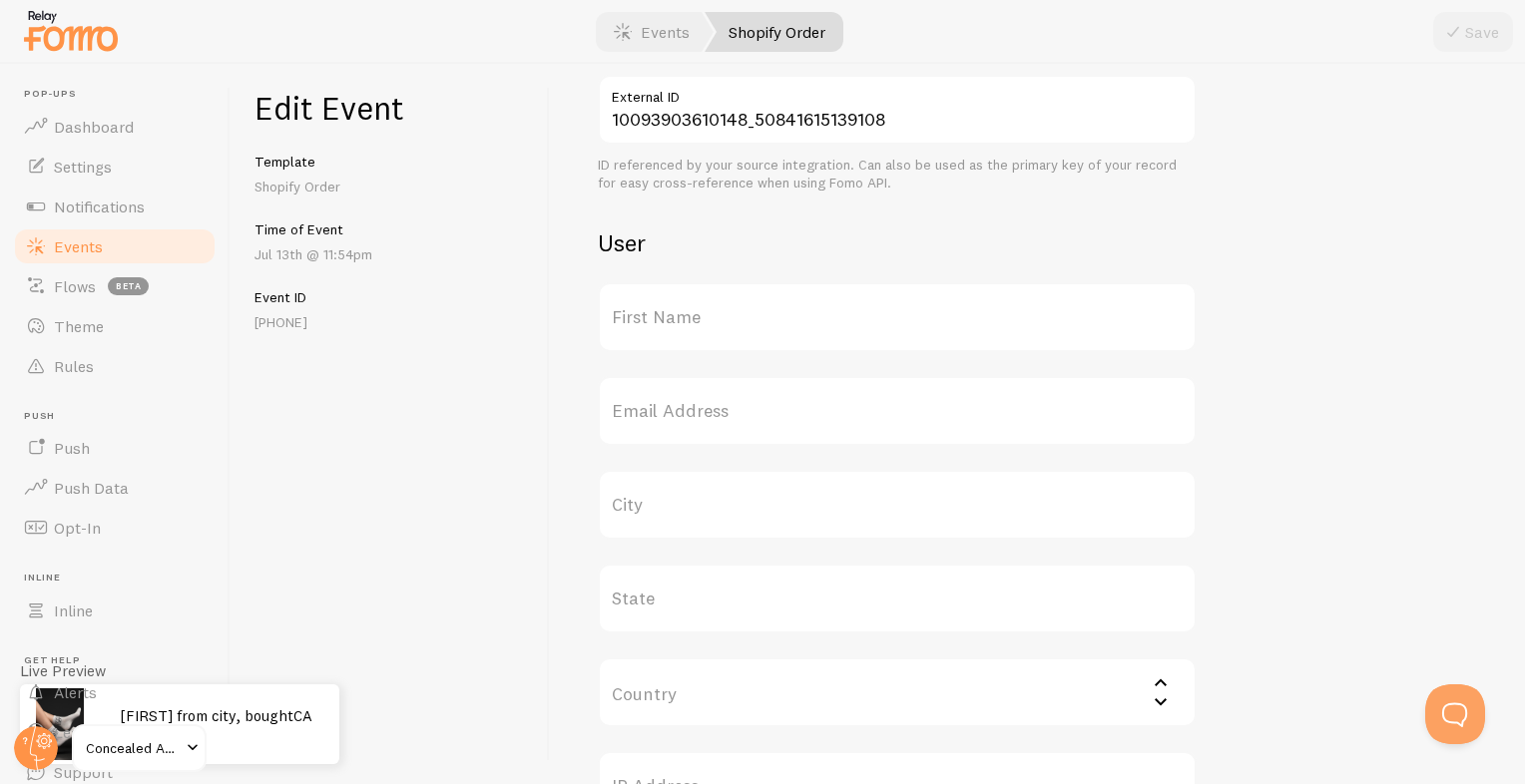 click on "First Name" at bounding box center [897, 317] 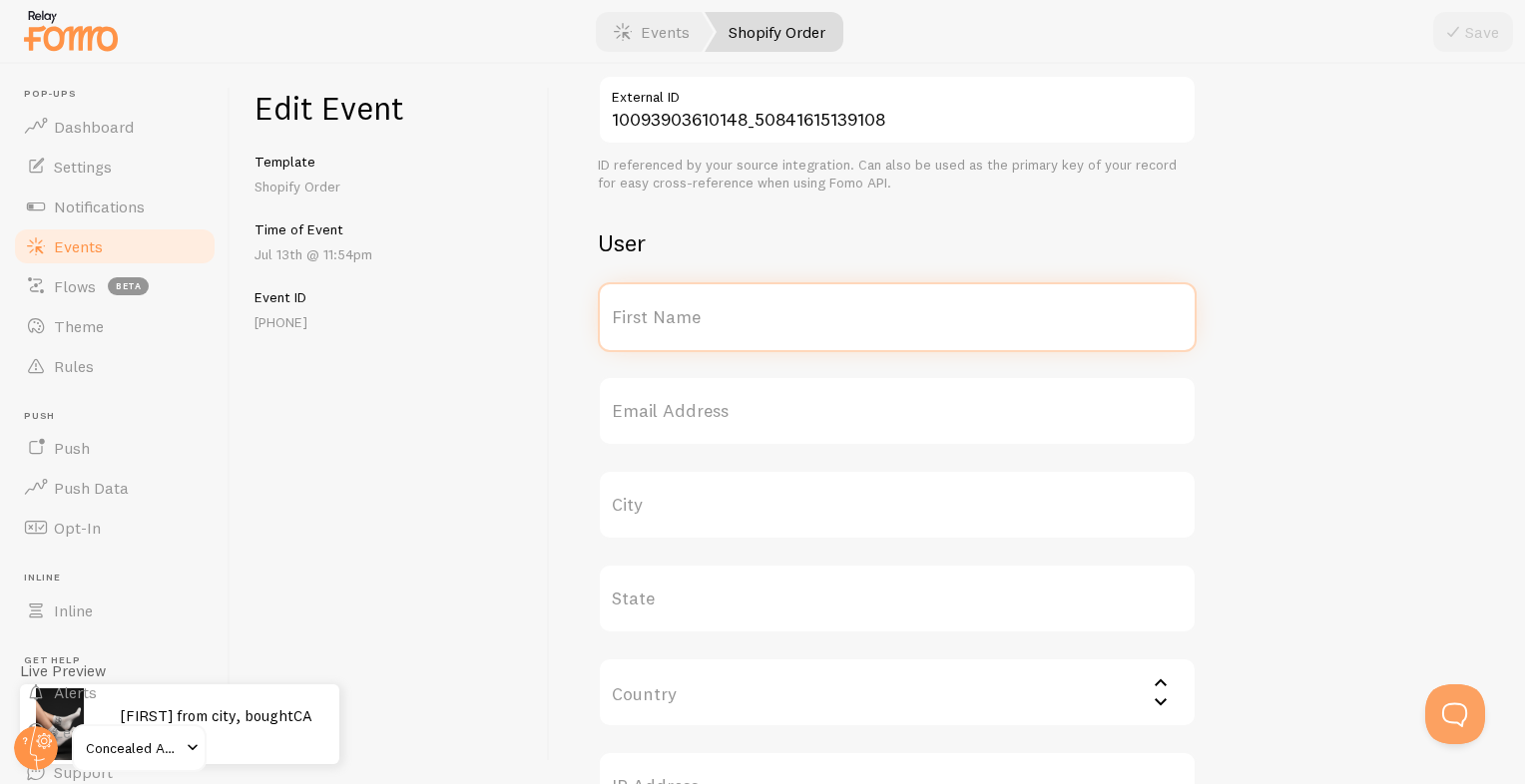 click on "First Name" at bounding box center (897, 317) 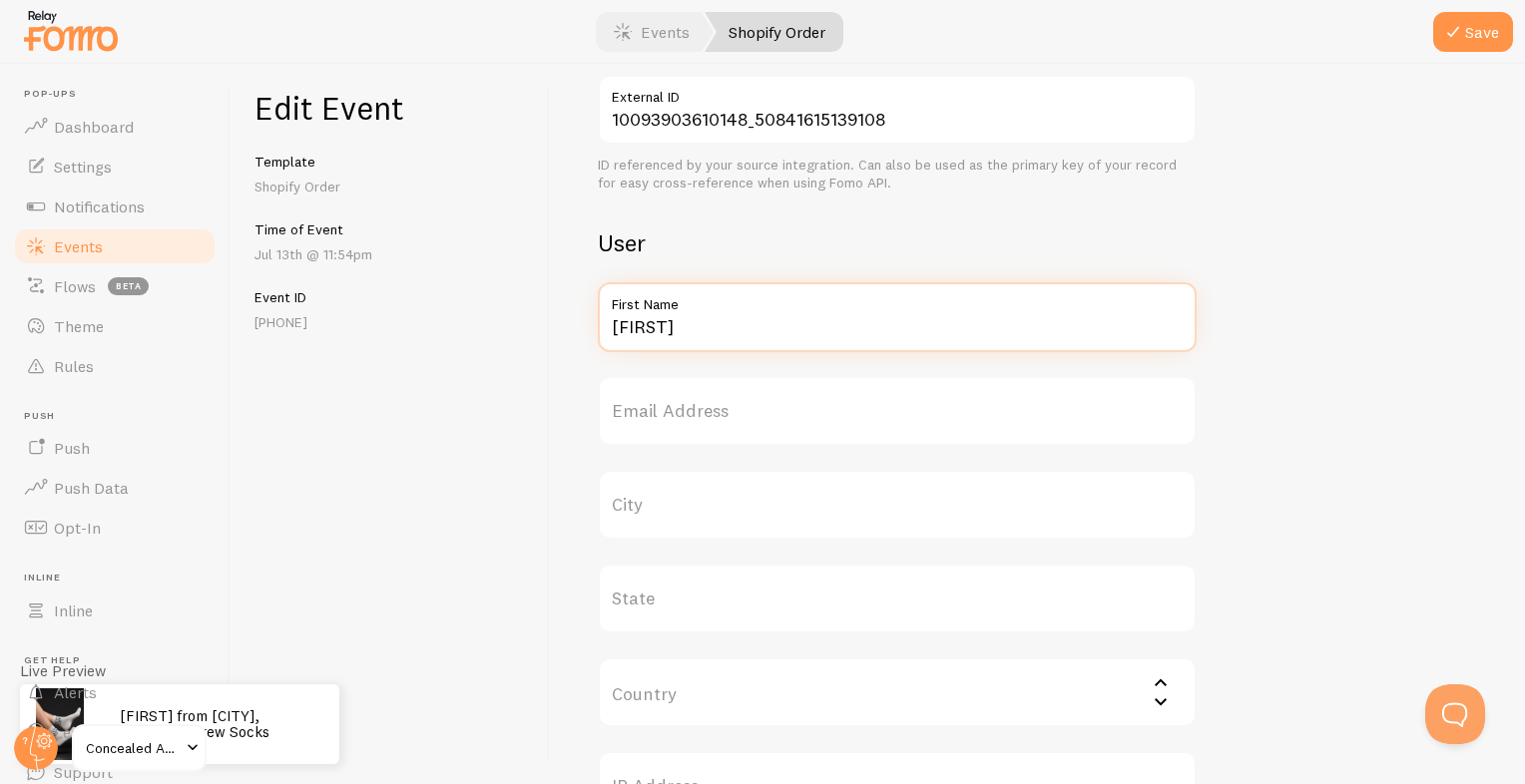 type on "[FIRST]" 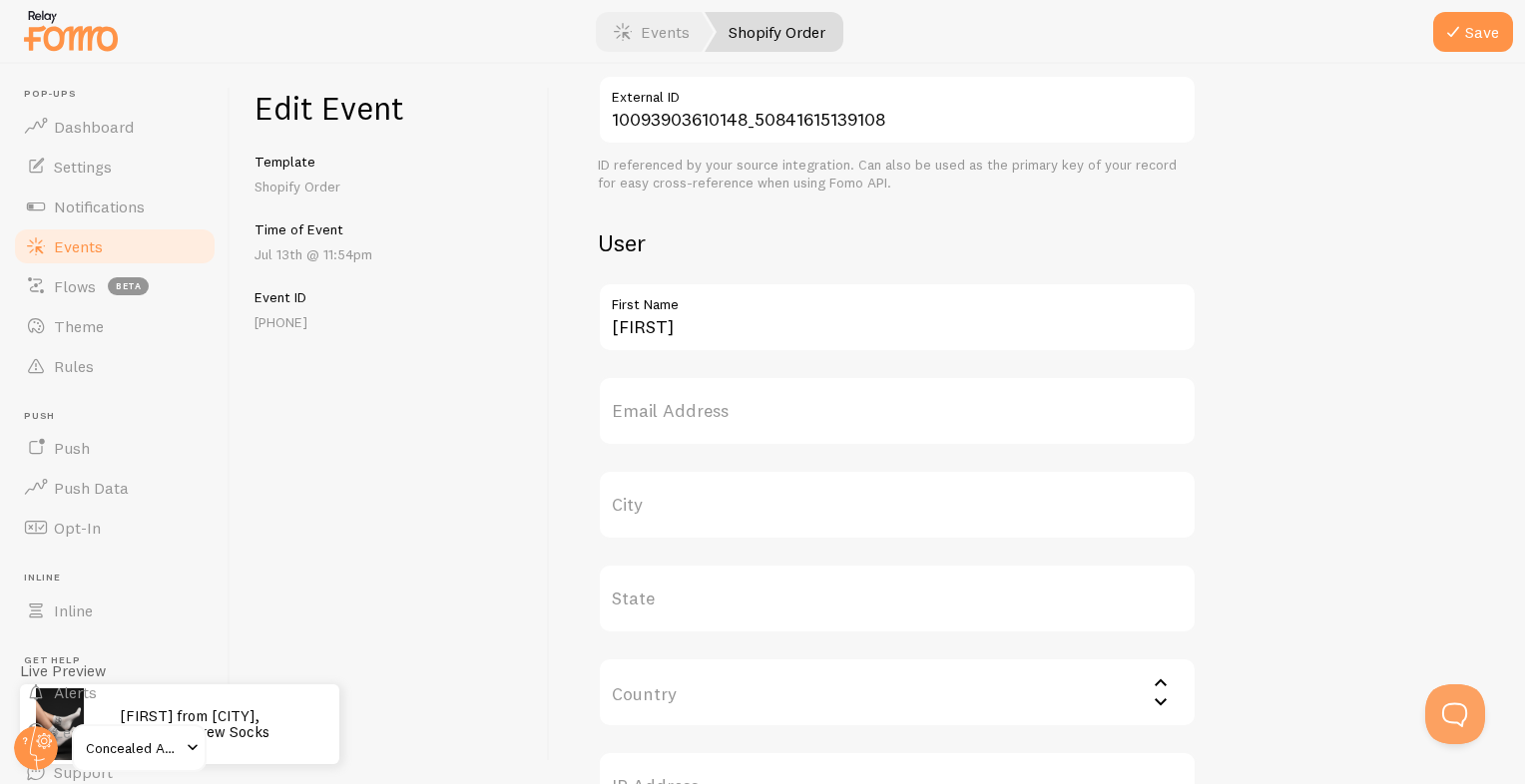 click on "City" at bounding box center (897, 505) 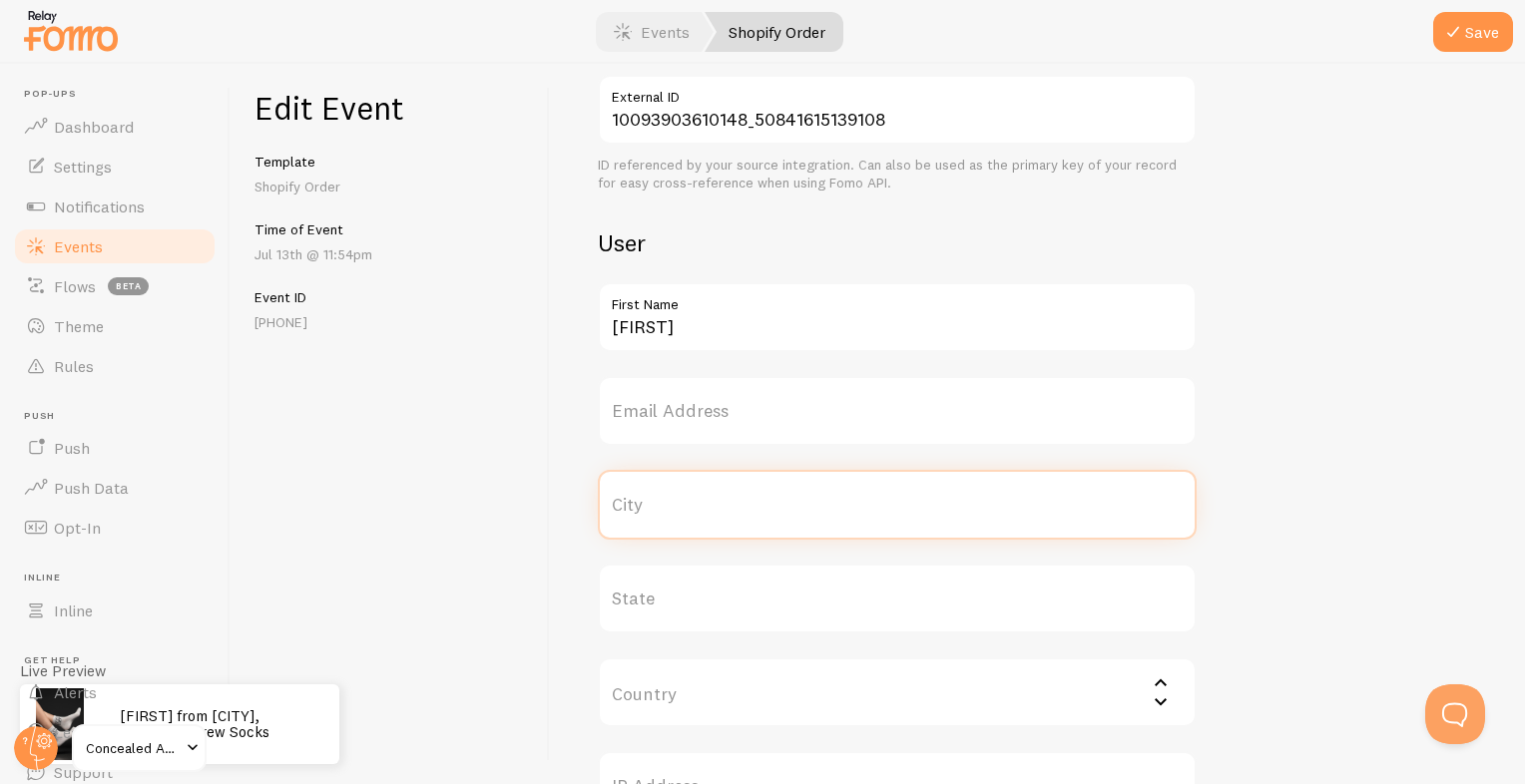 click on "City" at bounding box center [897, 505] 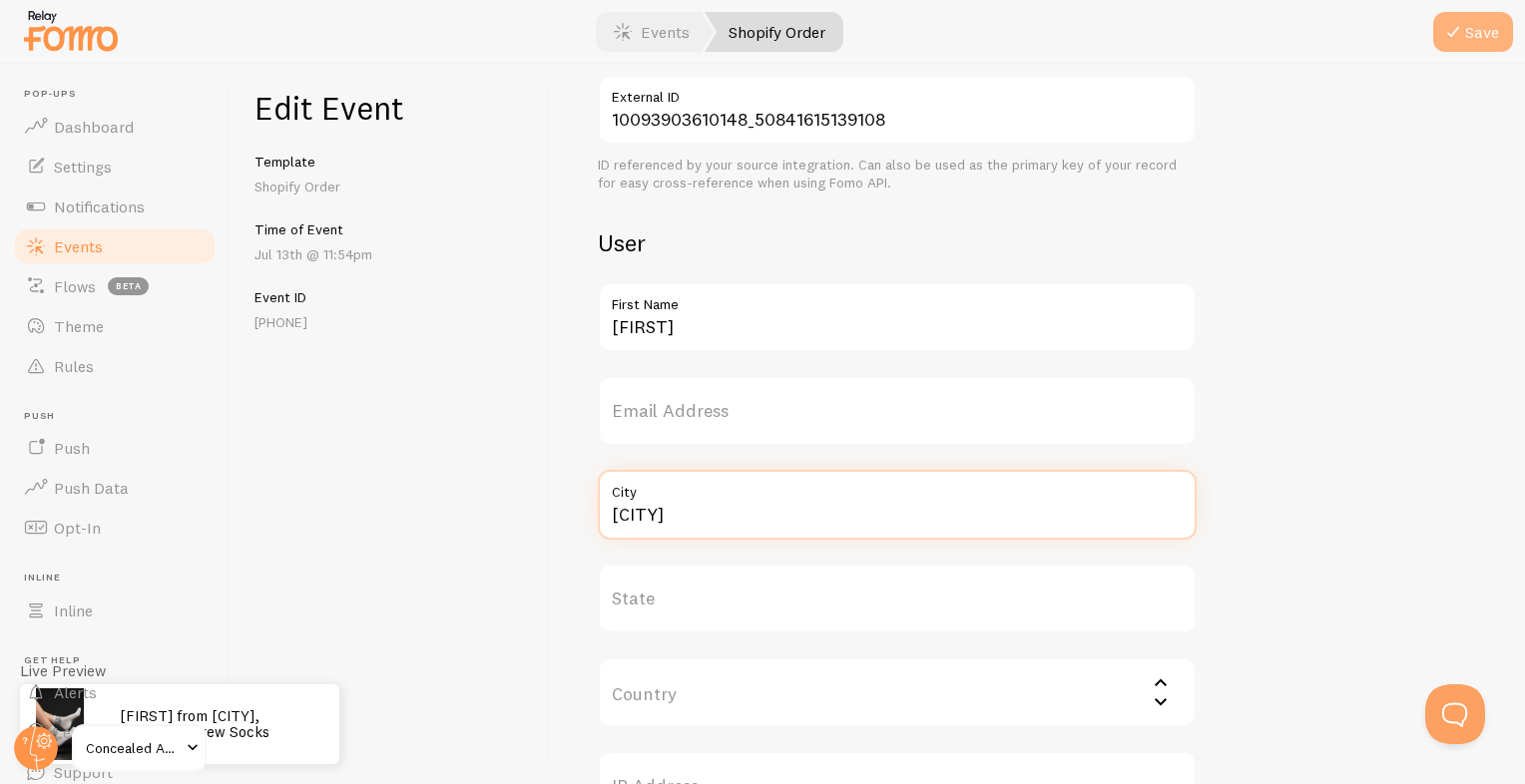 type on "[CITY]" 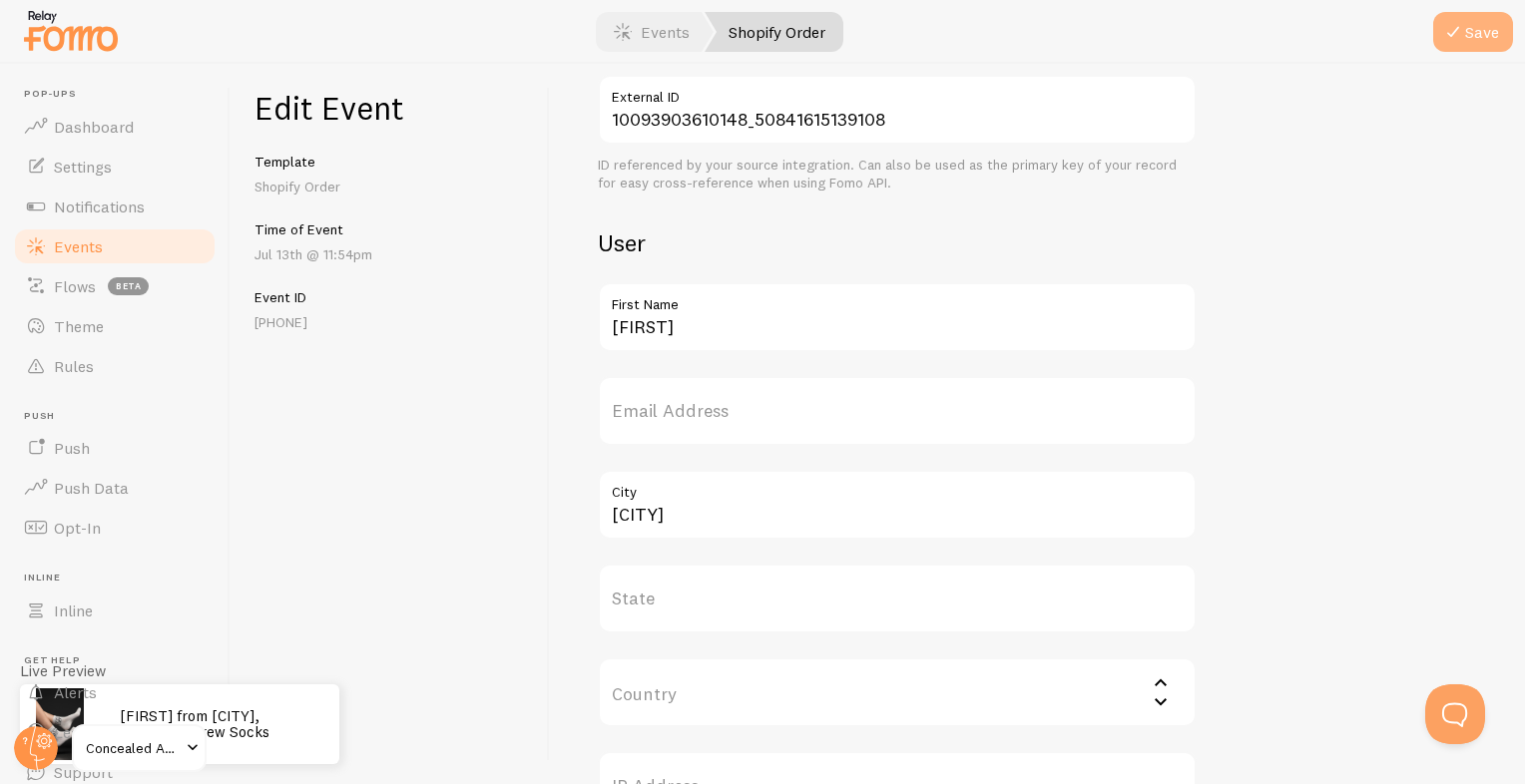 click on "Save" at bounding box center (1473, 32) 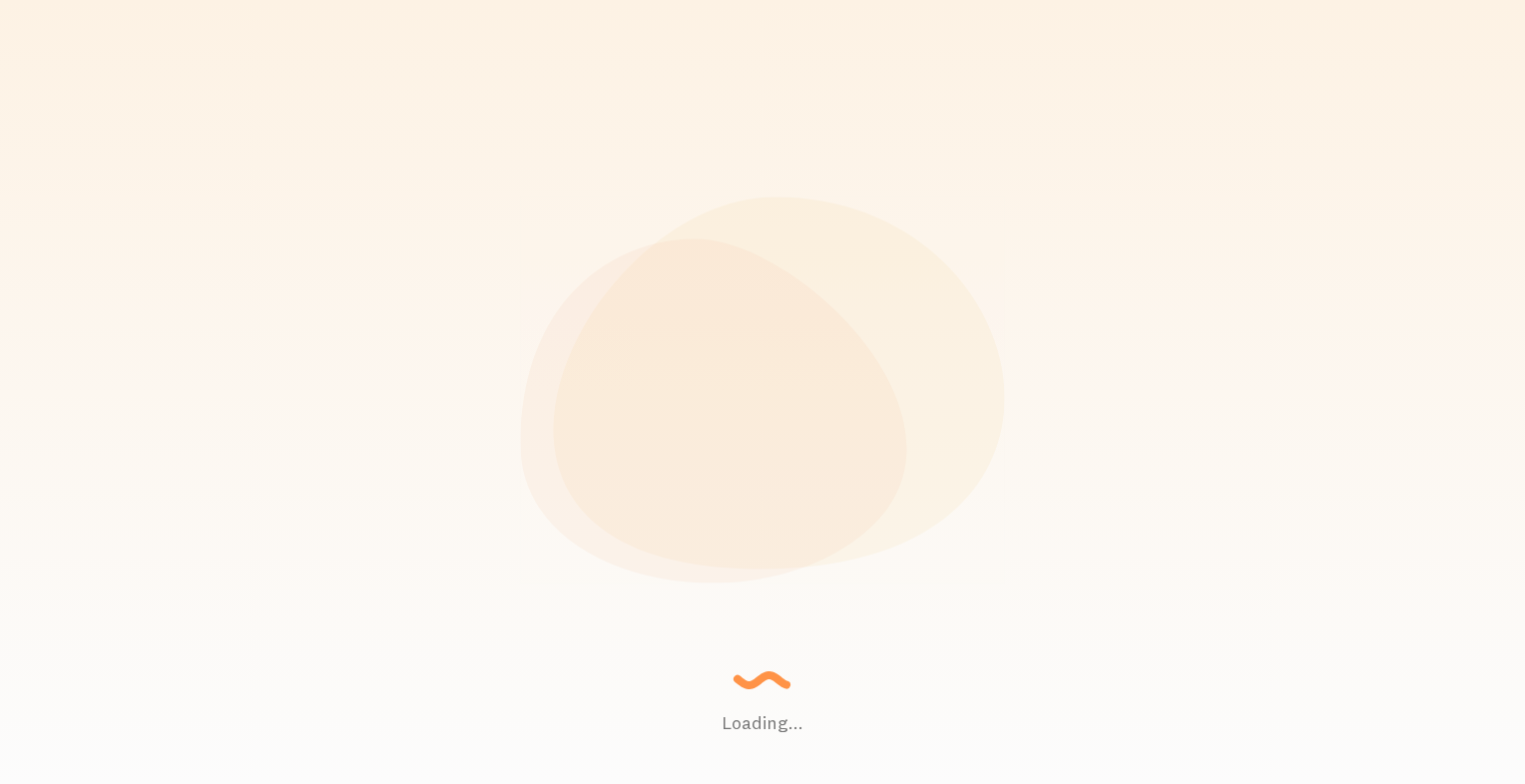 scroll, scrollTop: 0, scrollLeft: 0, axis: both 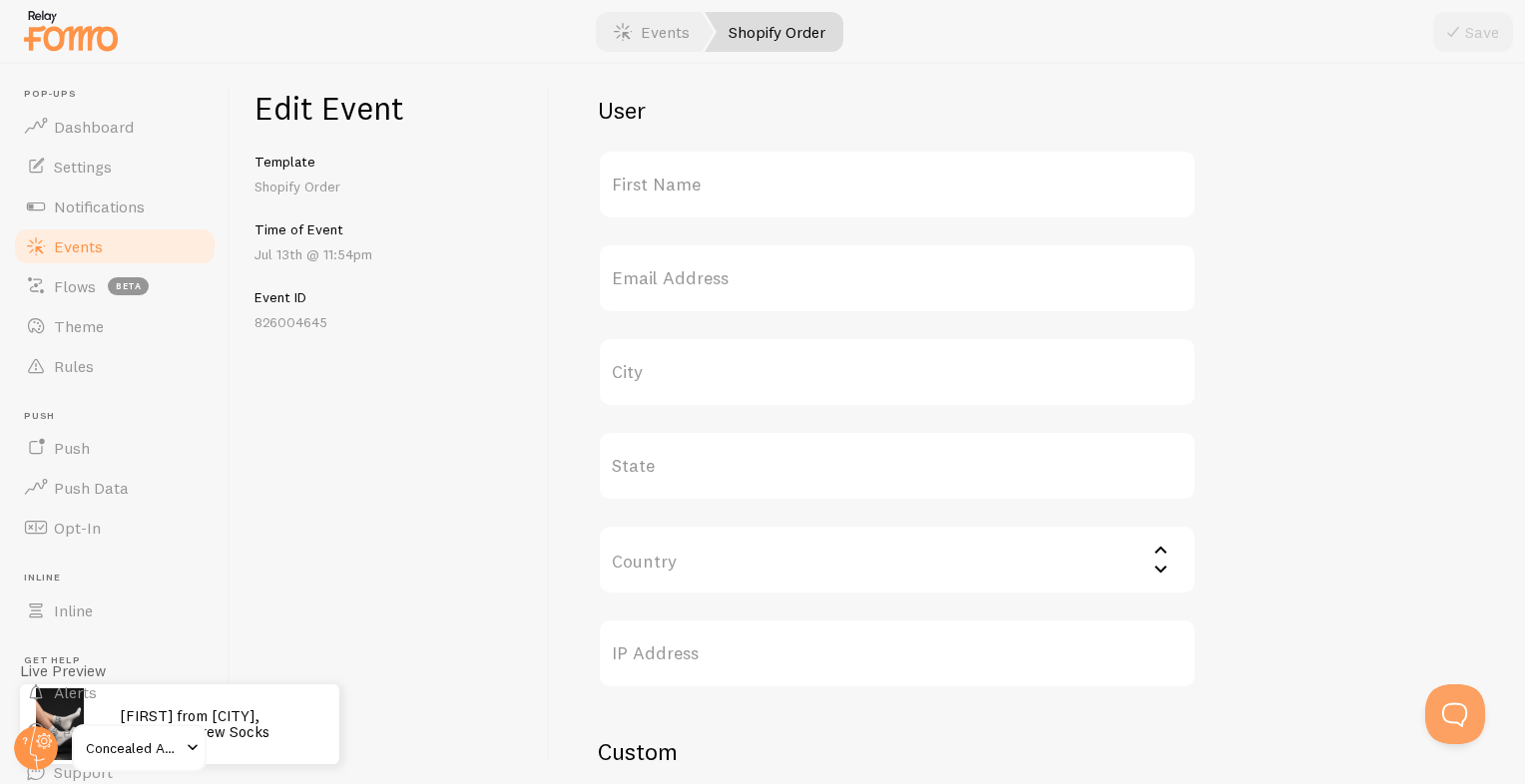 click on "First Name" at bounding box center [897, 185] 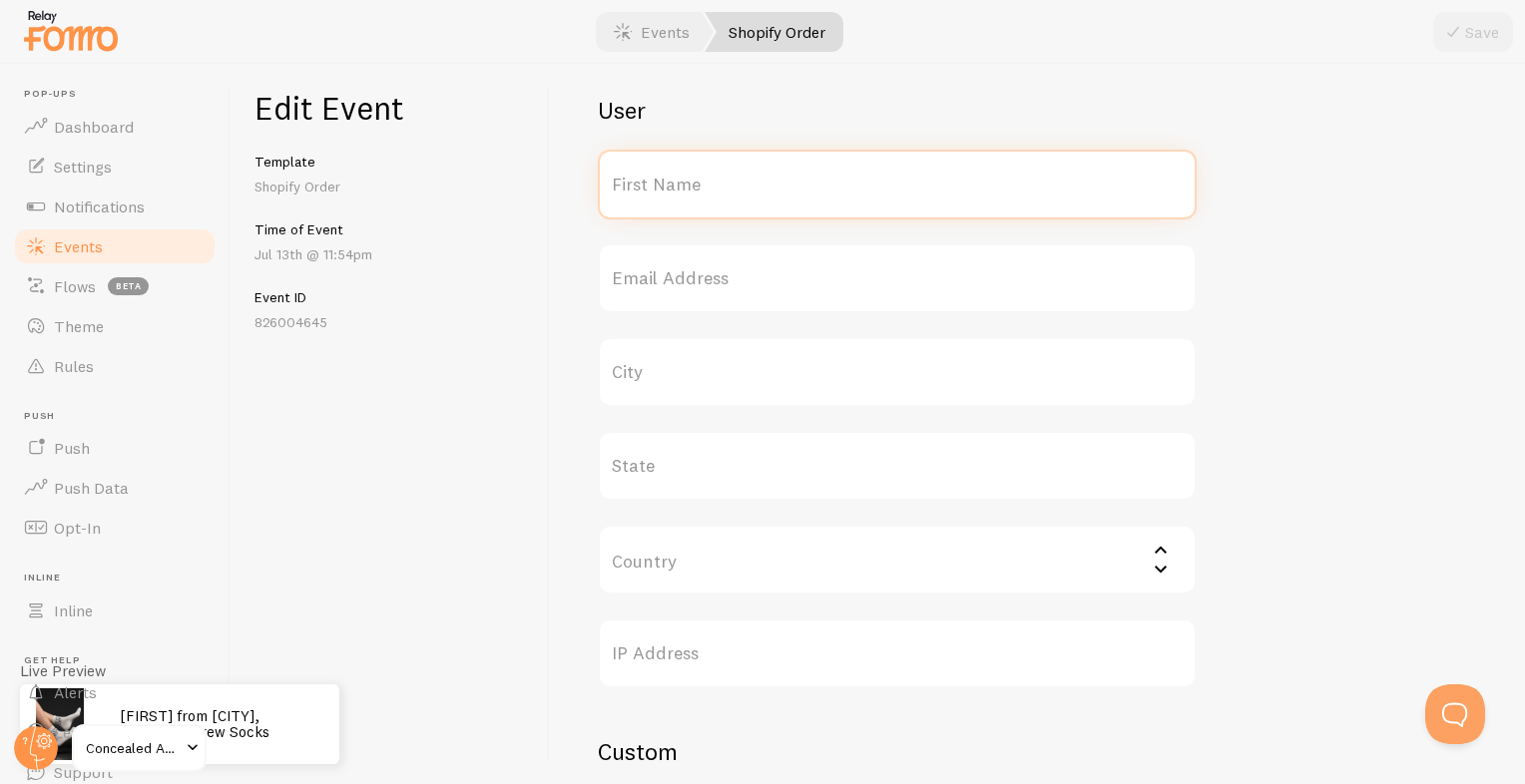 click on "First Name" at bounding box center (897, 185) 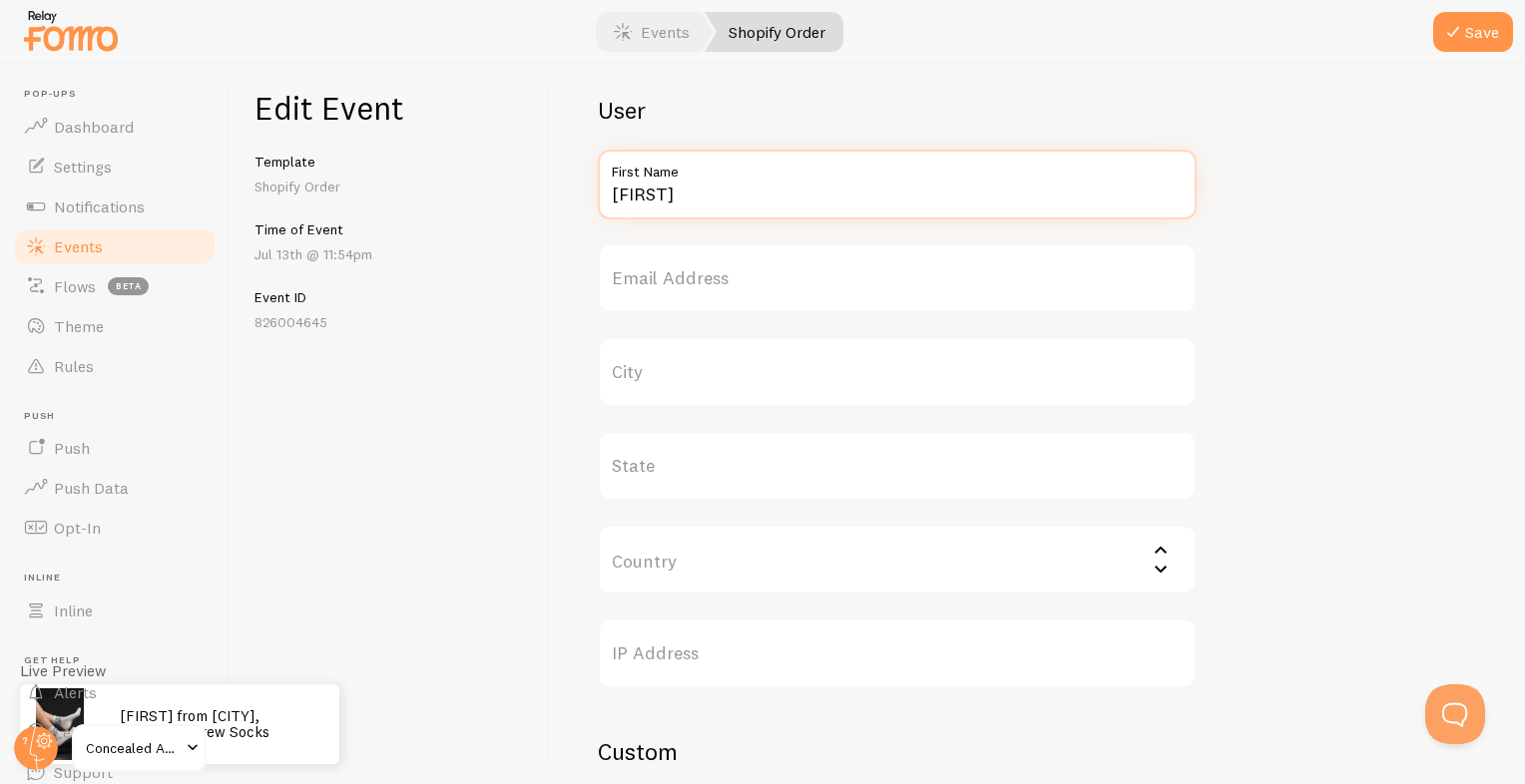 type on "[FIRST]" 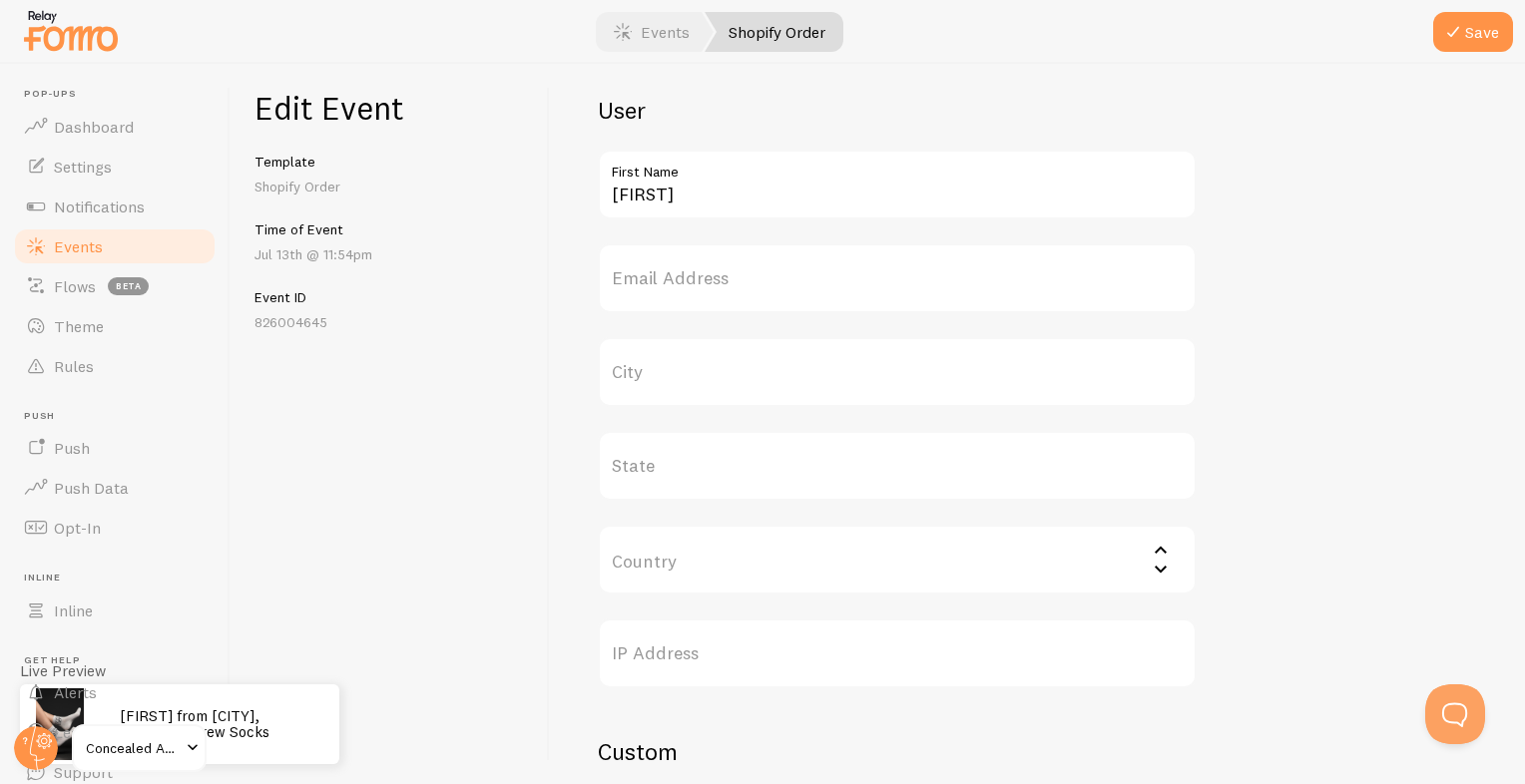 click on "City" at bounding box center [897, 372] 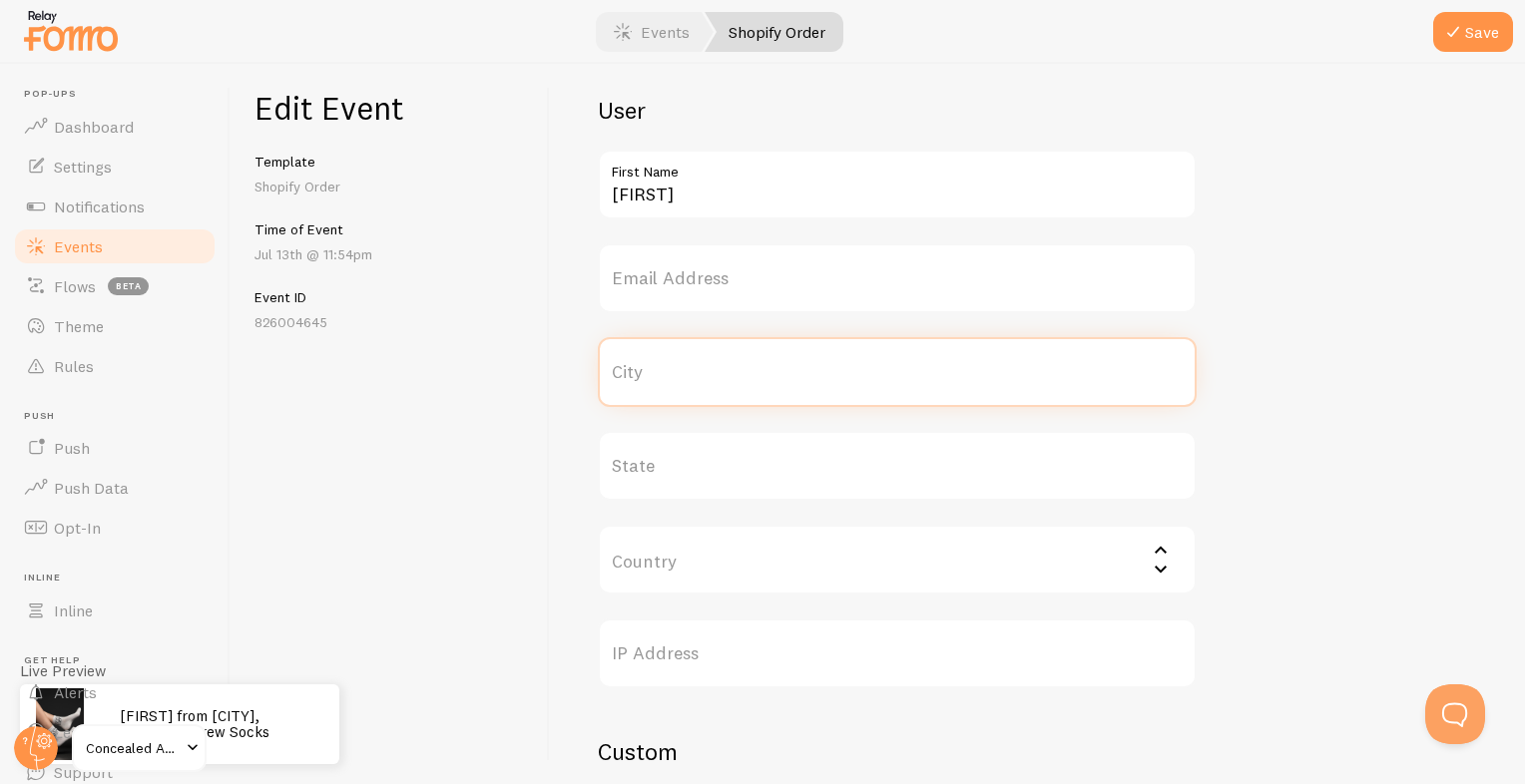 click on "City" at bounding box center [897, 372] 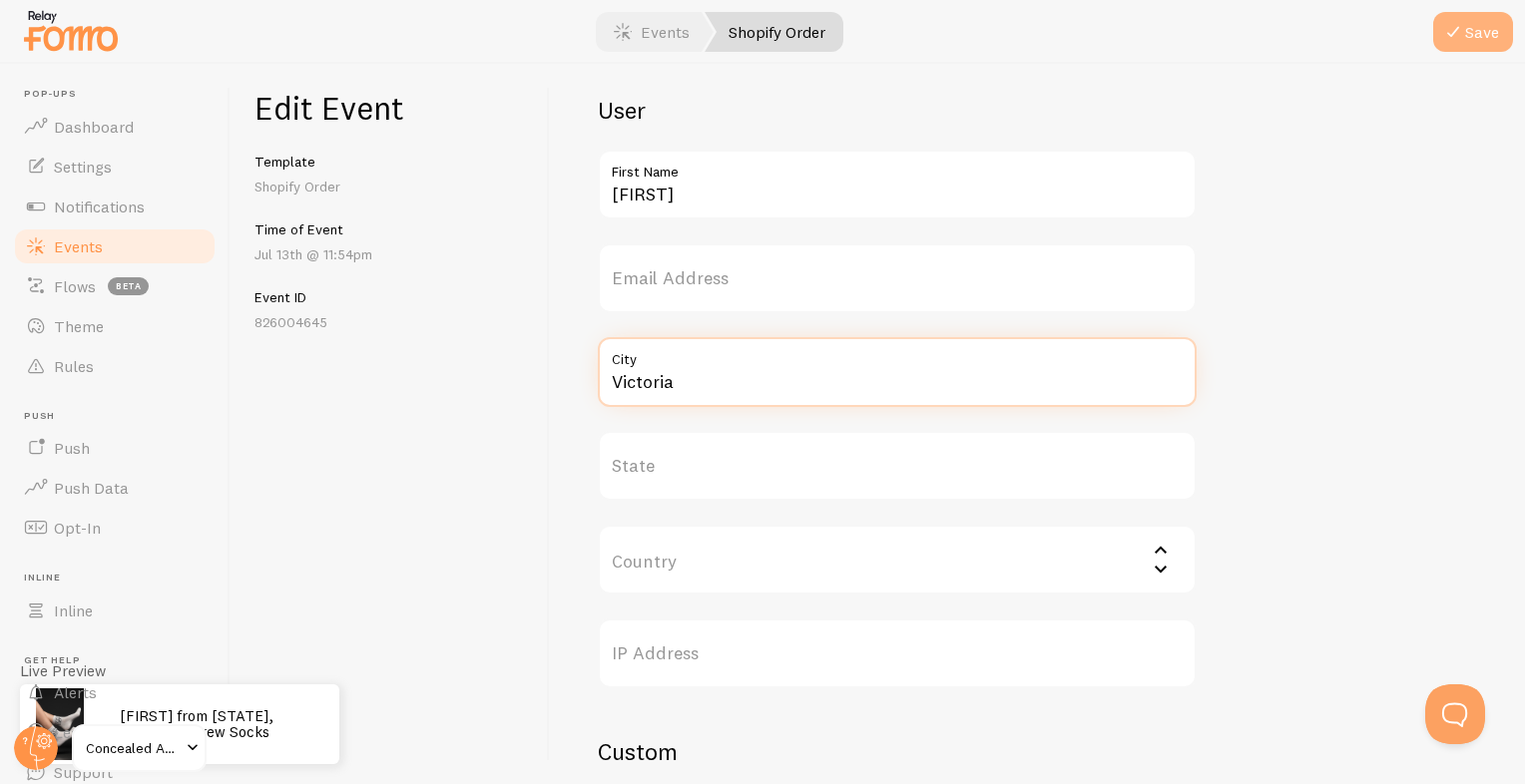 type on "Victoria" 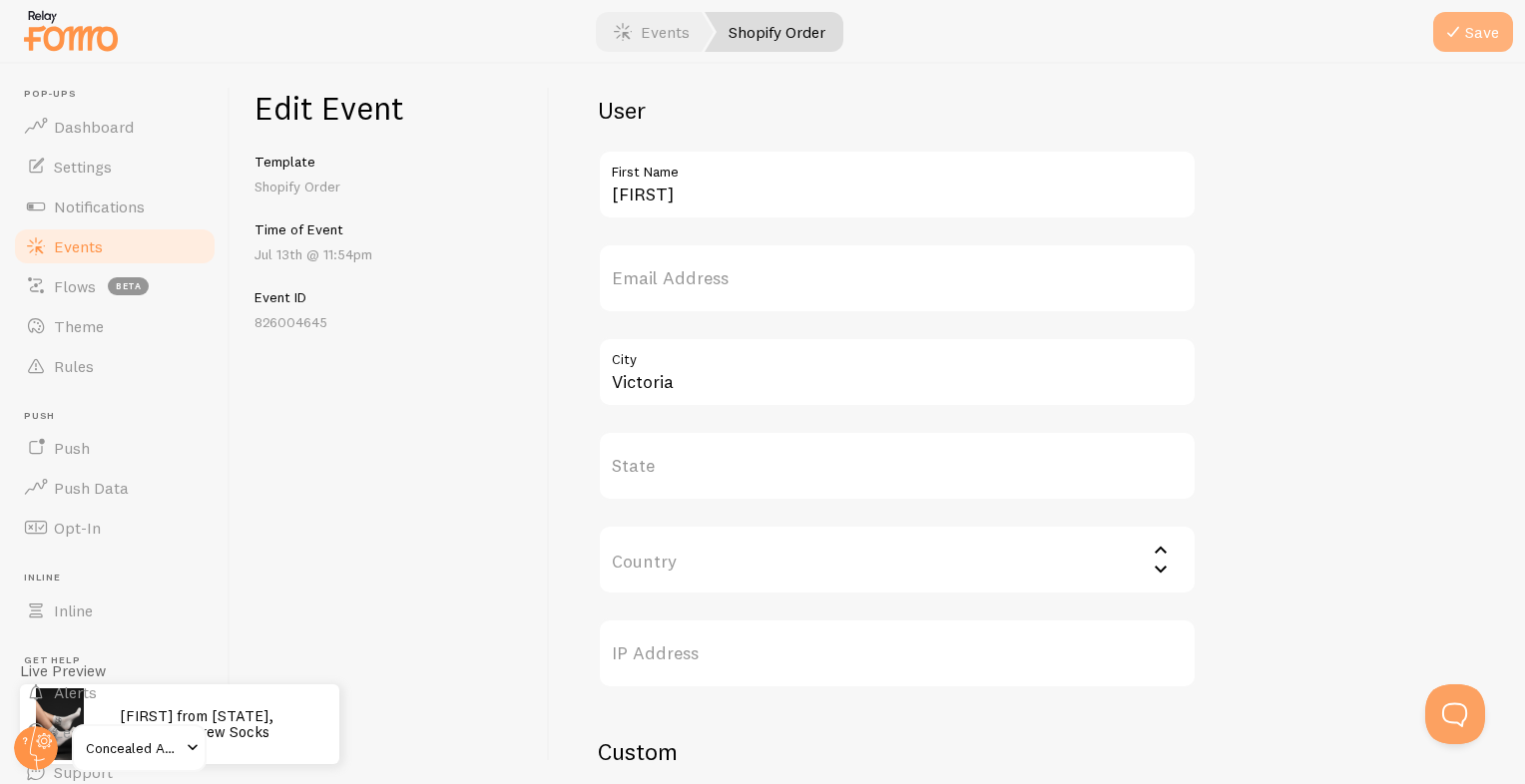 click at bounding box center (1453, 32) 